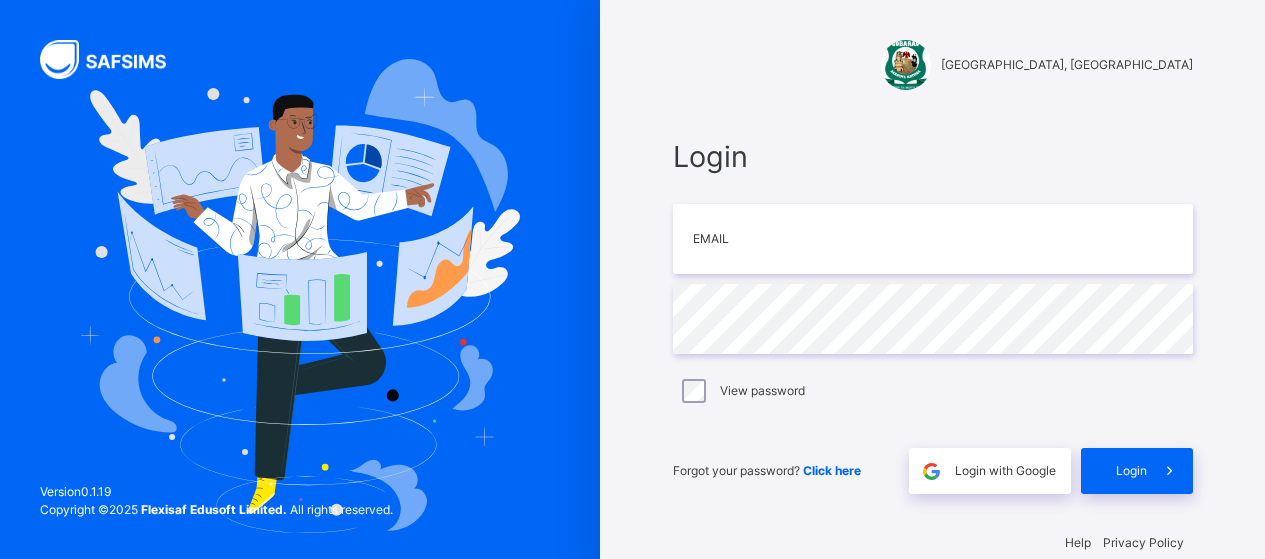 scroll, scrollTop: 0, scrollLeft: 0, axis: both 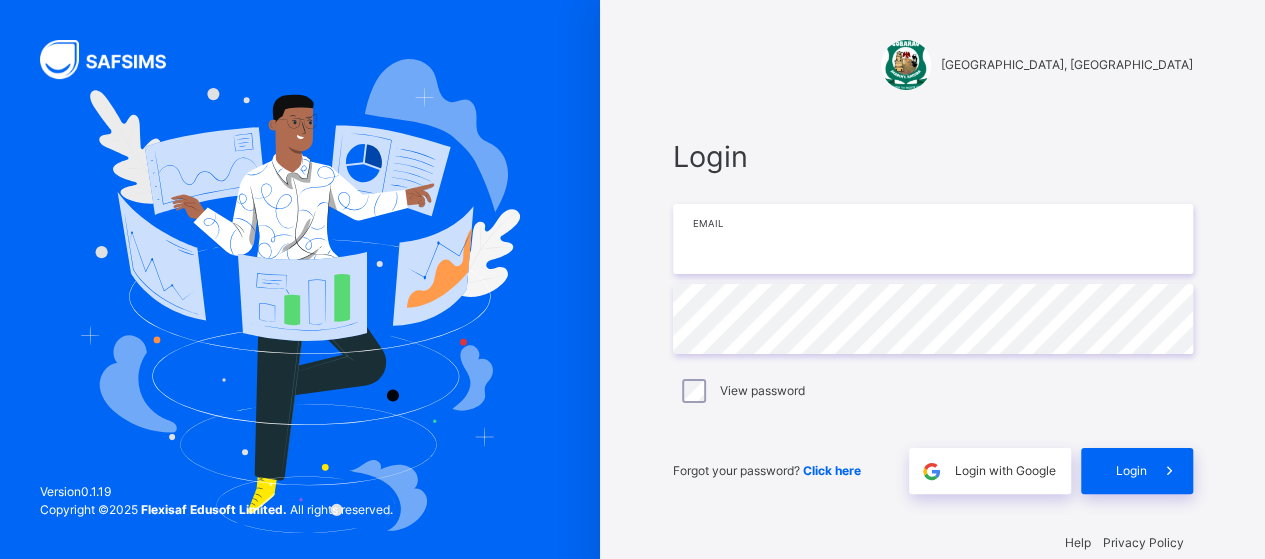 type on "**********" 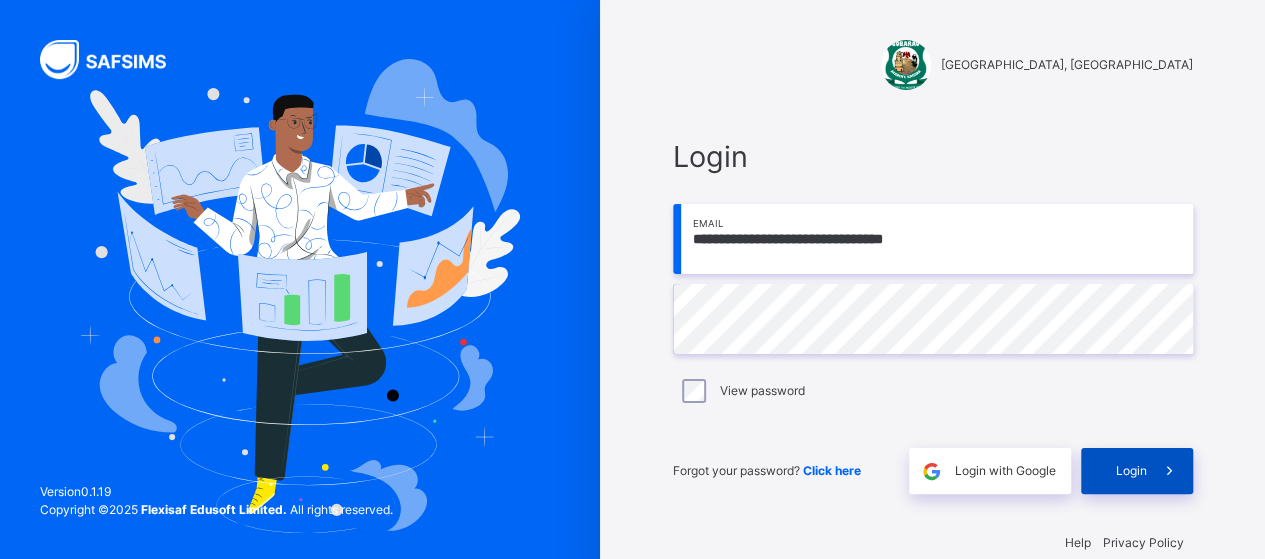 click on "Login" at bounding box center (1131, 471) 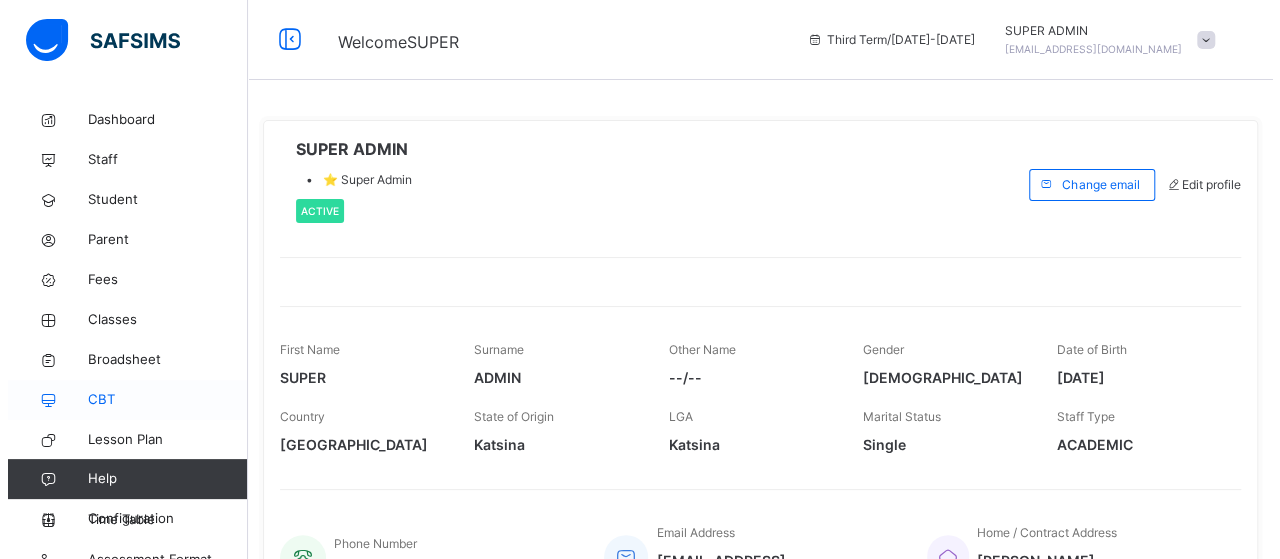 scroll, scrollTop: 20, scrollLeft: 0, axis: vertical 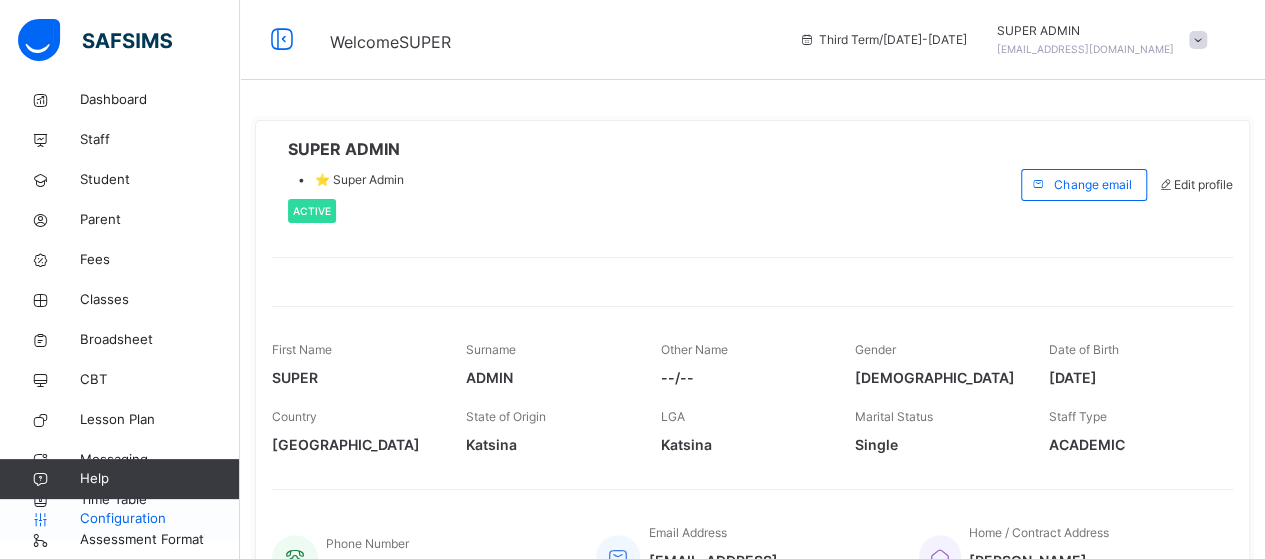 click on "Configuration" at bounding box center [159, 519] 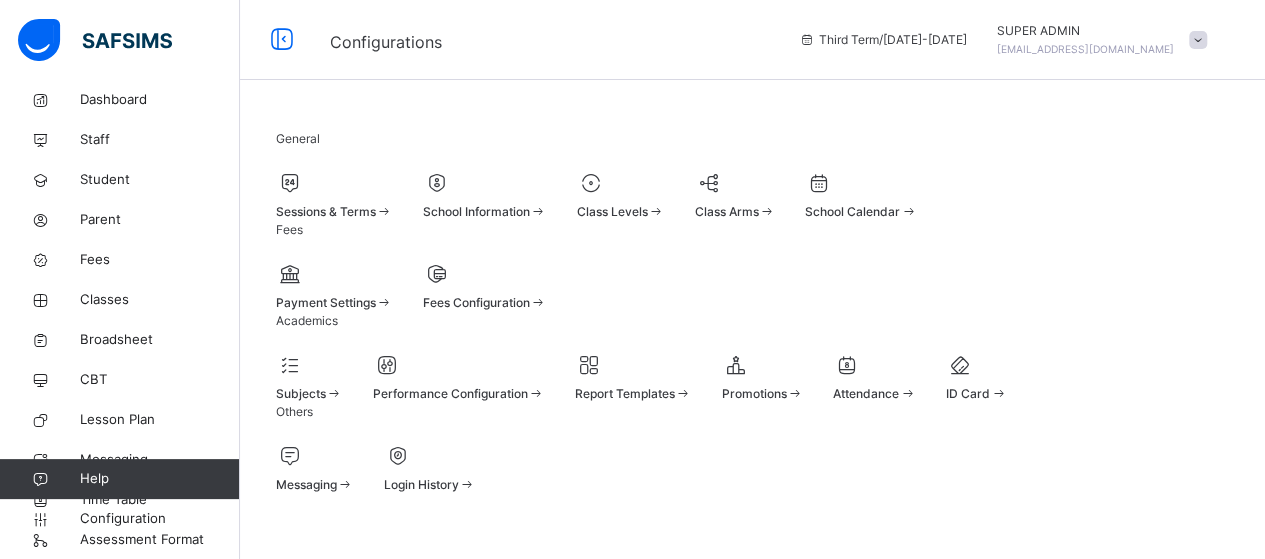 click at bounding box center [819, 183] 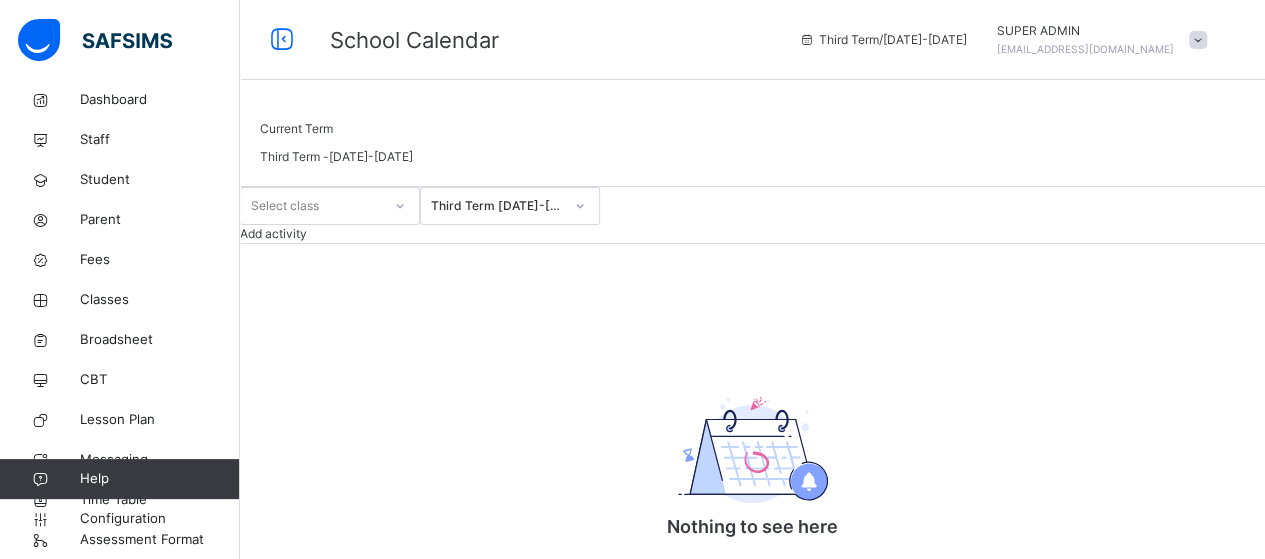 click on "Add activity" at bounding box center (273, 233) 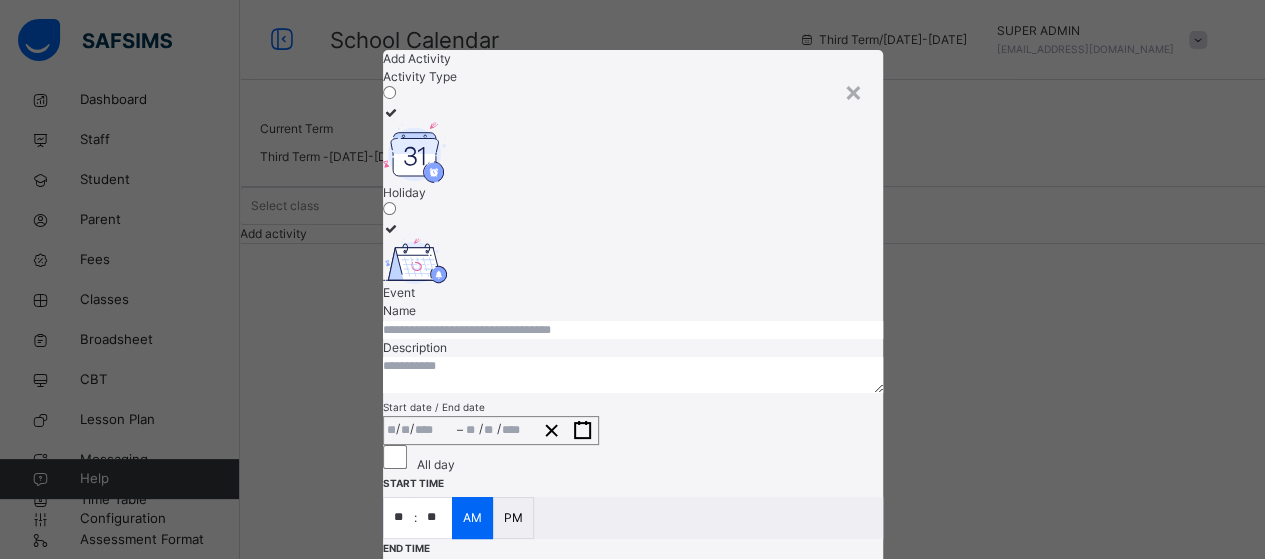 click at bounding box center (415, 153) 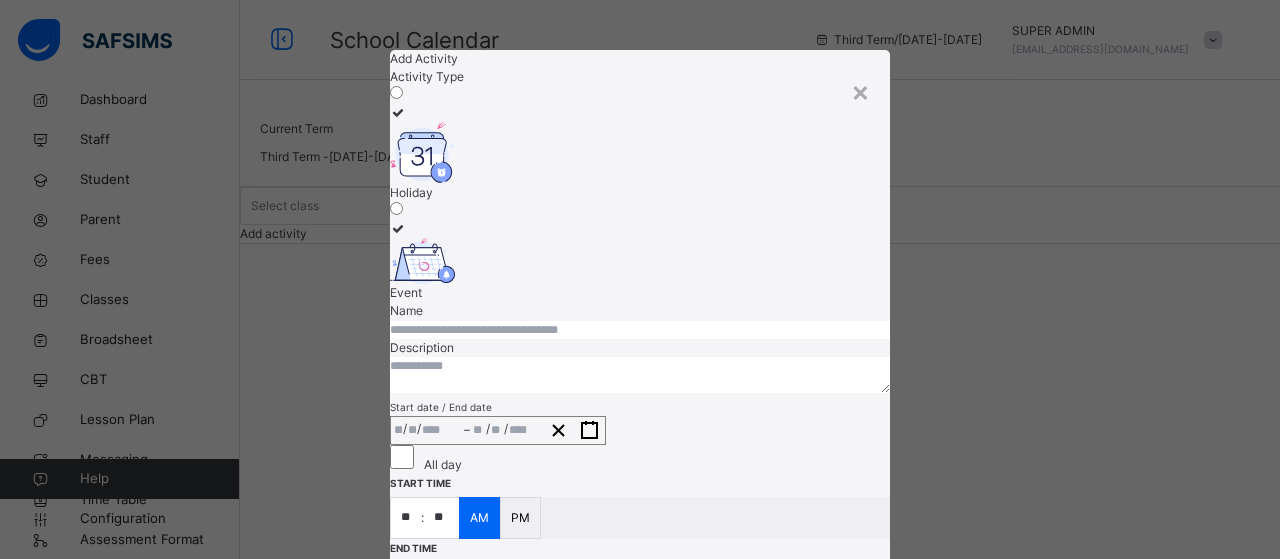 click at bounding box center [640, 330] 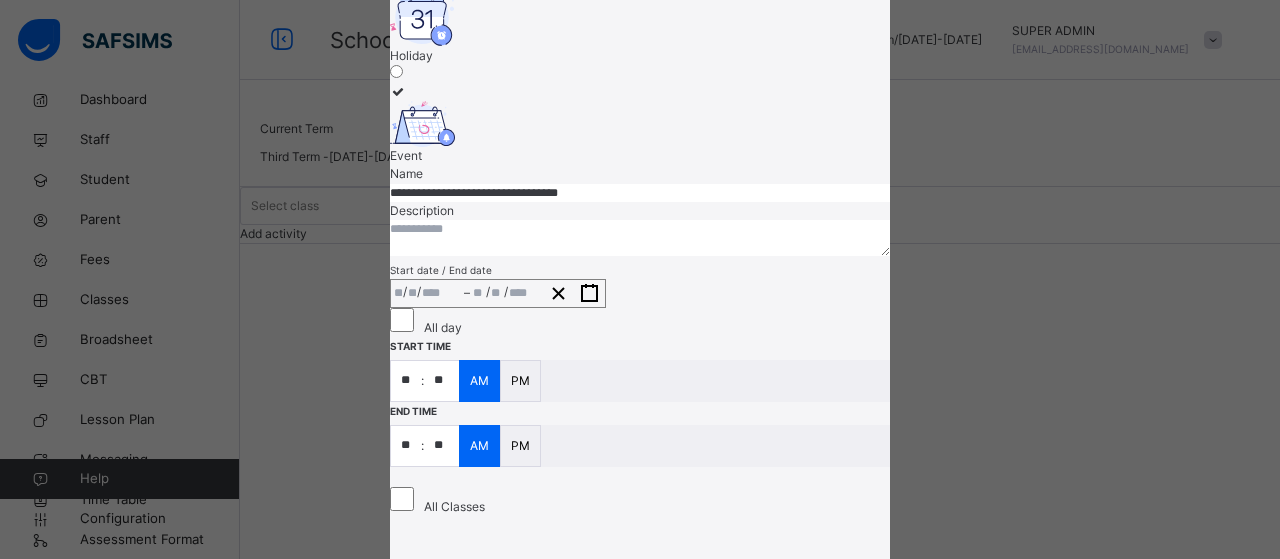 scroll, scrollTop: 138, scrollLeft: 0, axis: vertical 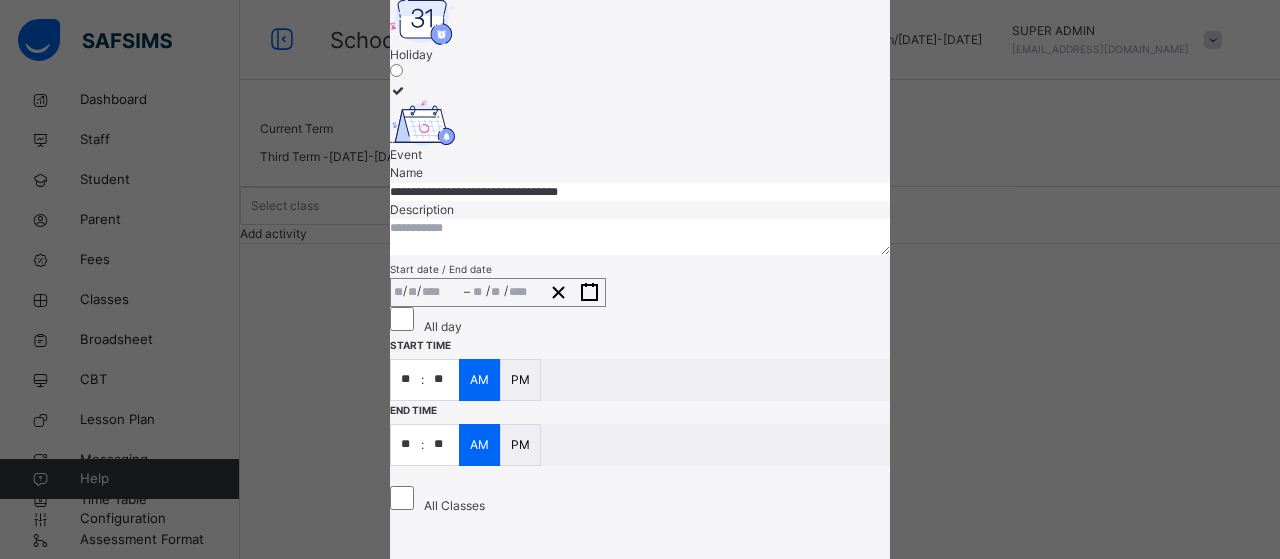 type on "**********" 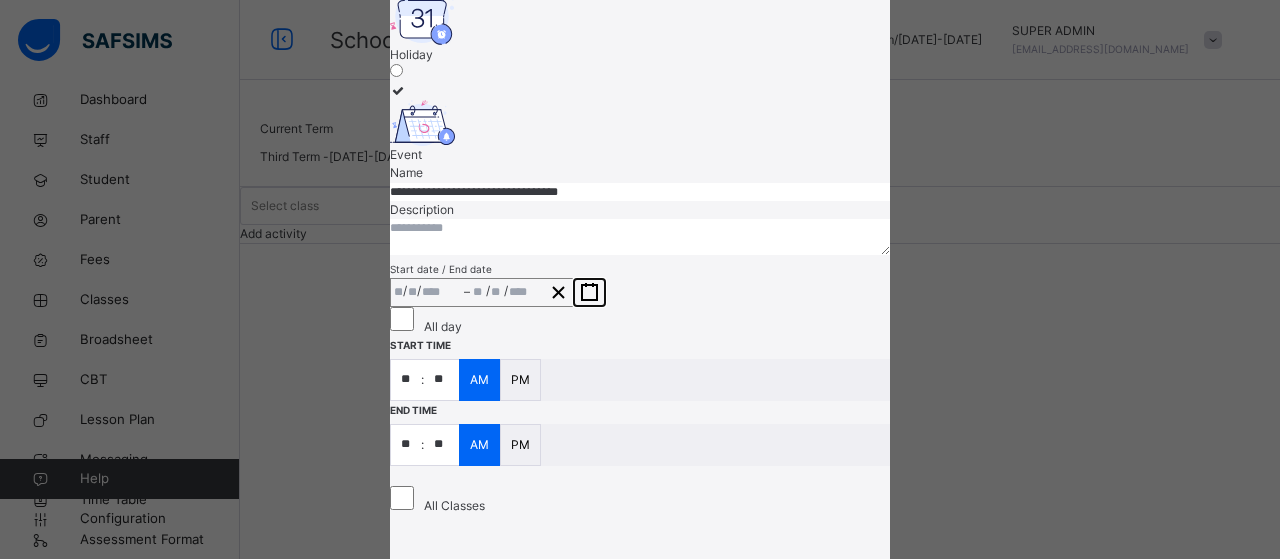 click 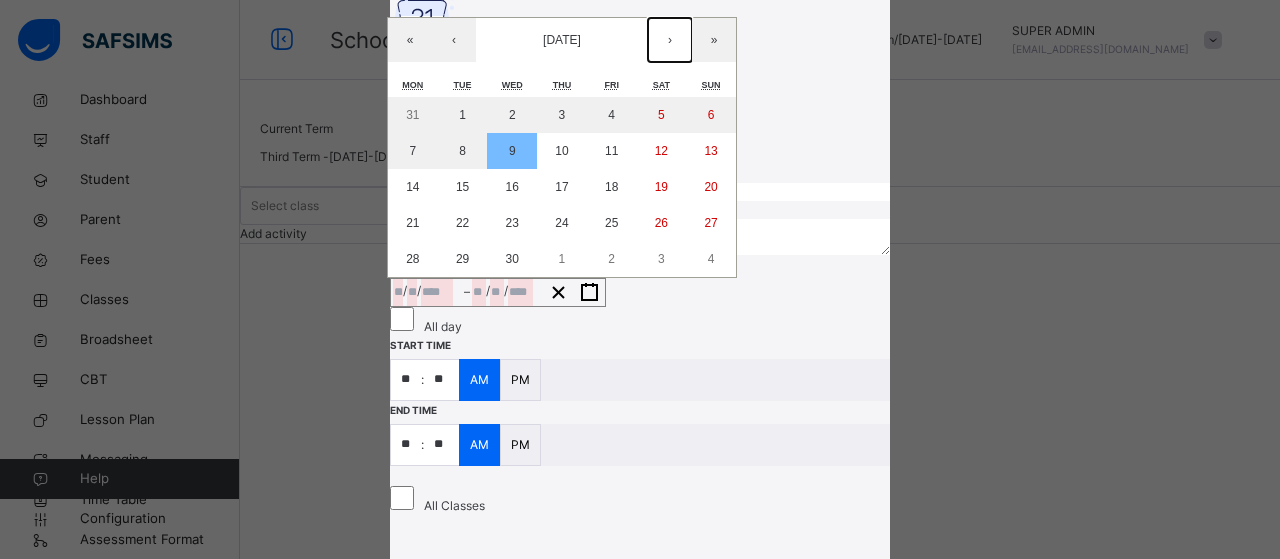 click on "›" at bounding box center (670, 40) 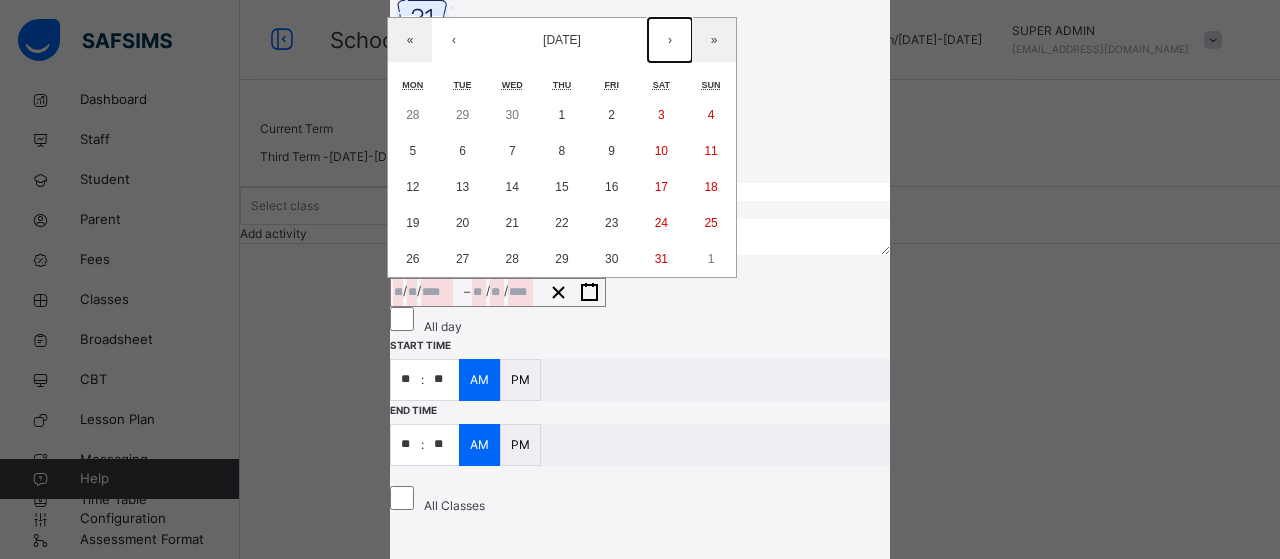 click on "›" at bounding box center (670, 40) 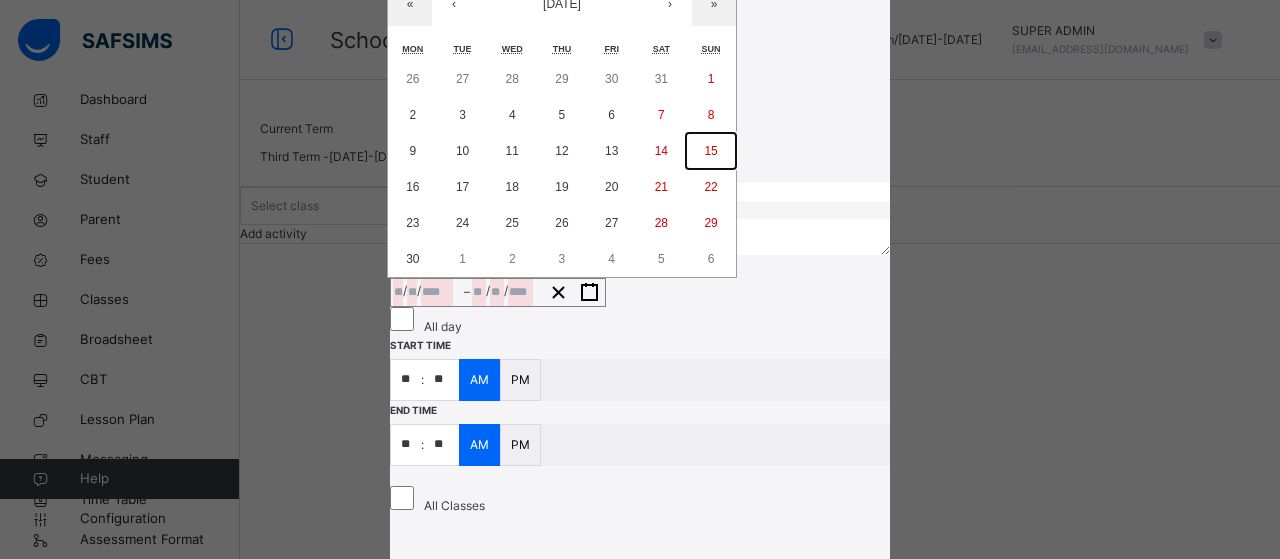 click on "15" at bounding box center (710, 151) 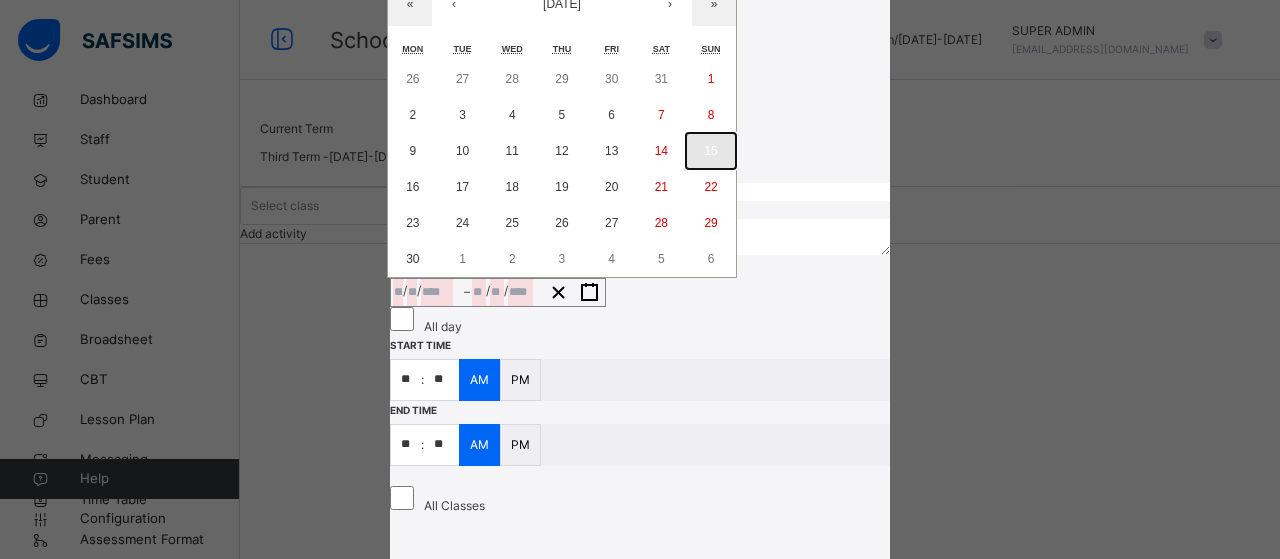 click on "15" at bounding box center [710, 151] 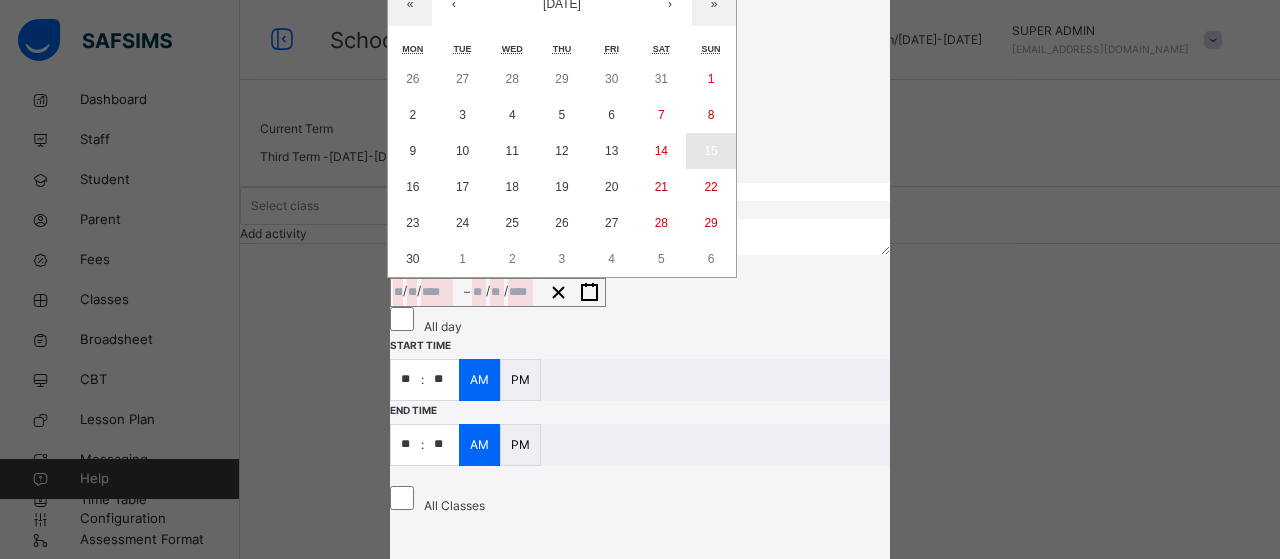 type on "**********" 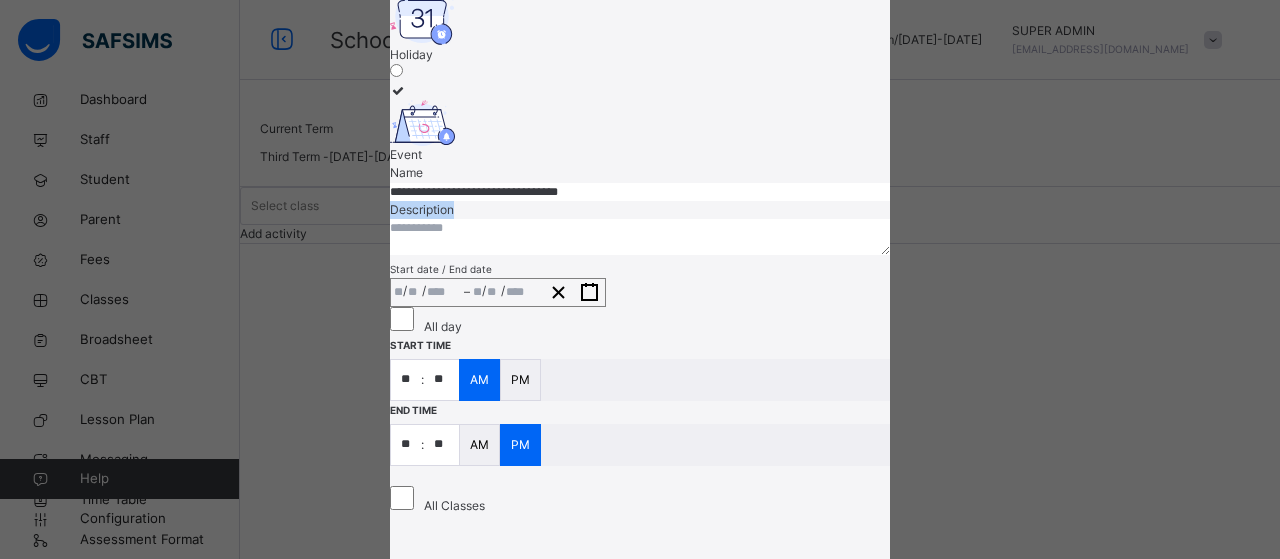 click on "**********" at bounding box center [640, 261] 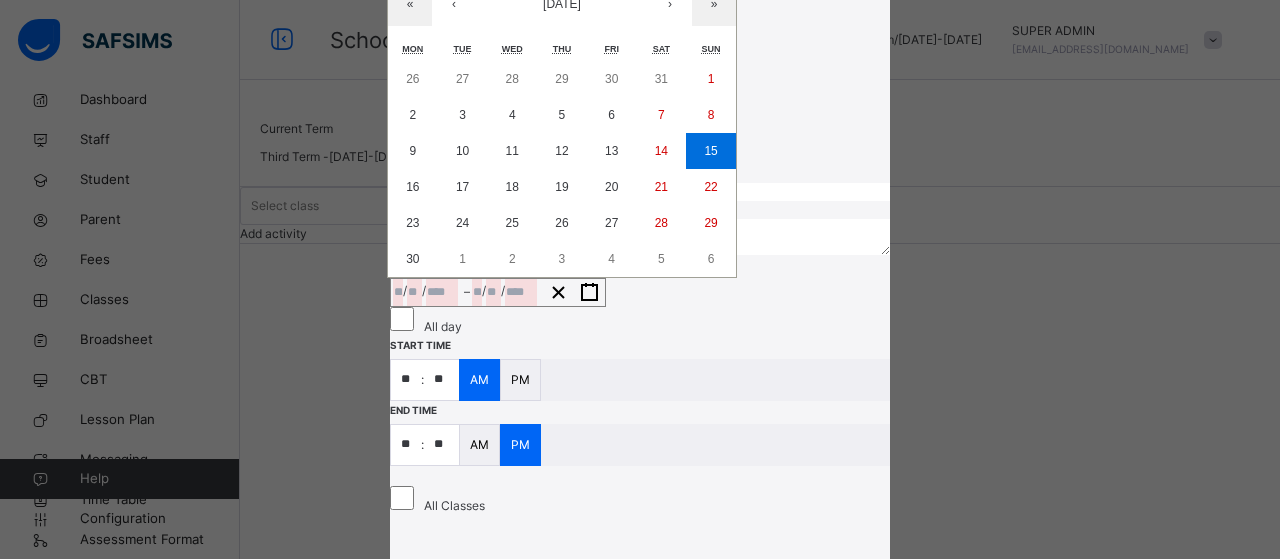 click on "*" 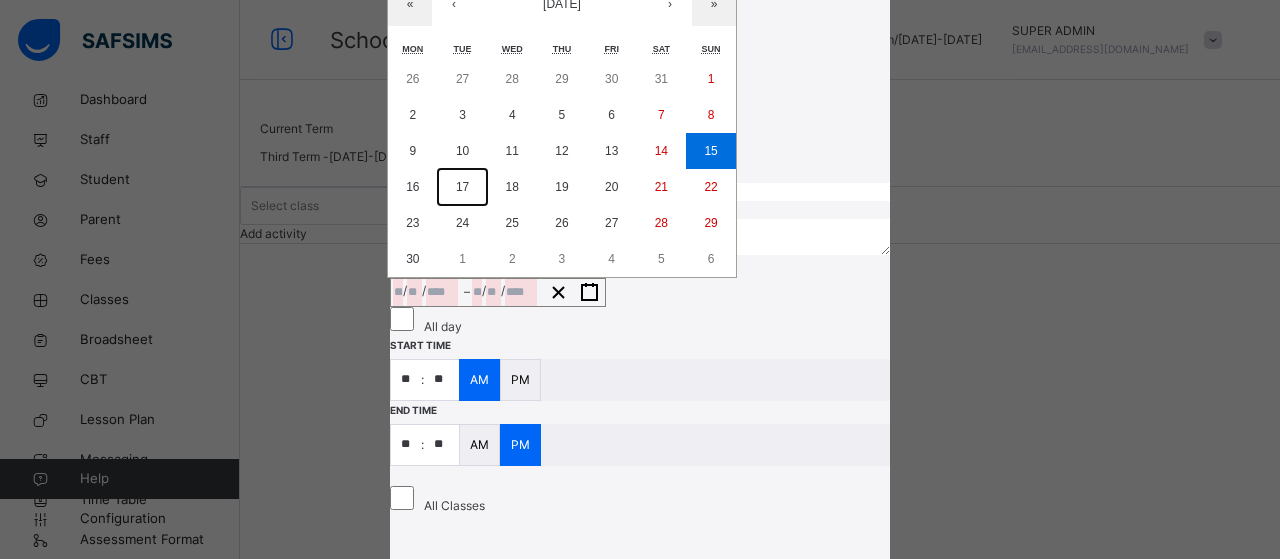 click on "17" at bounding box center (462, 187) 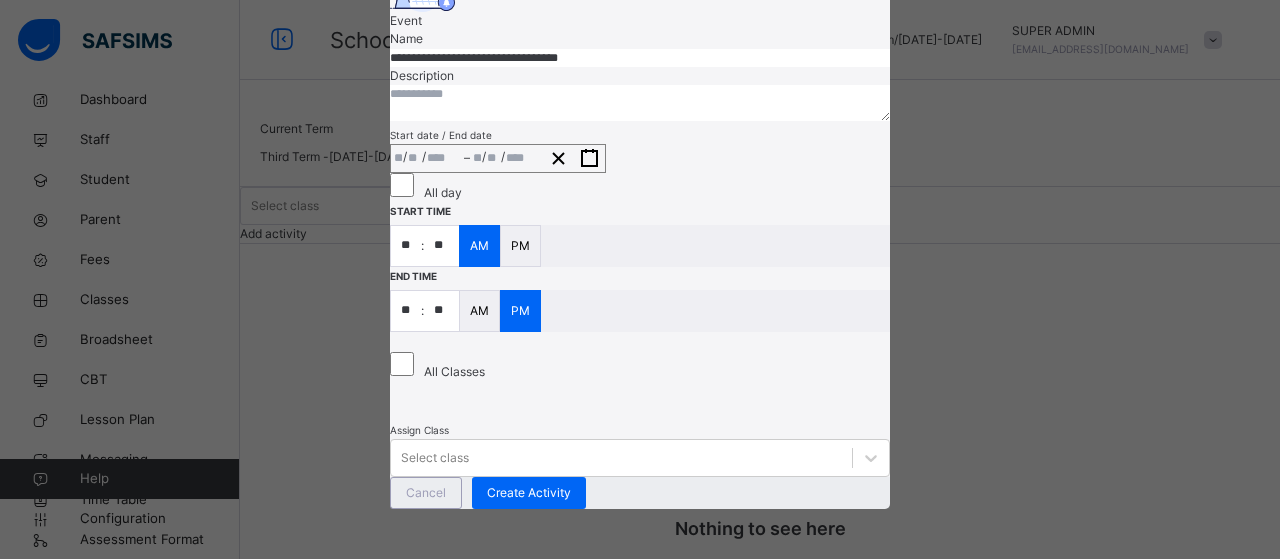 scroll, scrollTop: 321, scrollLeft: 0, axis: vertical 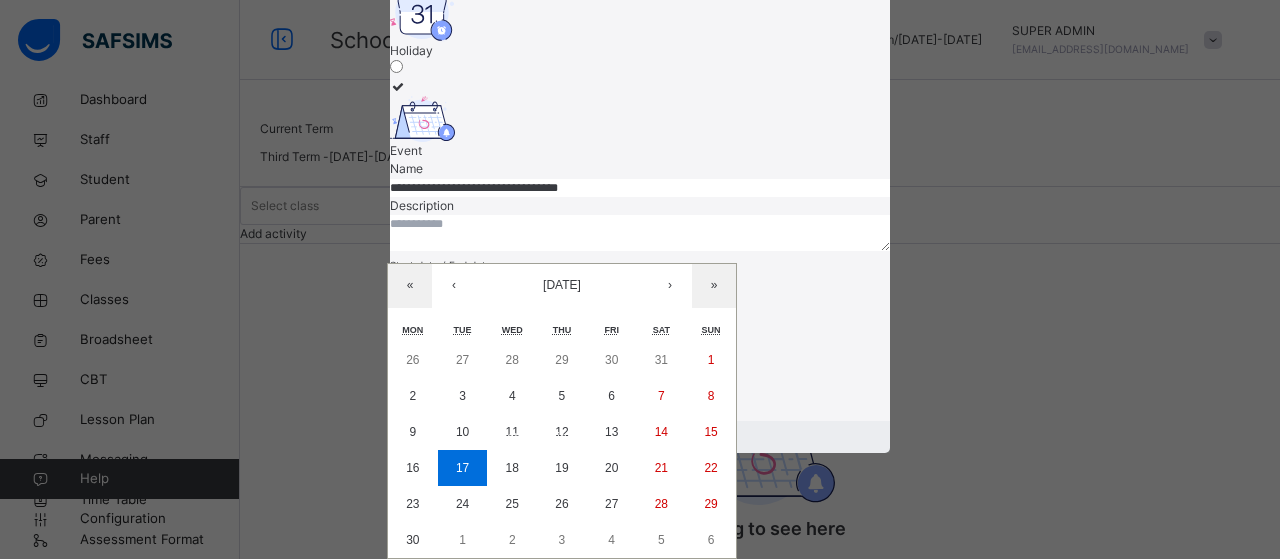 click on "**********" at bounding box center (498, 288) 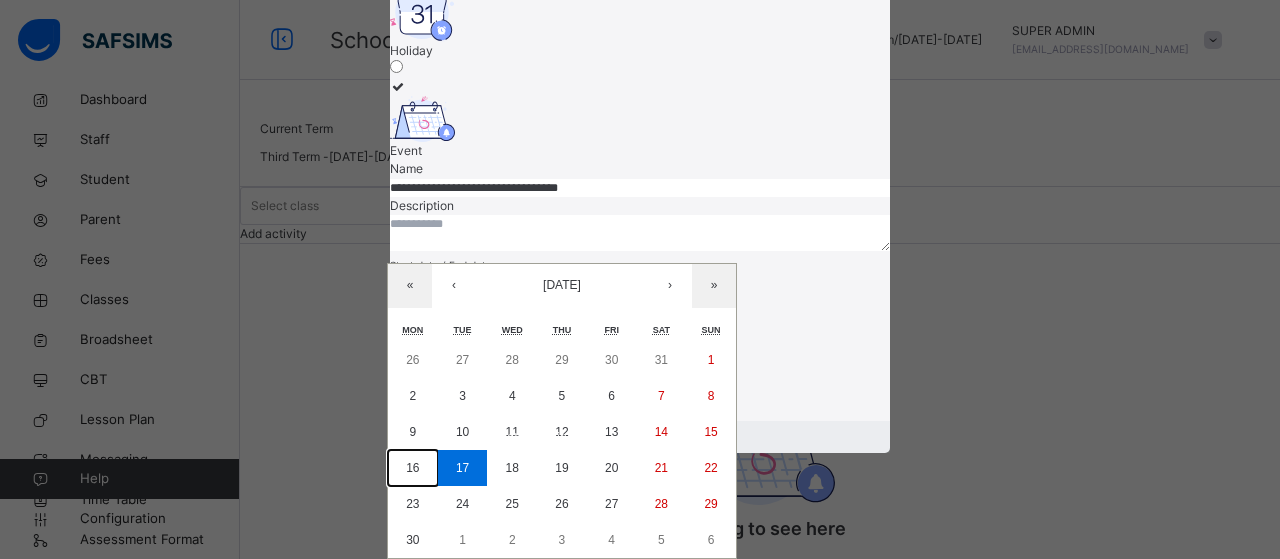 click on "16" at bounding box center (412, 468) 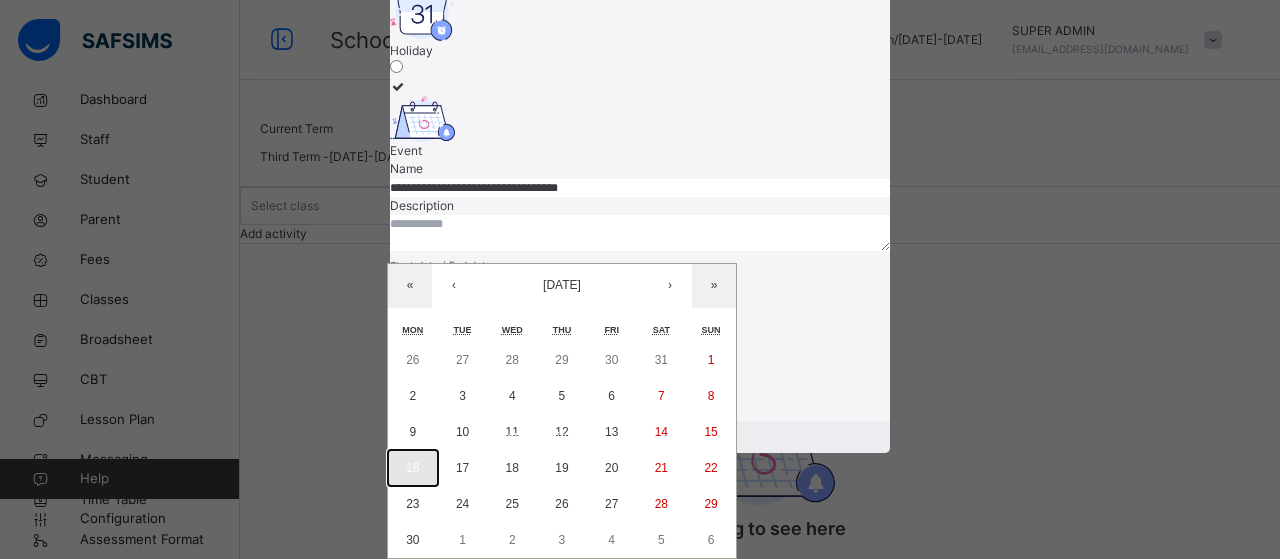 click on "16" at bounding box center [412, 468] 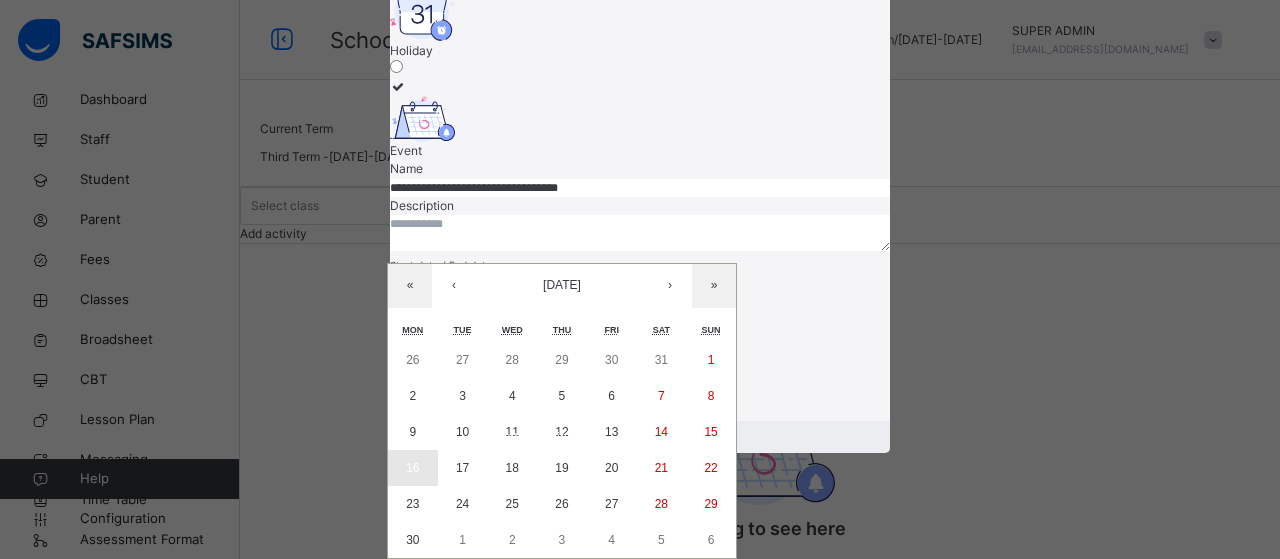 type on "**********" 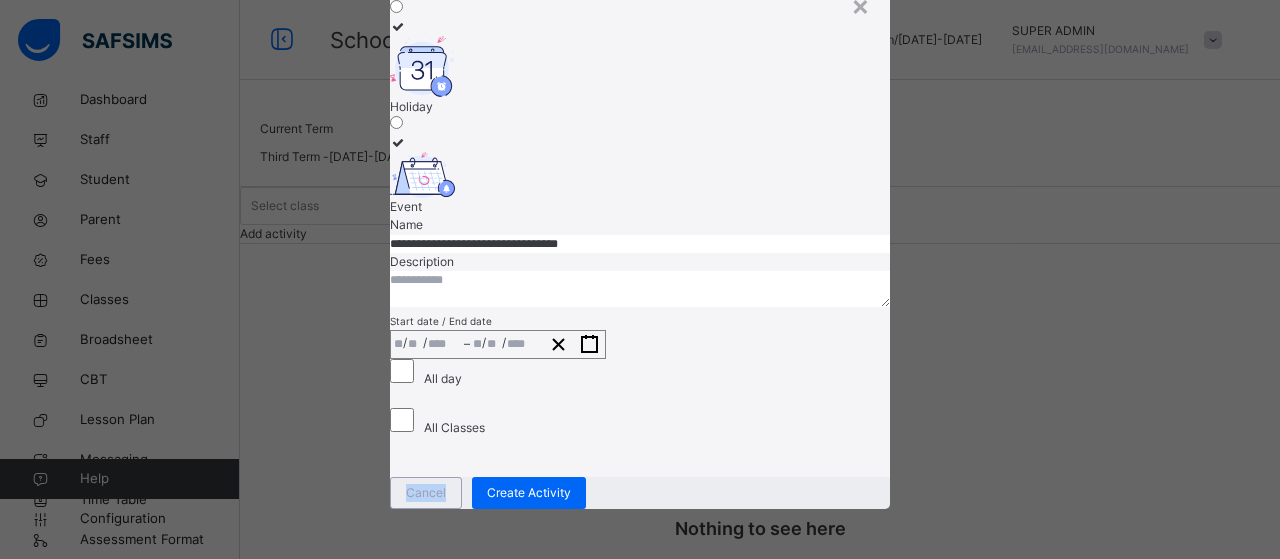 click on "Cancel     Create Activity" at bounding box center (640, 493) 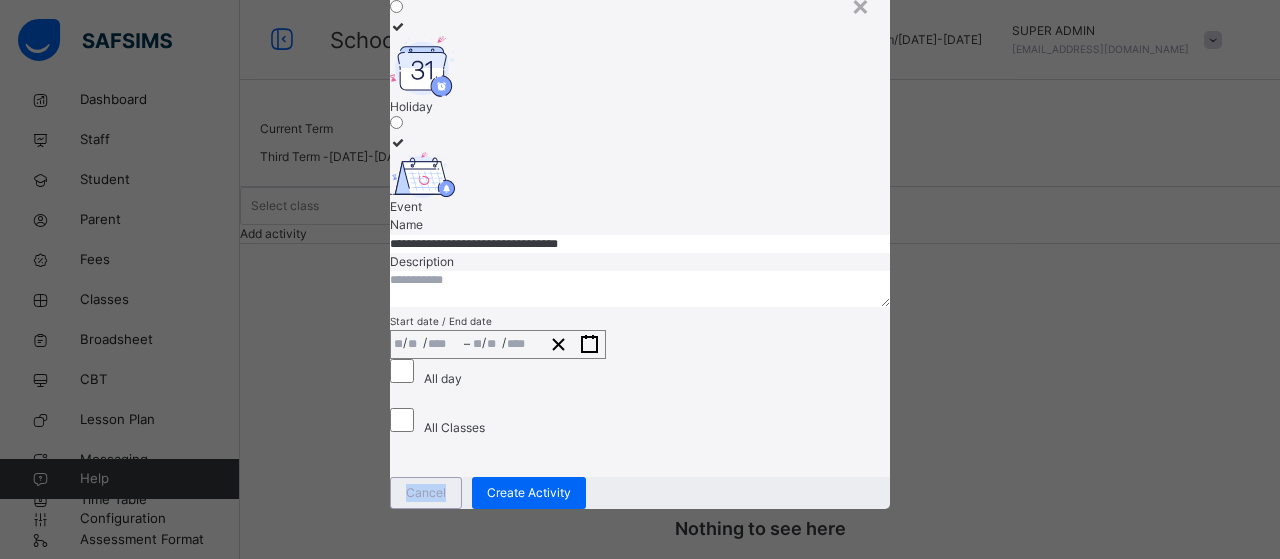 scroll, scrollTop: 356, scrollLeft: 0, axis: vertical 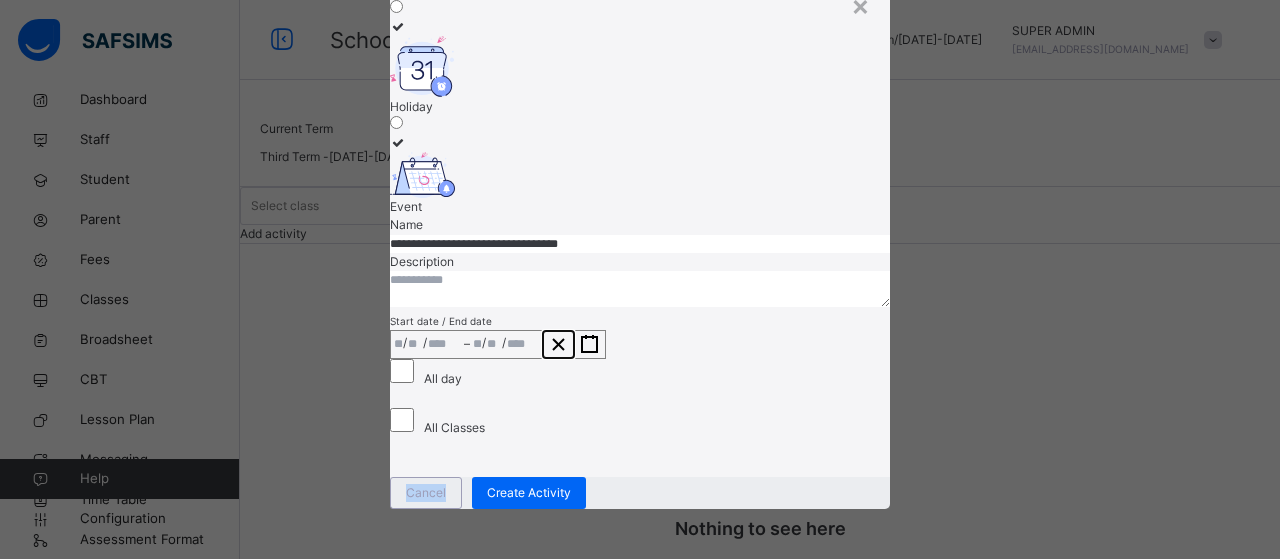 click 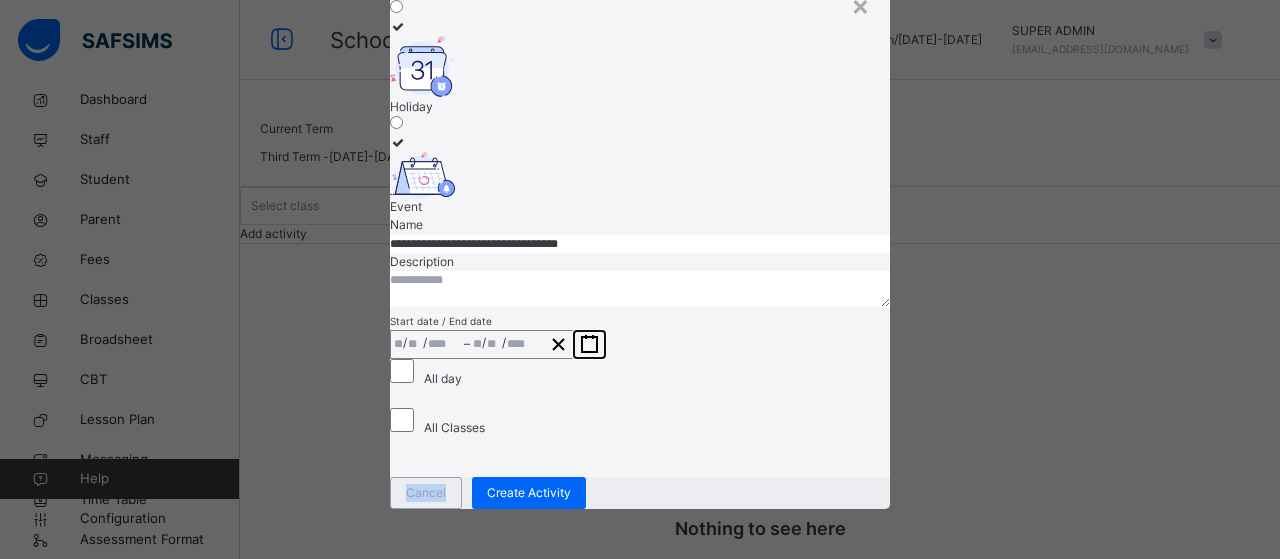 click 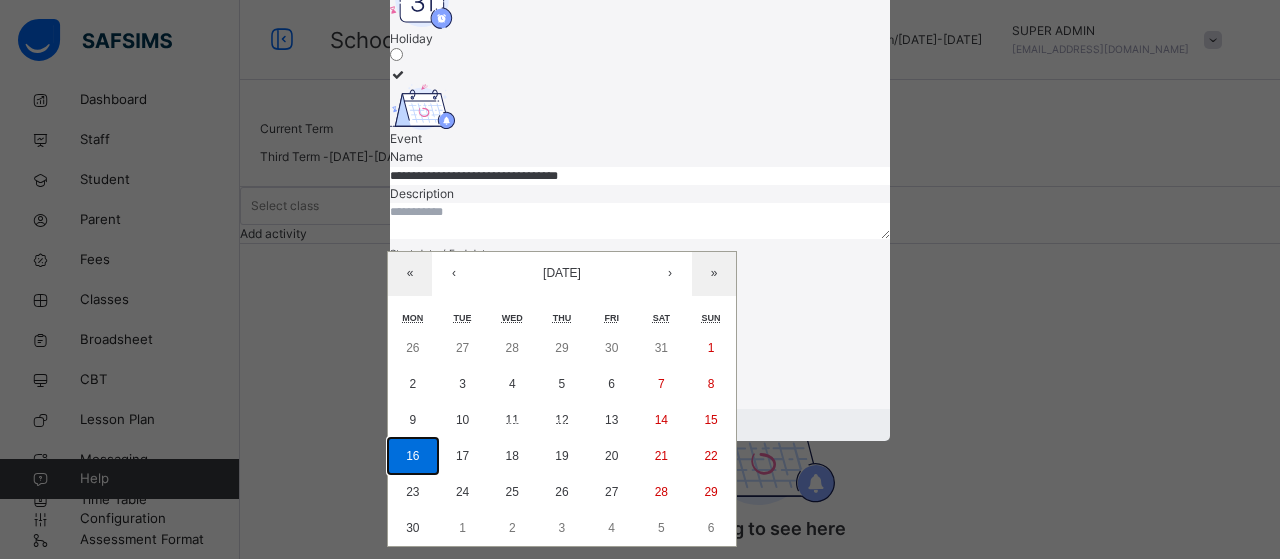 click on "16" at bounding box center [412, 456] 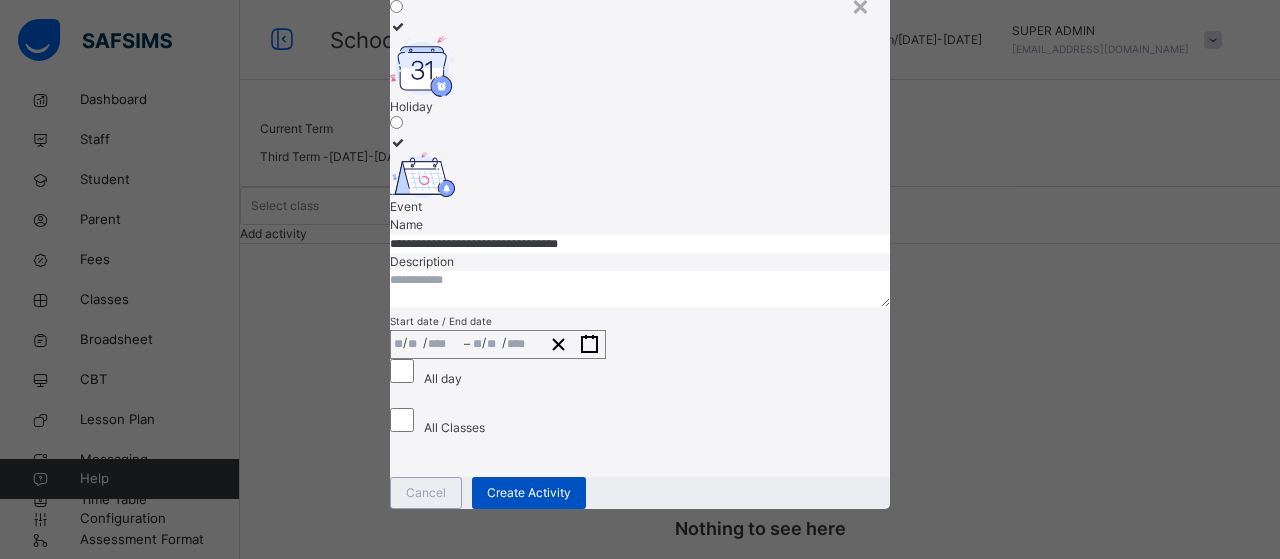 click on "Create Activity" at bounding box center (529, 493) 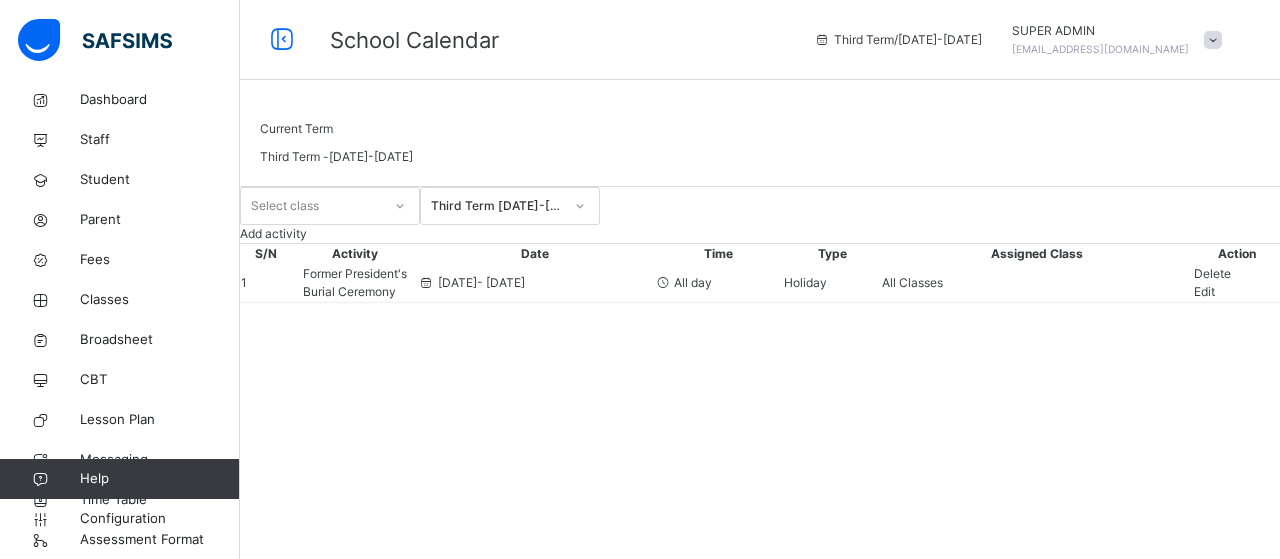 click on "Edit" at bounding box center [1204, 291] 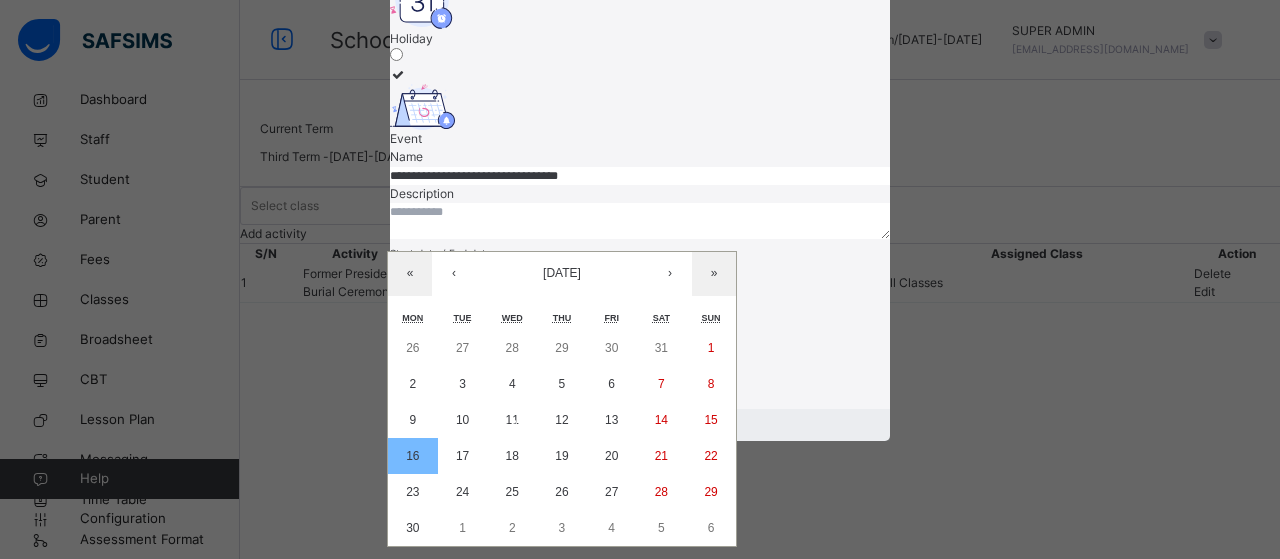 click on "**********" at bounding box center (498, 276) 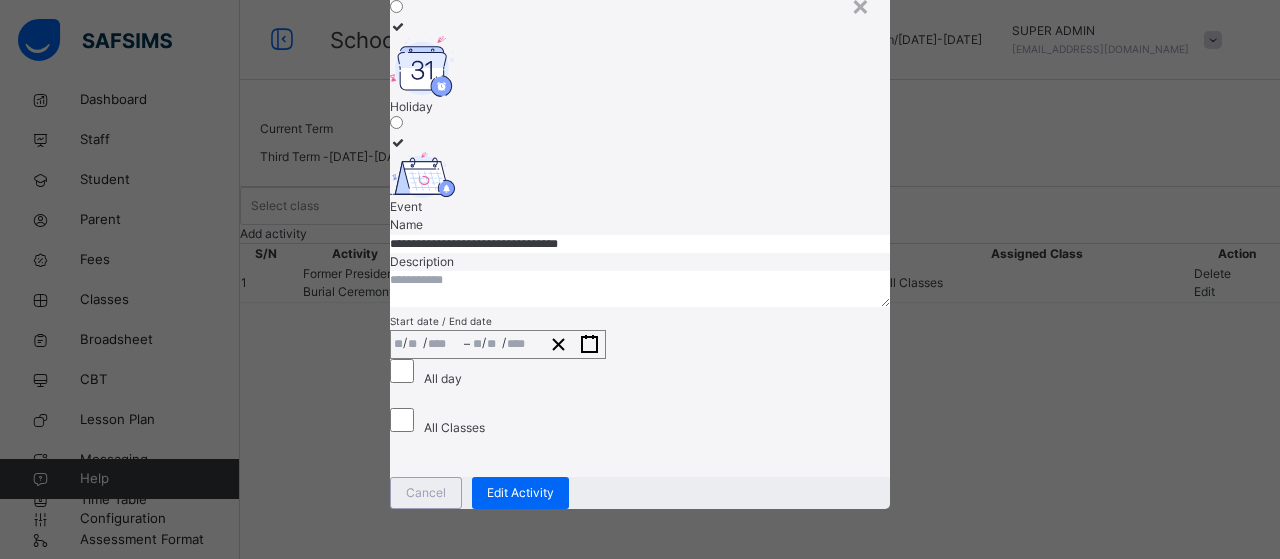 click at bounding box center [640, 289] 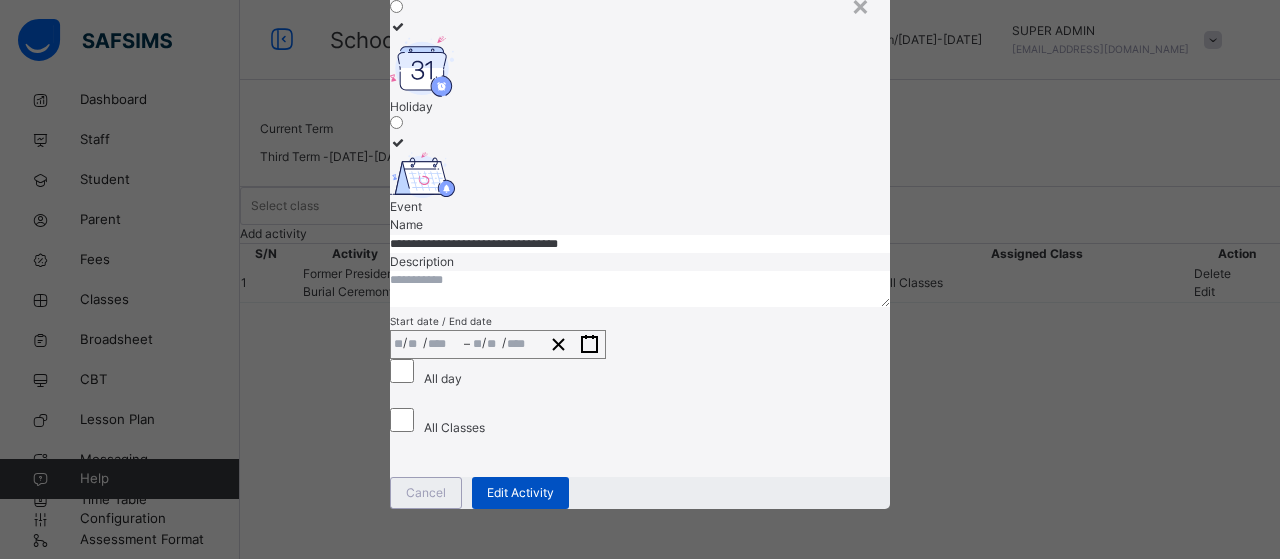 click on "Edit Activity" at bounding box center [520, 493] 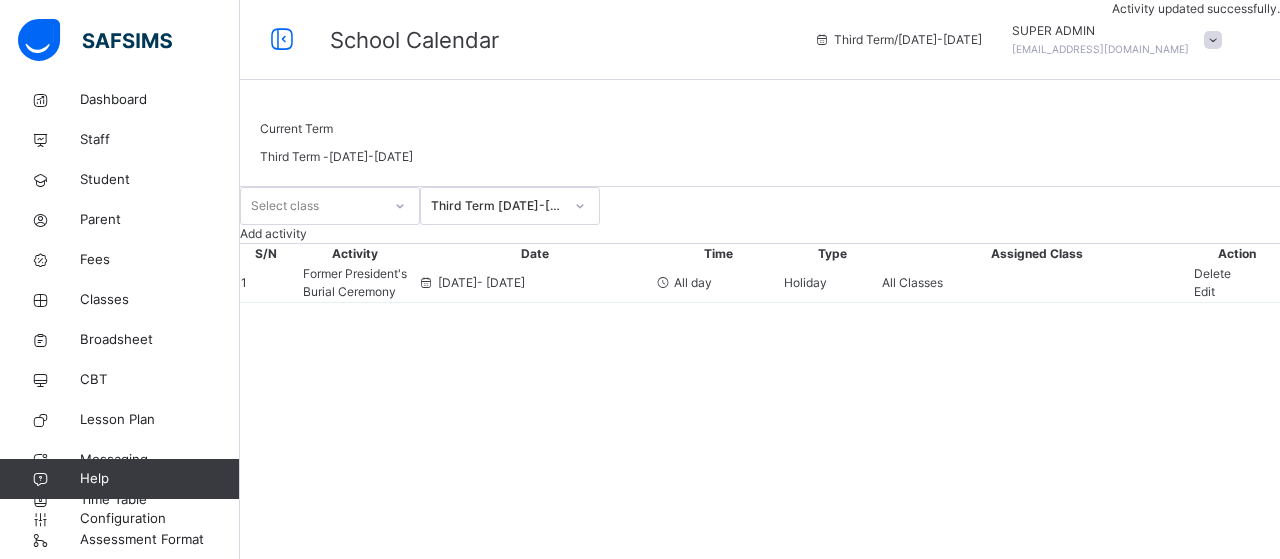 click on "Add activity" at bounding box center [273, 233] 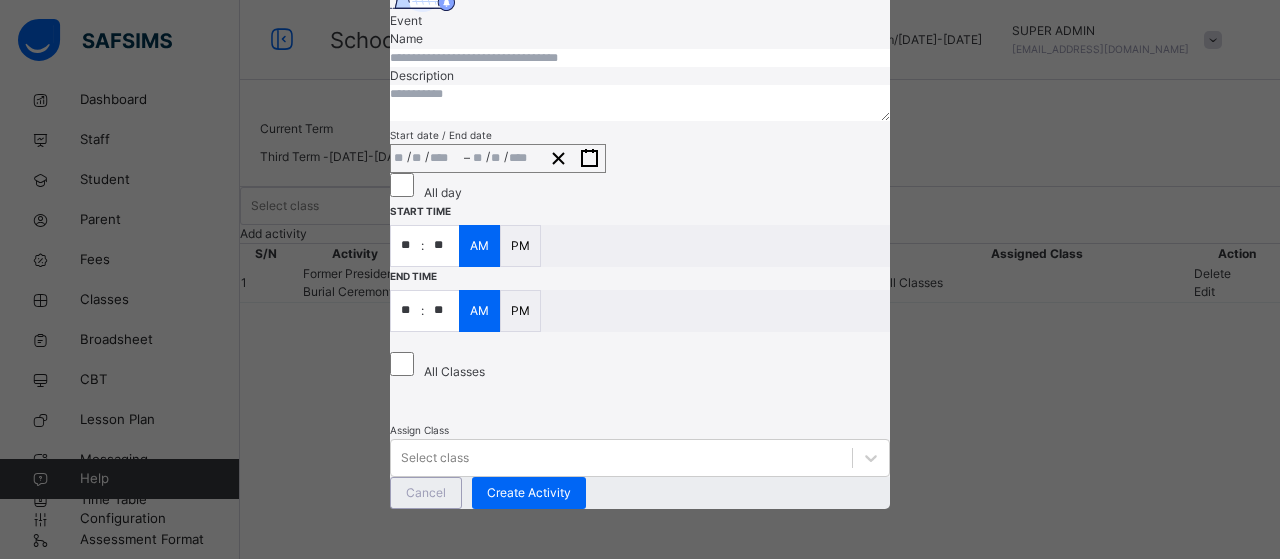 click at bounding box center (640, 58) 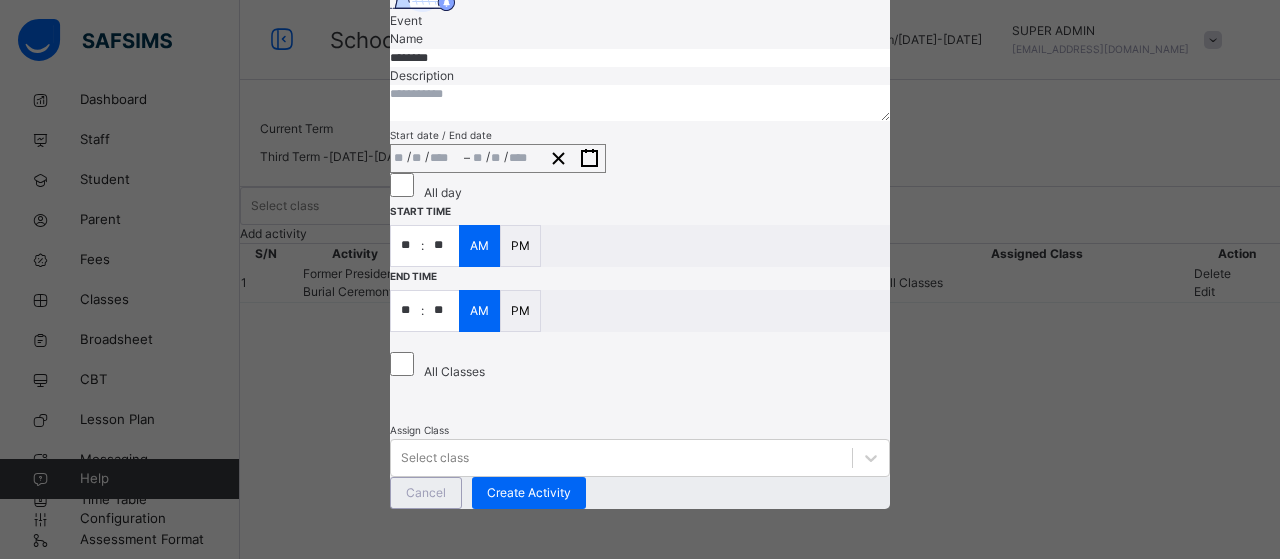 type on "*******" 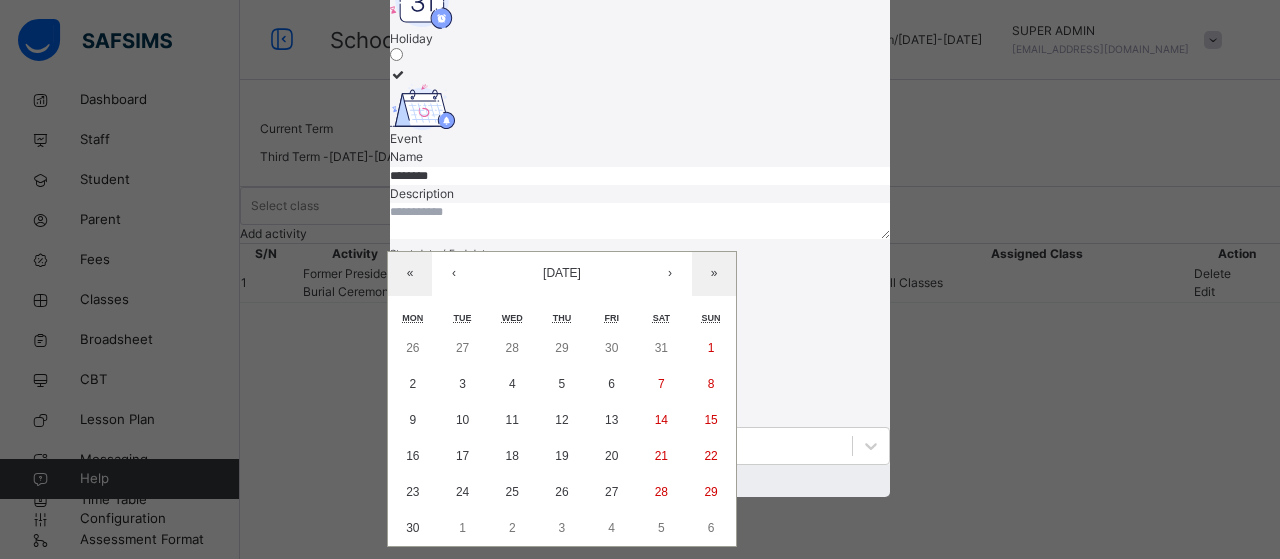 click on "/ / – / / « ‹ June 2025 › » Mon Tue Wed Thu Fri Sat Sun 26 27 28 29 30 31 1 2 3 4 5 6 7 8 9 10 11 12 13 14 15 16 17 18 19 20 21 22 23 24 25 26 27 28 29 30 1 2 3 4 5 6" at bounding box center [498, 276] 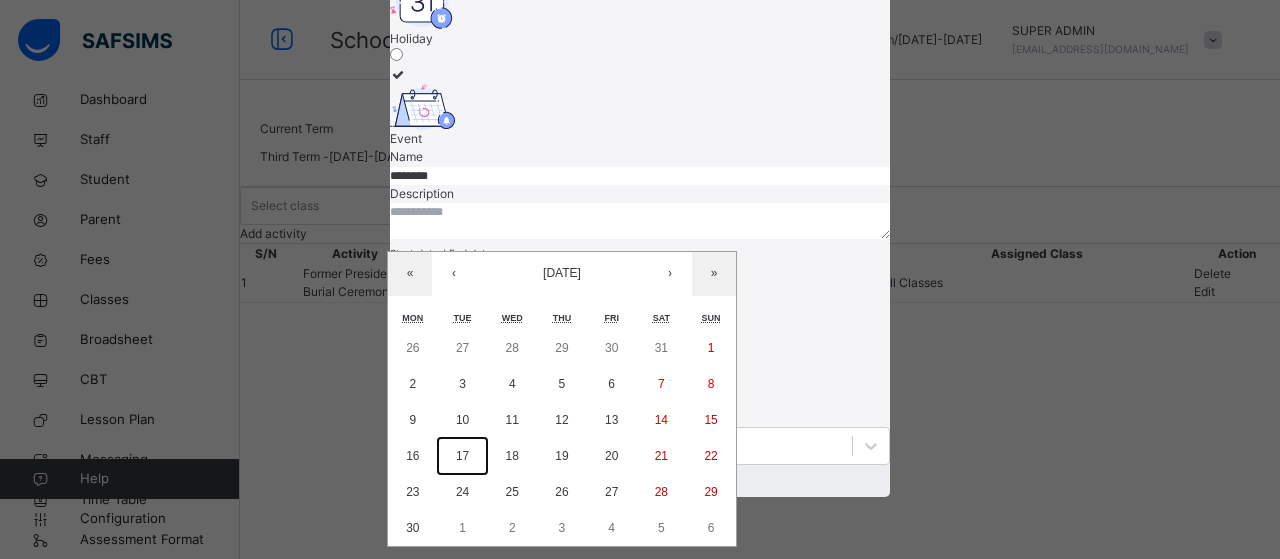 click on "17" at bounding box center [462, 456] 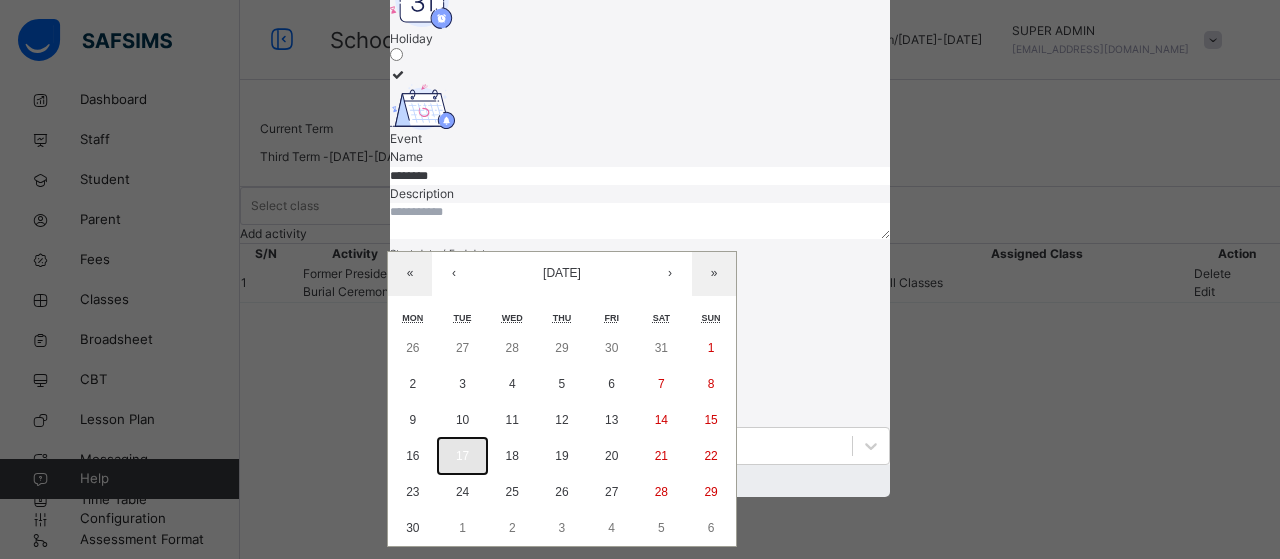 click on "17" at bounding box center [462, 456] 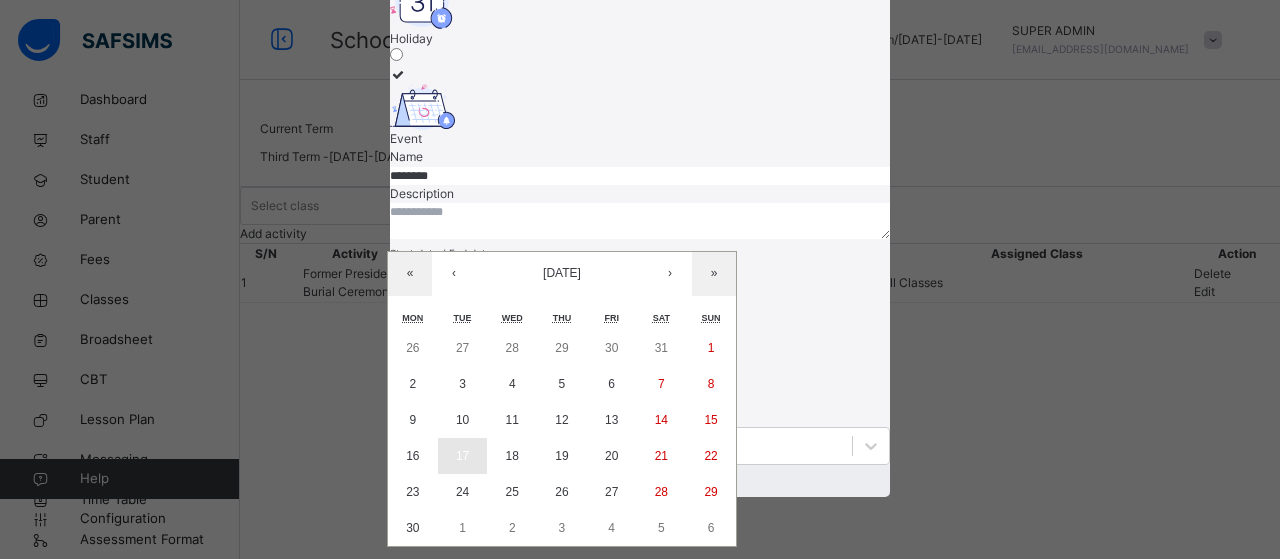 type on "**********" 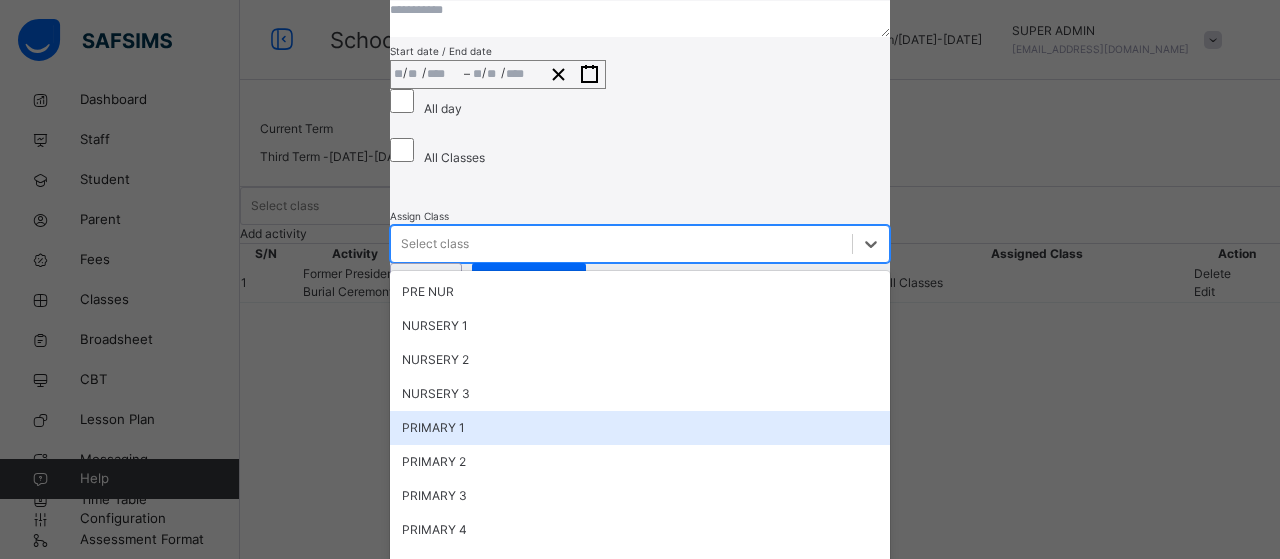 scroll, scrollTop: 536, scrollLeft: 0, axis: vertical 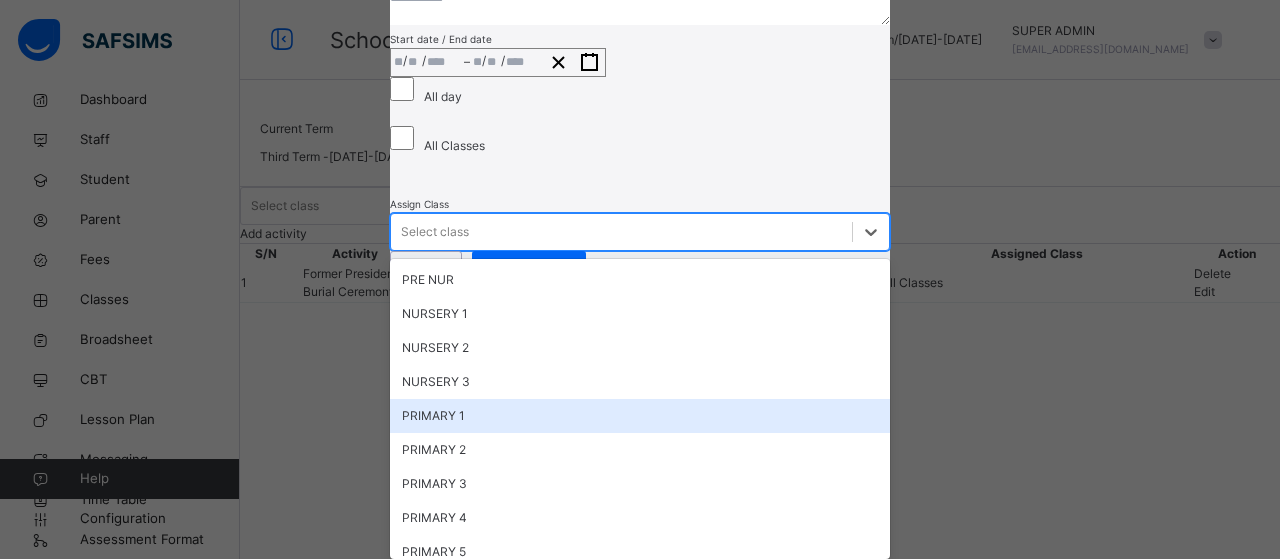 click on "option PRIMARY 1 focused, 5 of 20. 20 results available. Use Up and Down to choose options, press Enter to select the currently focused option, press Escape to exit the menu, press Tab to select the option and exit the menu. Select class PRE NUR NURSERY 1 NURSERY 2 NURSERY 3 PRIMARY 1 PRIMARY 2 PRIMARY 3 PRIMARY 4 PRIMARY 5 JSS 1 JSS 2 JSS 3 SSS 1 SSS 2 SSS 3 JSS 3 (Mock) SSS 3 (Mock) SPECIAL P1 PAL PRIMARY" at bounding box center (640, 232) 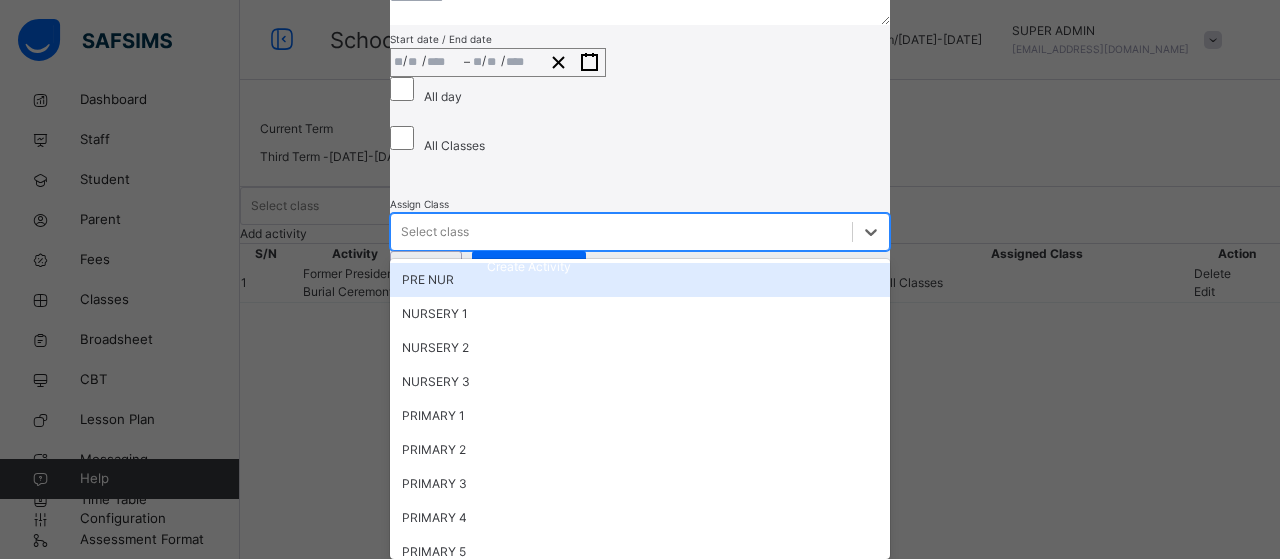 scroll, scrollTop: 398, scrollLeft: 0, axis: vertical 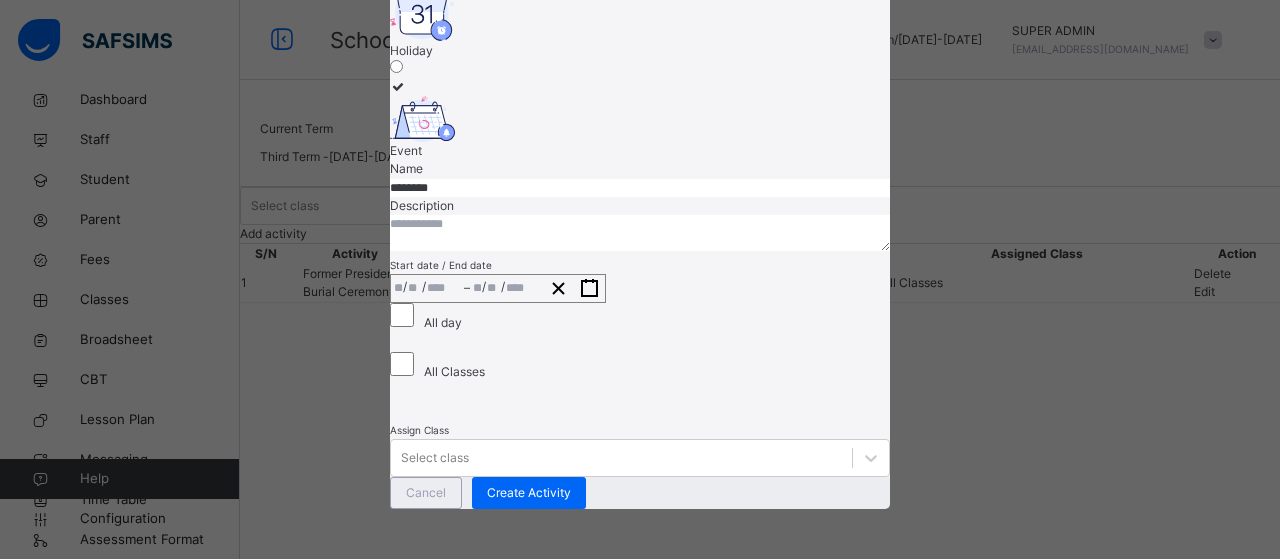 click on "**********" at bounding box center (640, 192) 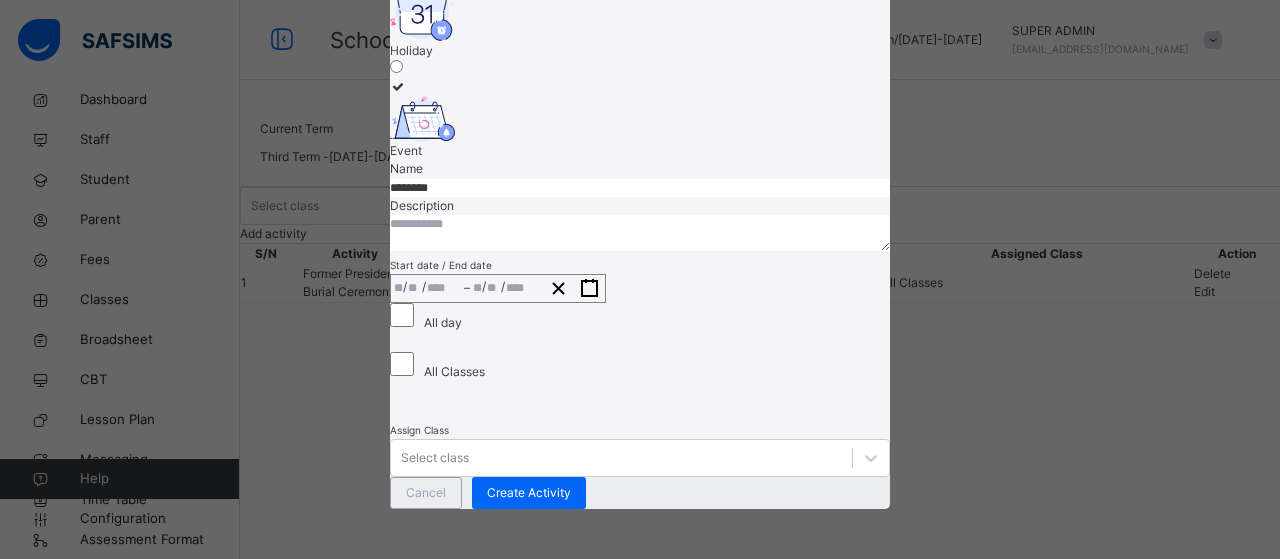 scroll, scrollTop: 356, scrollLeft: 0, axis: vertical 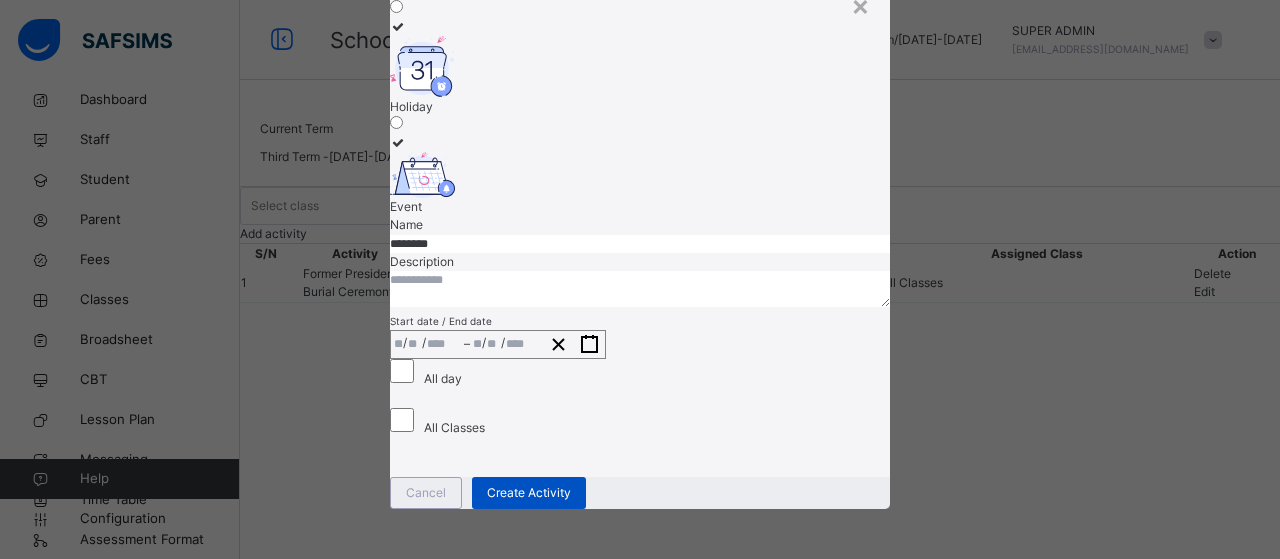 click on "Create Activity" at bounding box center [529, 493] 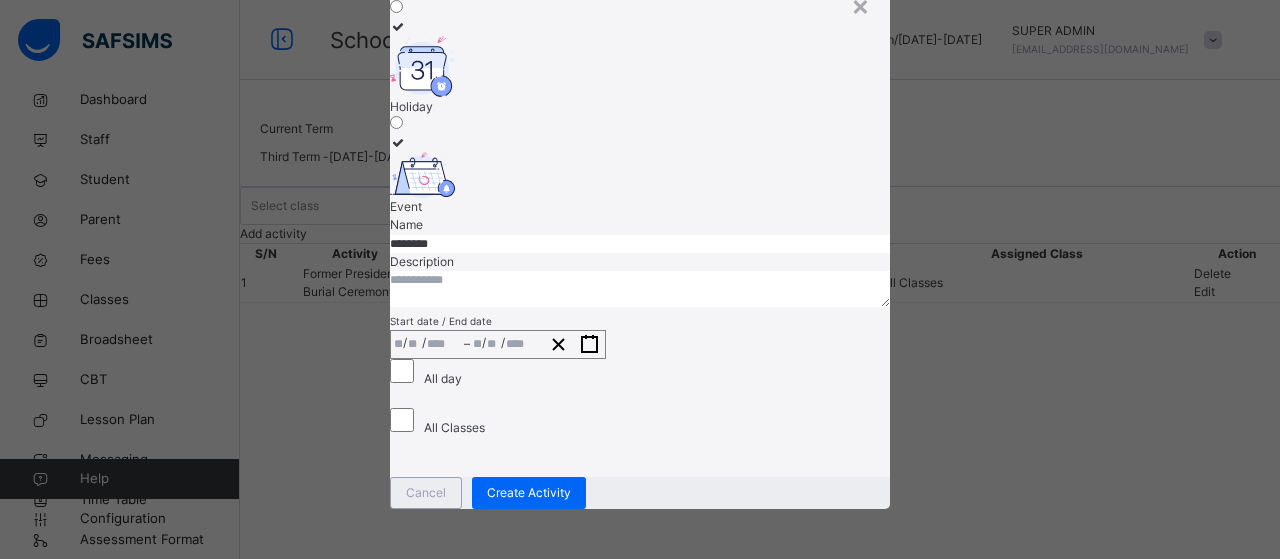 scroll, scrollTop: 152, scrollLeft: 0, axis: vertical 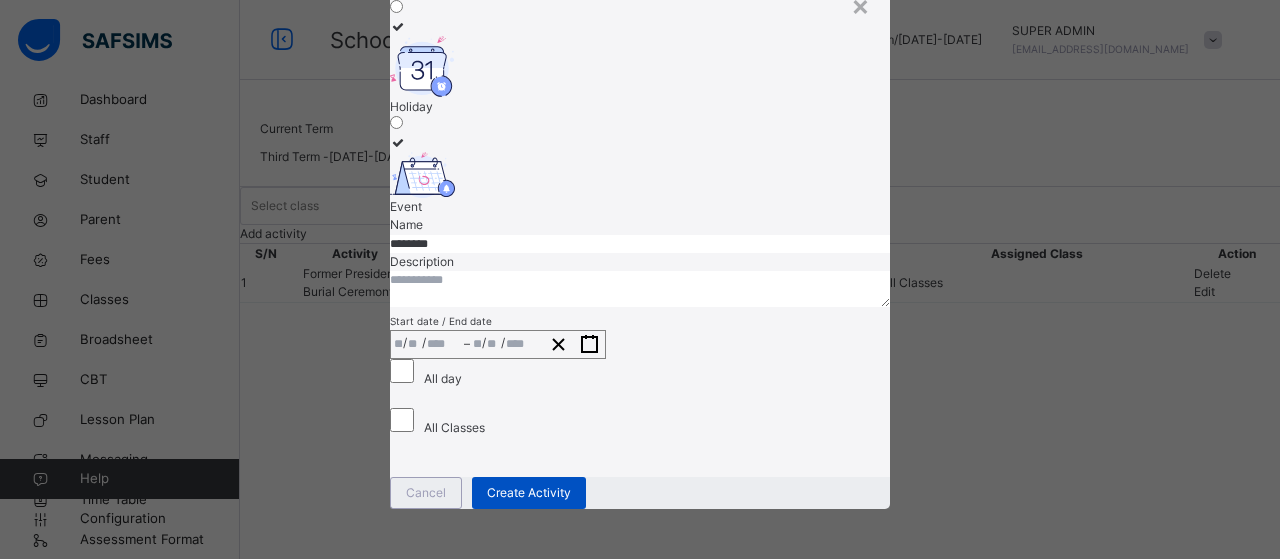 click on "Create Activity" at bounding box center (529, 493) 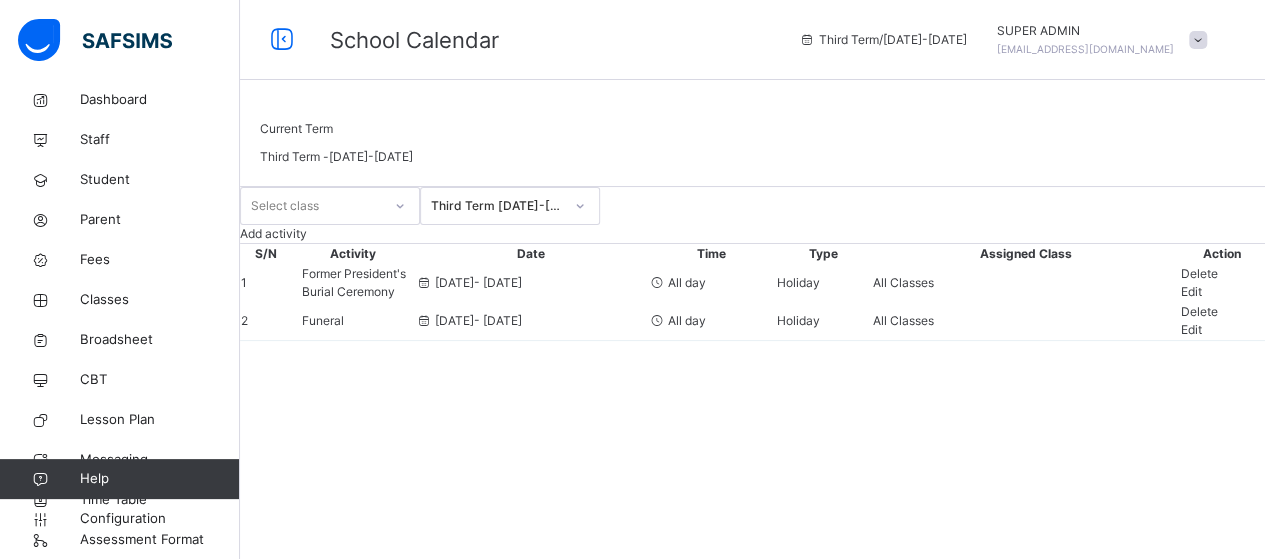 click on "Add activity" at bounding box center (273, 233) 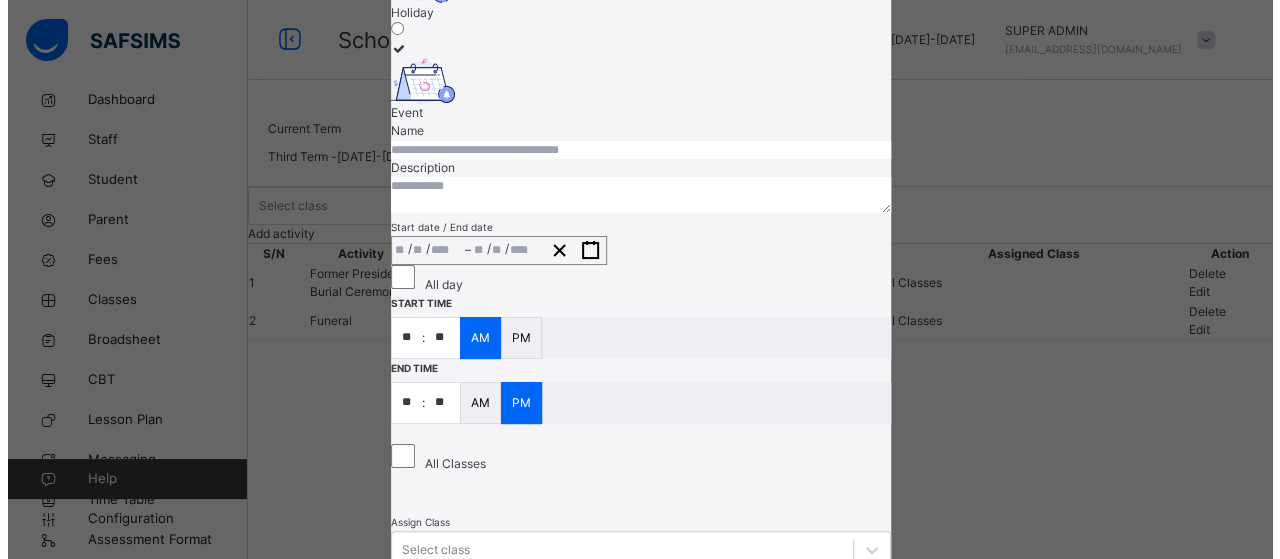 scroll, scrollTop: 176, scrollLeft: 0, axis: vertical 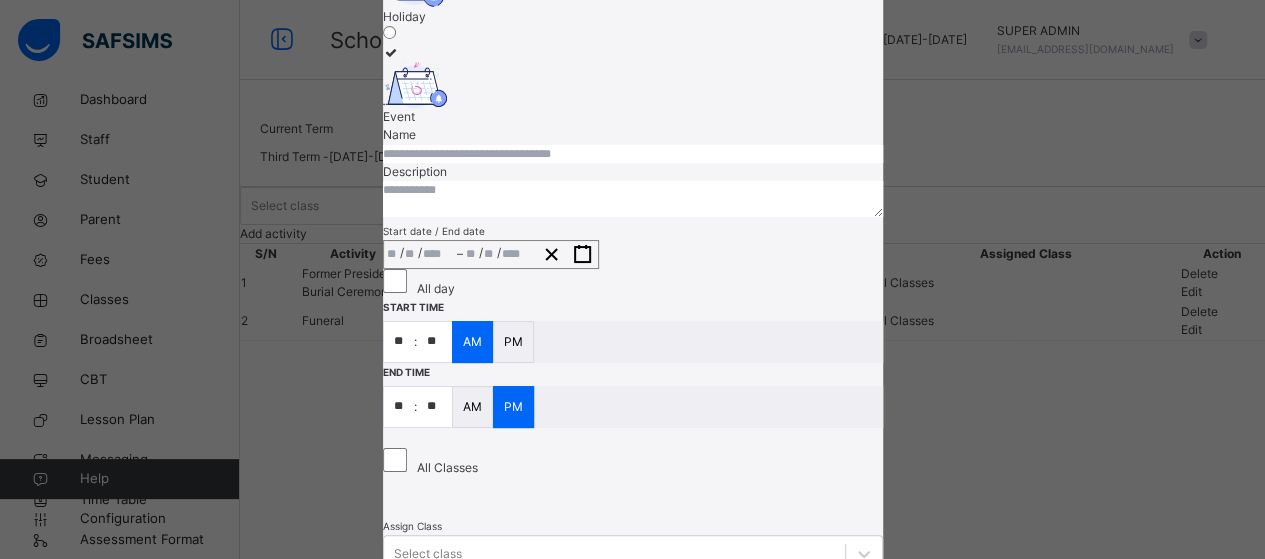 click at bounding box center (633, 154) 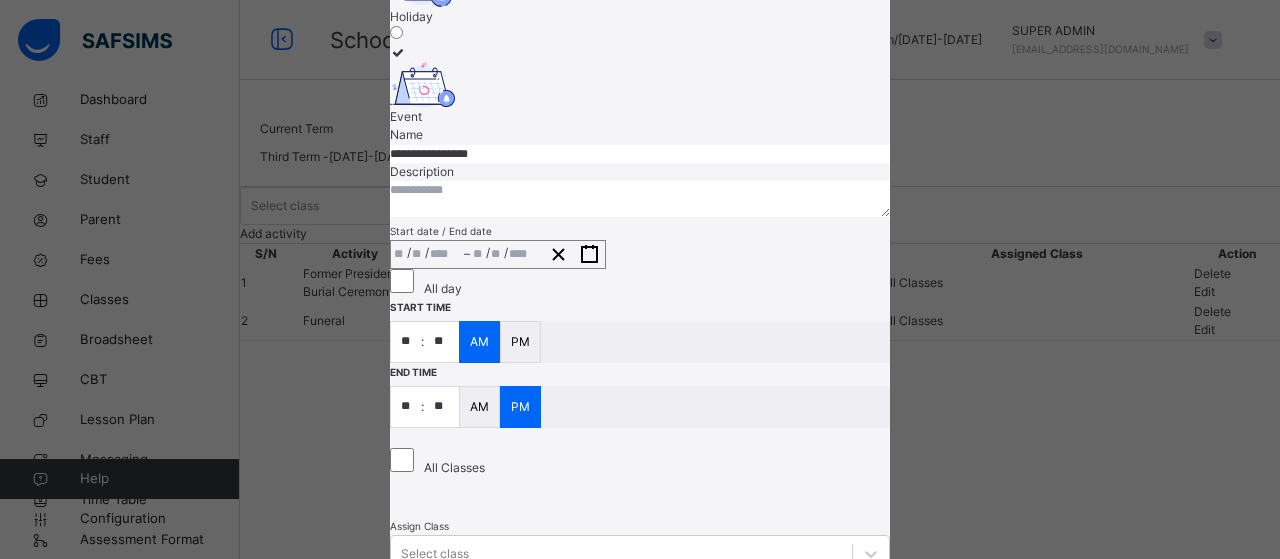 click at bounding box center (422, -23) 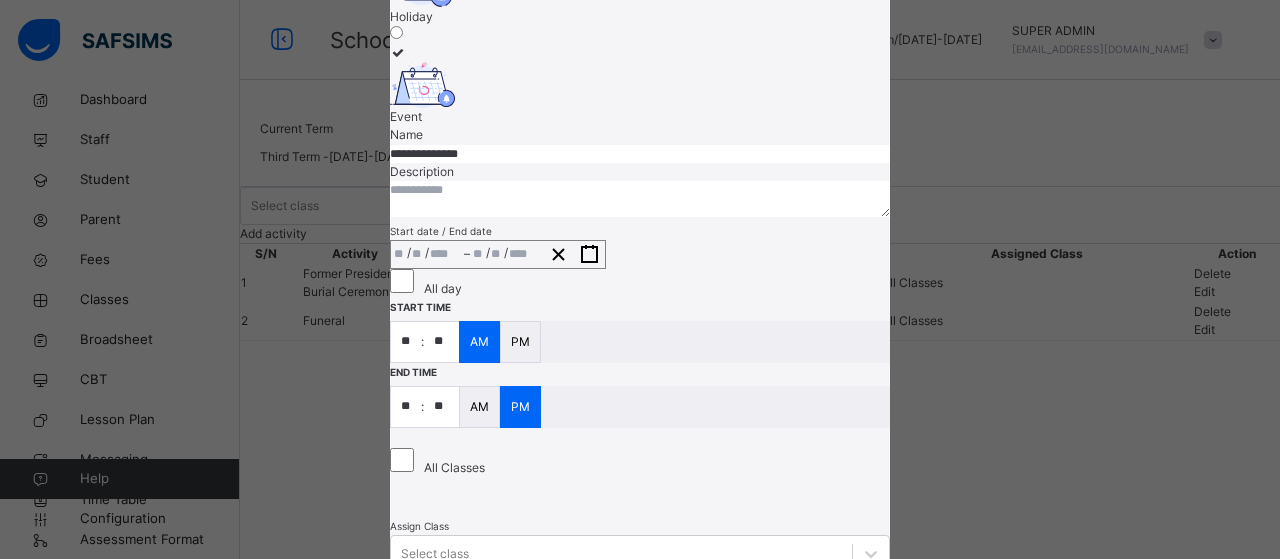 type on "**********" 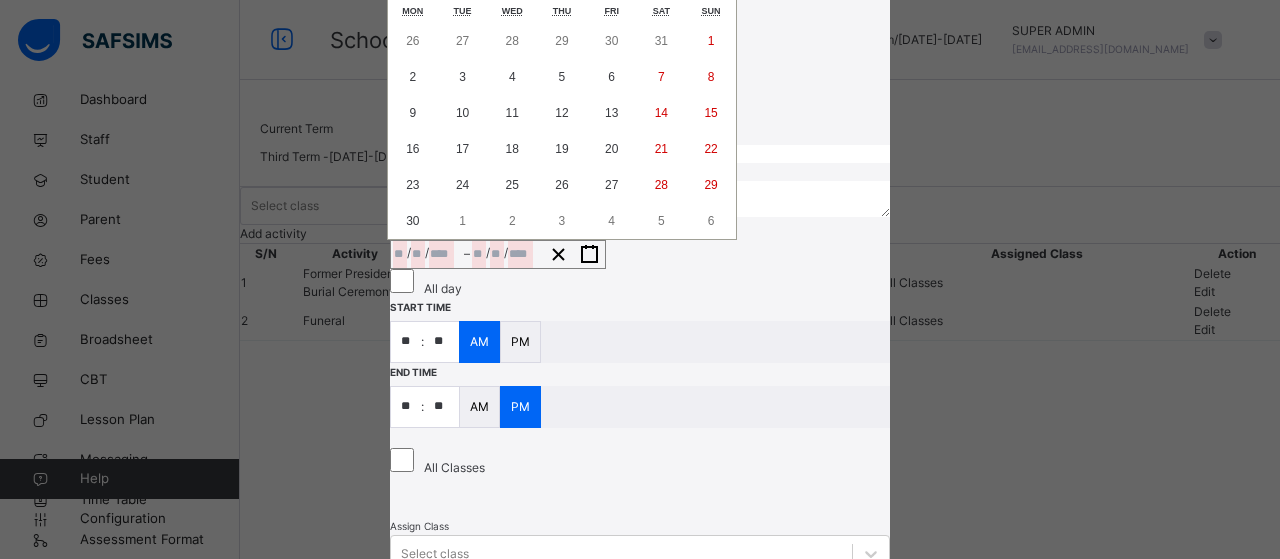 click 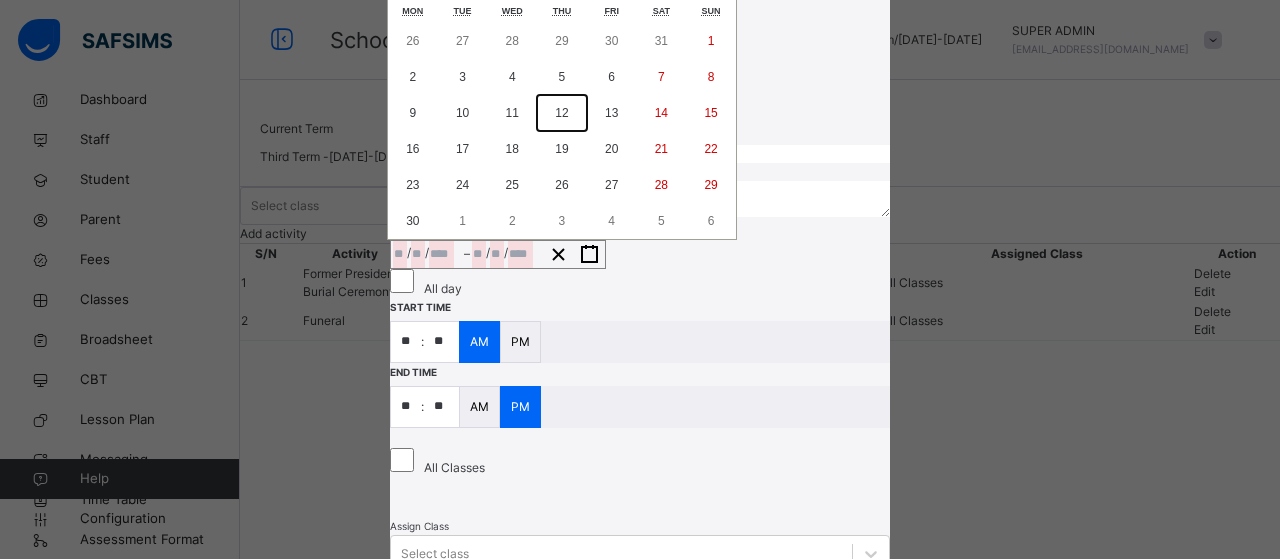 click on "12" at bounding box center [561, 113] 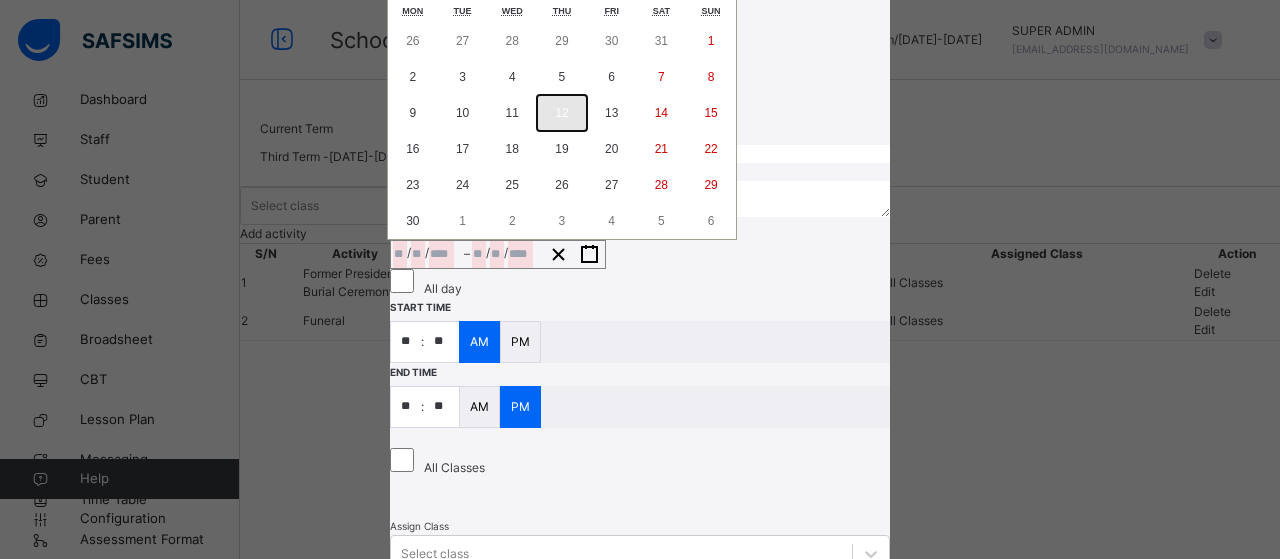 click on "12" at bounding box center [561, 113] 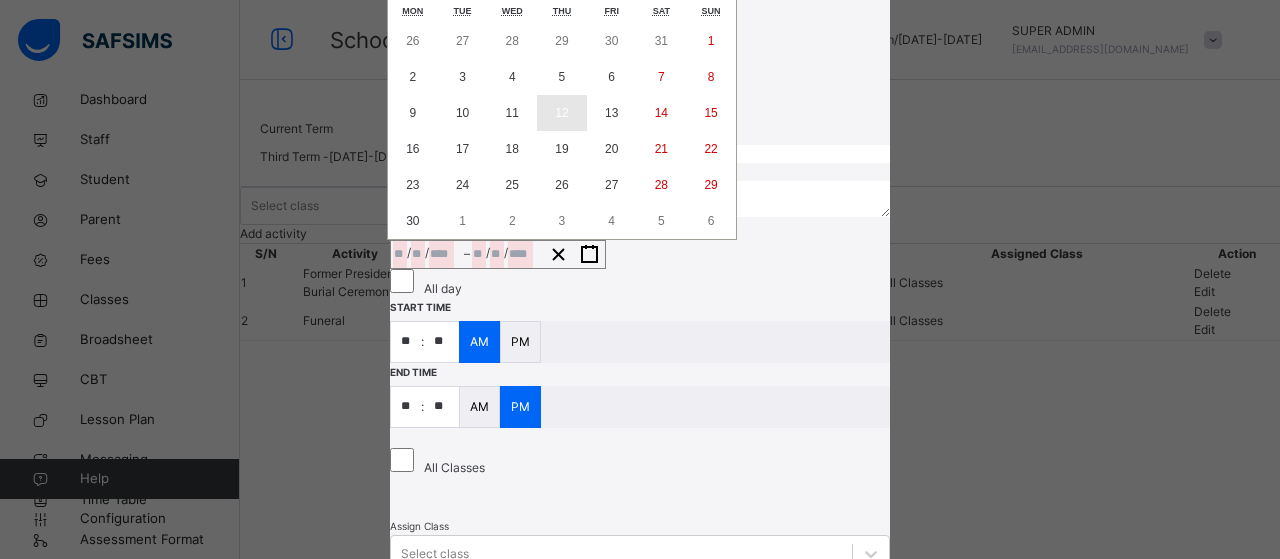 type on "**********" 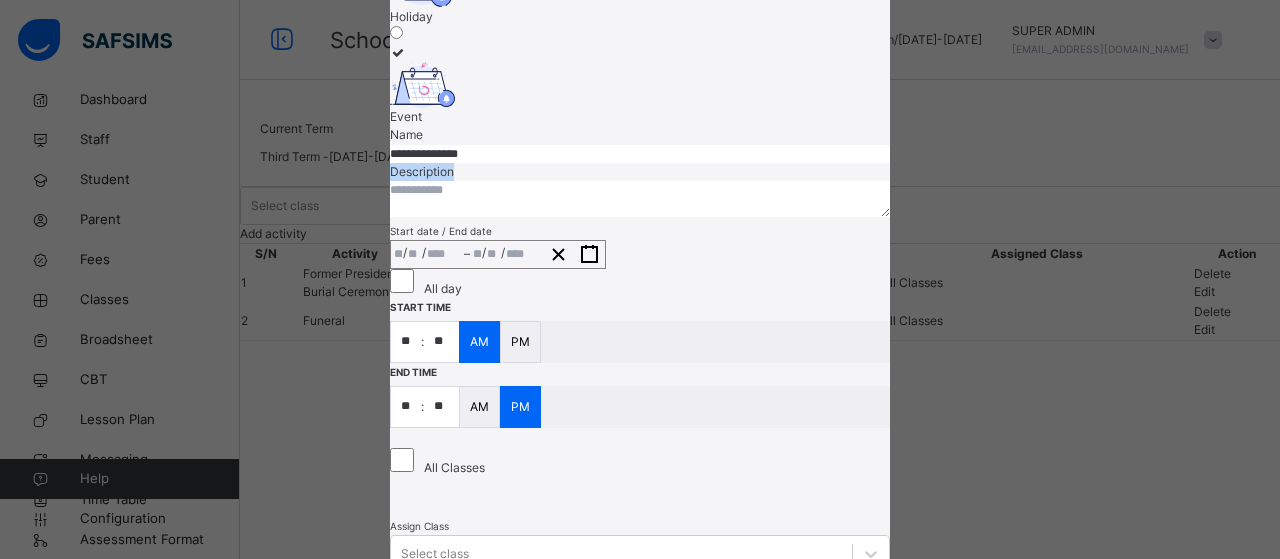 click on "**********" at bounding box center (640, 223) 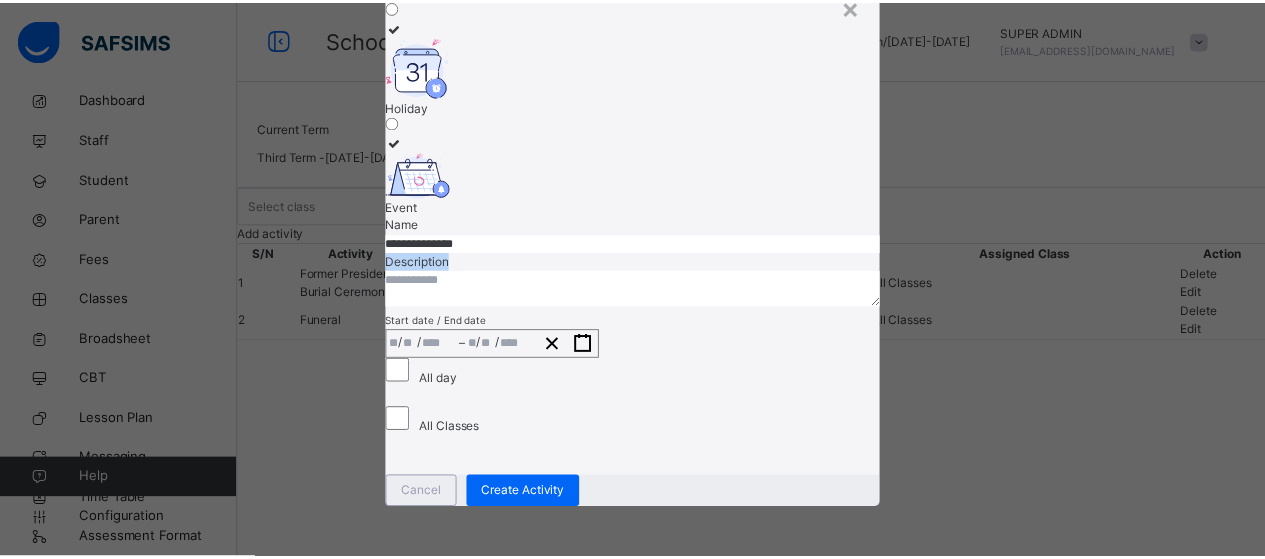 scroll, scrollTop: 356, scrollLeft: 0, axis: vertical 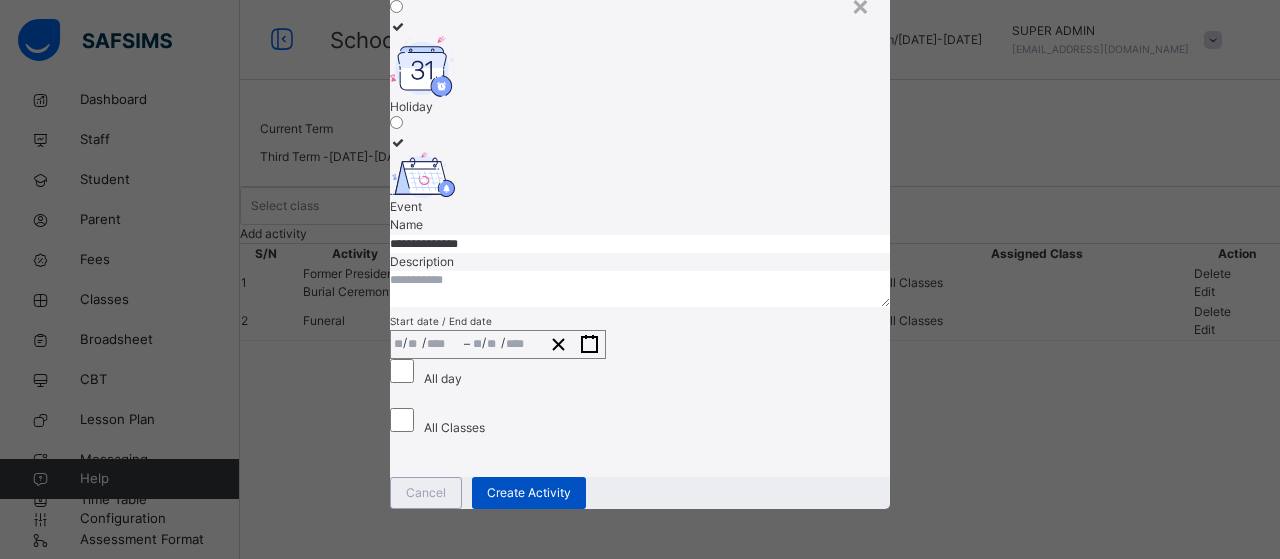 click on "Create Activity" at bounding box center (529, 493) 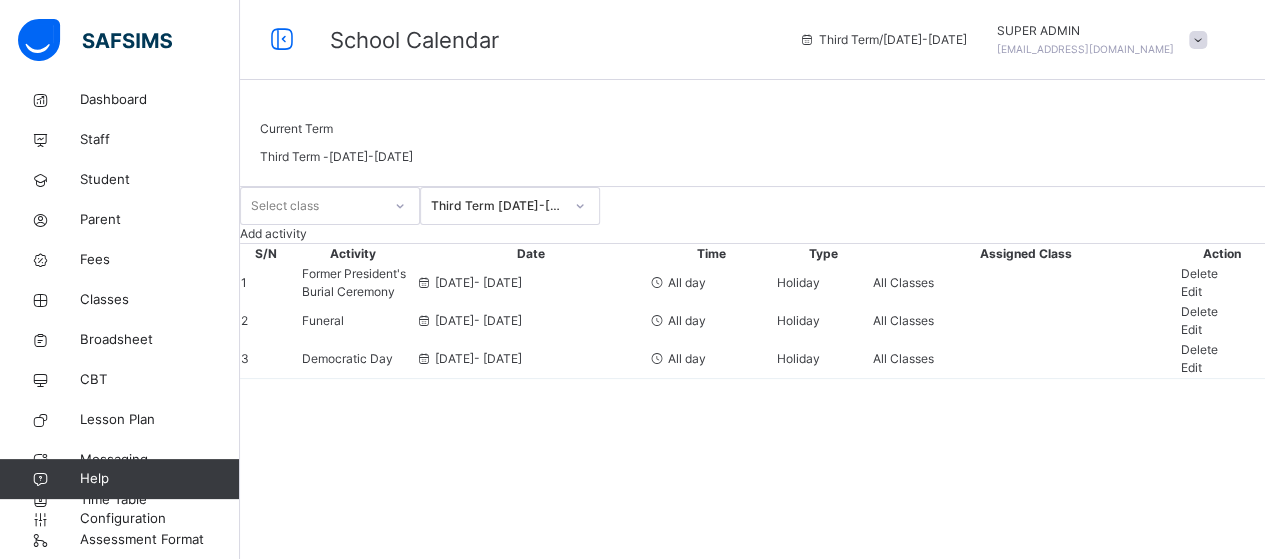 scroll, scrollTop: 134, scrollLeft: 0, axis: vertical 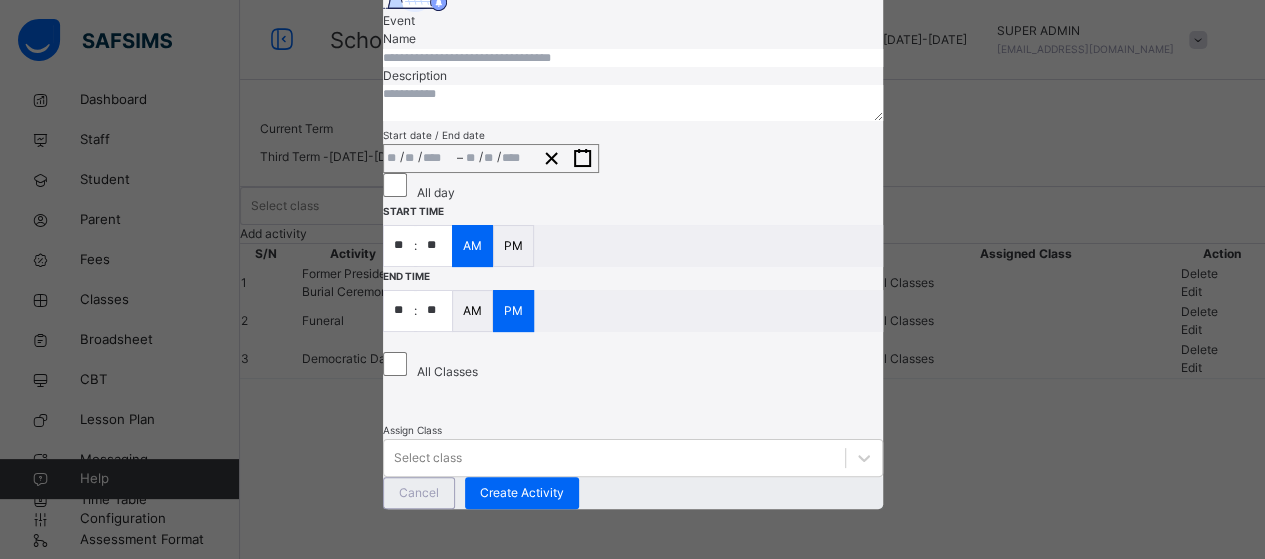 click at bounding box center (633, 58) 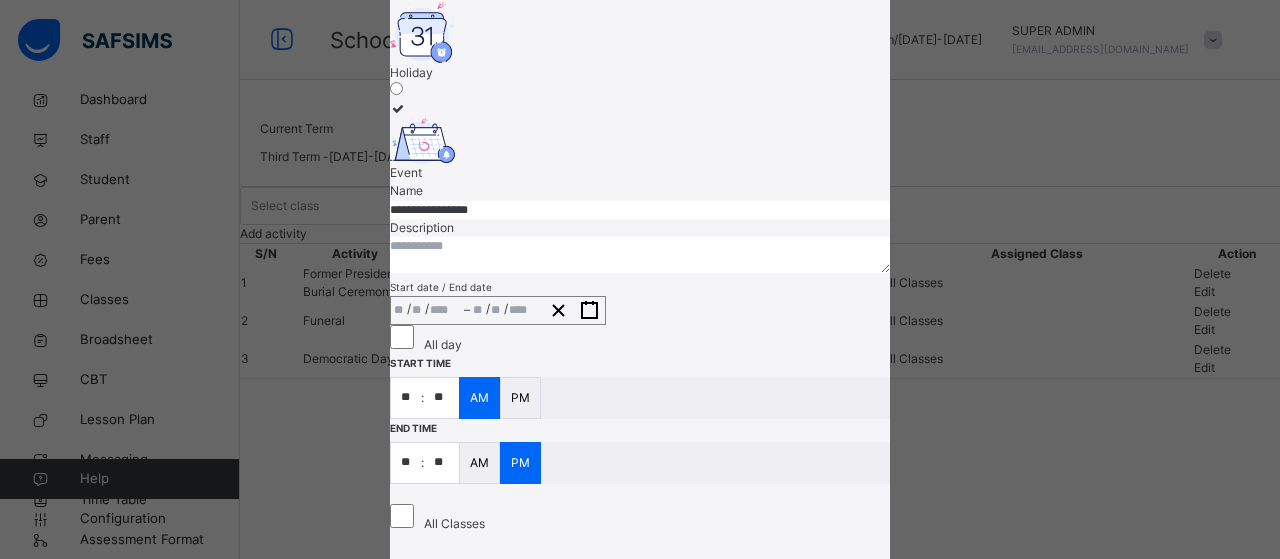 scroll, scrollTop: 120, scrollLeft: 0, axis: vertical 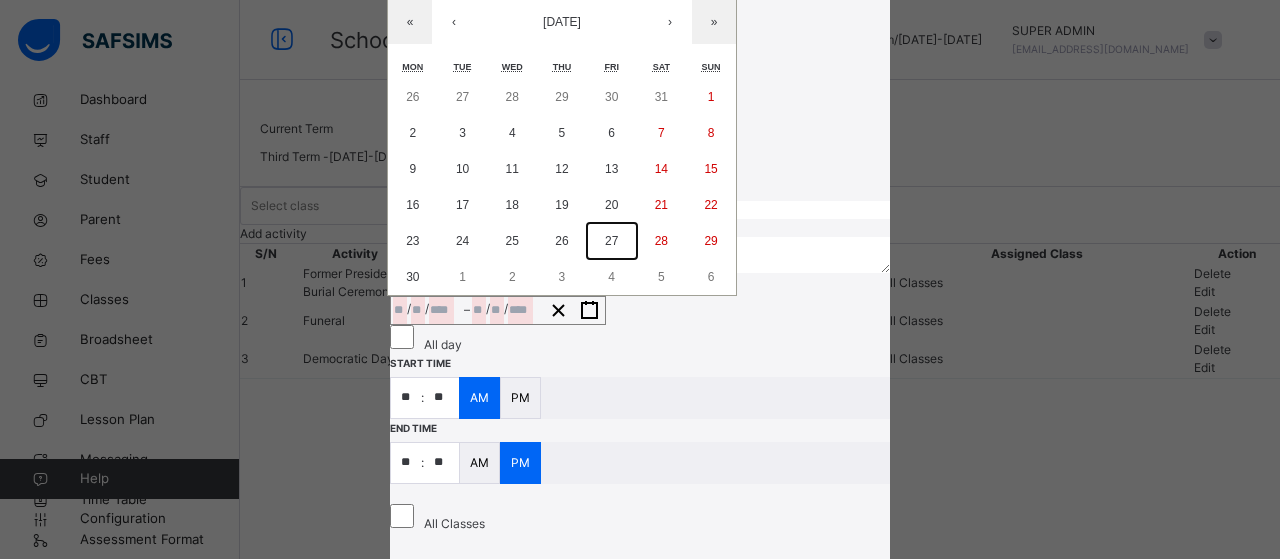 click on "27" at bounding box center (611, 241) 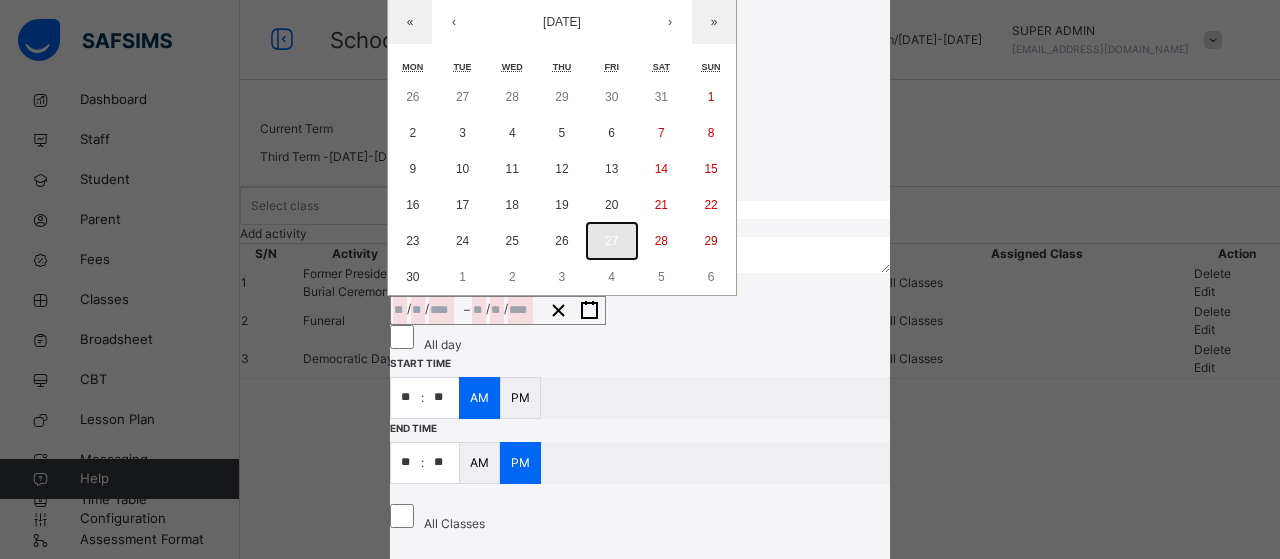 click on "27" at bounding box center (611, 241) 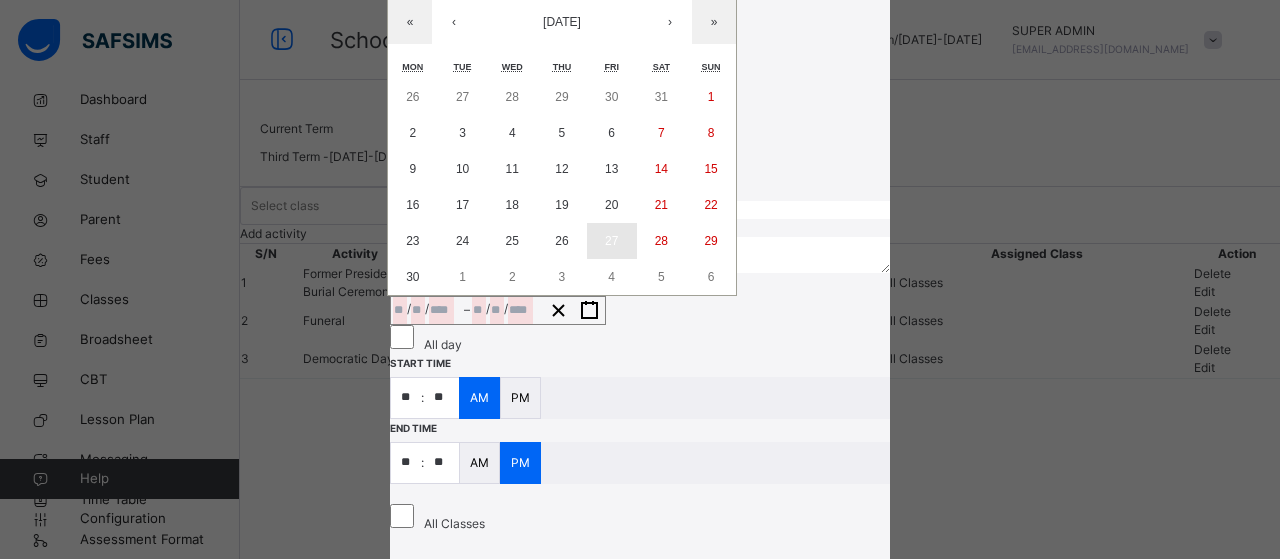 click at bounding box center (640, 255) 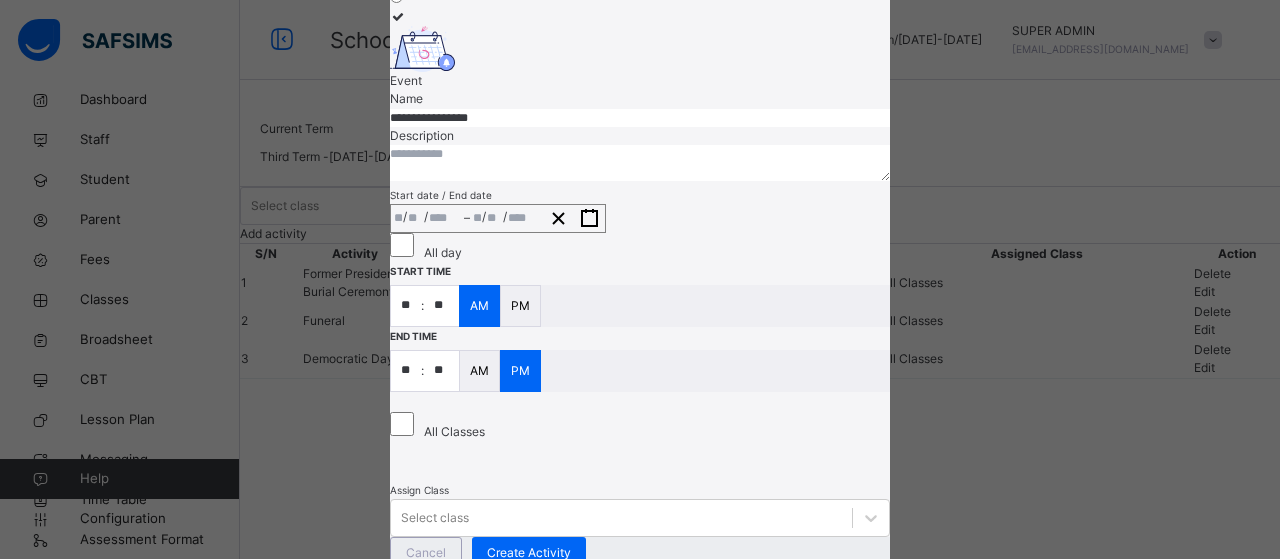 scroll, scrollTop: 280, scrollLeft: 0, axis: vertical 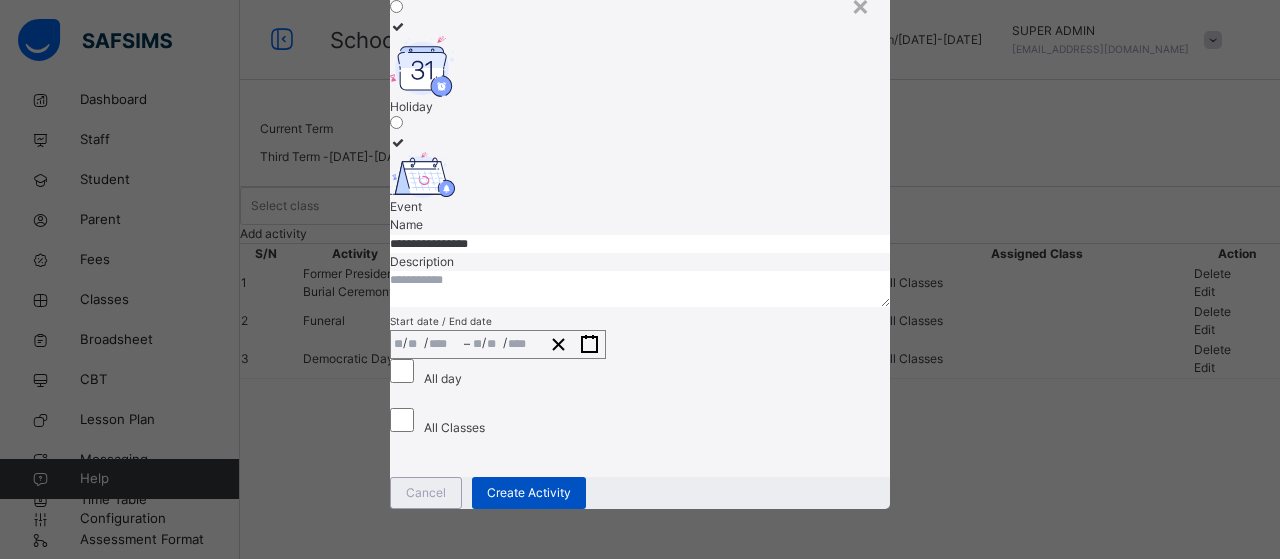 click on "Create Activity" at bounding box center [529, 493] 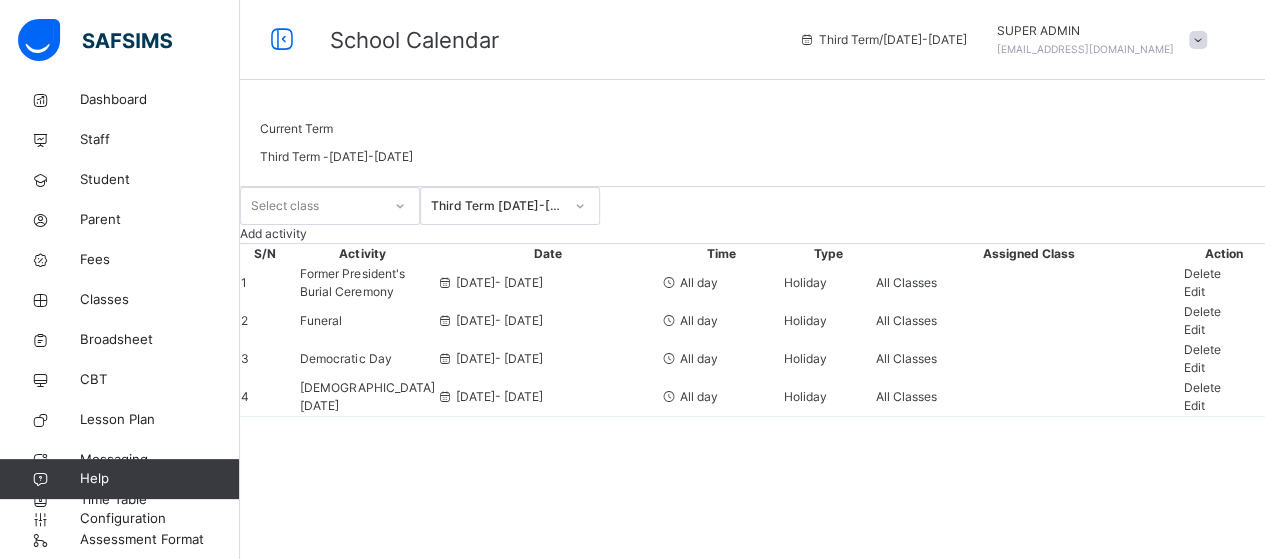scroll, scrollTop: 0, scrollLeft: 0, axis: both 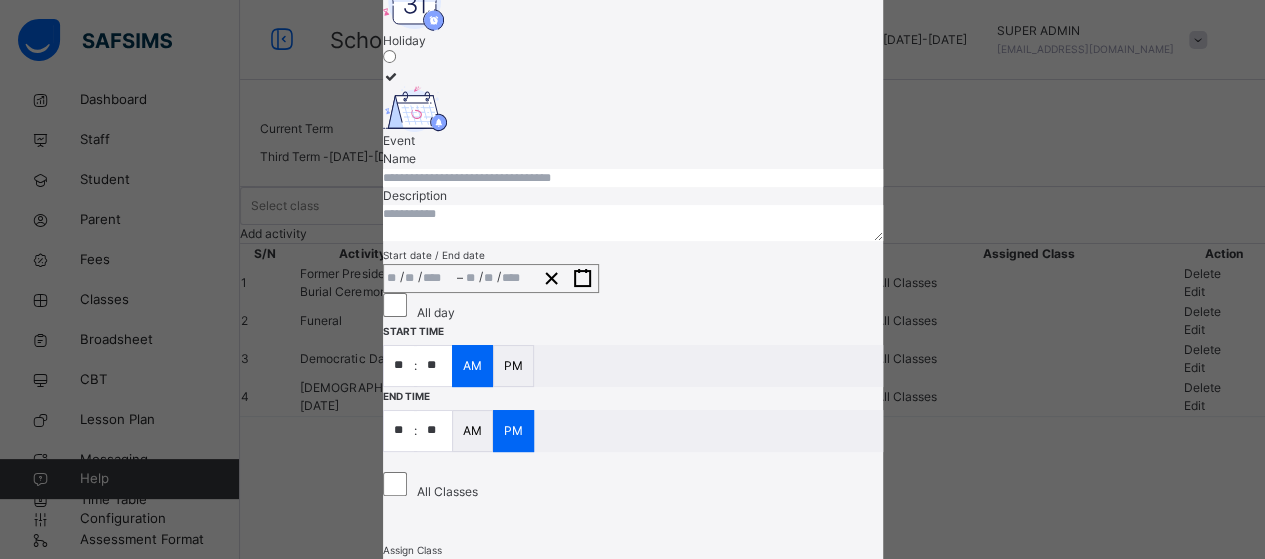 click at bounding box center (415, 1) 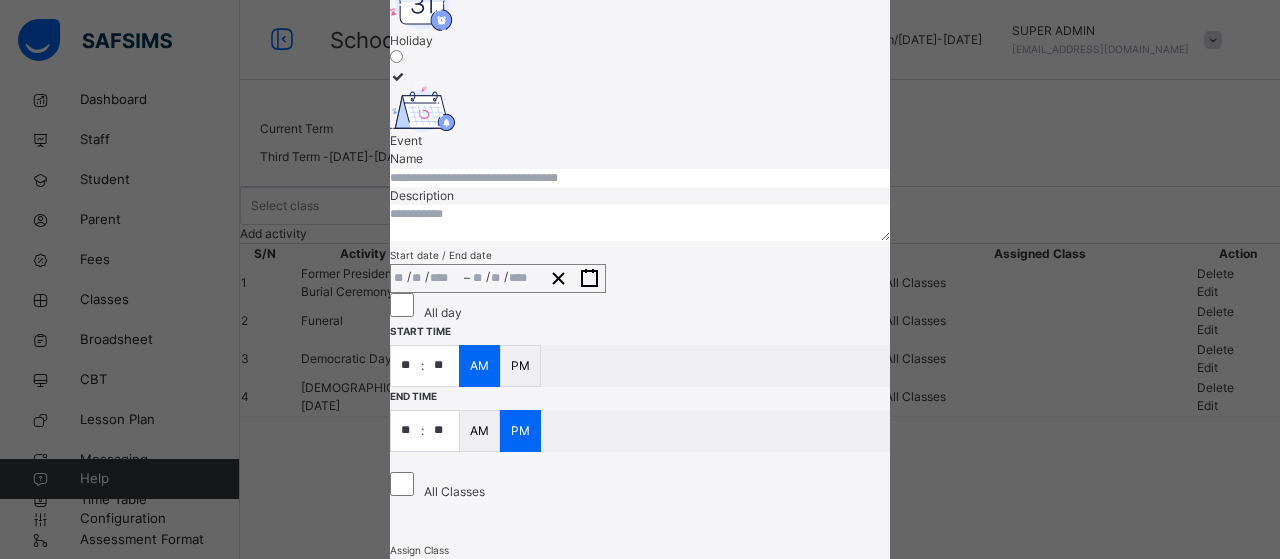 click at bounding box center (640, 178) 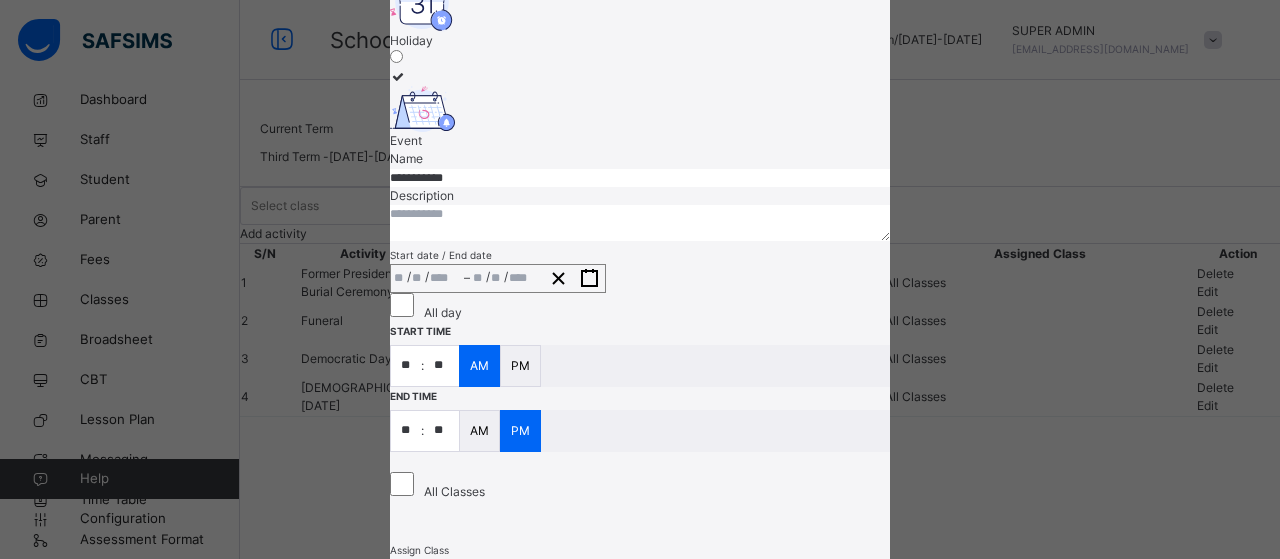 type on "**********" 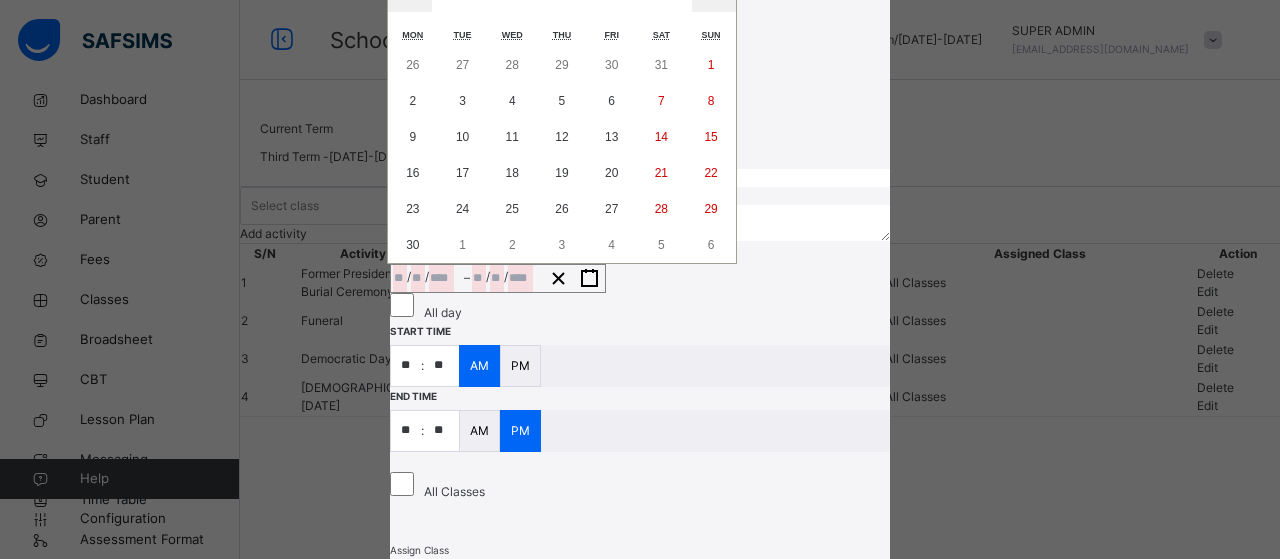click 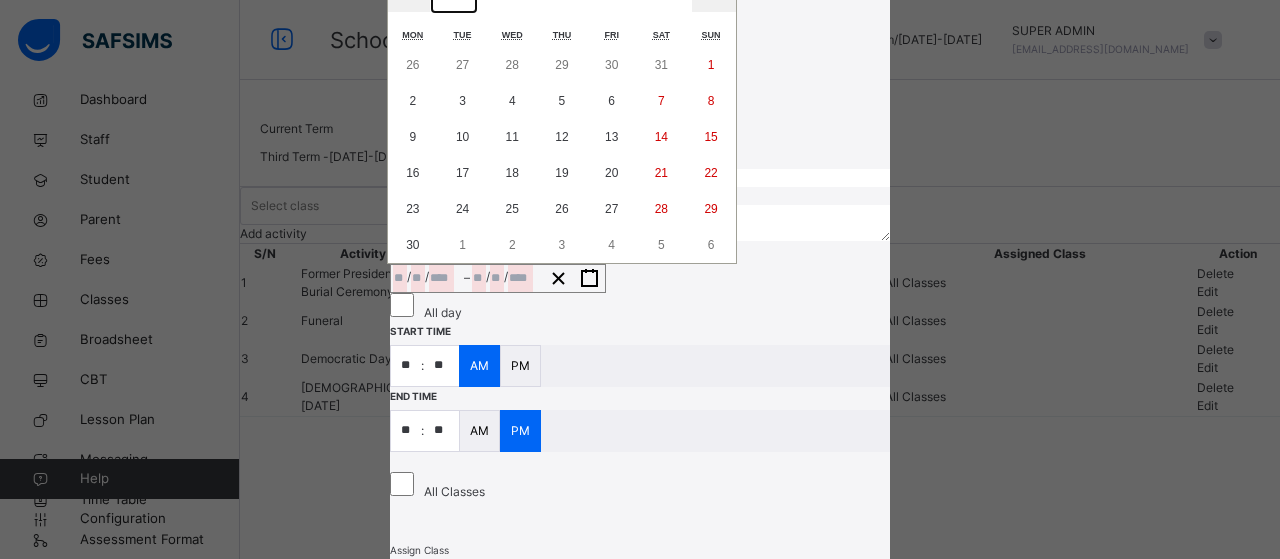 click on "‹" at bounding box center (454, -10) 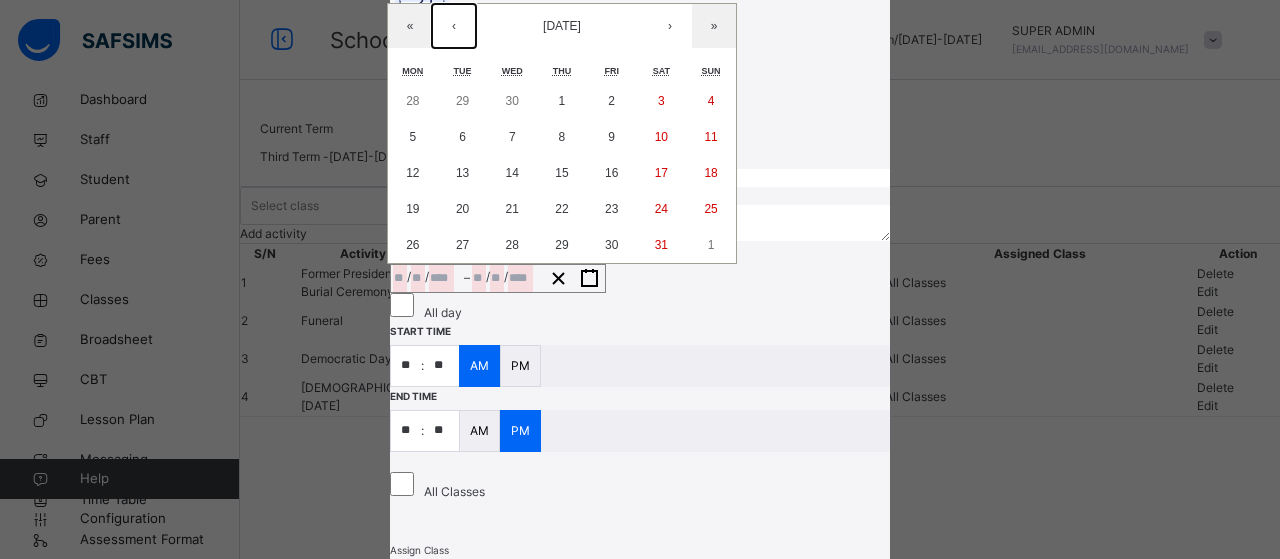 click on "‹" at bounding box center (454, 26) 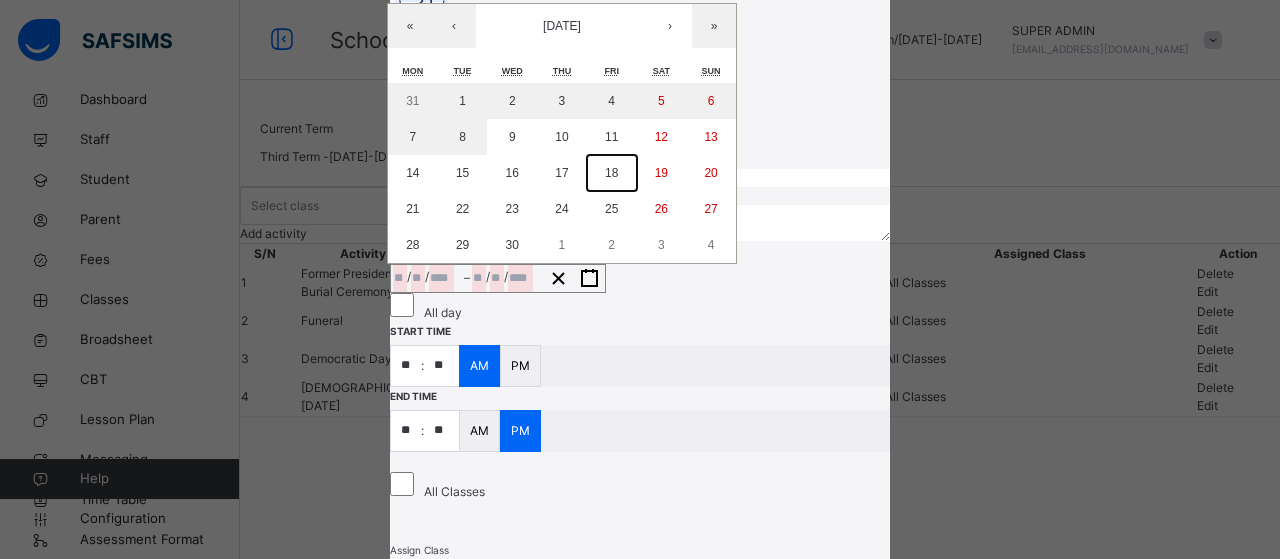 click on "18" at bounding box center [611, 173] 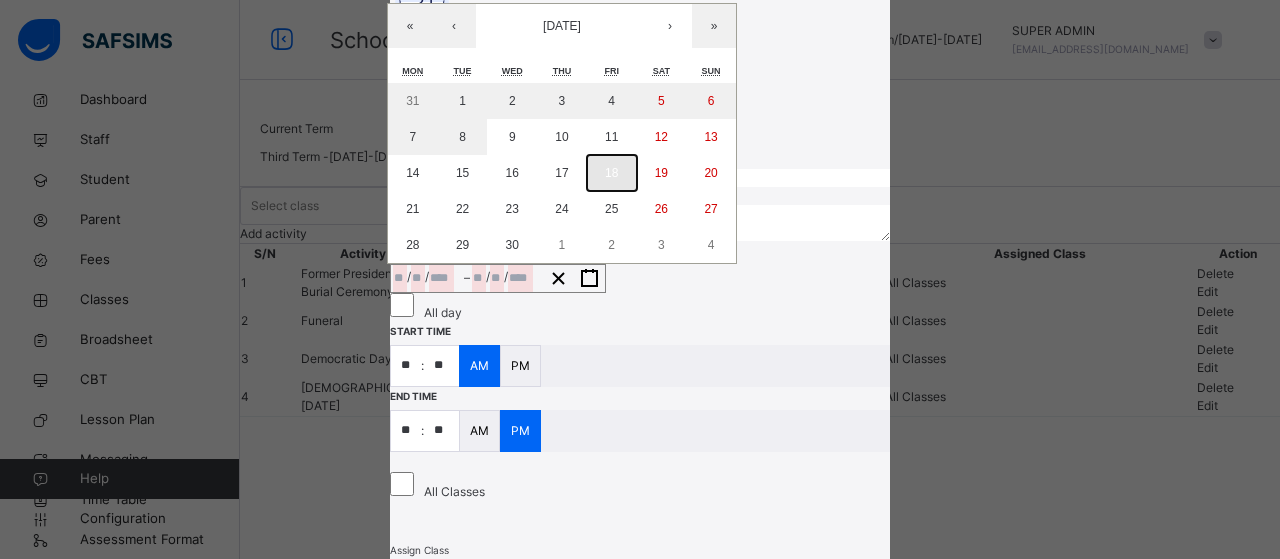 click on "18" at bounding box center (611, 173) 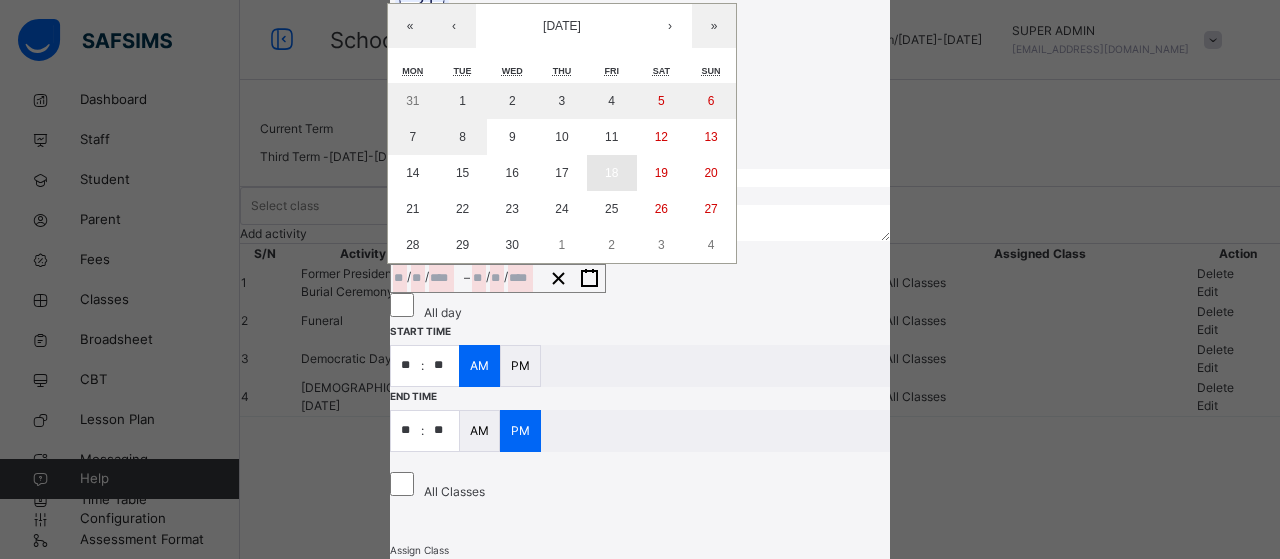 click at bounding box center [640, 223] 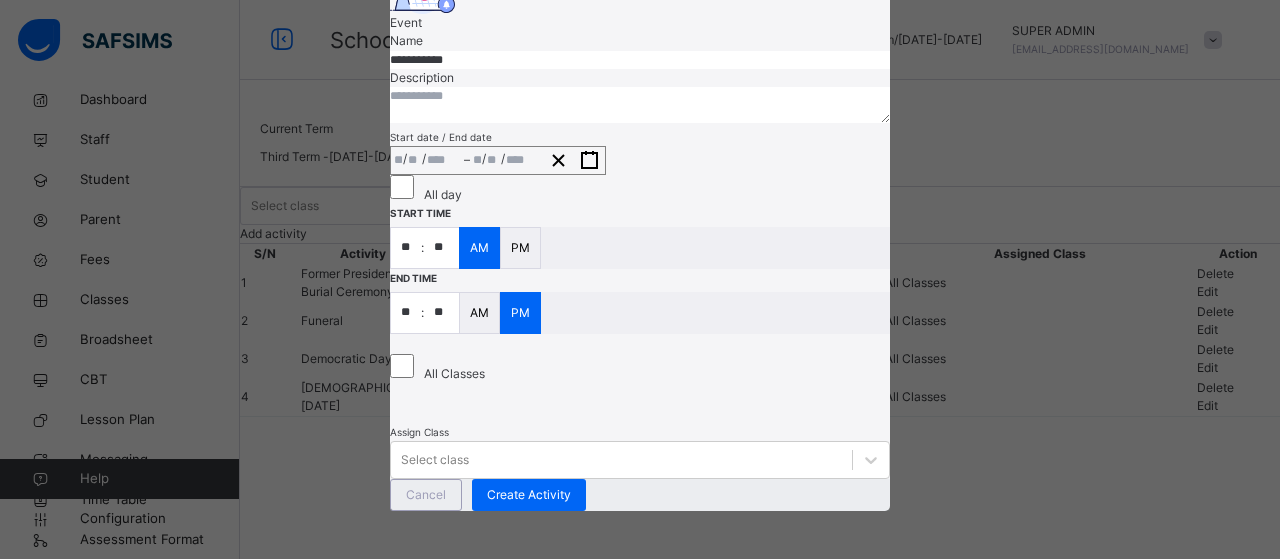 scroll, scrollTop: 294, scrollLeft: 0, axis: vertical 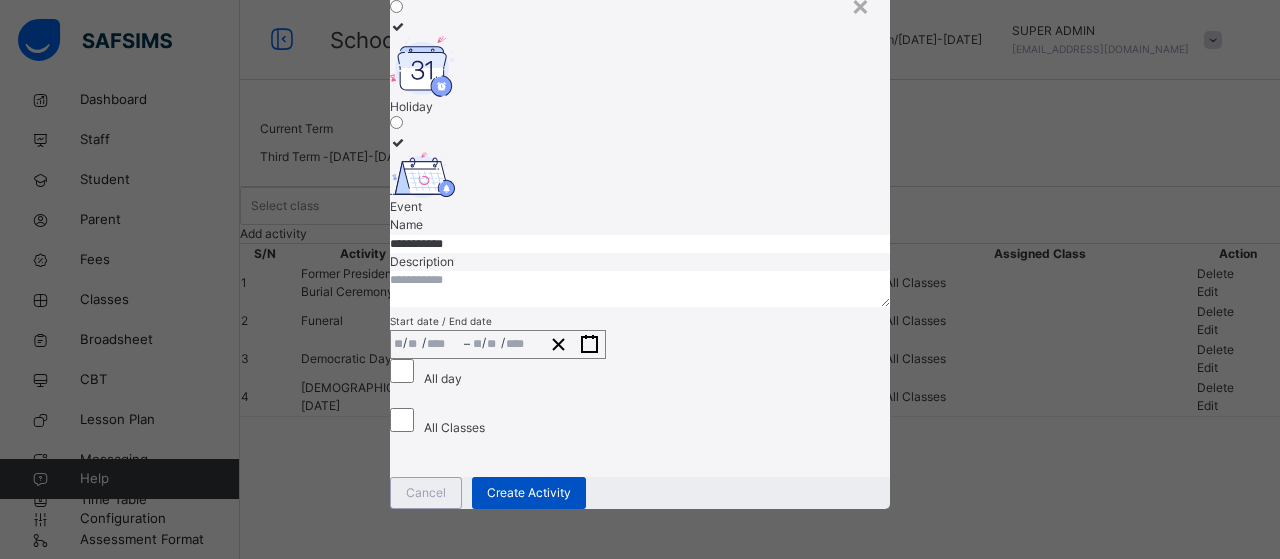 click on "Create Activity" at bounding box center (529, 493) 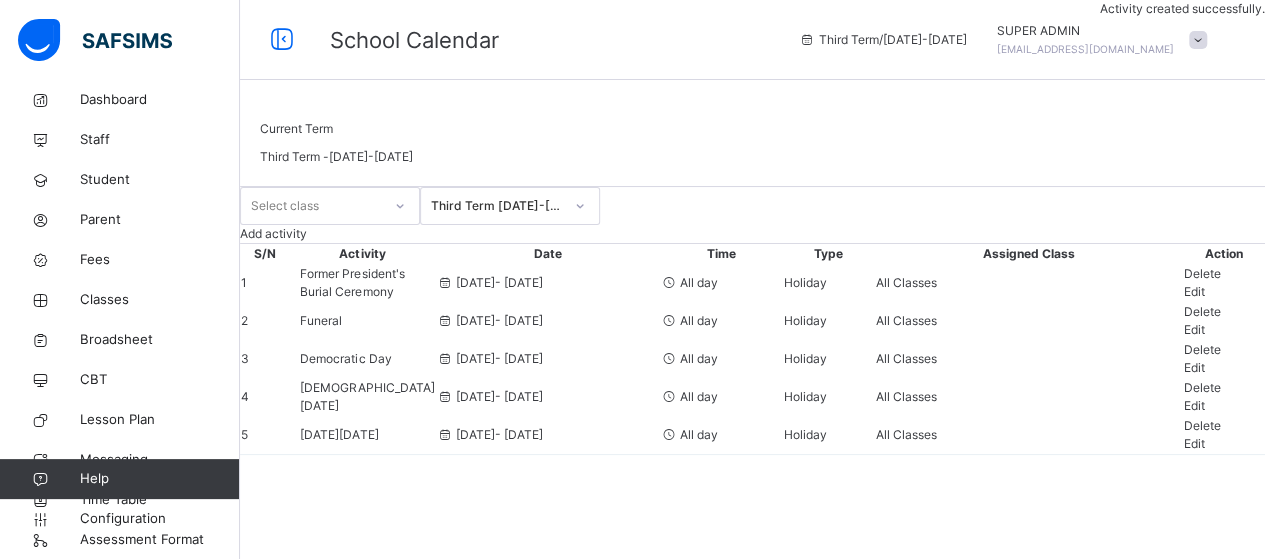 click on "Add activity" at bounding box center [273, 233] 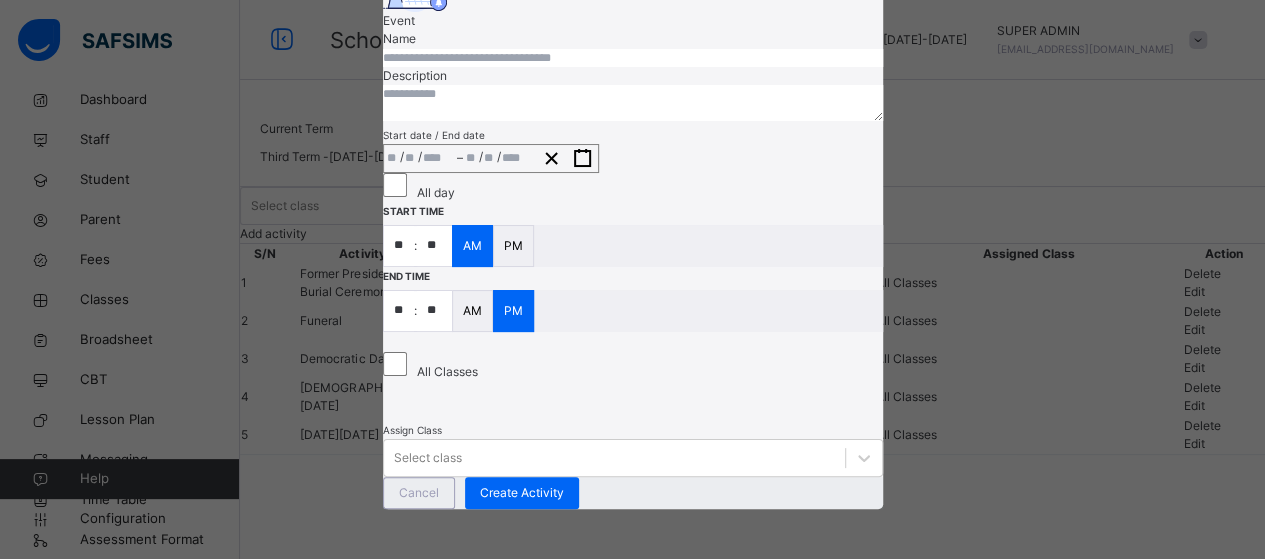 click on "Holiday" at bounding box center (633, -79) 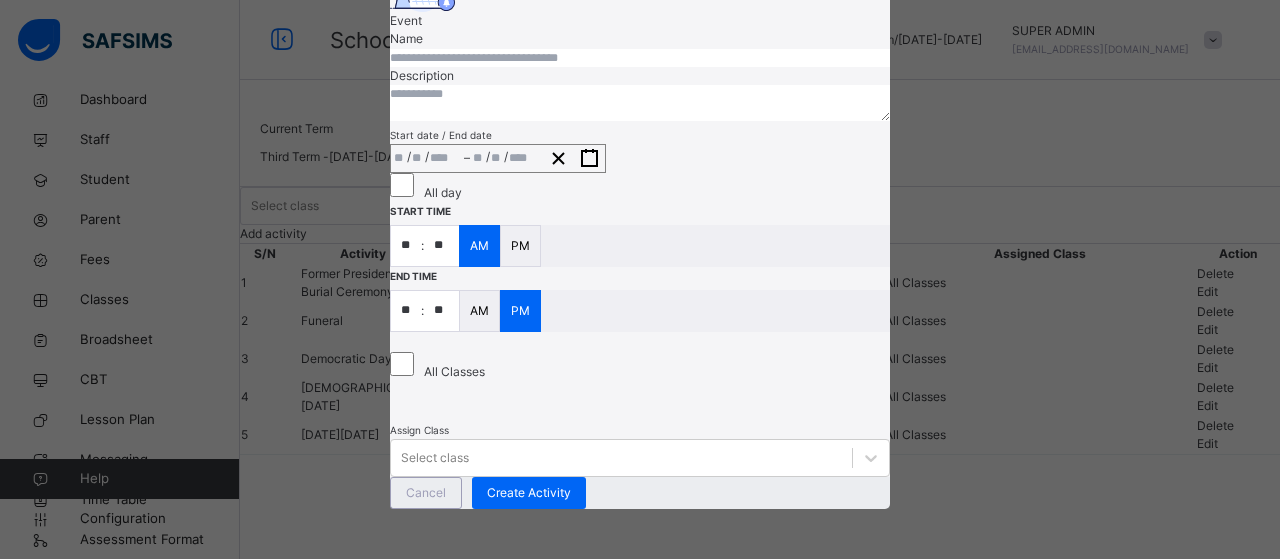 click at bounding box center (640, 58) 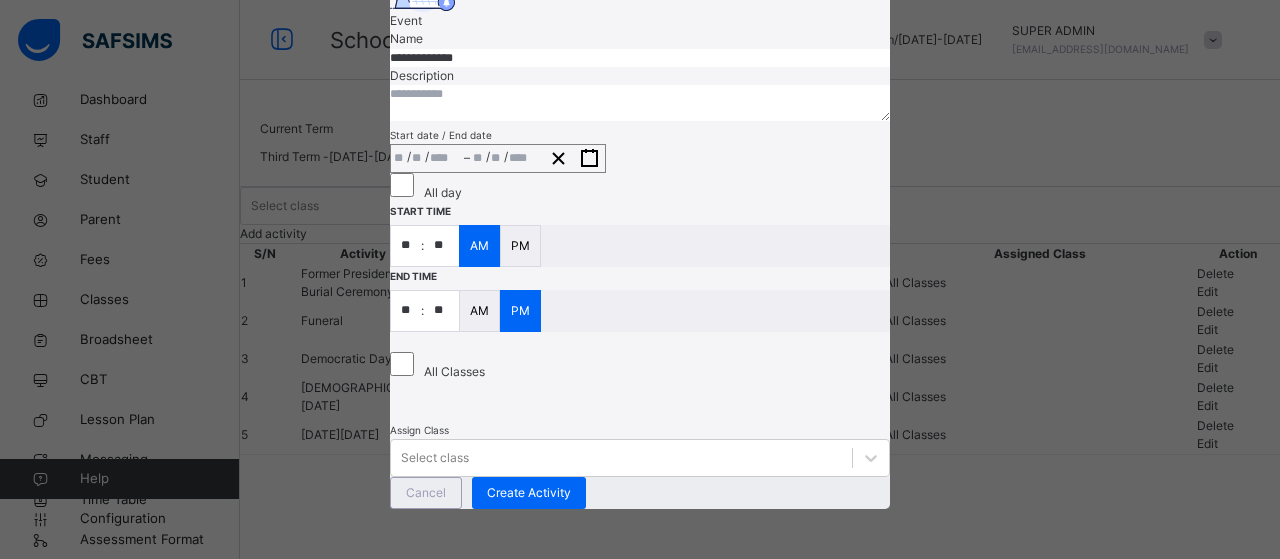 type on "**********" 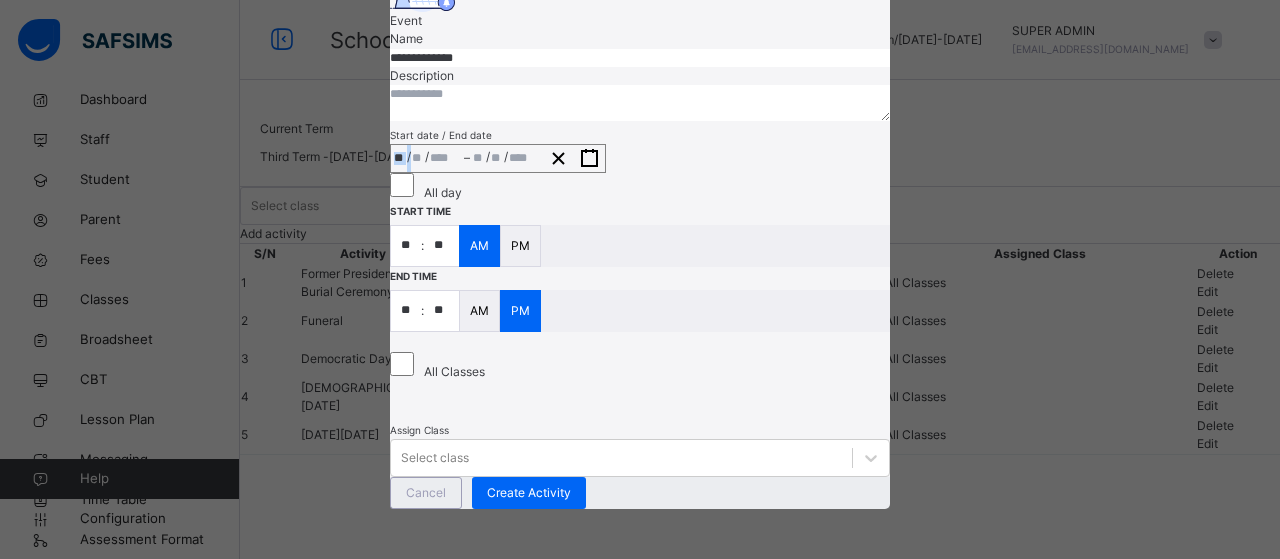click on "/" 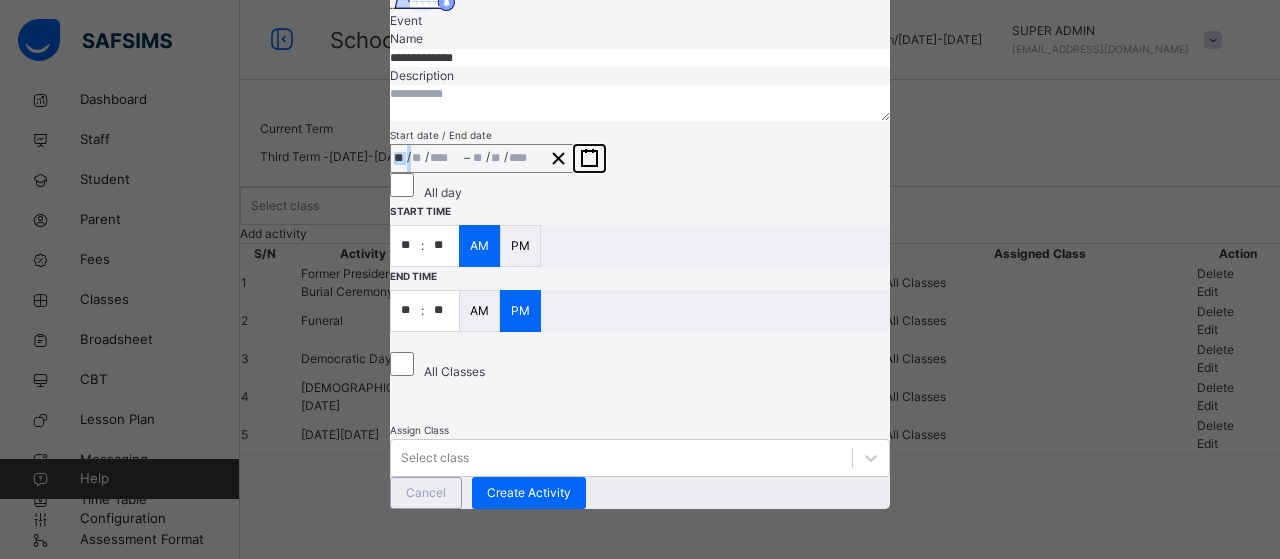 click 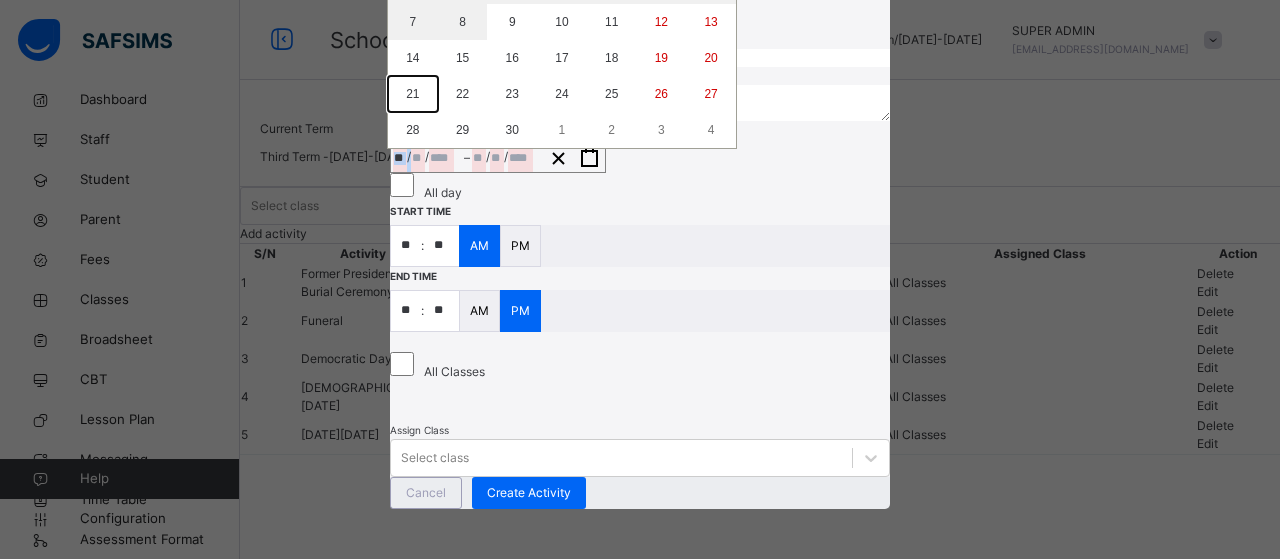 click on "21" at bounding box center [412, 94] 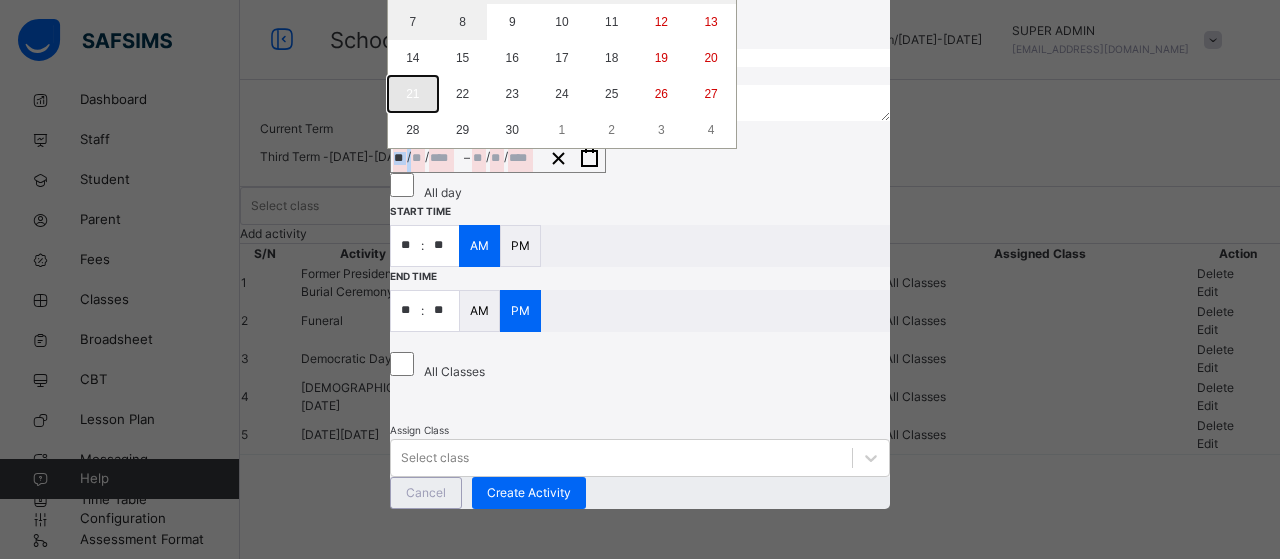 click on "21" at bounding box center [412, 94] 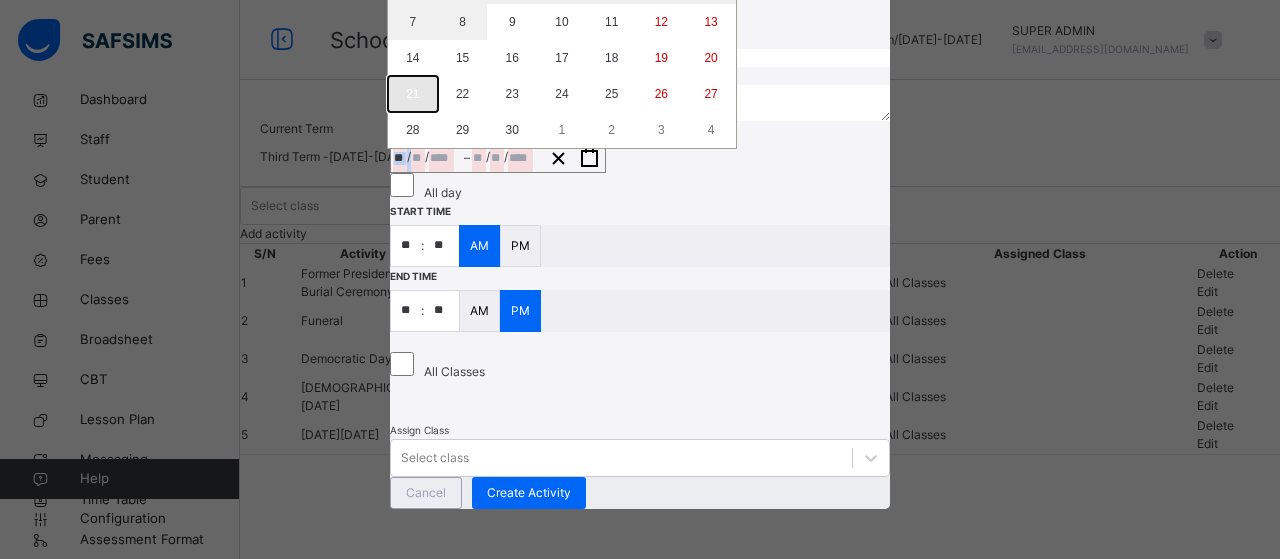 type on "**********" 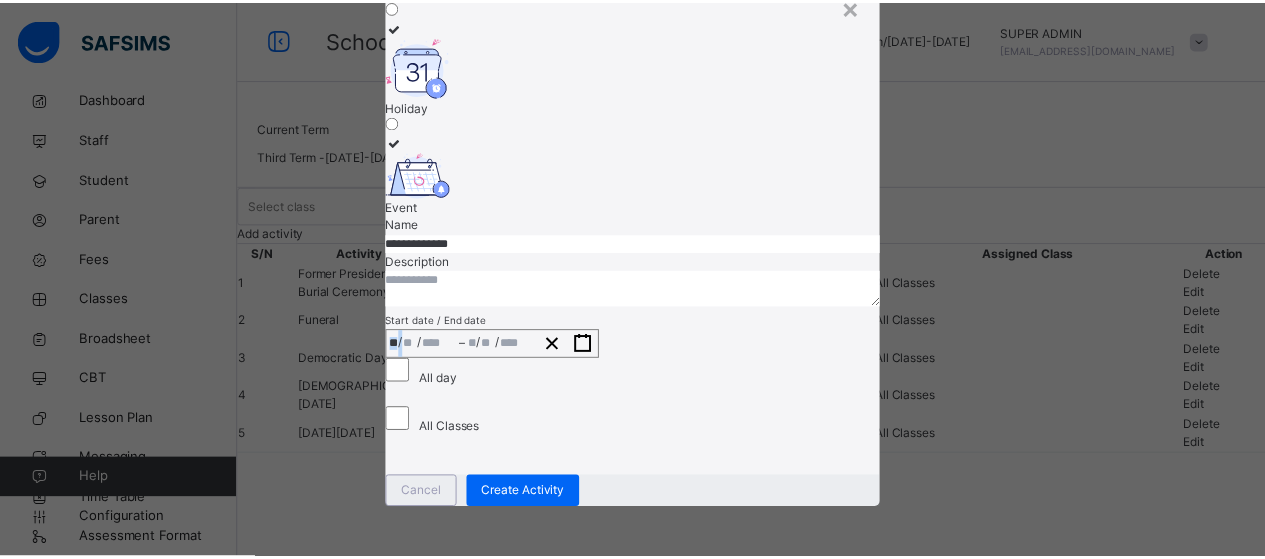 scroll, scrollTop: 356, scrollLeft: 0, axis: vertical 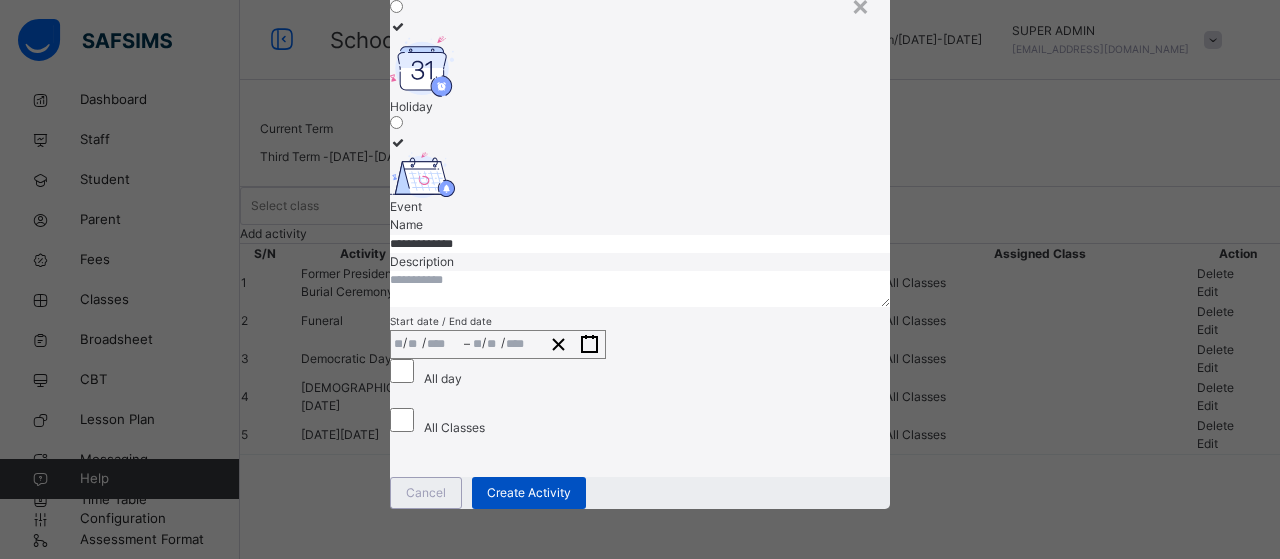click on "Create Activity" at bounding box center (529, 493) 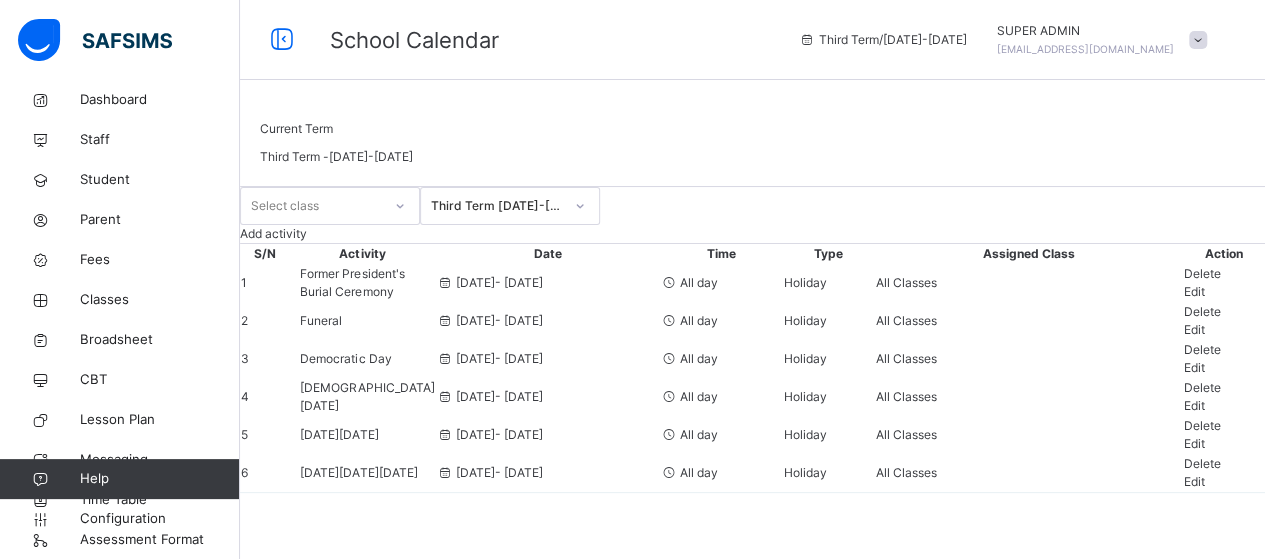 click on "Add activity" at bounding box center [273, 233] 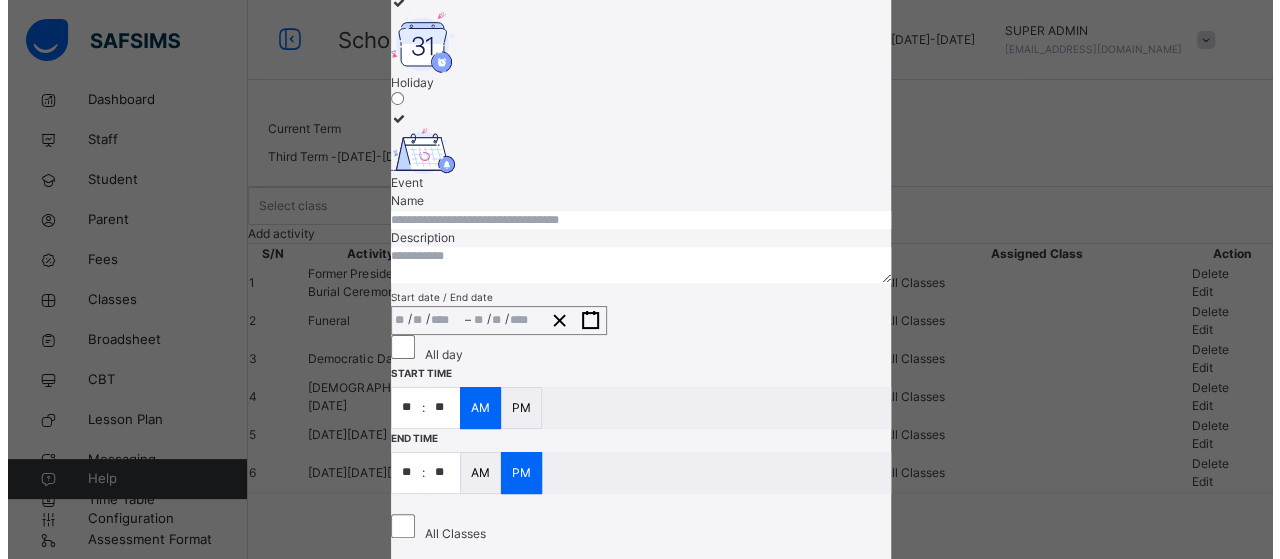 scroll, scrollTop: 110, scrollLeft: 0, axis: vertical 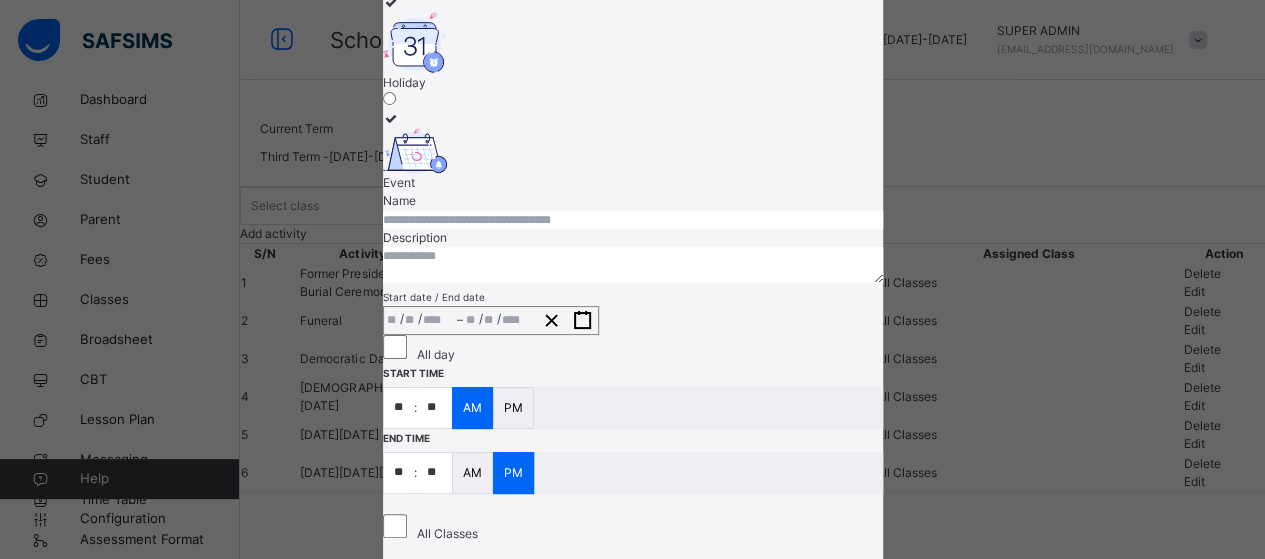 click at bounding box center [415, 43] 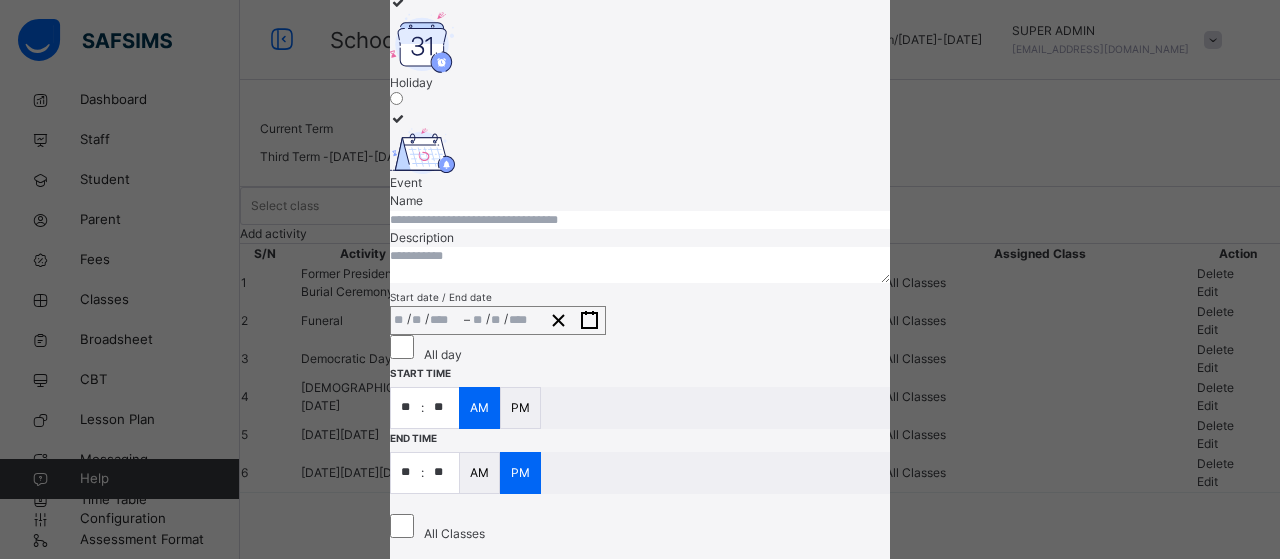 click at bounding box center (640, 220) 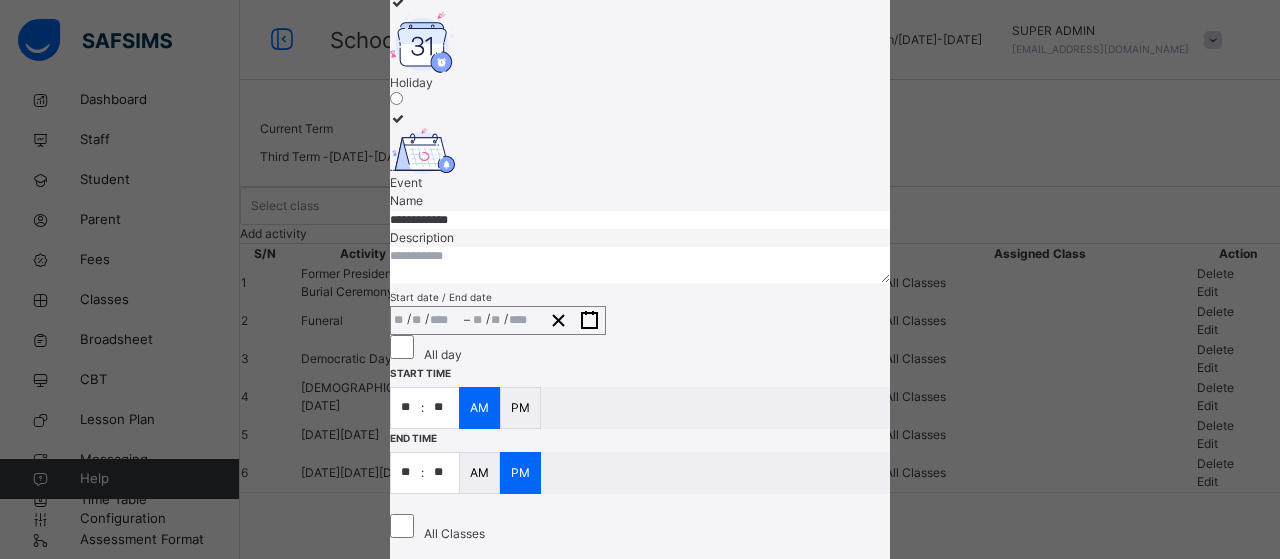 type on "**********" 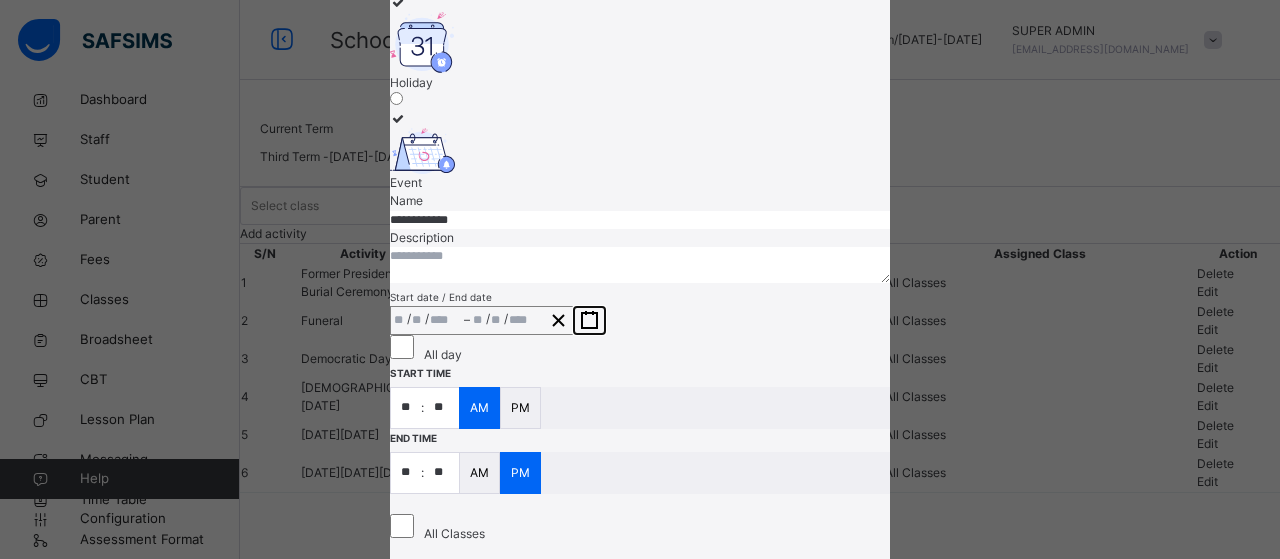 click 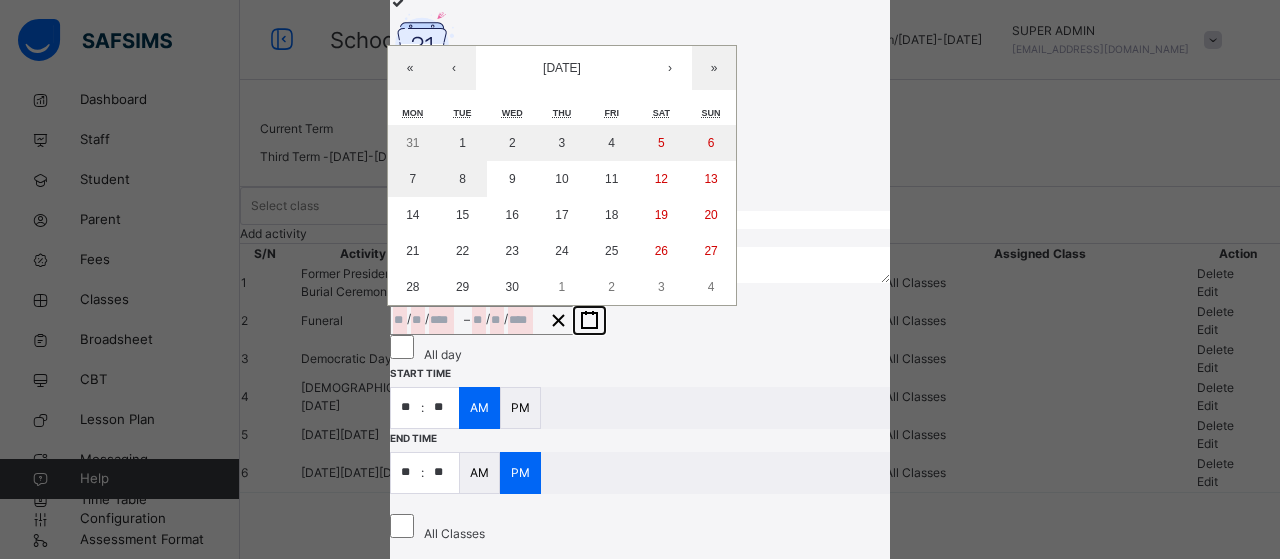 click 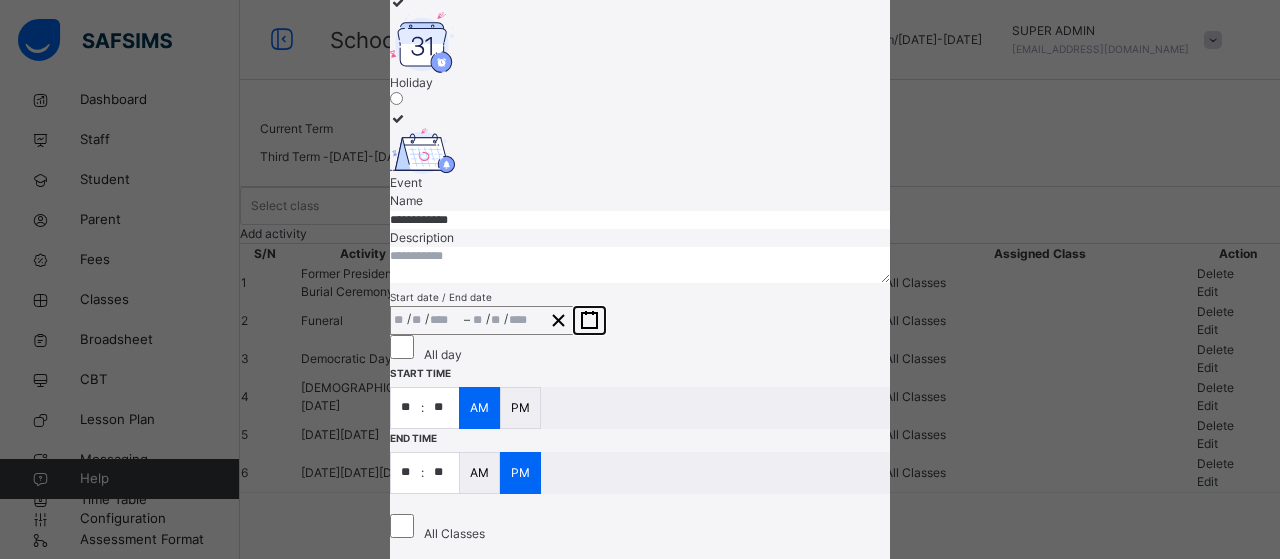 click 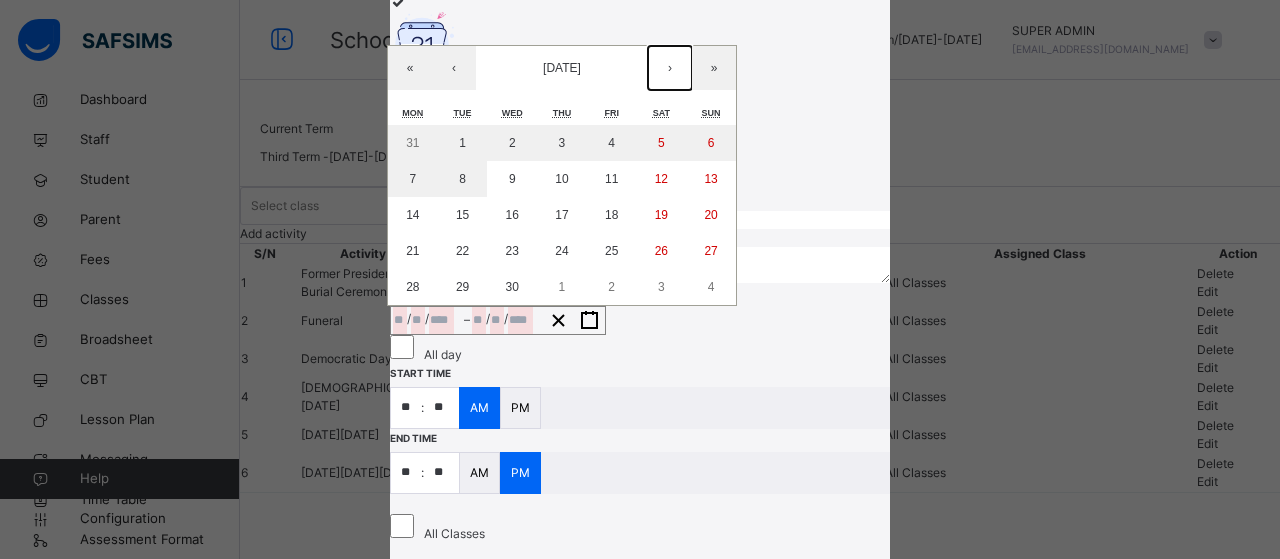 click on "›" at bounding box center [670, 68] 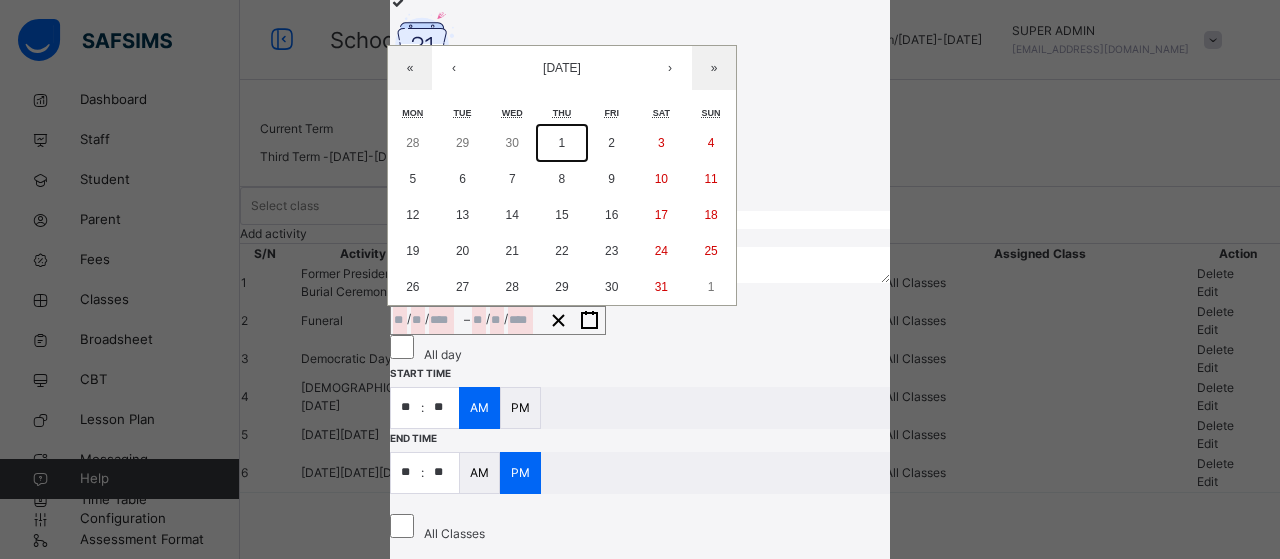 click on "1" at bounding box center [562, 143] 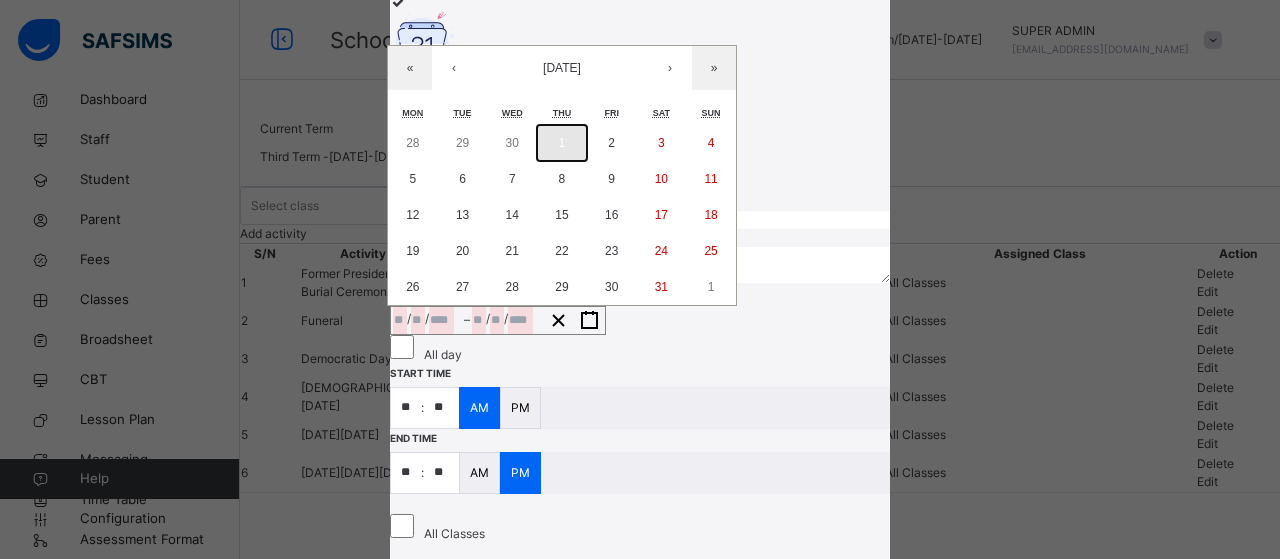 click on "1" at bounding box center [562, 143] 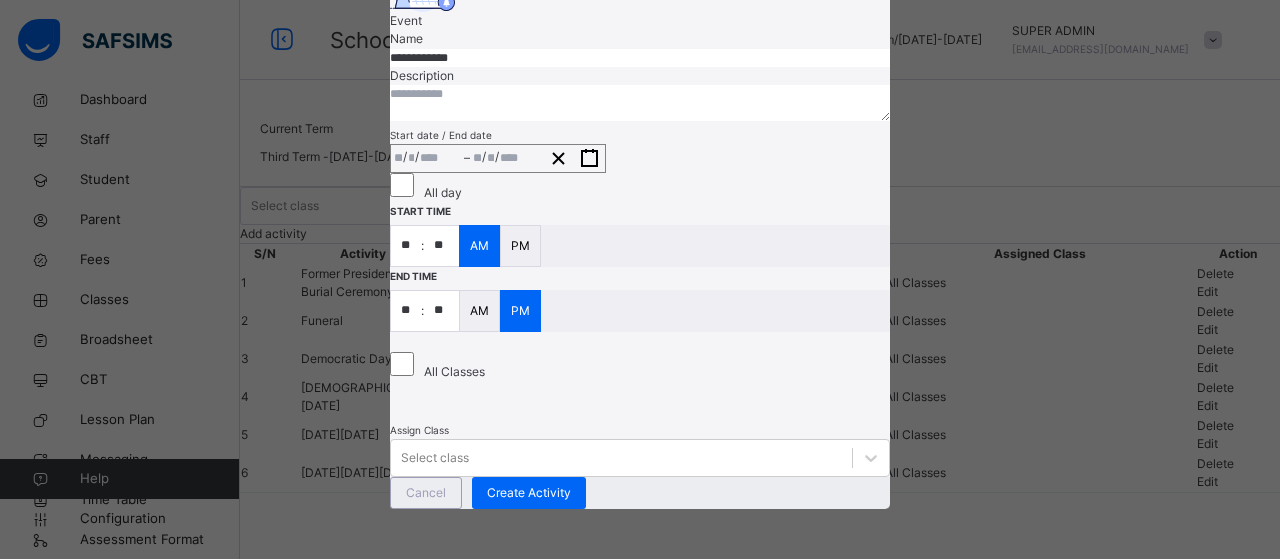 scroll, scrollTop: 362, scrollLeft: 0, axis: vertical 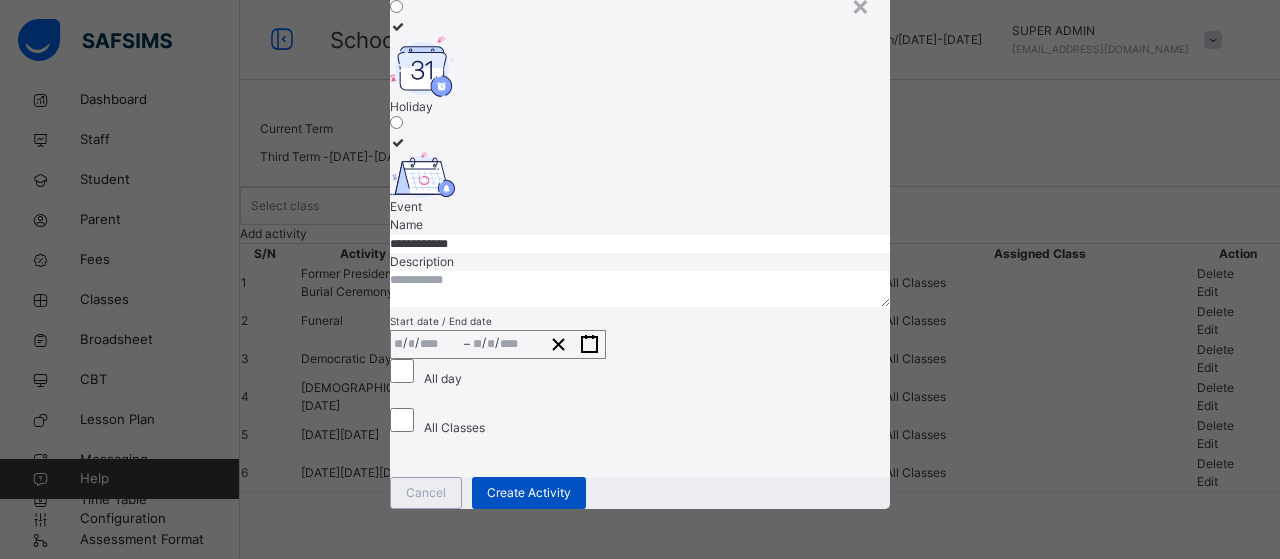 click on "Create Activity" at bounding box center [529, 493] 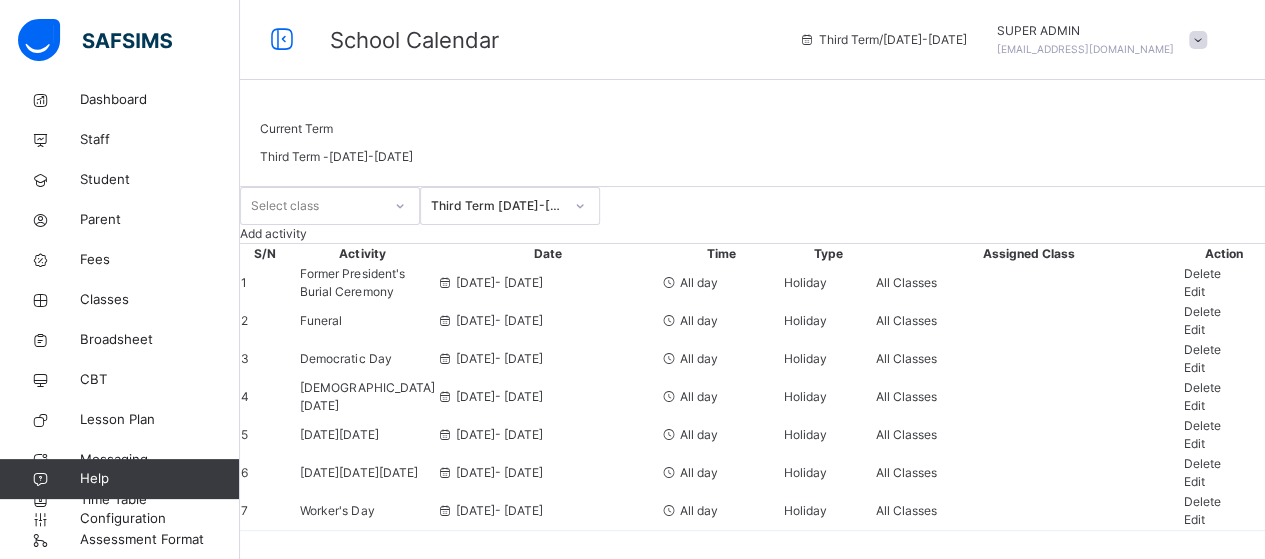 click on "Add activity" at bounding box center (273, 233) 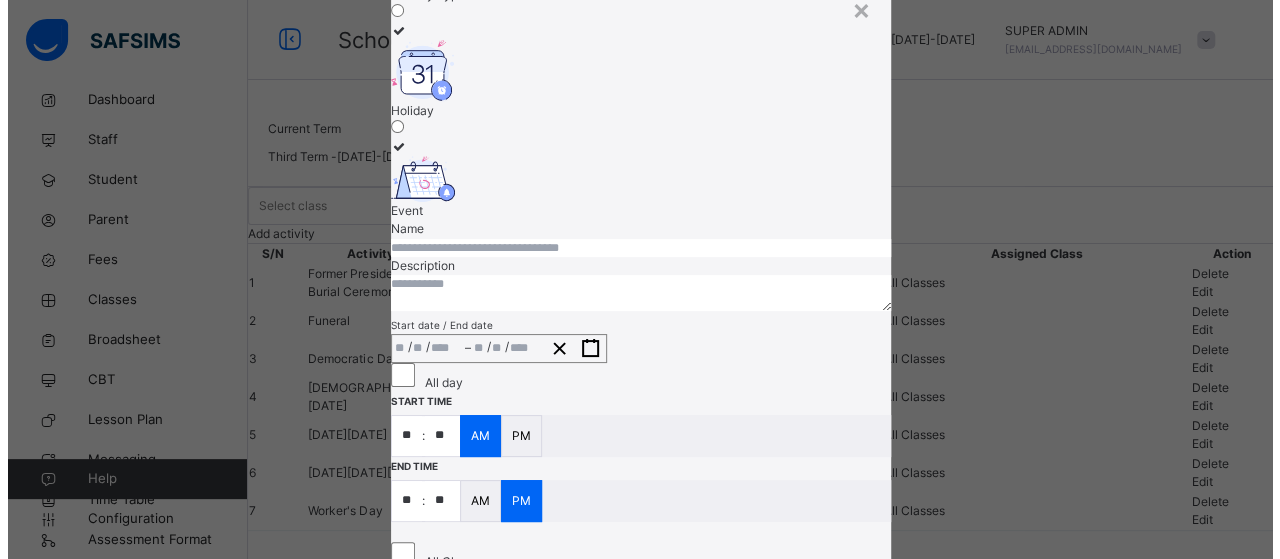 scroll, scrollTop: 80, scrollLeft: 0, axis: vertical 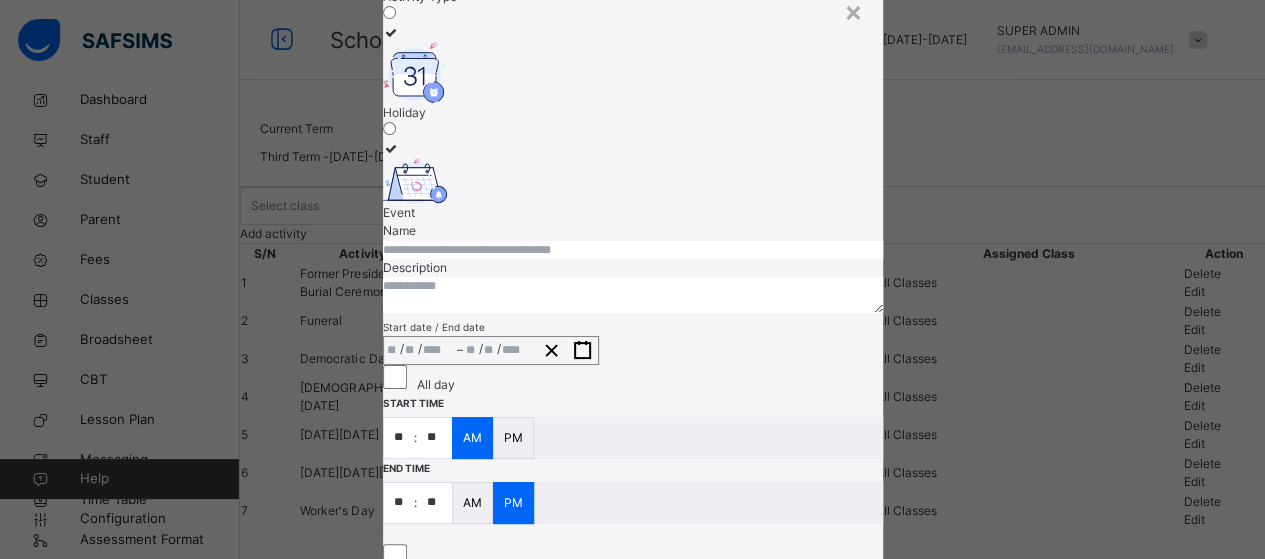 click at bounding box center [415, 73] 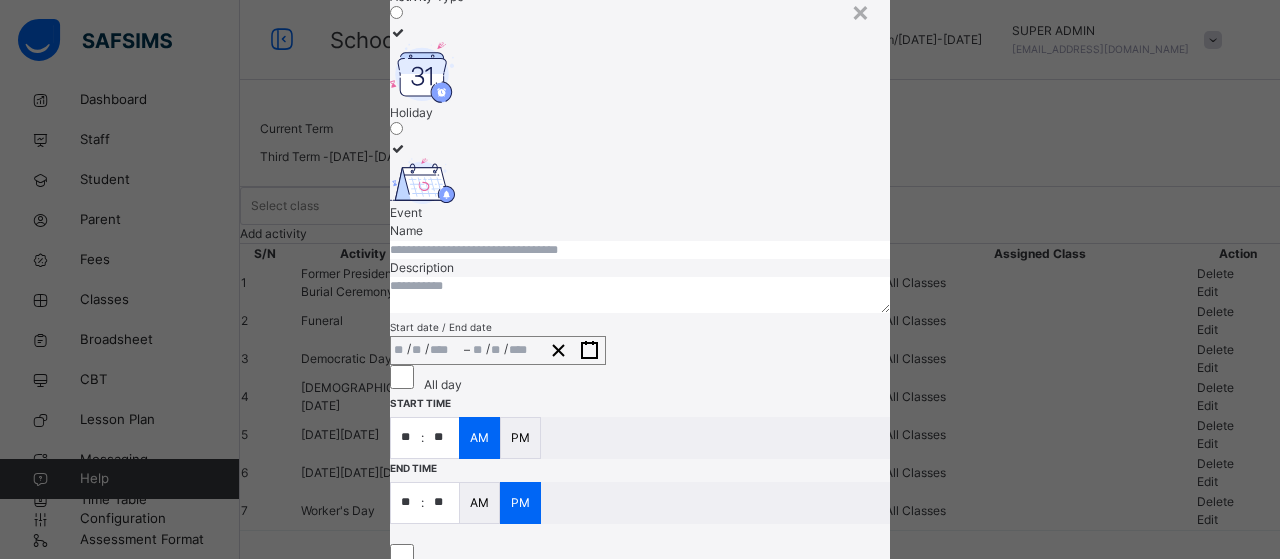 click at bounding box center [640, 250] 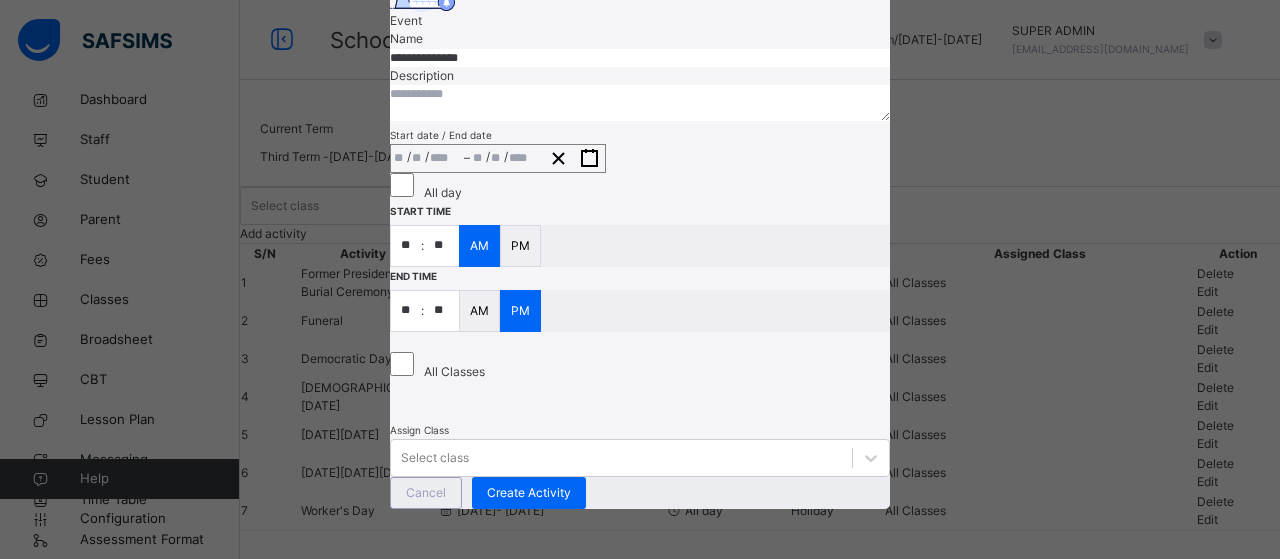 scroll, scrollTop: 274, scrollLeft: 0, axis: vertical 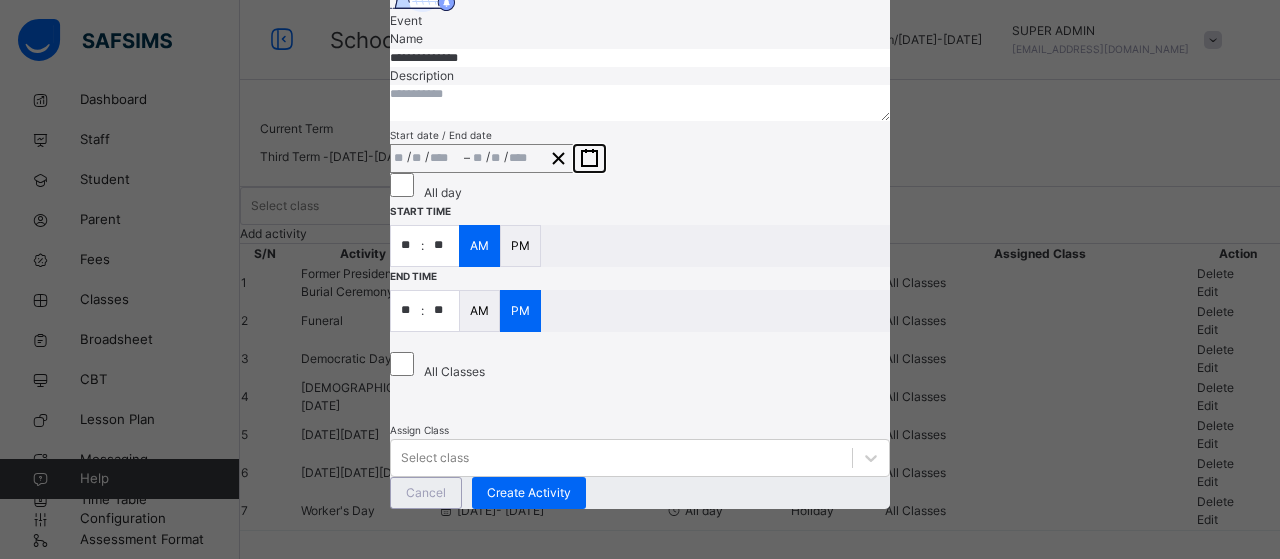 click 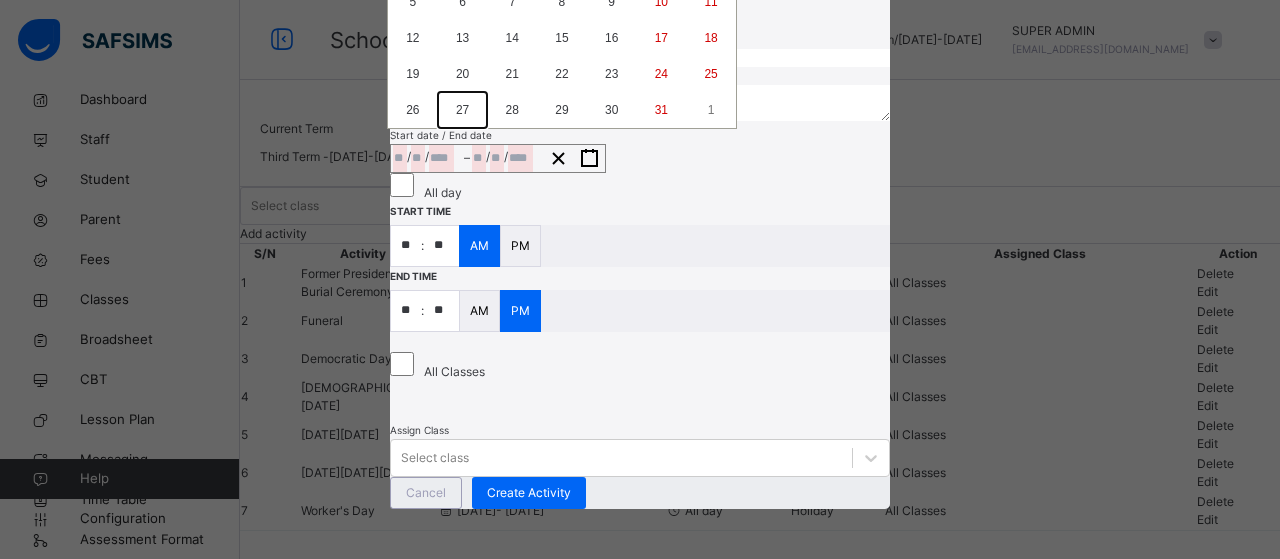 click on "27" at bounding box center (462, 110) 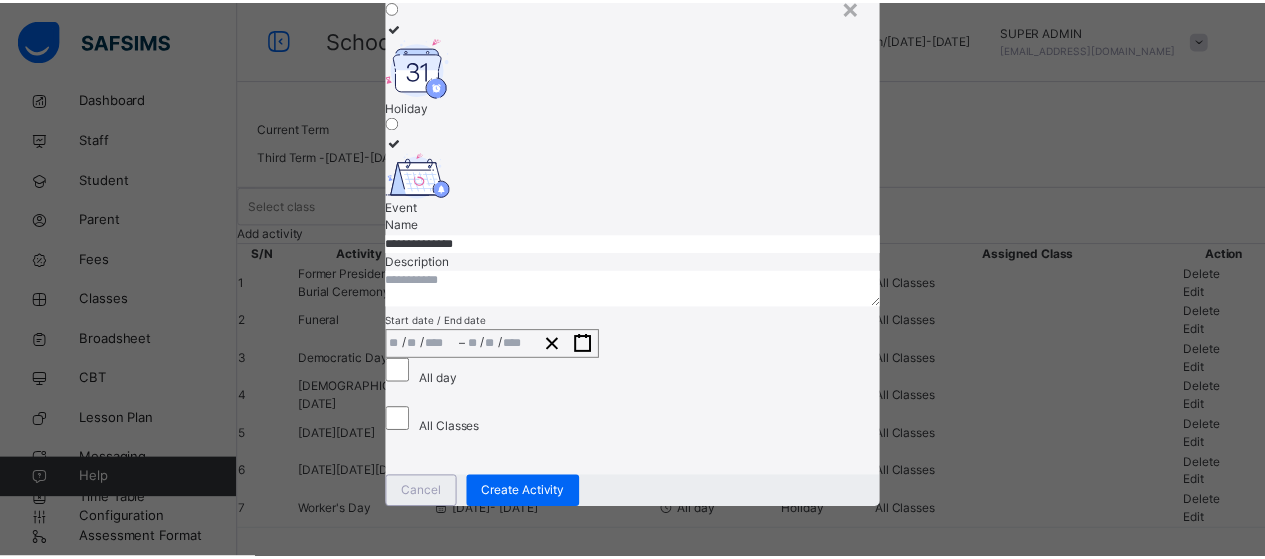 scroll, scrollTop: 356, scrollLeft: 0, axis: vertical 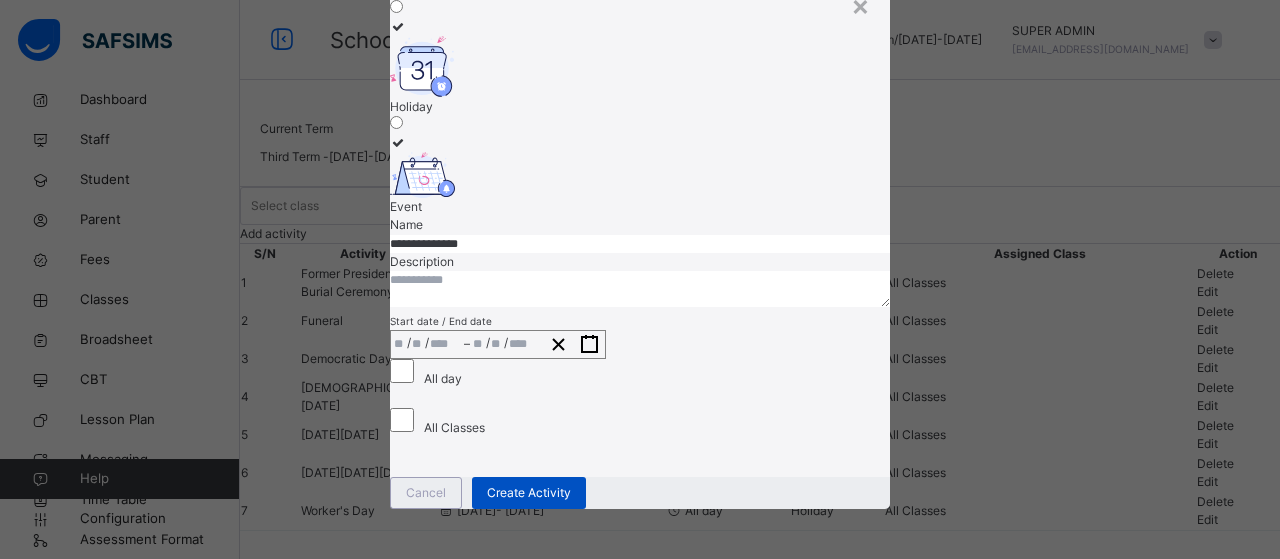 click on "Create Activity" at bounding box center [529, 493] 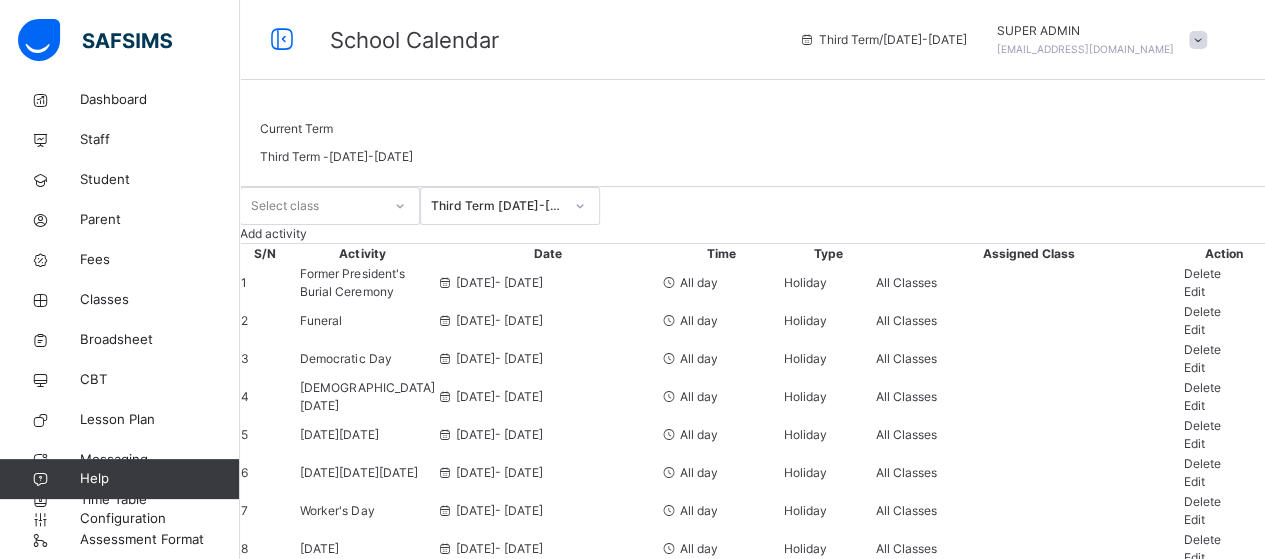 click on "Add activity" at bounding box center [273, 233] 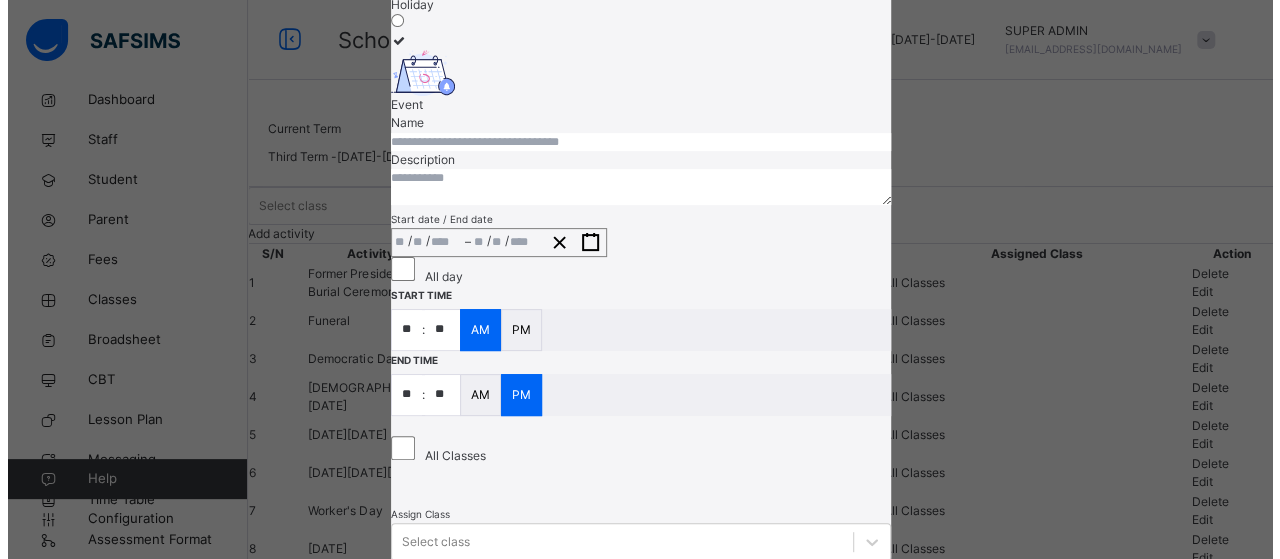 scroll, scrollTop: 186, scrollLeft: 0, axis: vertical 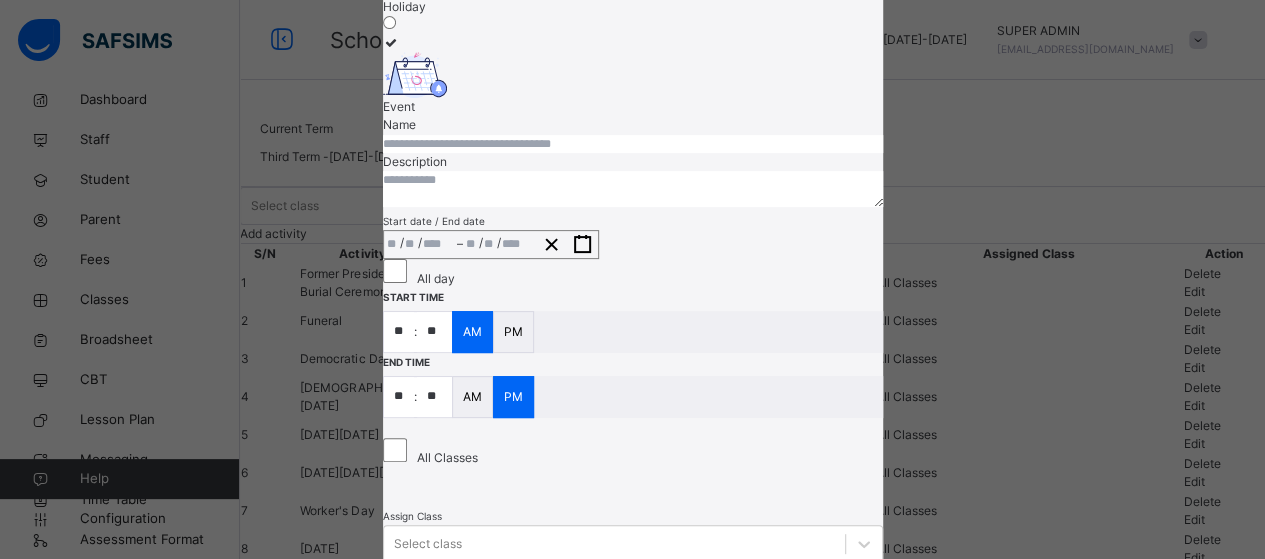 click at bounding box center (415, -33) 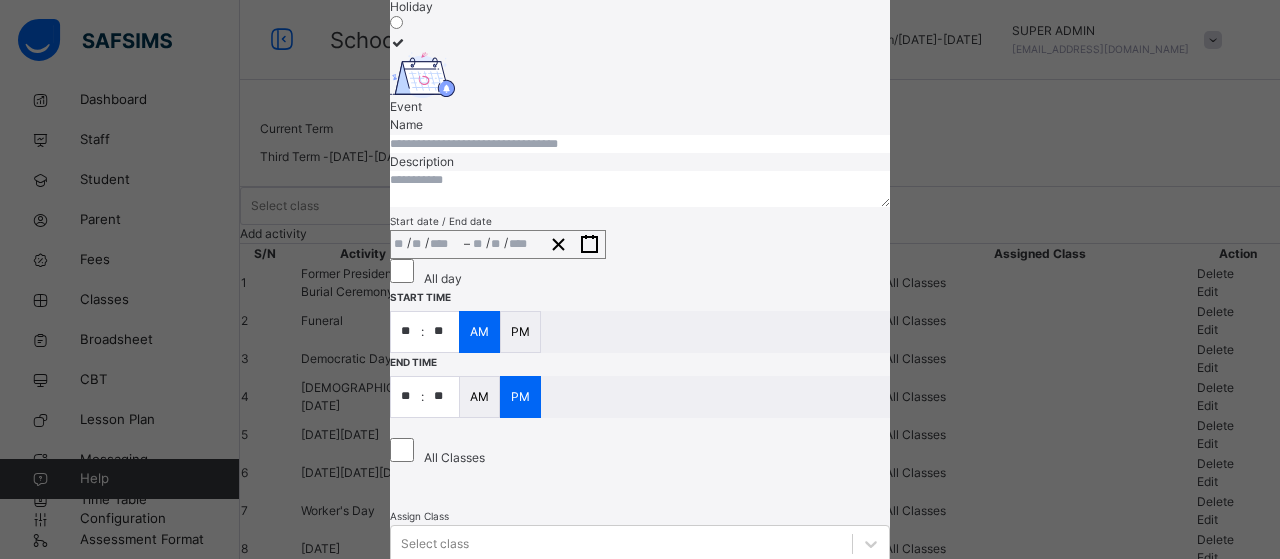 click at bounding box center [640, 144] 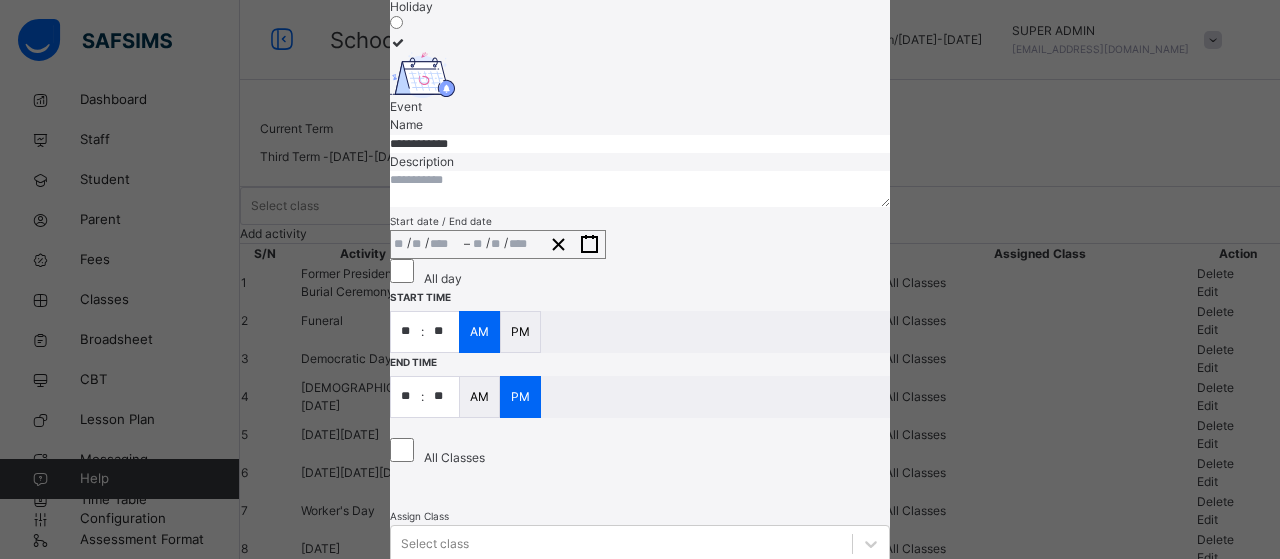 type on "**********" 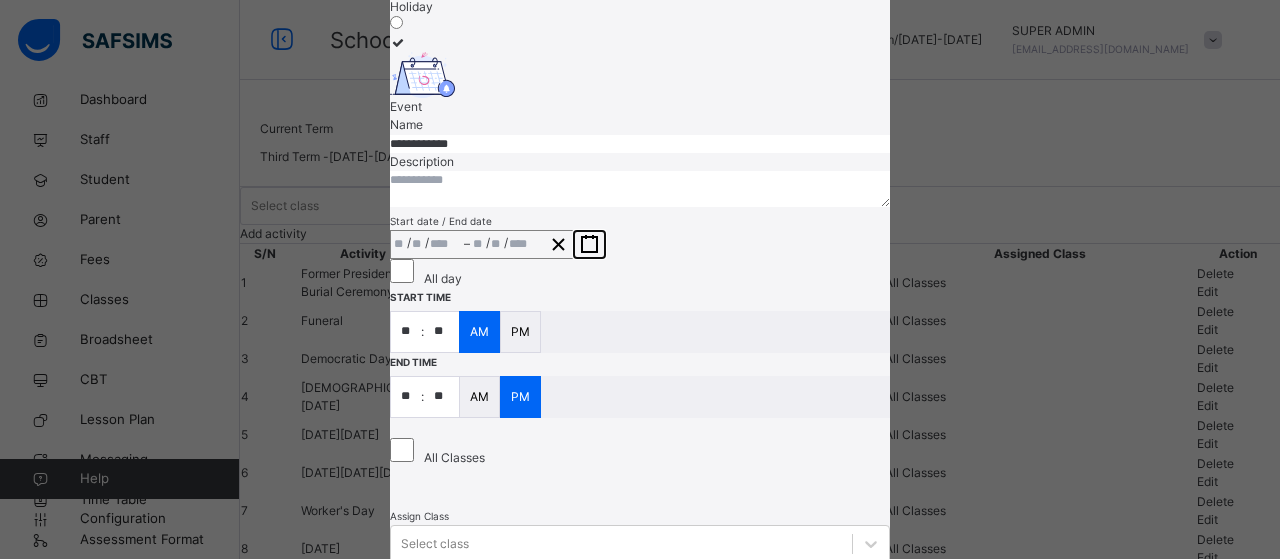 click 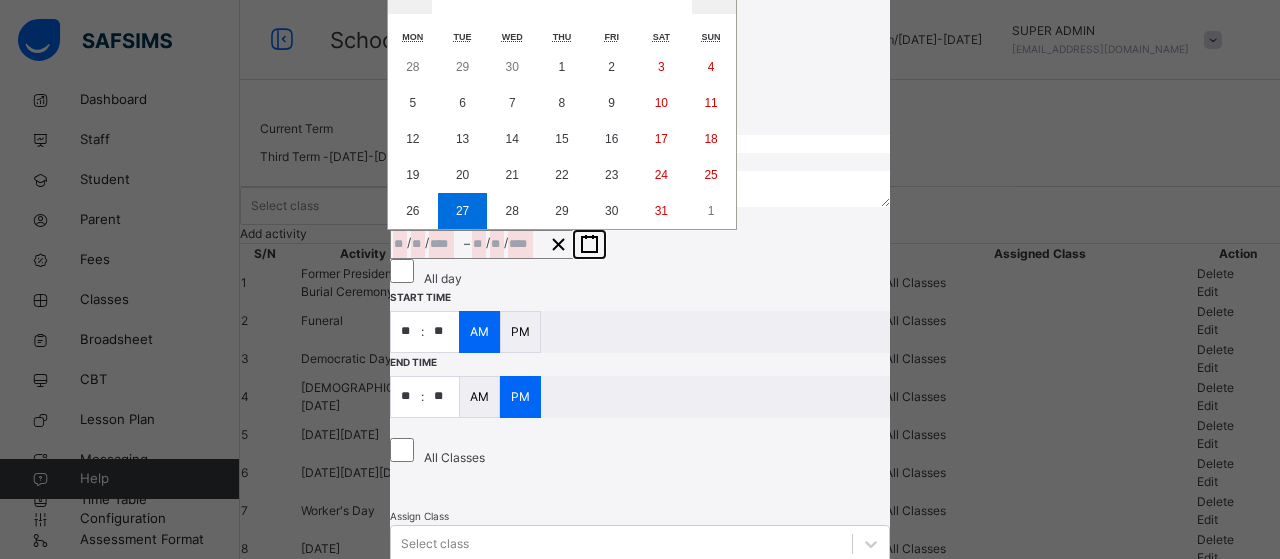 click 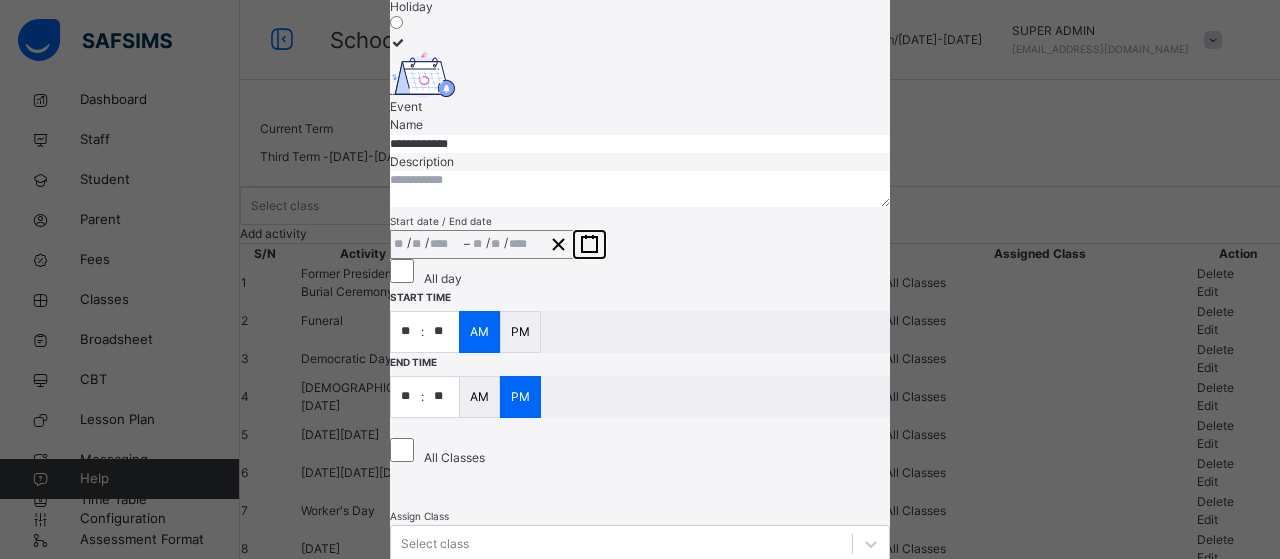 click 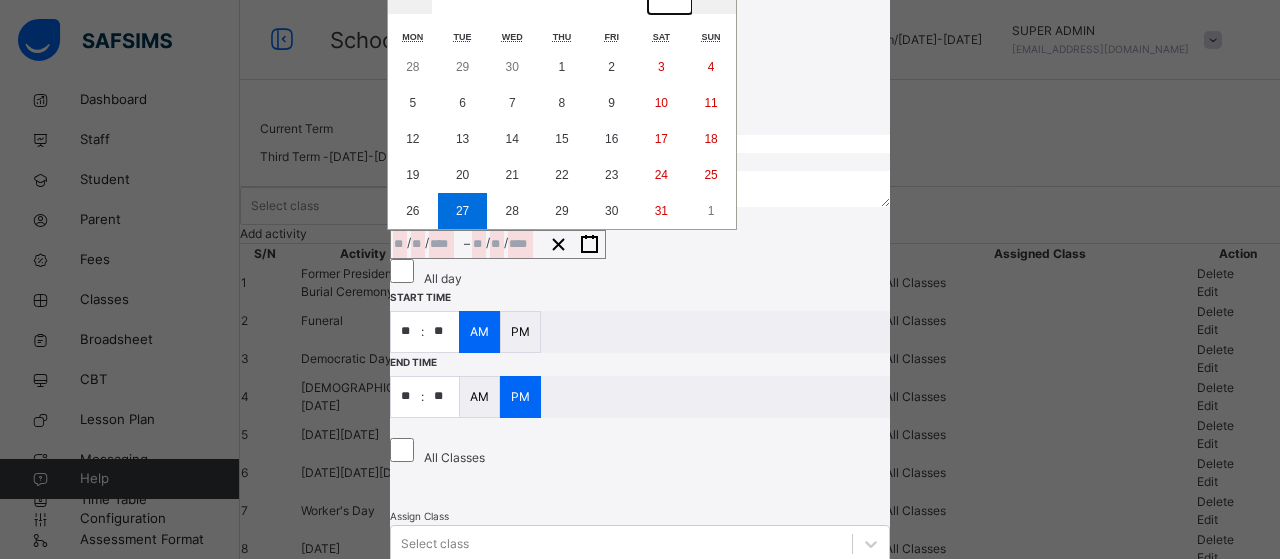 click on "›" at bounding box center [670, -8] 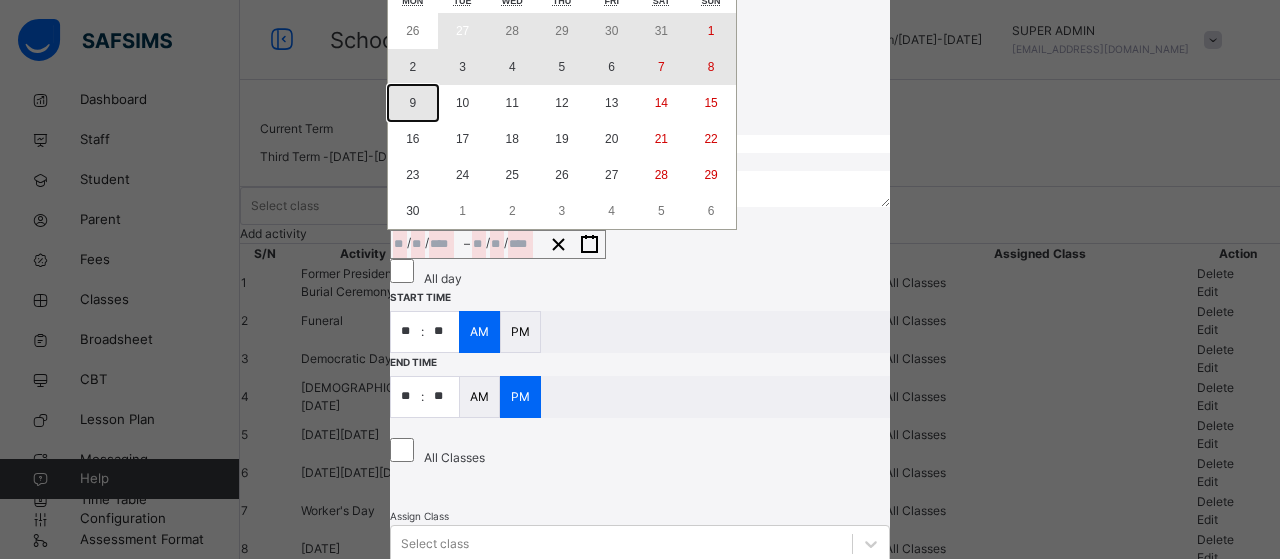 click on "9" at bounding box center (413, 103) 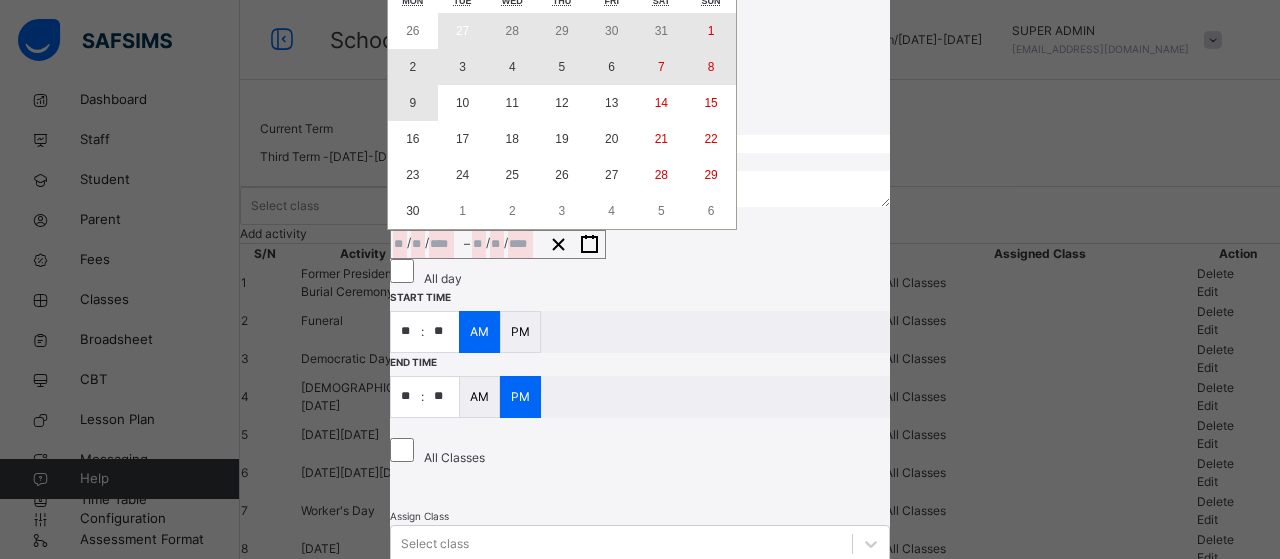 type on "**********" 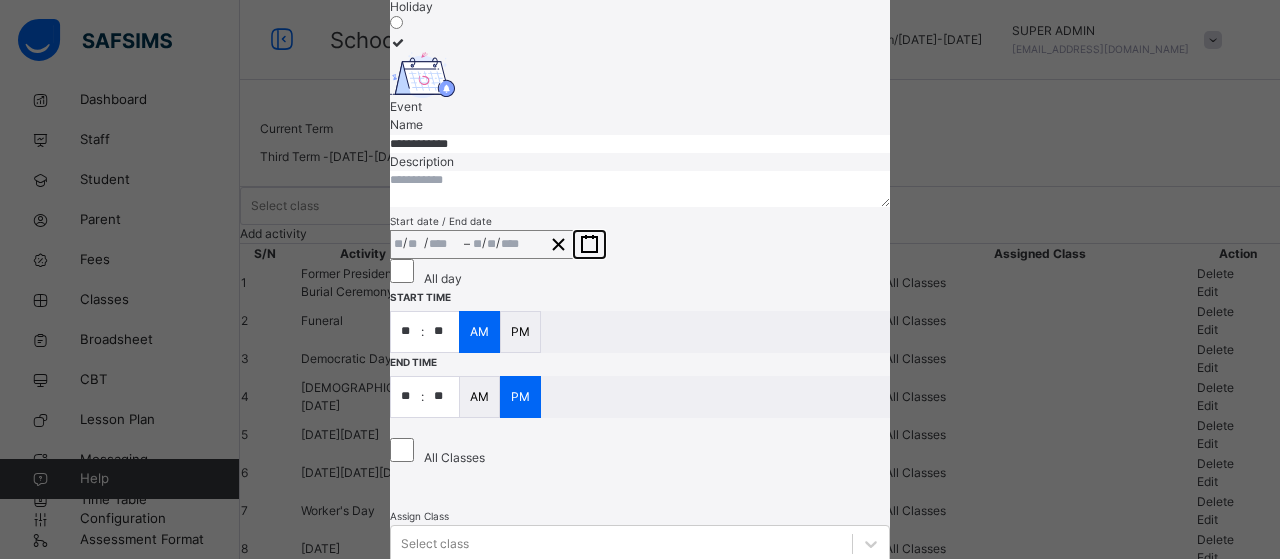 click 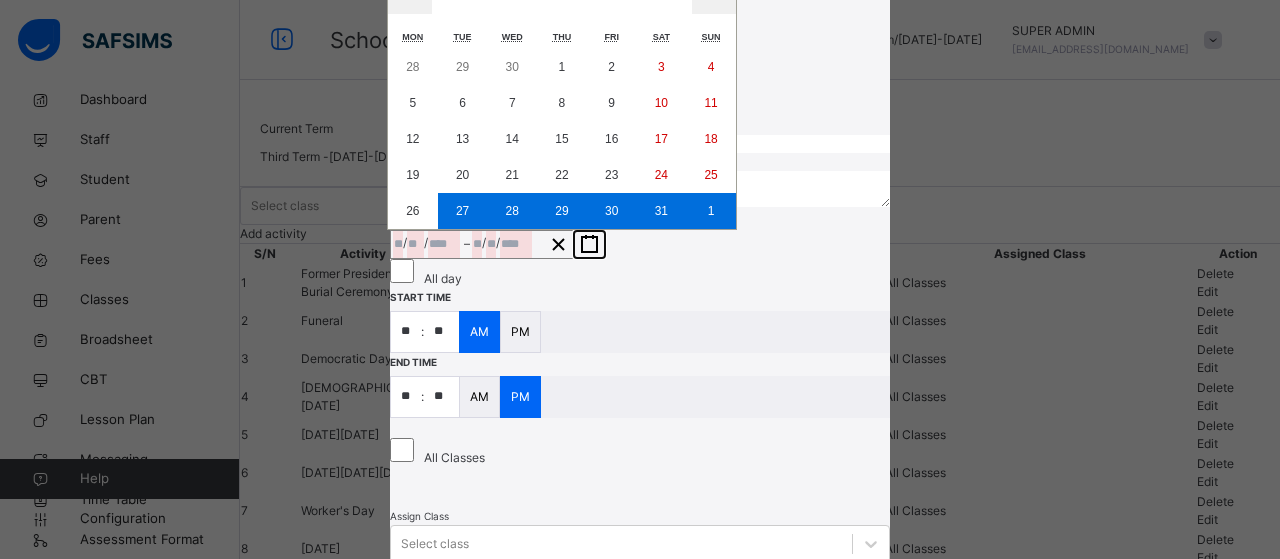 click 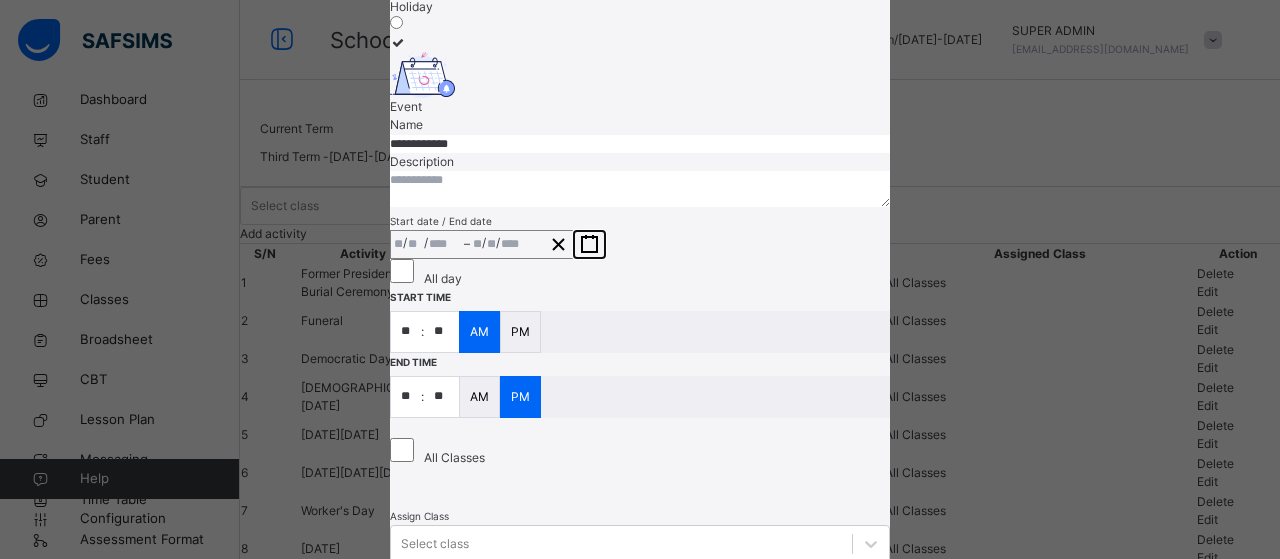 click 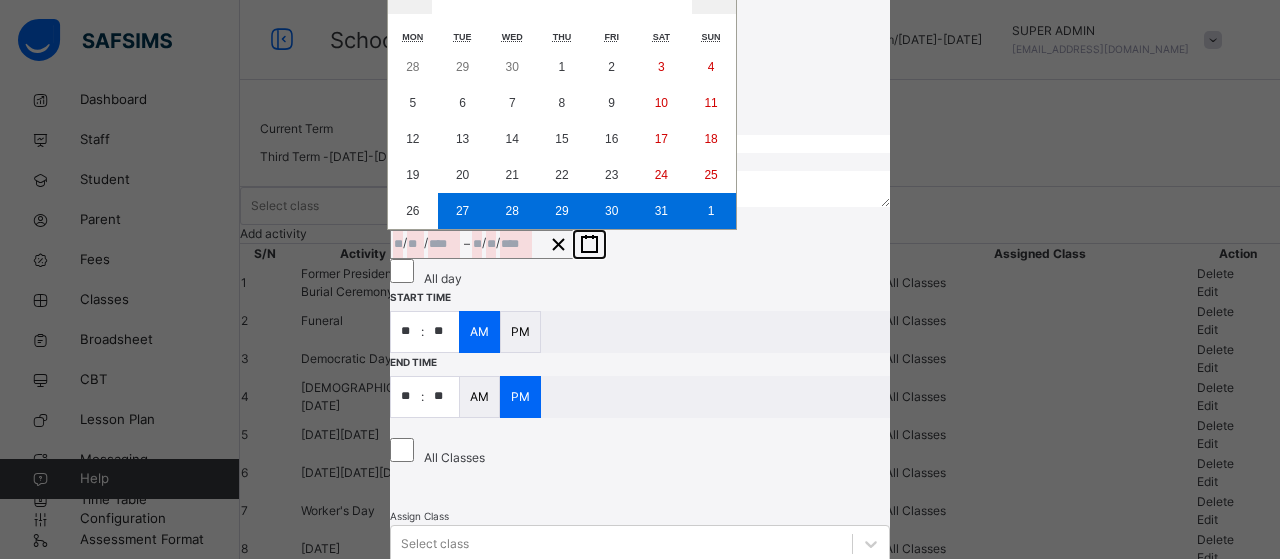 click 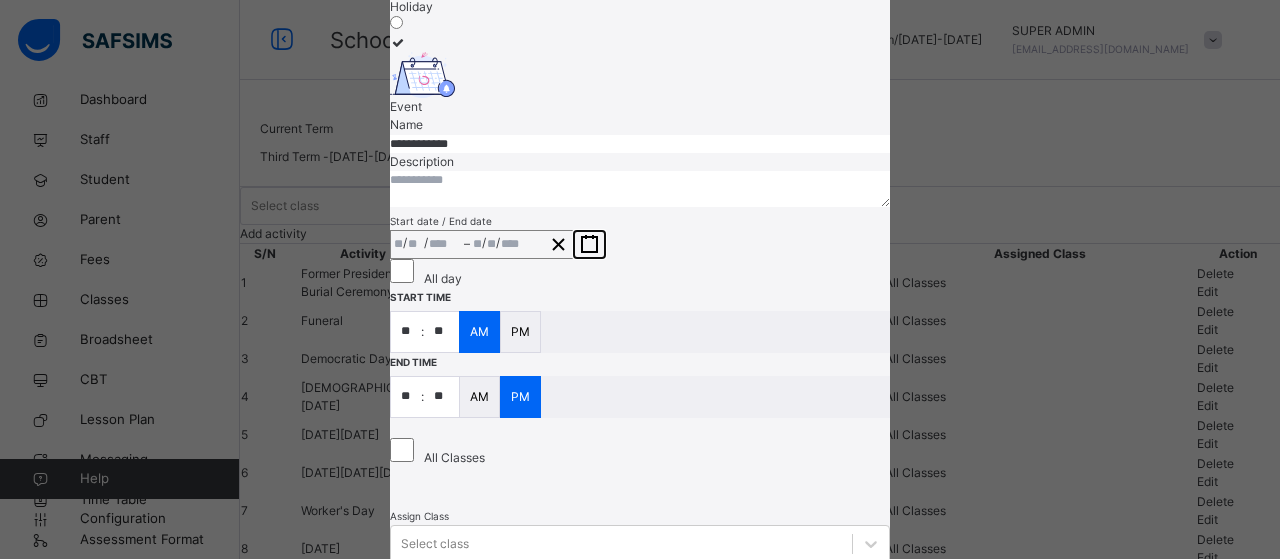 click 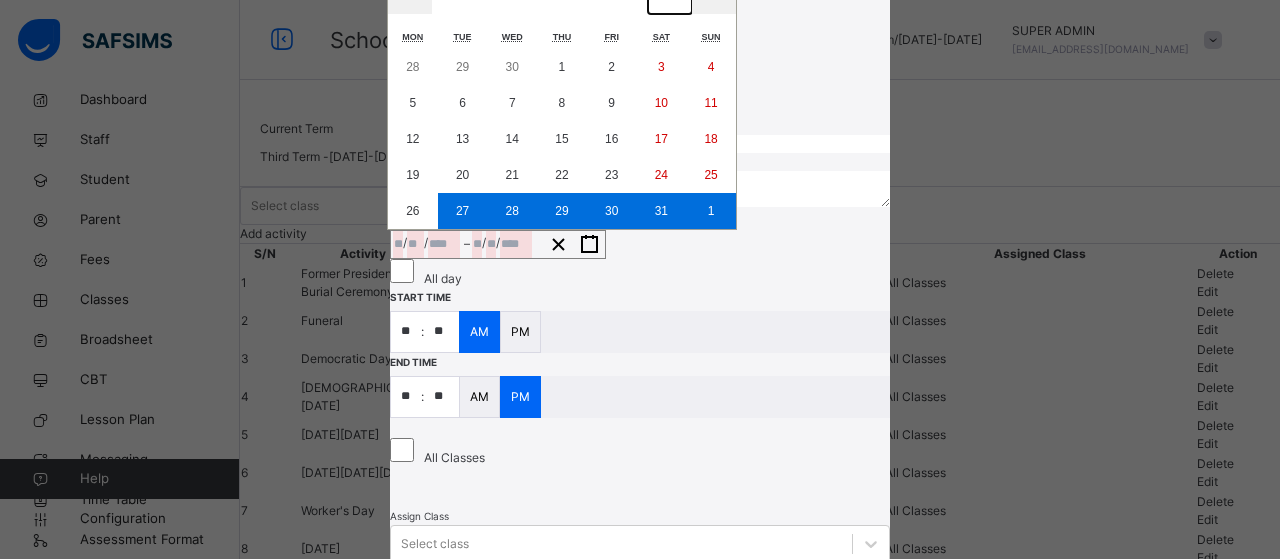 click on "›" at bounding box center (670, -8) 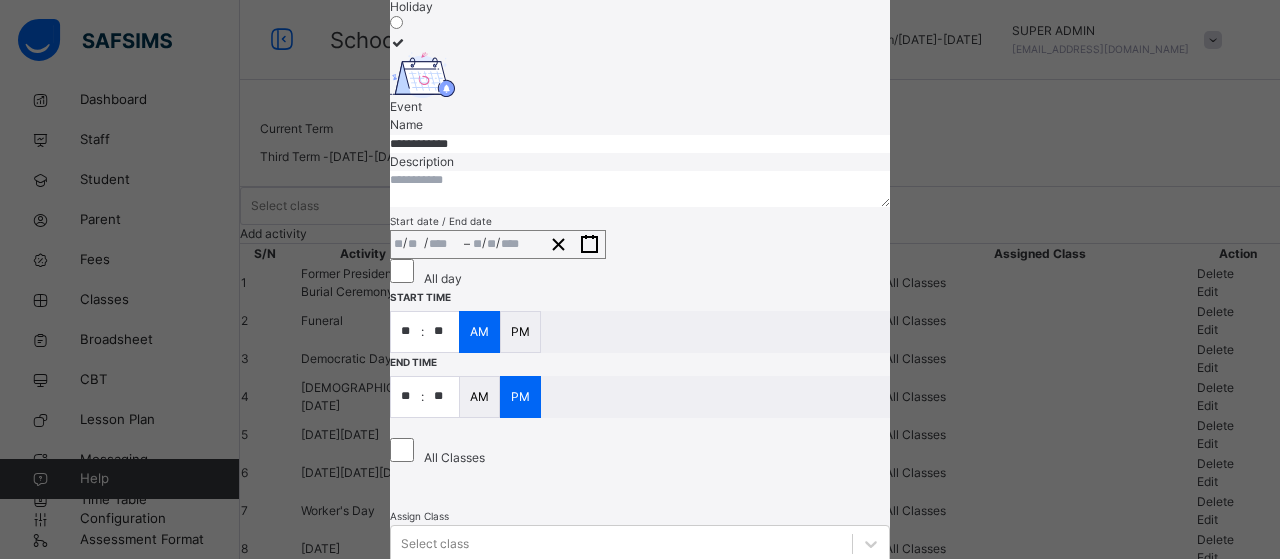 click on "Activity Type   Holiday Event" at bounding box center (640, -1) 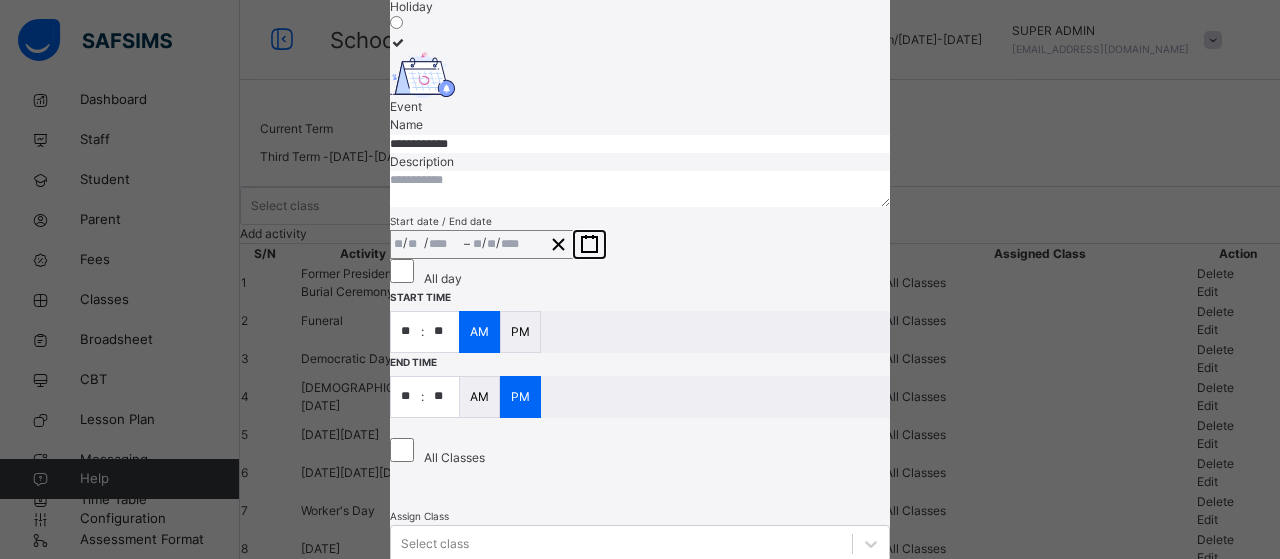 click 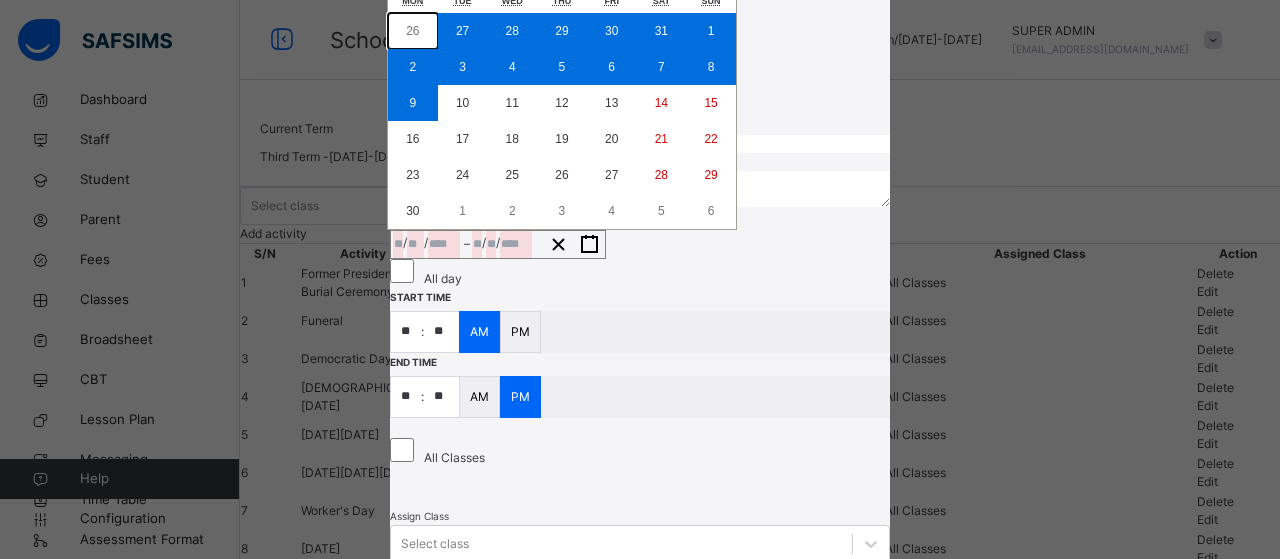 click on "26" at bounding box center [412, 31] 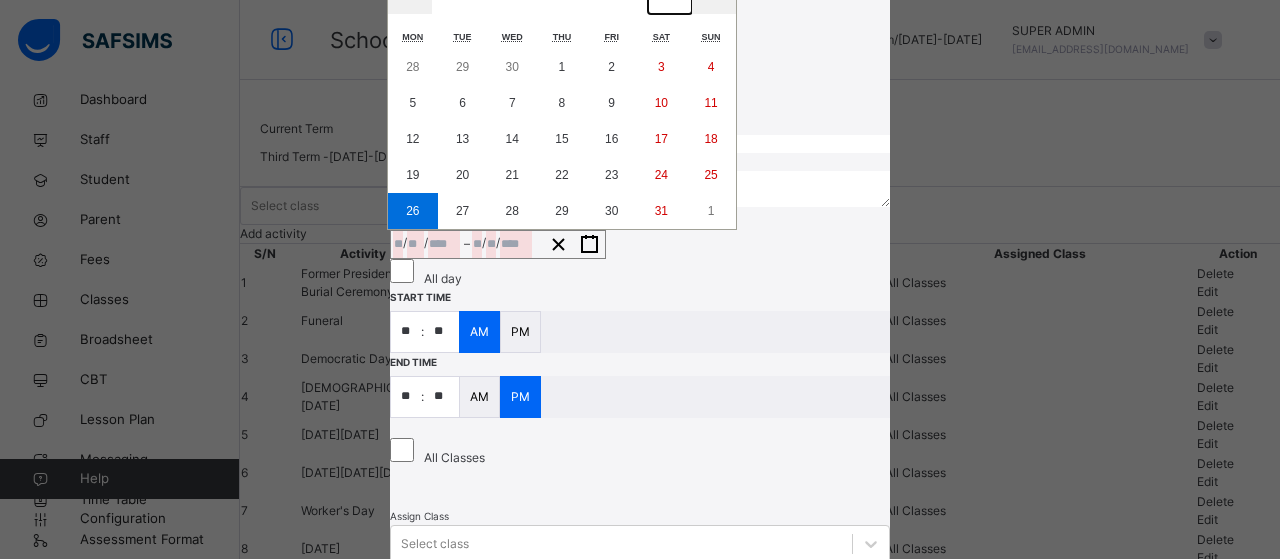 click on "›" at bounding box center [670, -8] 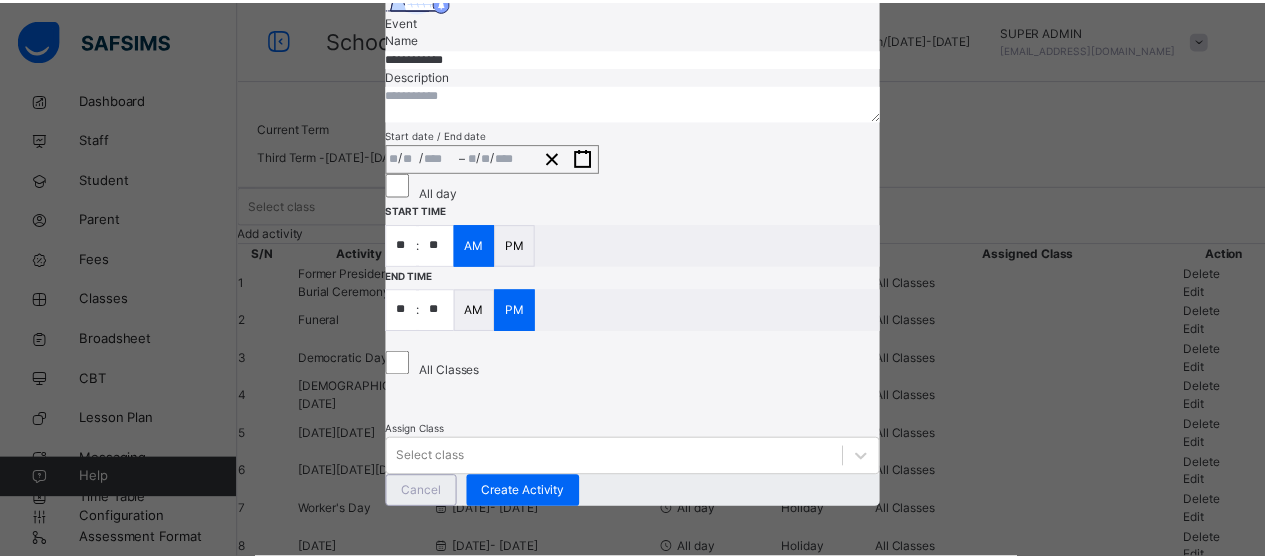 scroll, scrollTop: 468, scrollLeft: 0, axis: vertical 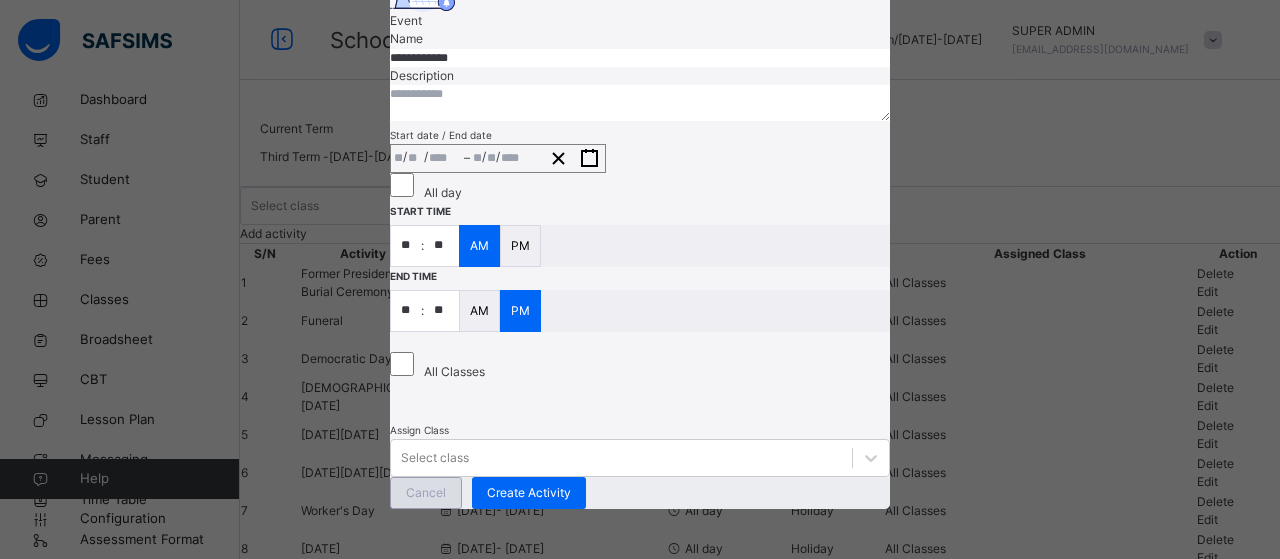click on "Cancel" at bounding box center [426, 493] 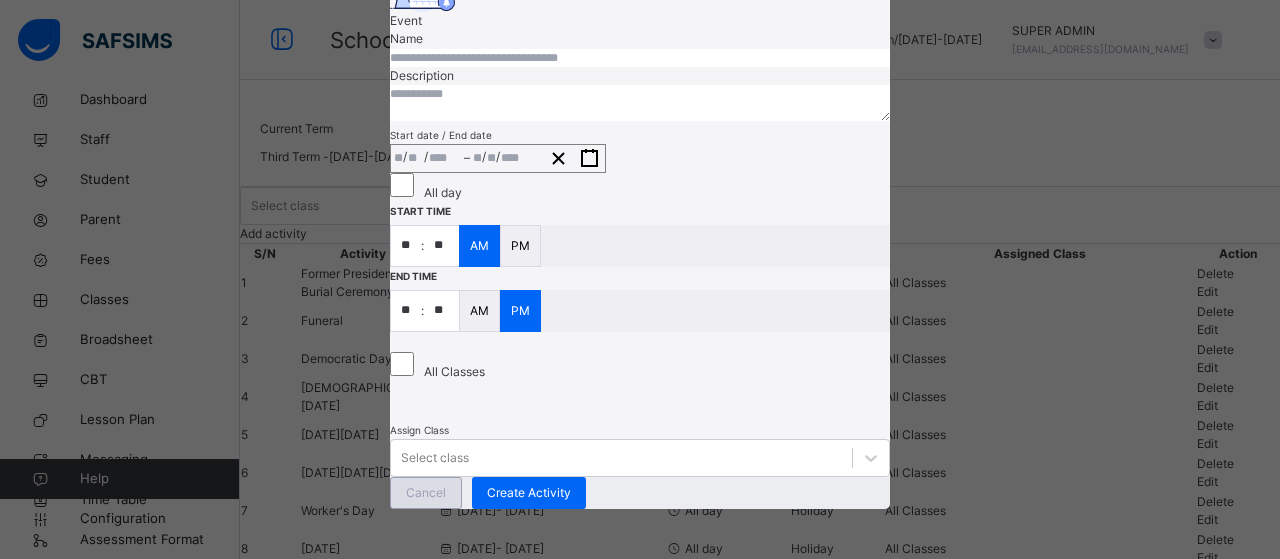 type 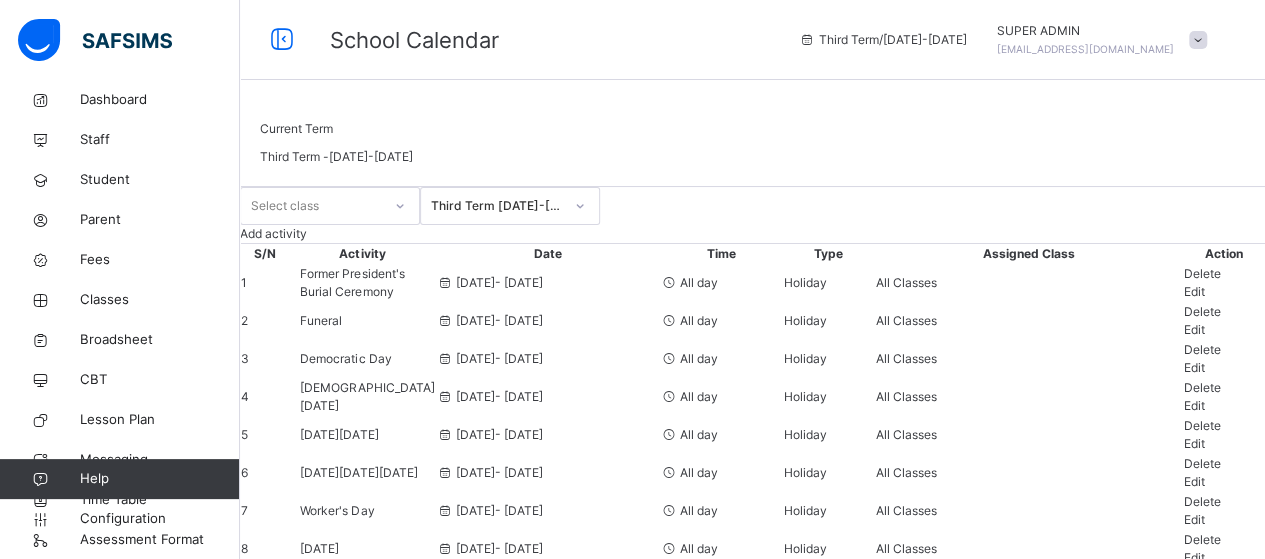 click on "Add activity" at bounding box center [273, 233] 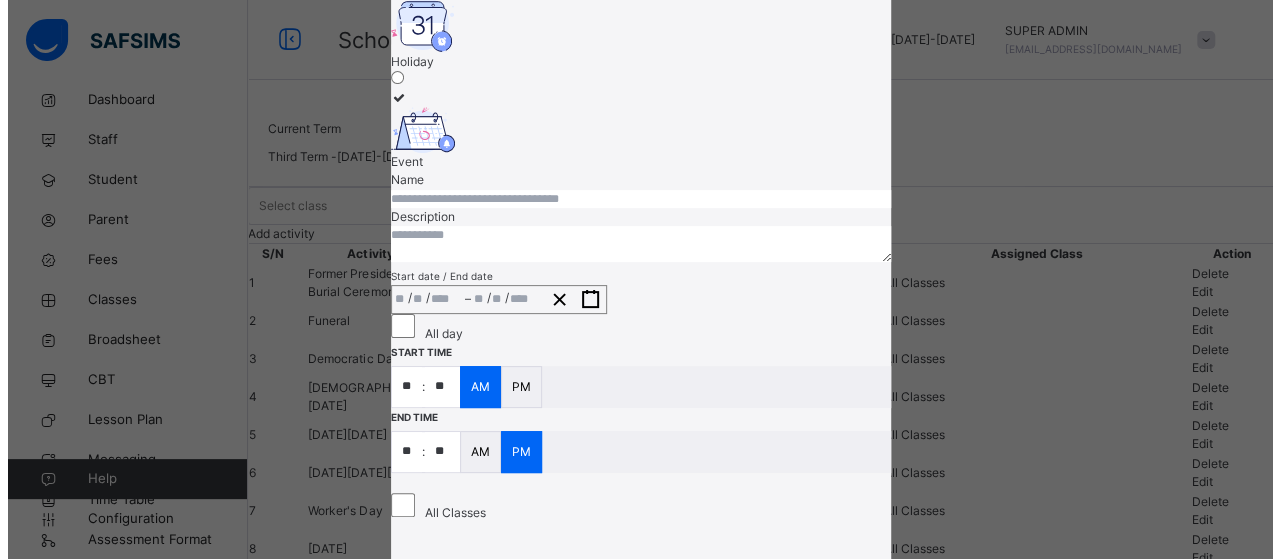 scroll, scrollTop: 130, scrollLeft: 0, axis: vertical 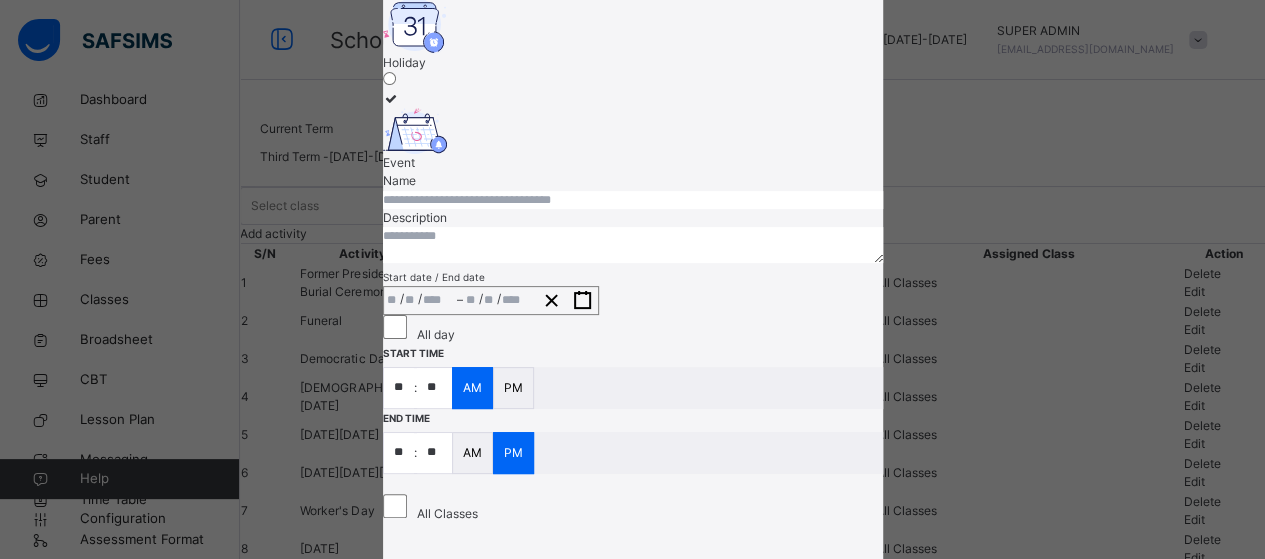 click on "Holiday" at bounding box center (633, 63) 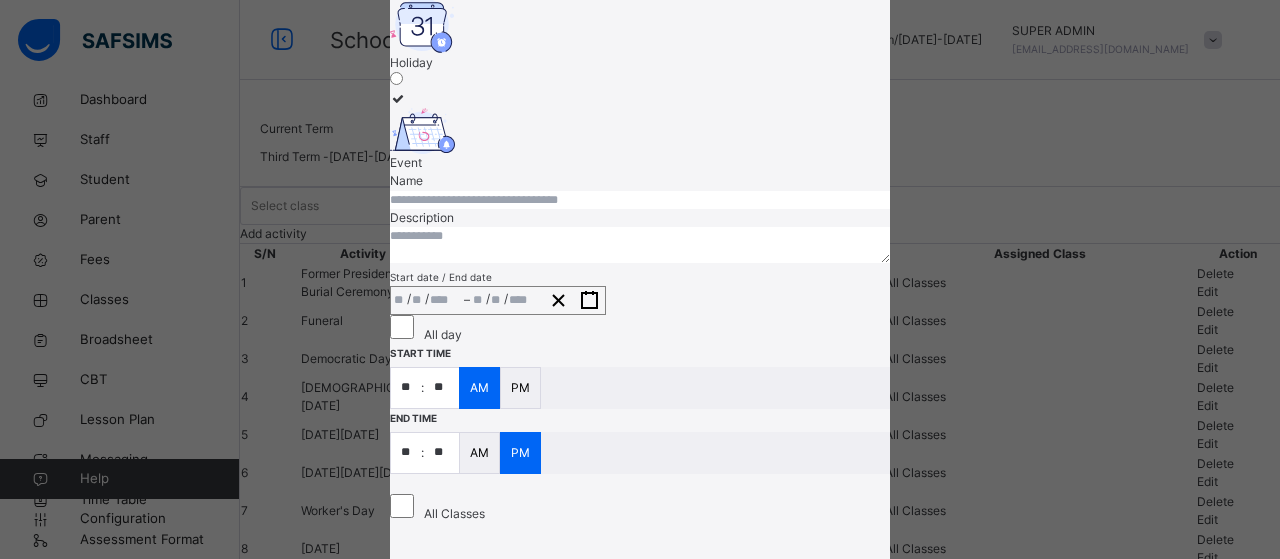 click at bounding box center [640, 200] 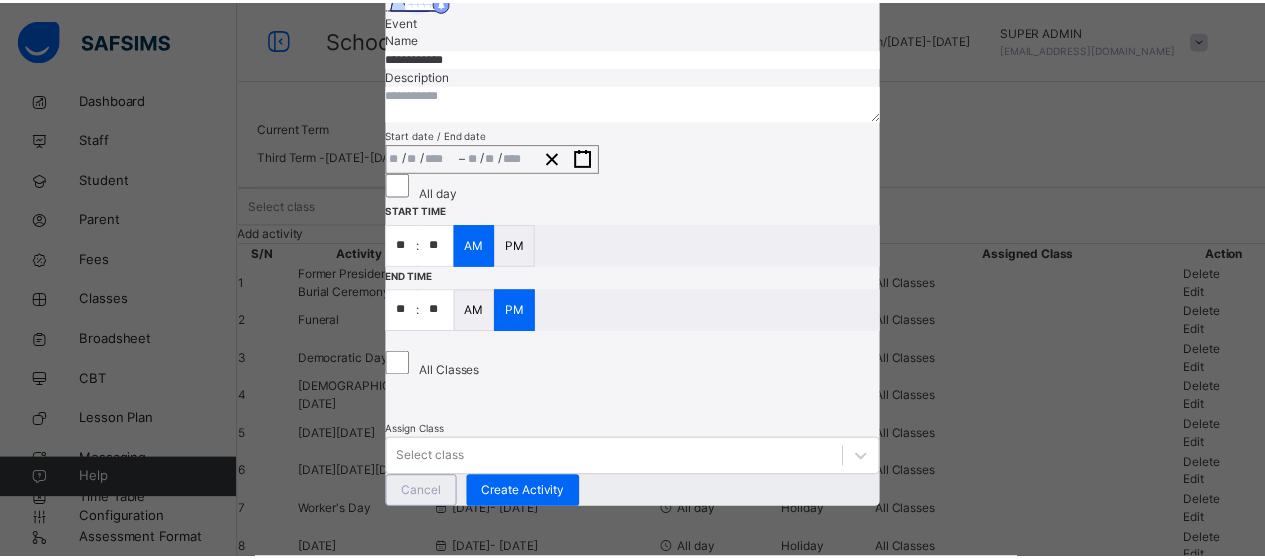 scroll, scrollTop: 330, scrollLeft: 0, axis: vertical 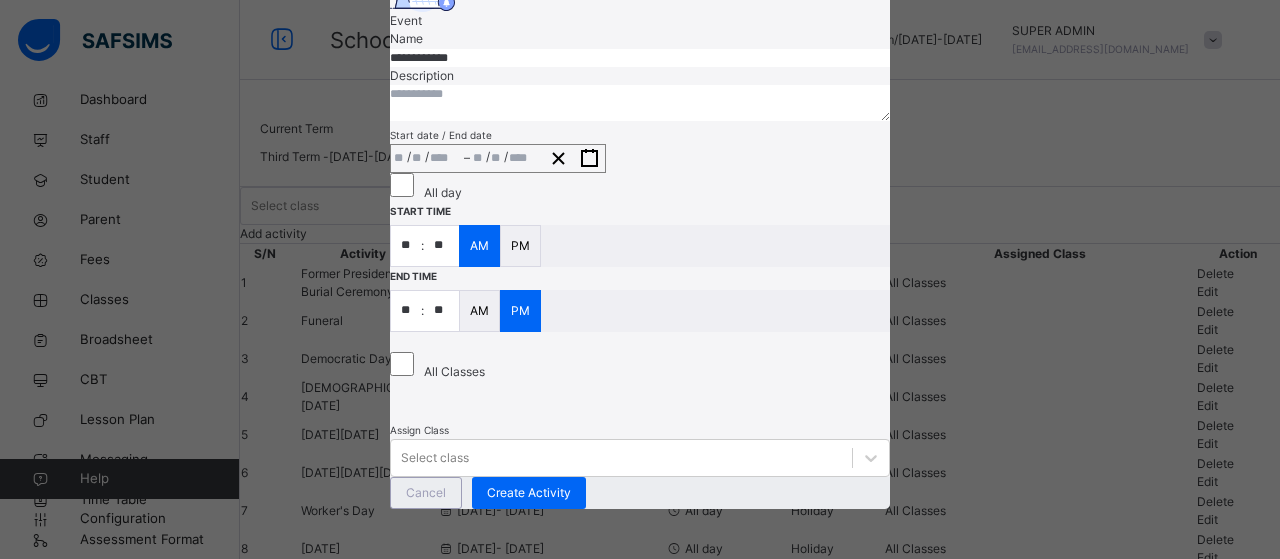 type on "**********" 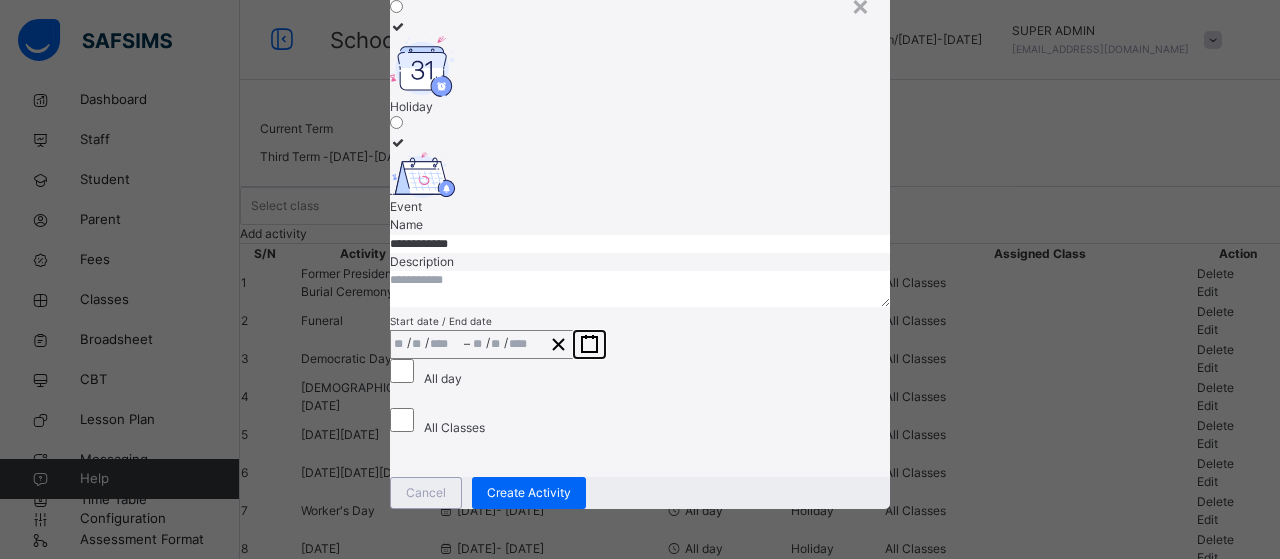 click 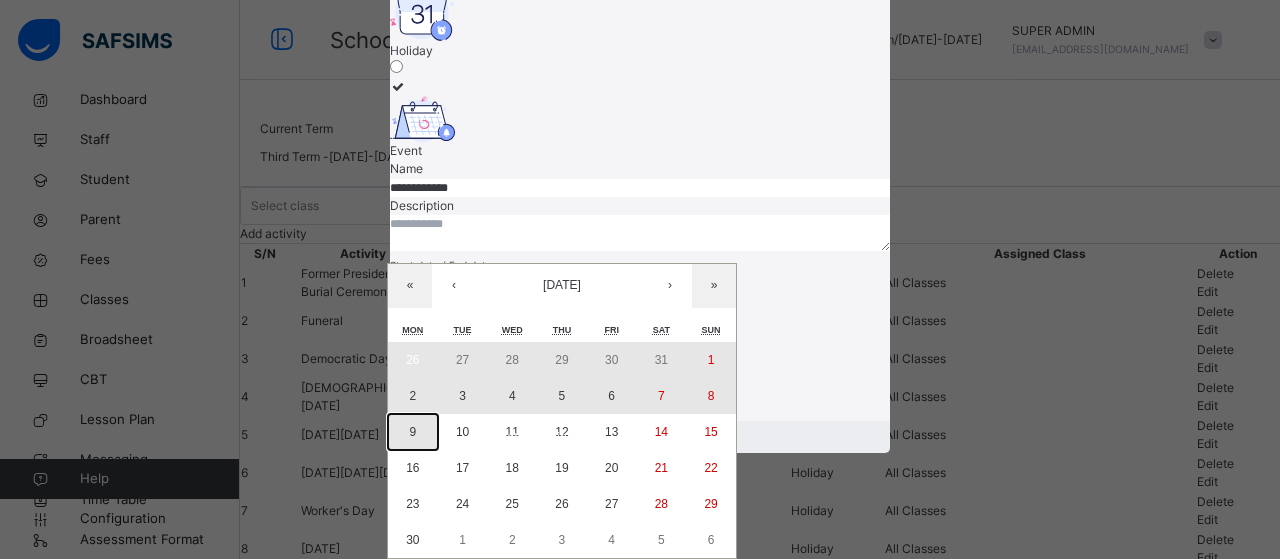 click on "9" at bounding box center [413, 432] 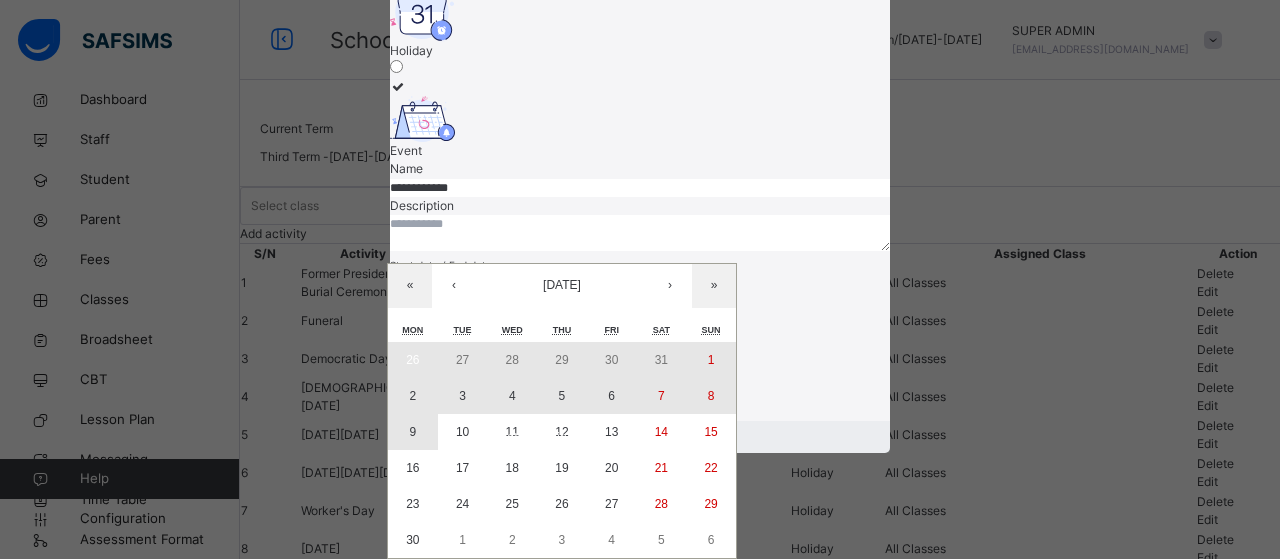 type on "**********" 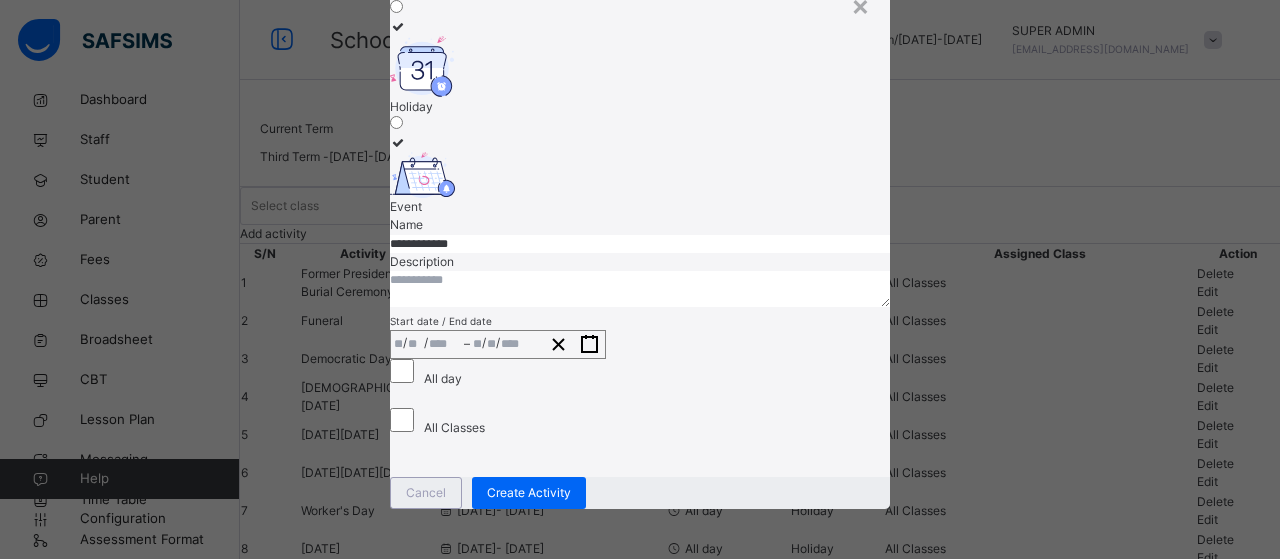 click on "–" at bounding box center (467, 344) 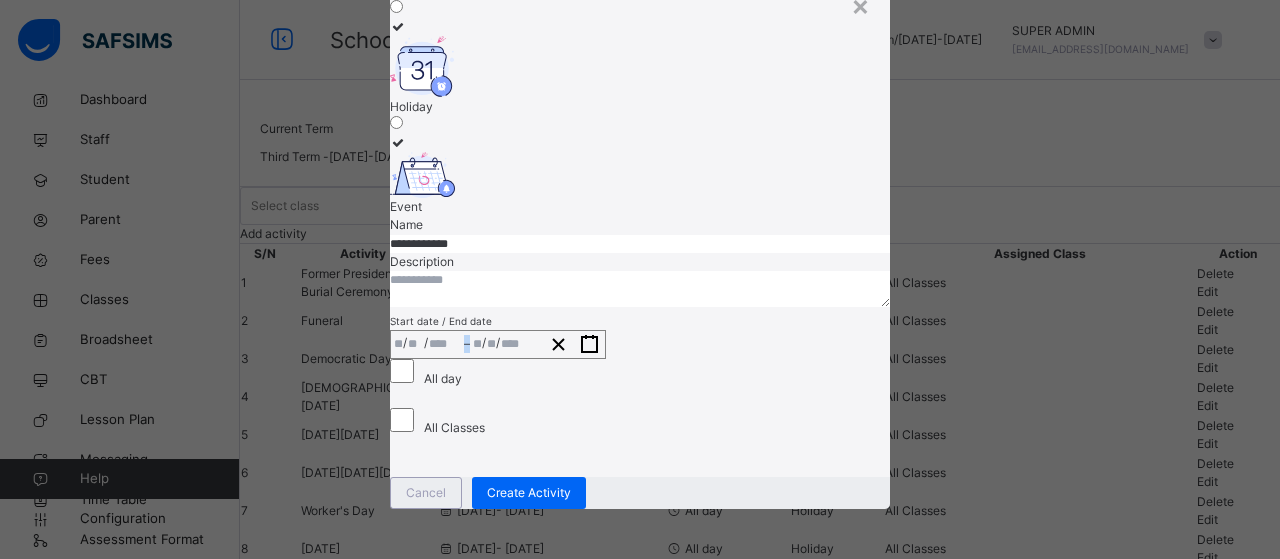 click on "–" at bounding box center [467, 344] 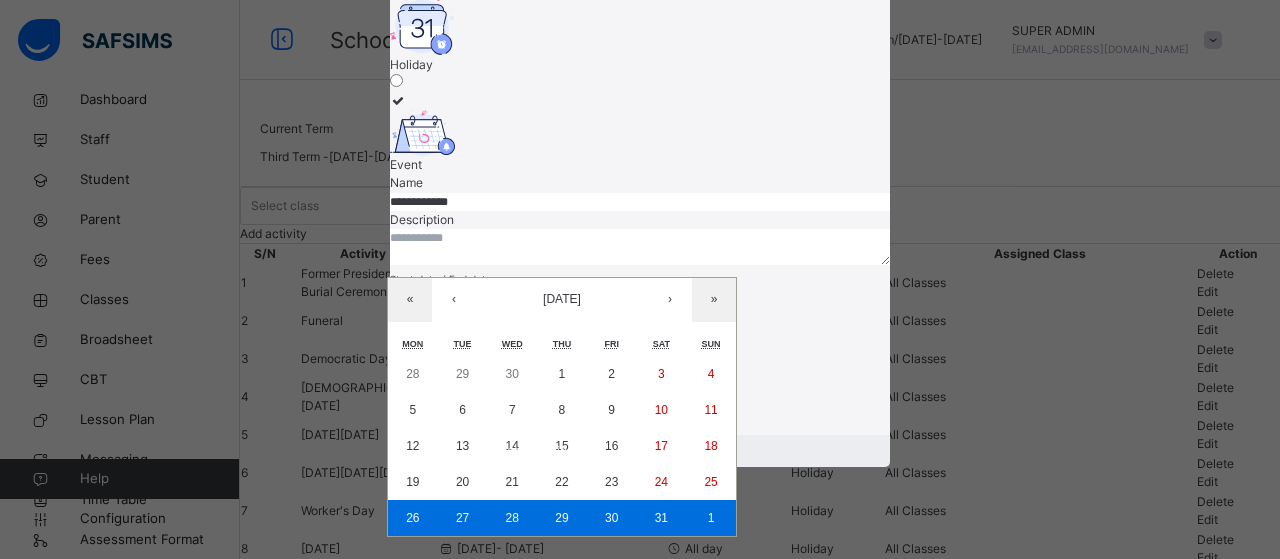 click on "**********" at bounding box center (498, 302) 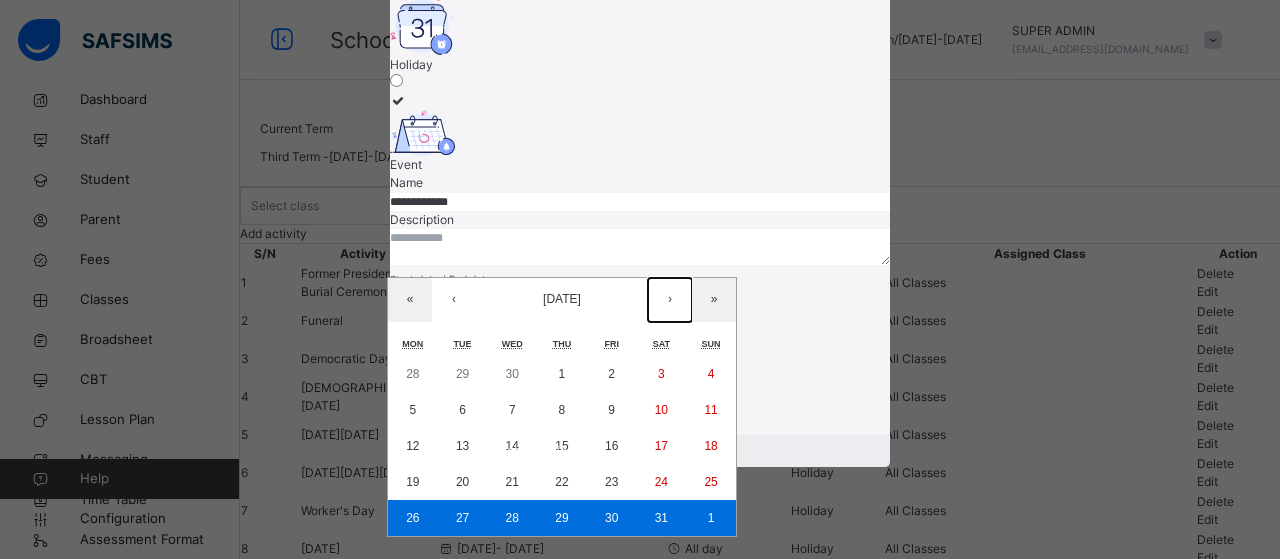 click on "›" at bounding box center (670, 300) 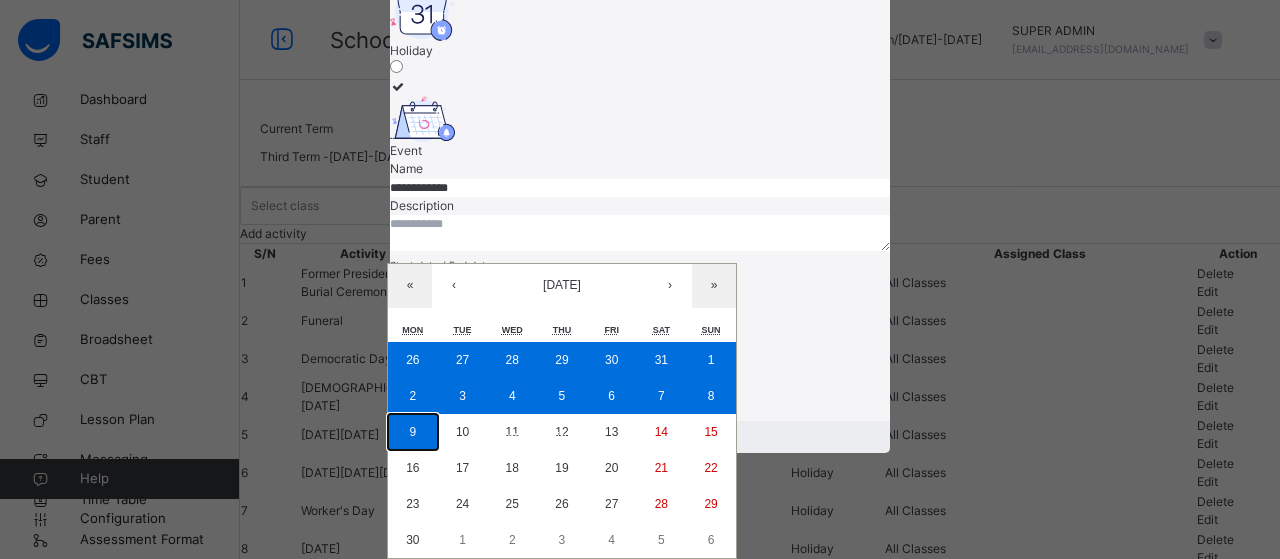 click on "9" at bounding box center [413, 432] 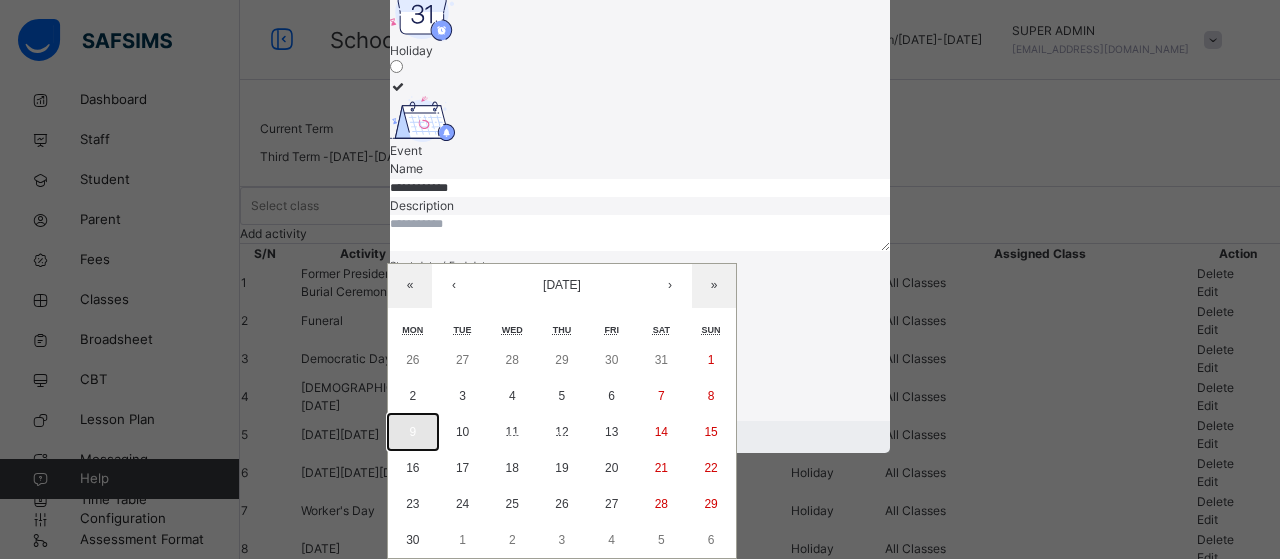 click on "9" at bounding box center [413, 432] 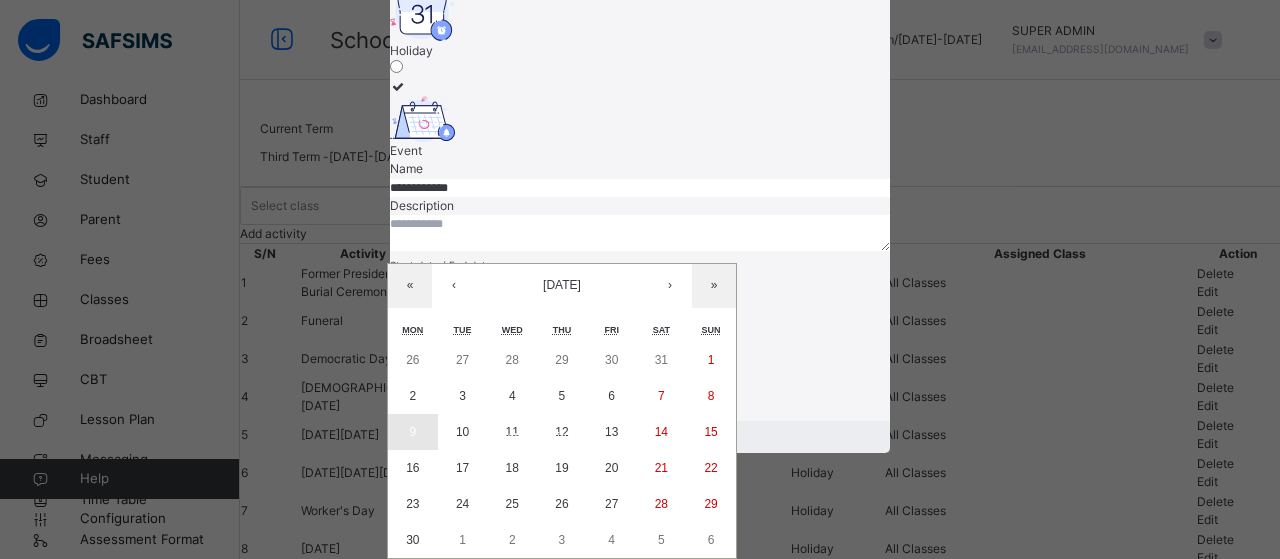 type on "**********" 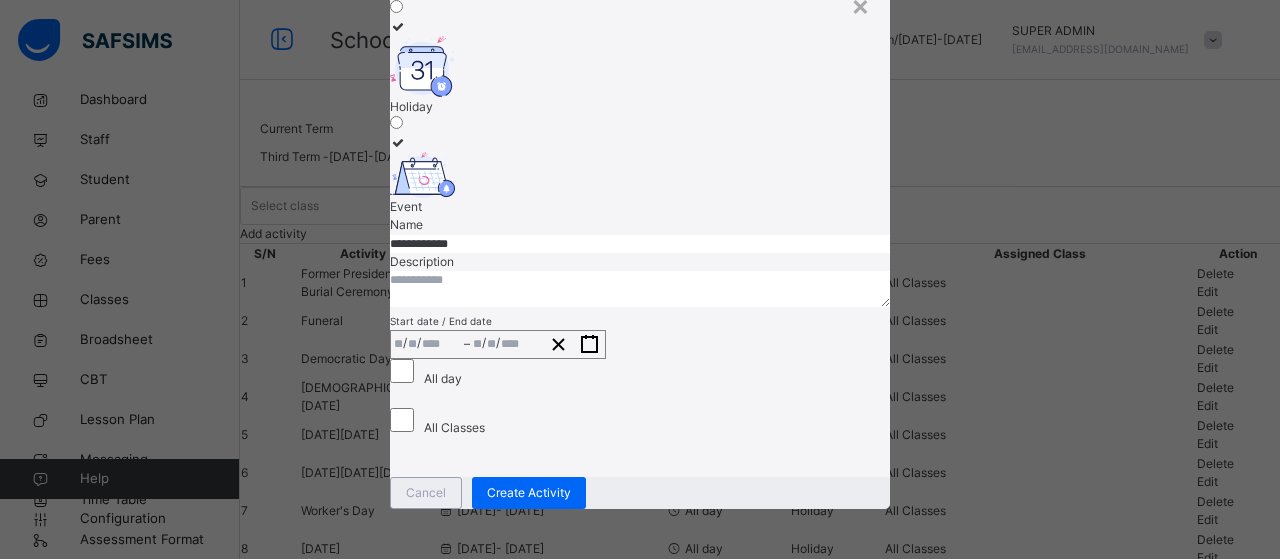 click on "**********" at bounding box center (640, 220) 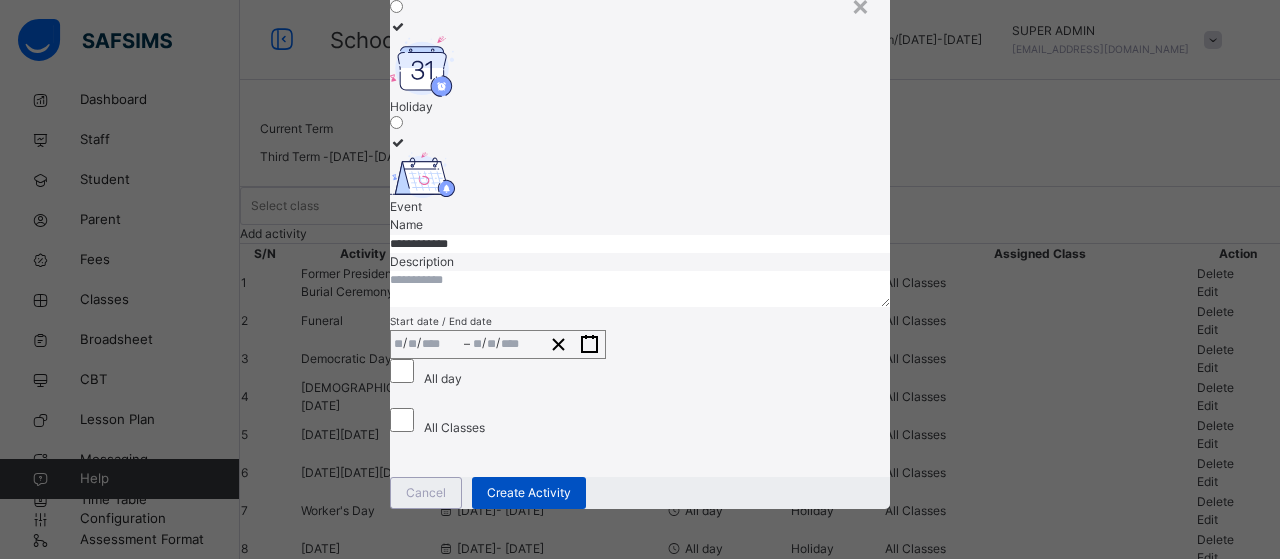 click on "Create Activity" at bounding box center (529, 493) 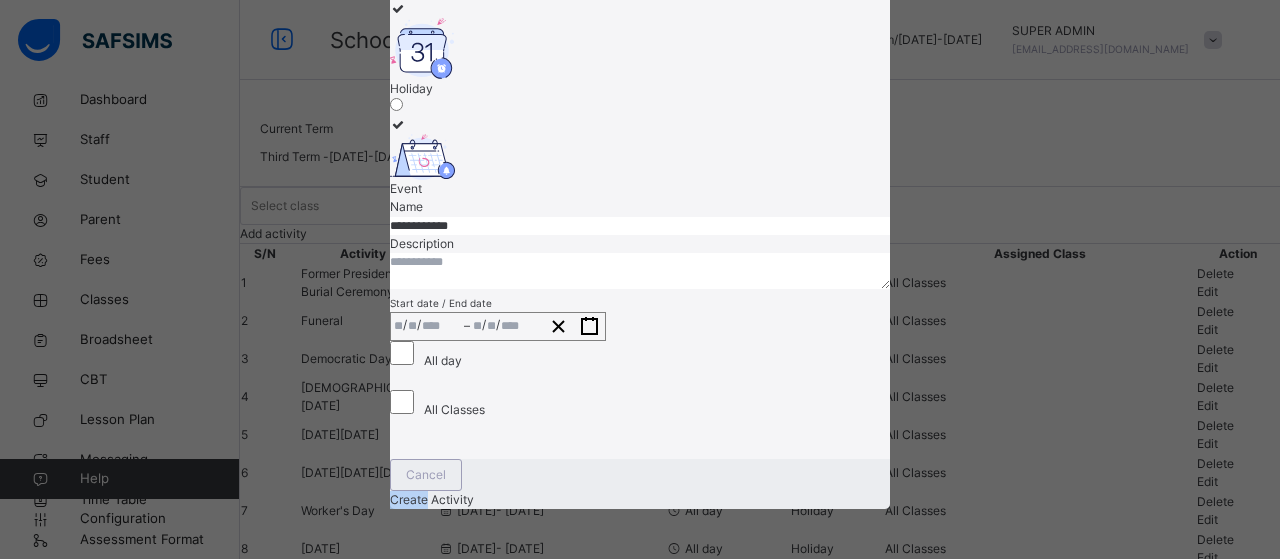 click on "Create Activity" at bounding box center [432, 499] 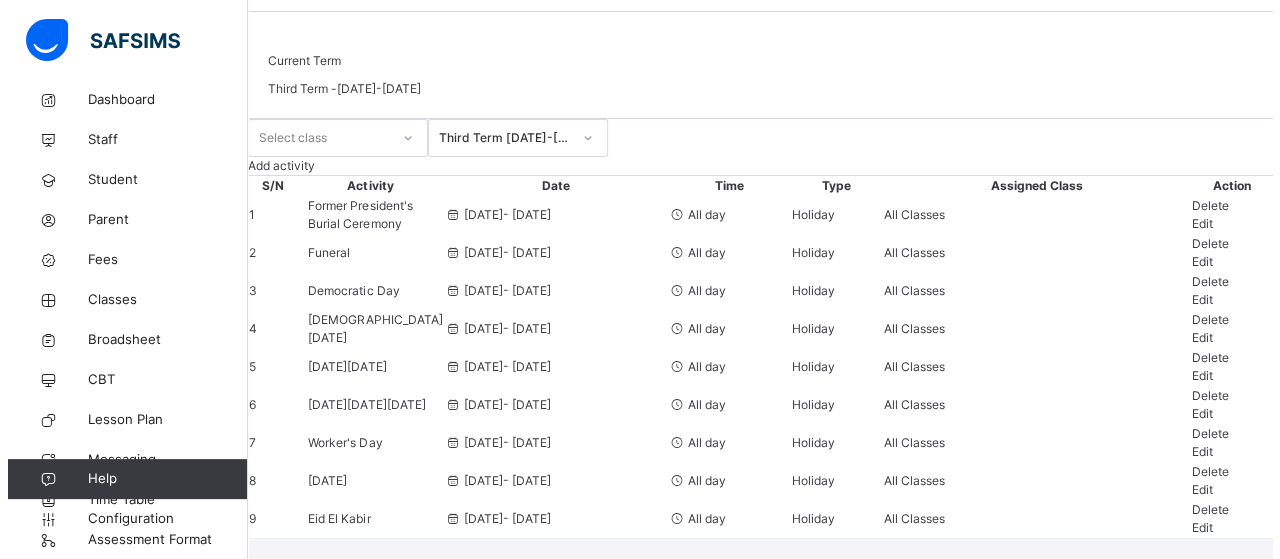 scroll, scrollTop: 292, scrollLeft: 0, axis: vertical 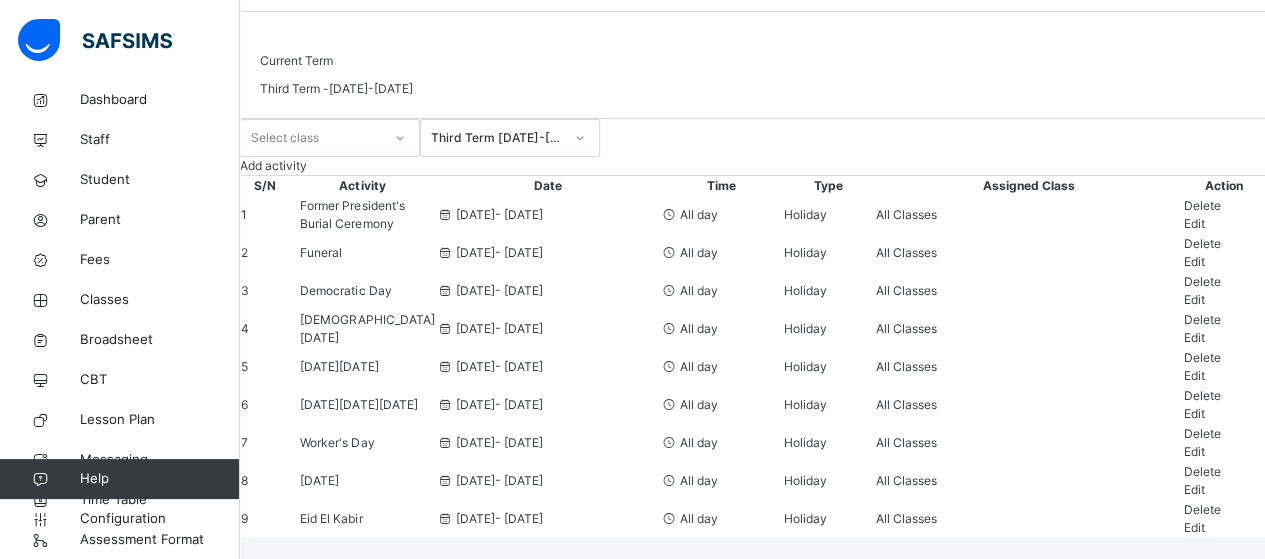 click on "Edit" at bounding box center [1224, 338] 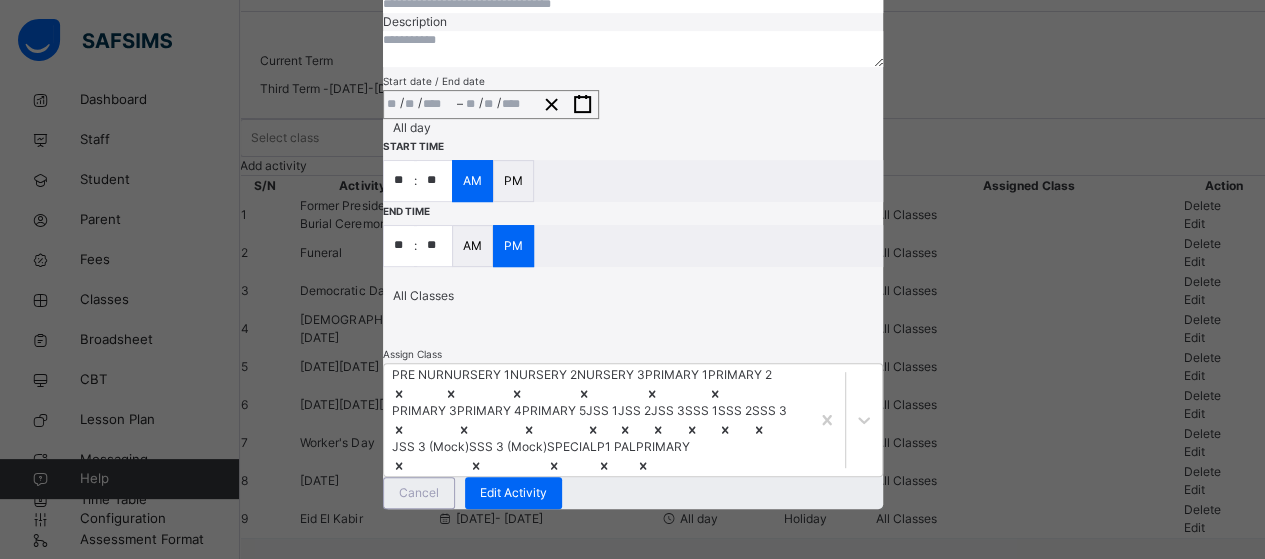 type on "**********" 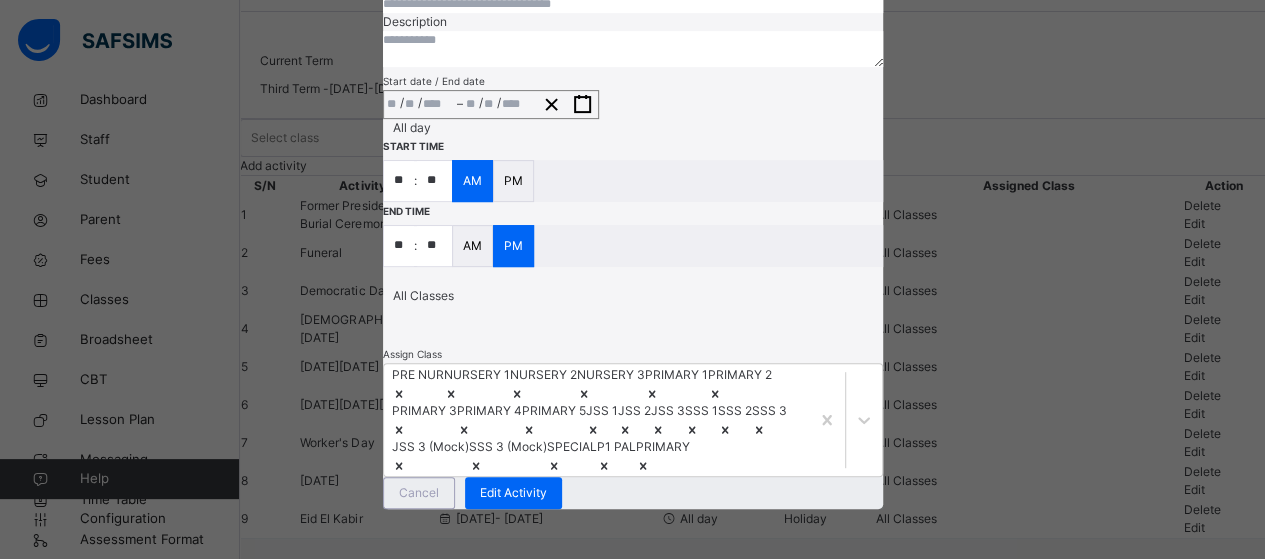 type on "**********" 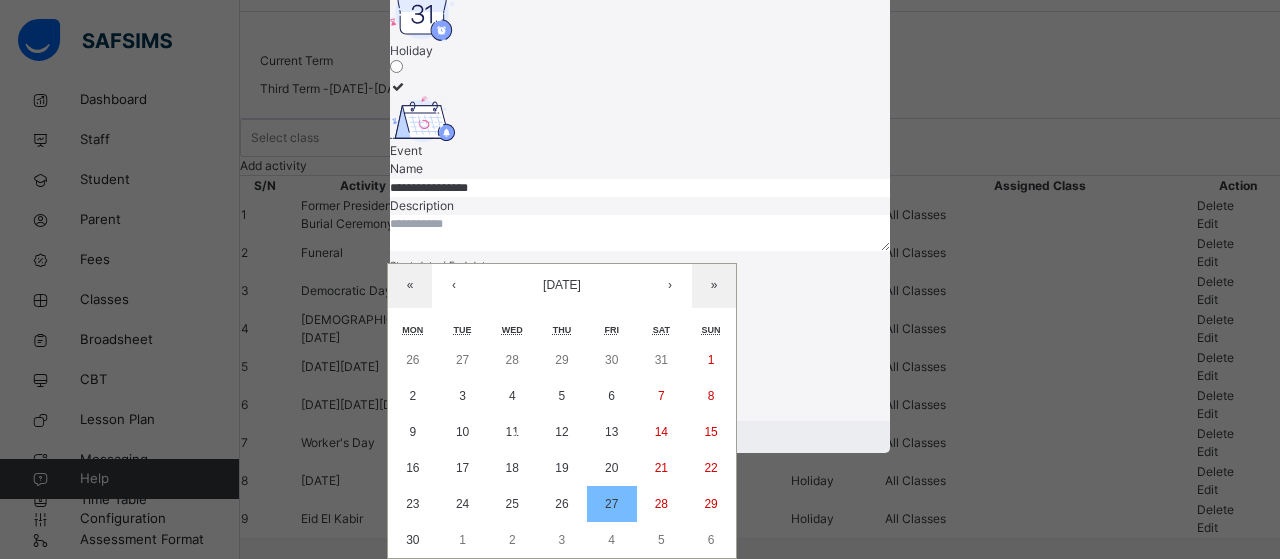 click on "**********" at bounding box center (498, 288) 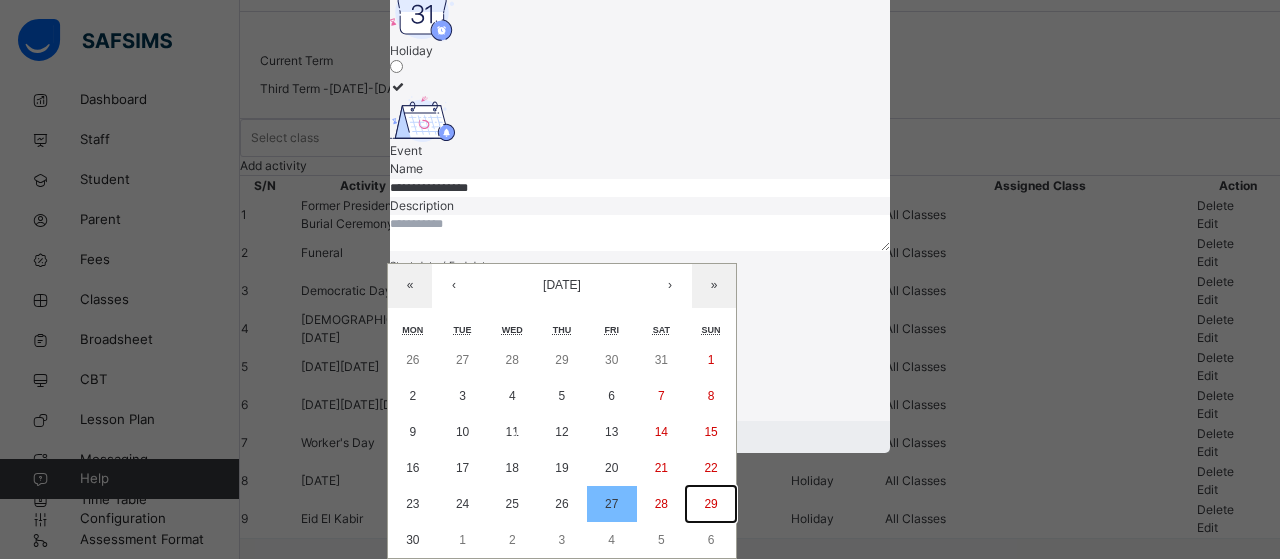 click on "29" at bounding box center (710, 504) 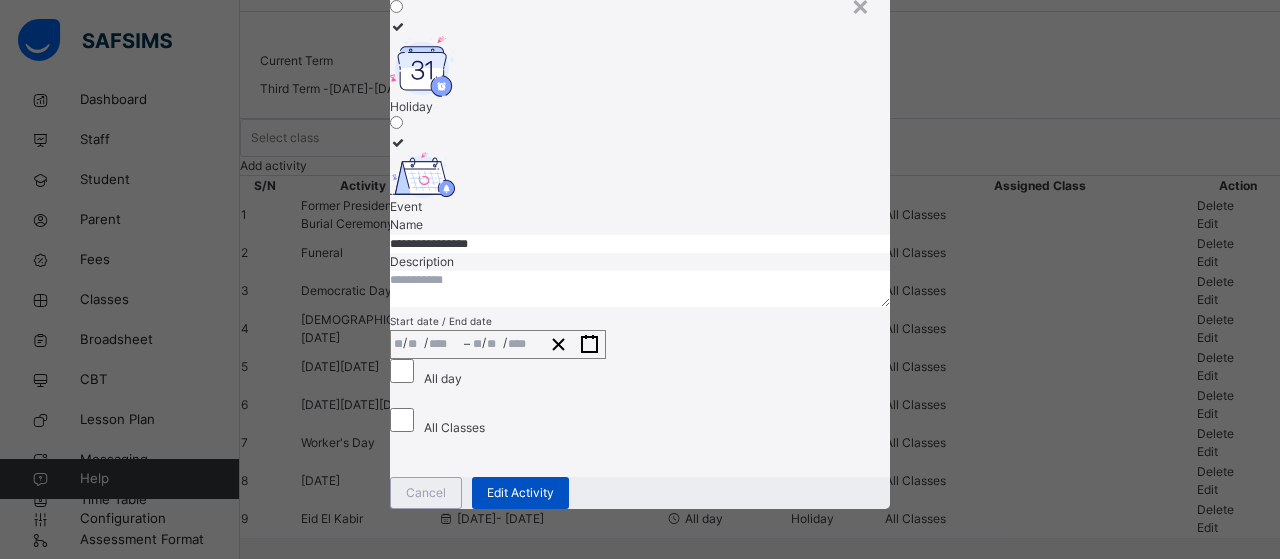 click on "Edit Activity" at bounding box center [520, 493] 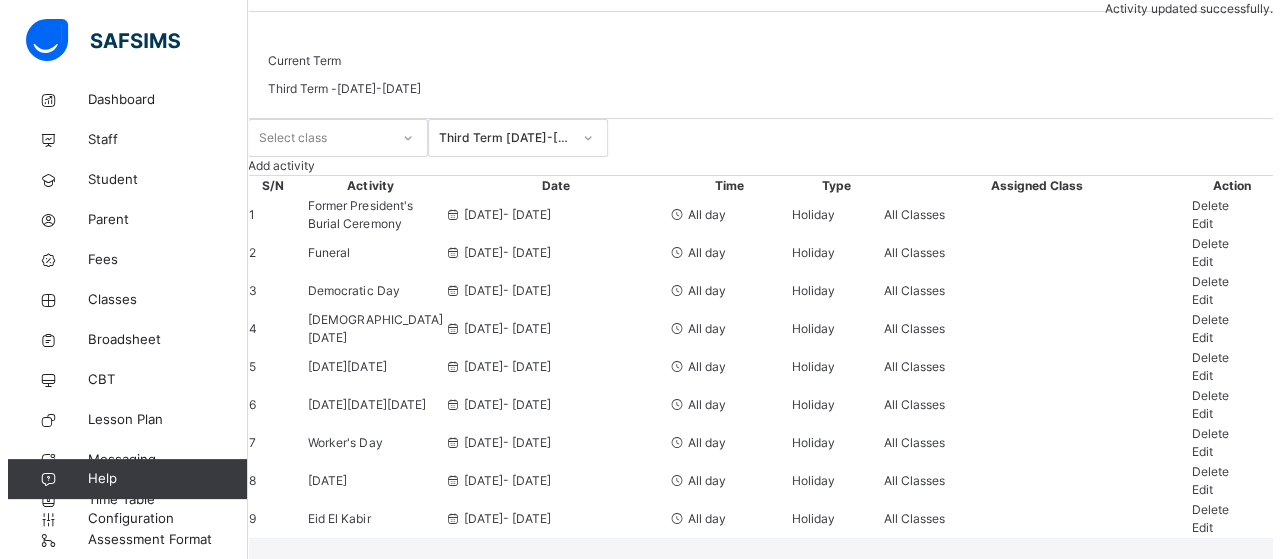 scroll, scrollTop: 404, scrollLeft: 0, axis: vertical 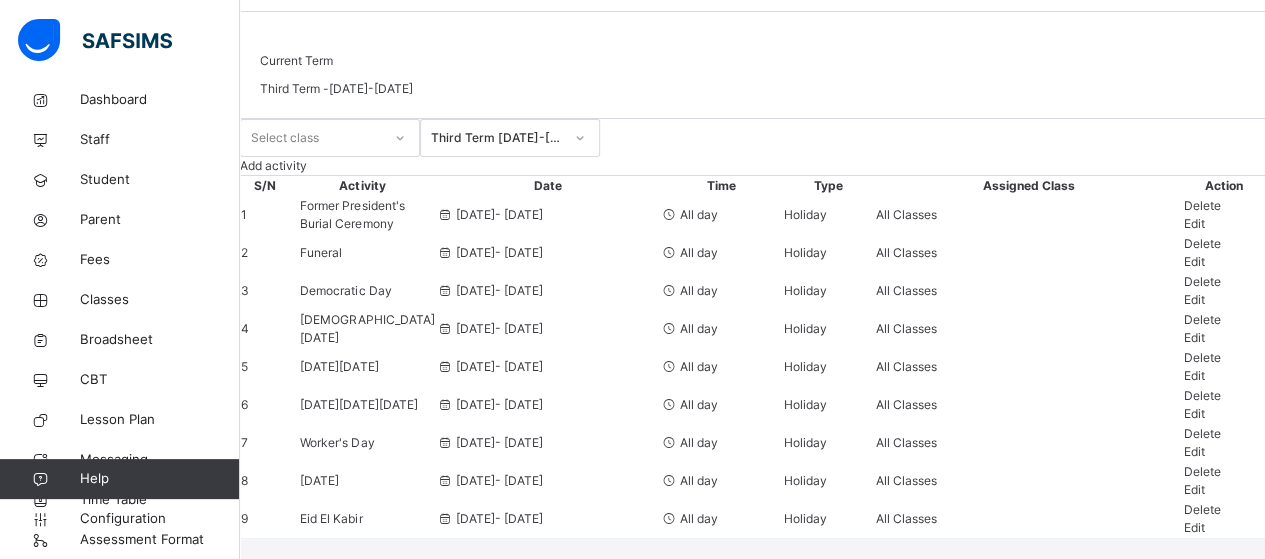 click on "Edit" at bounding box center [1194, 337] 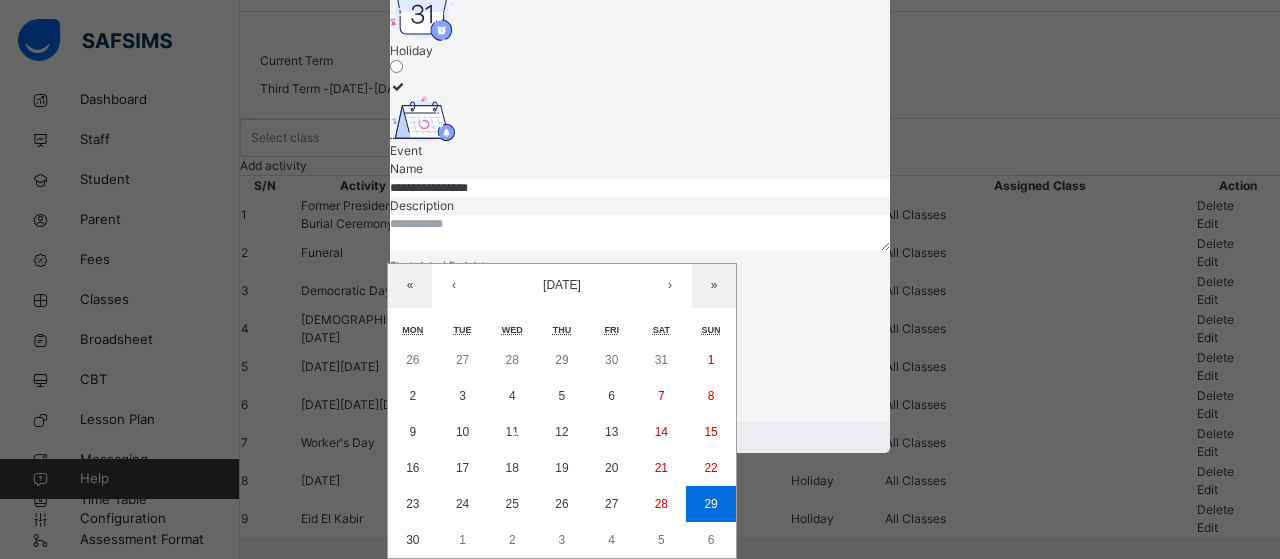click on "**********" at bounding box center [498, 288] 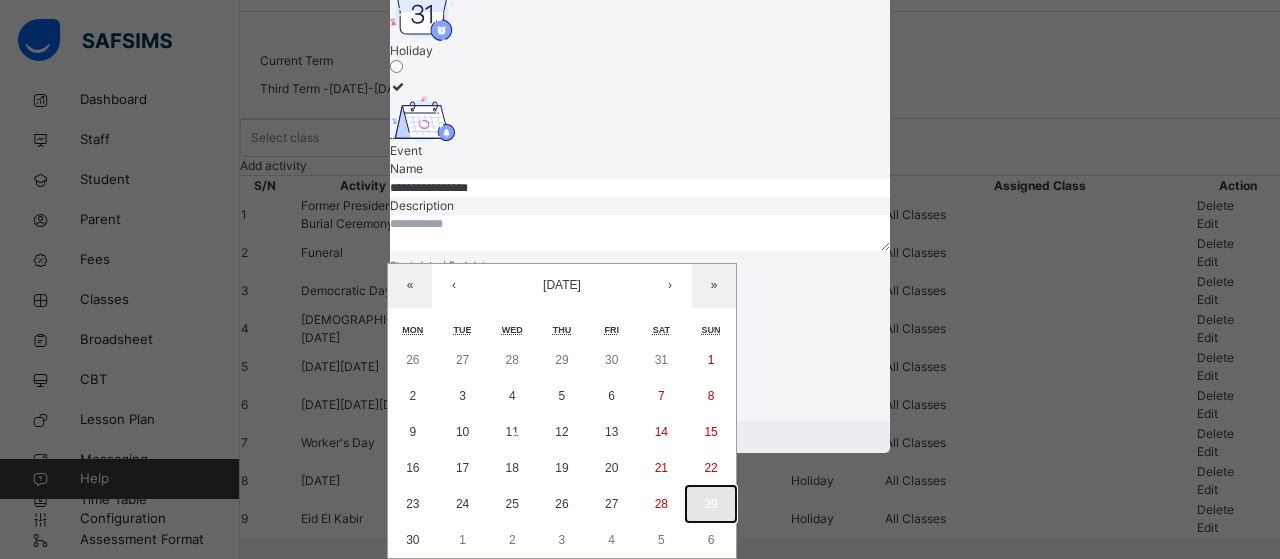 click on "29" at bounding box center [710, 504] 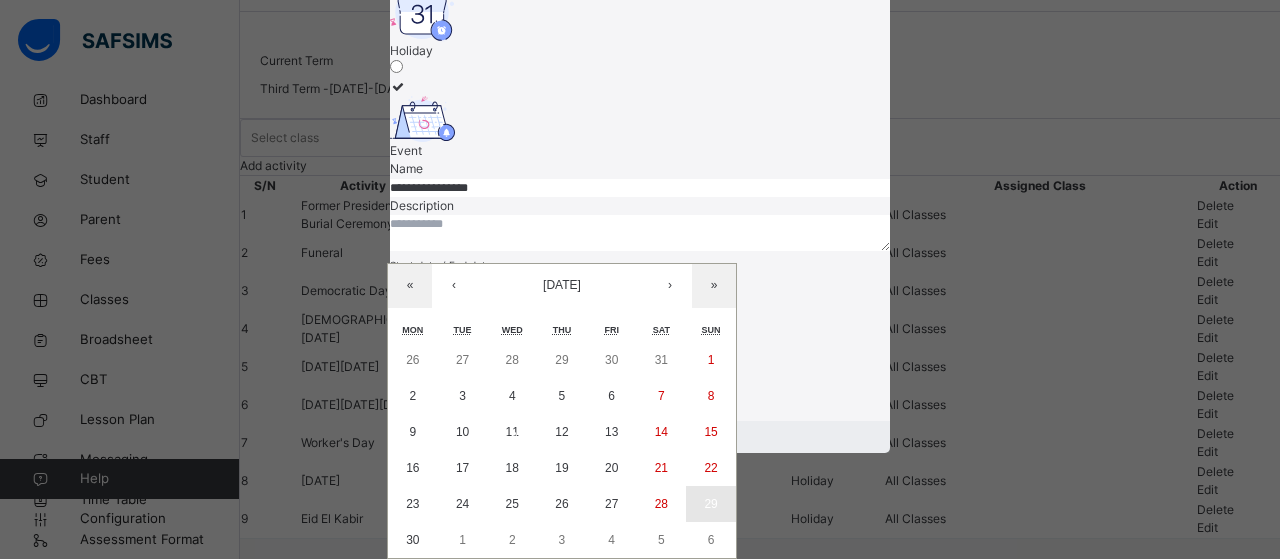 type on "**********" 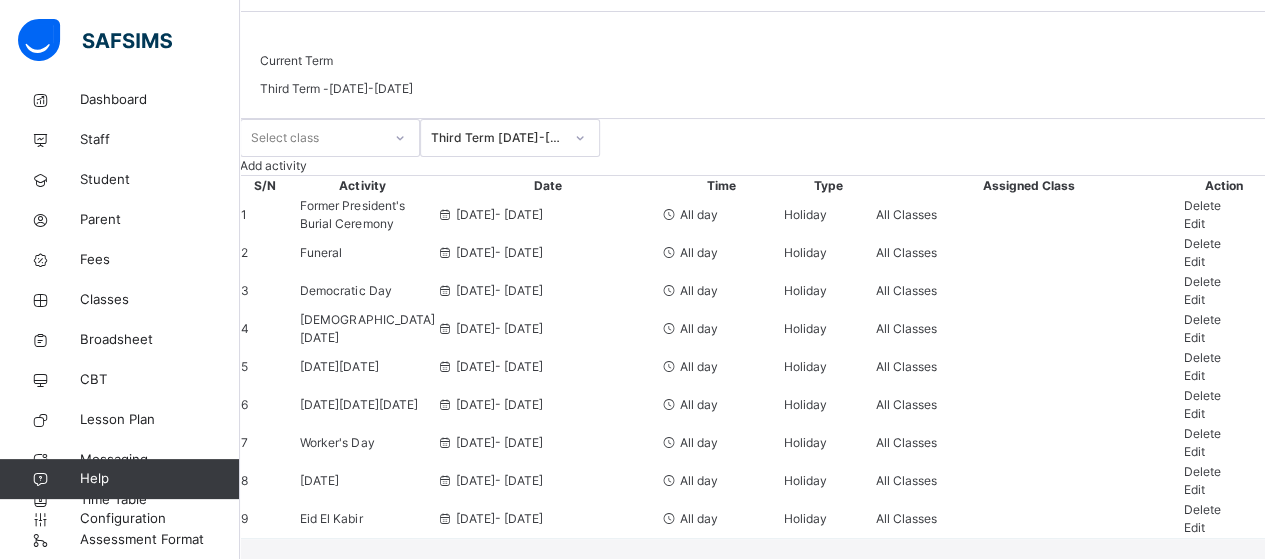 click on "Edit" at bounding box center (1224, 338) 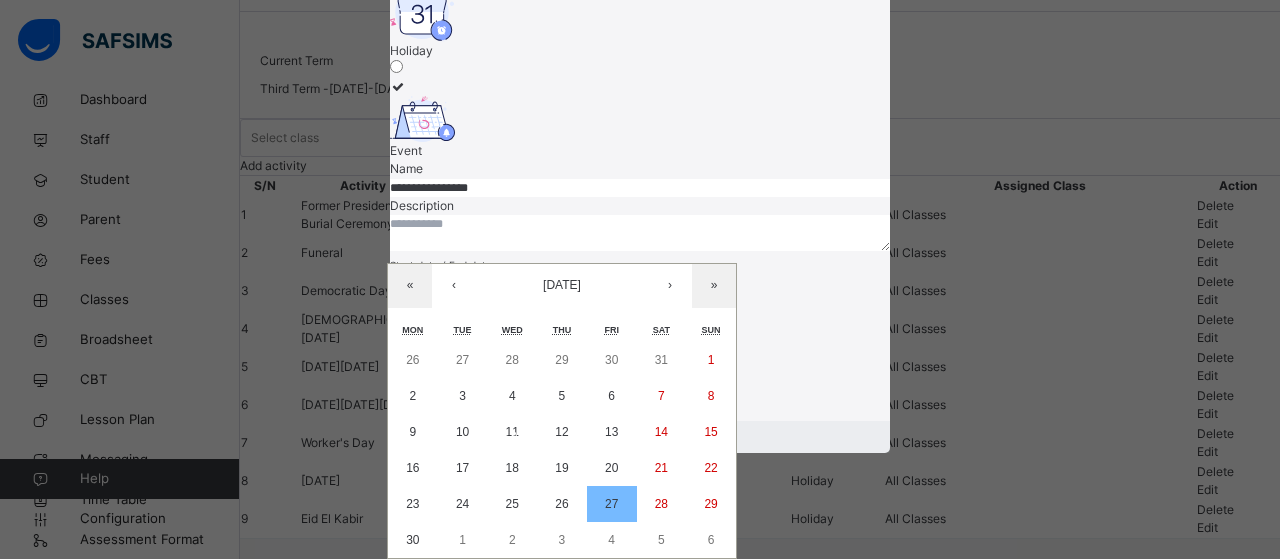 click on "**********" at bounding box center (498, 288) 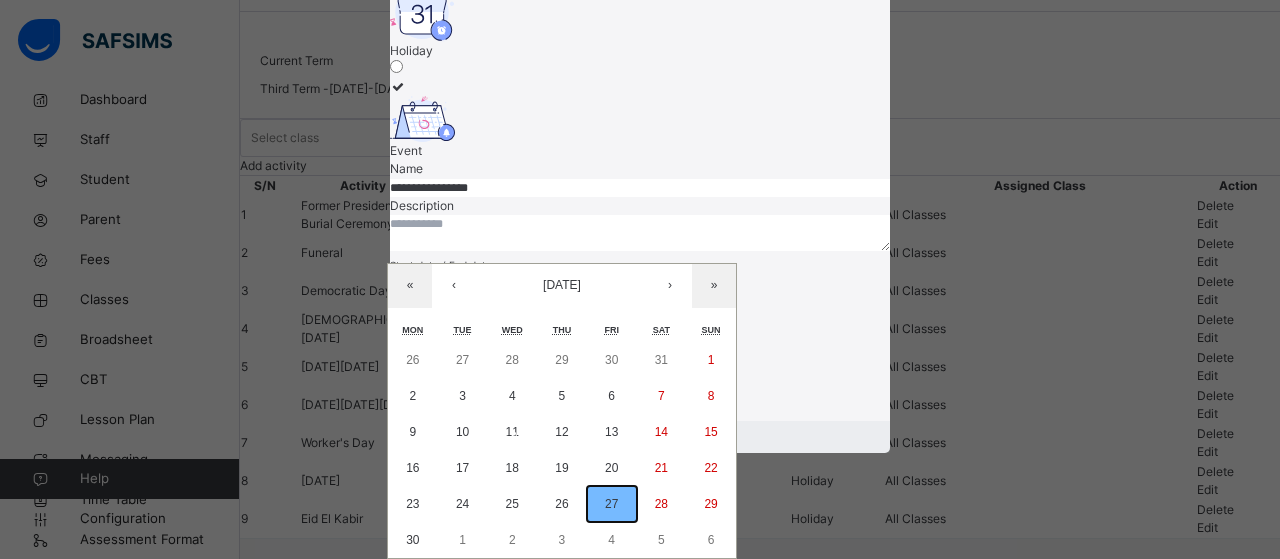 click on "27" at bounding box center (611, 504) 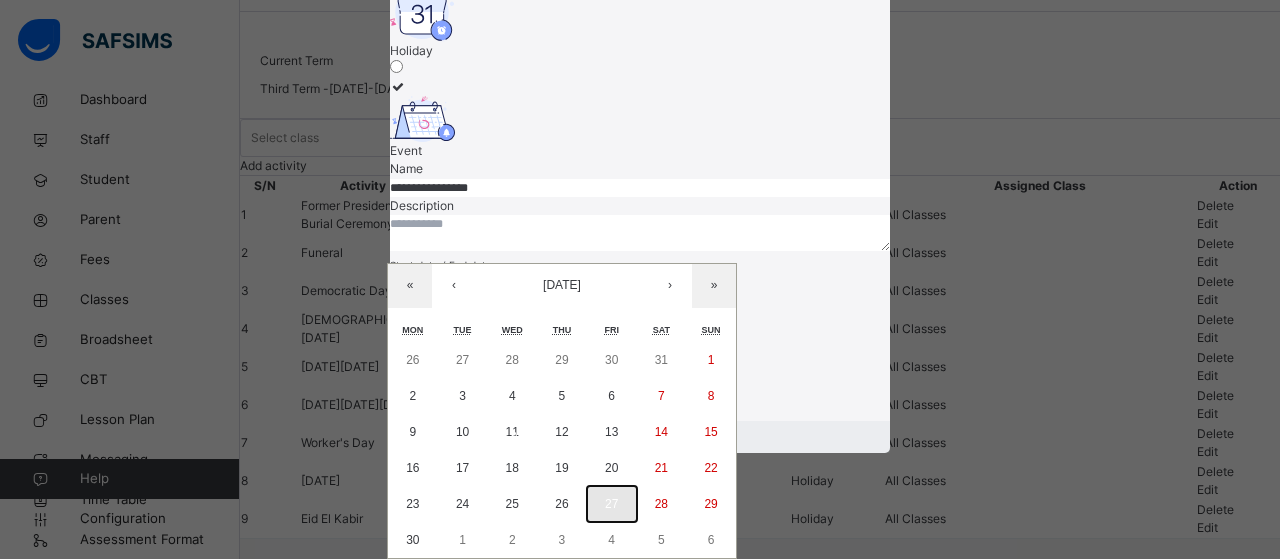click on "27" at bounding box center [611, 504] 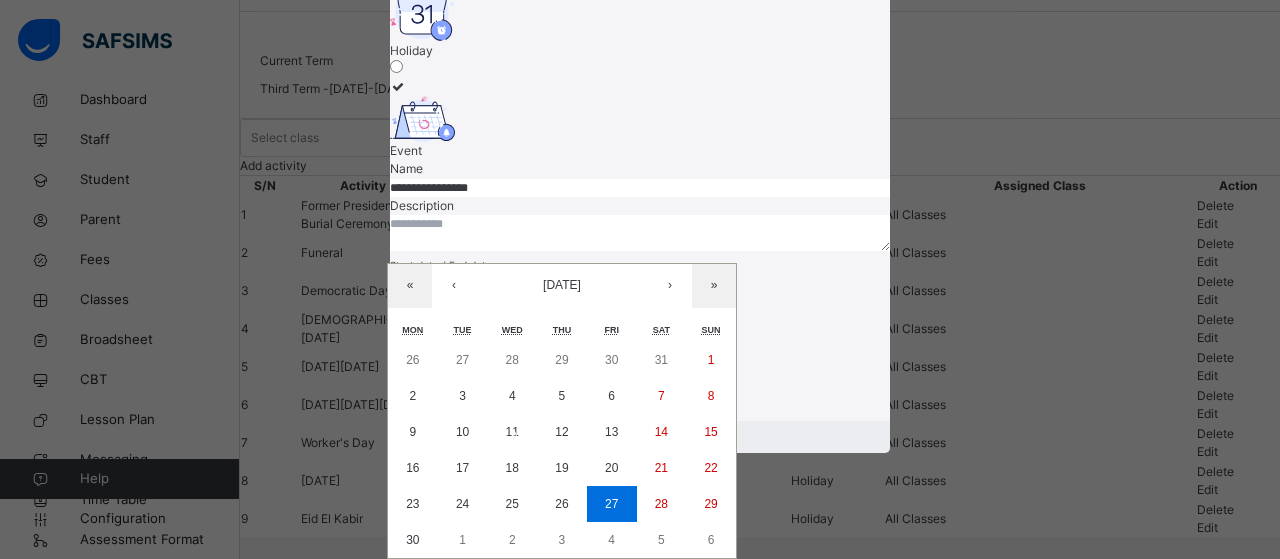 click on "**********" at bounding box center [498, 288] 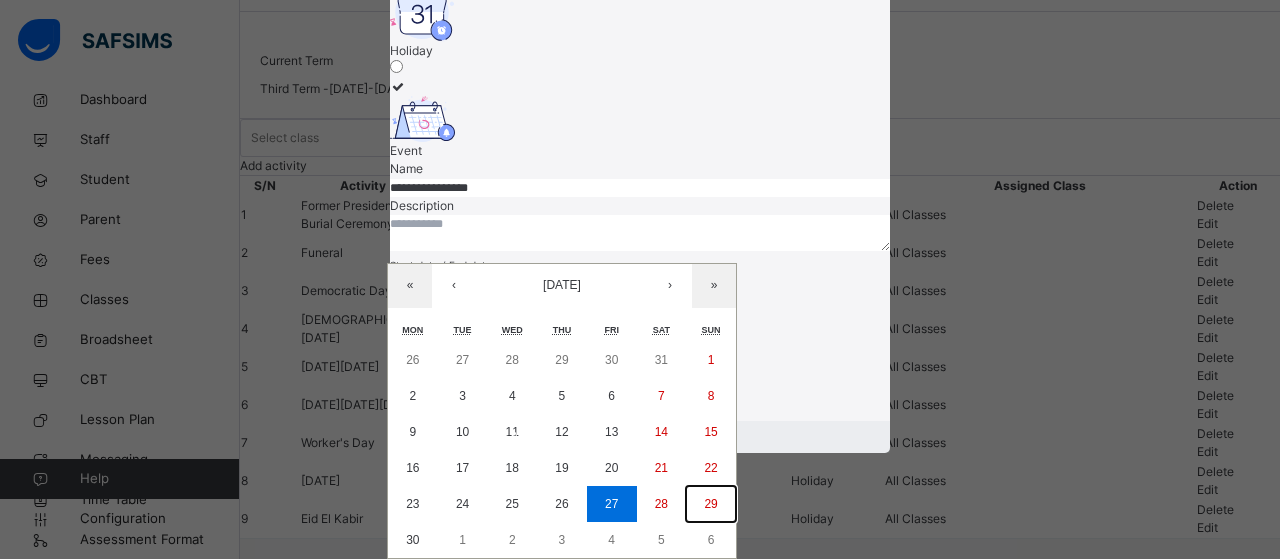 click on "29" at bounding box center [710, 504] 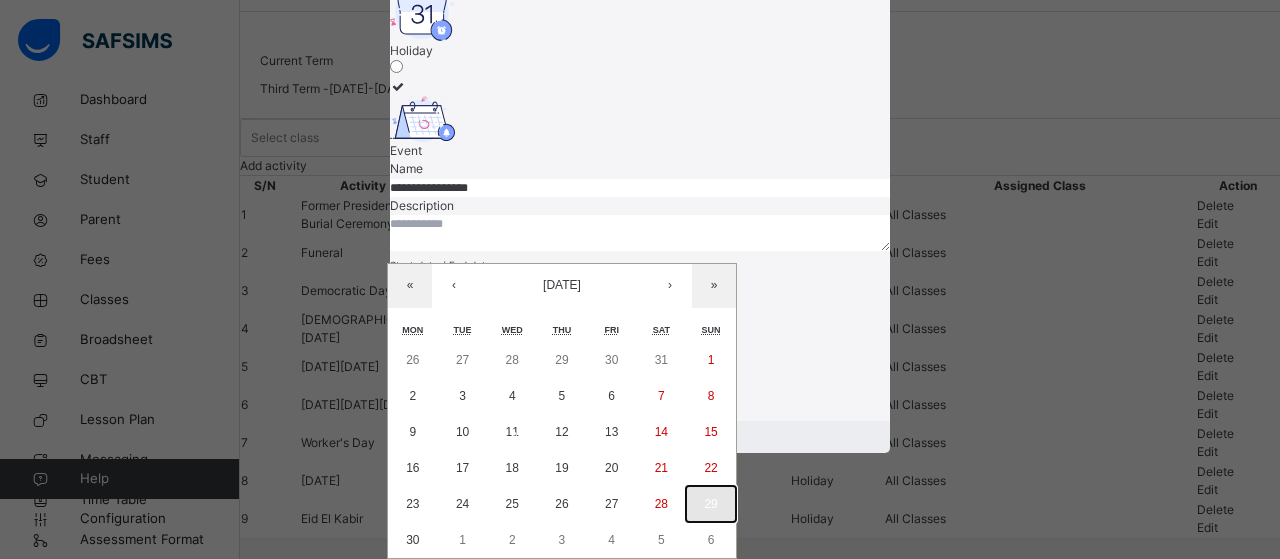 click on "29" at bounding box center (710, 504) 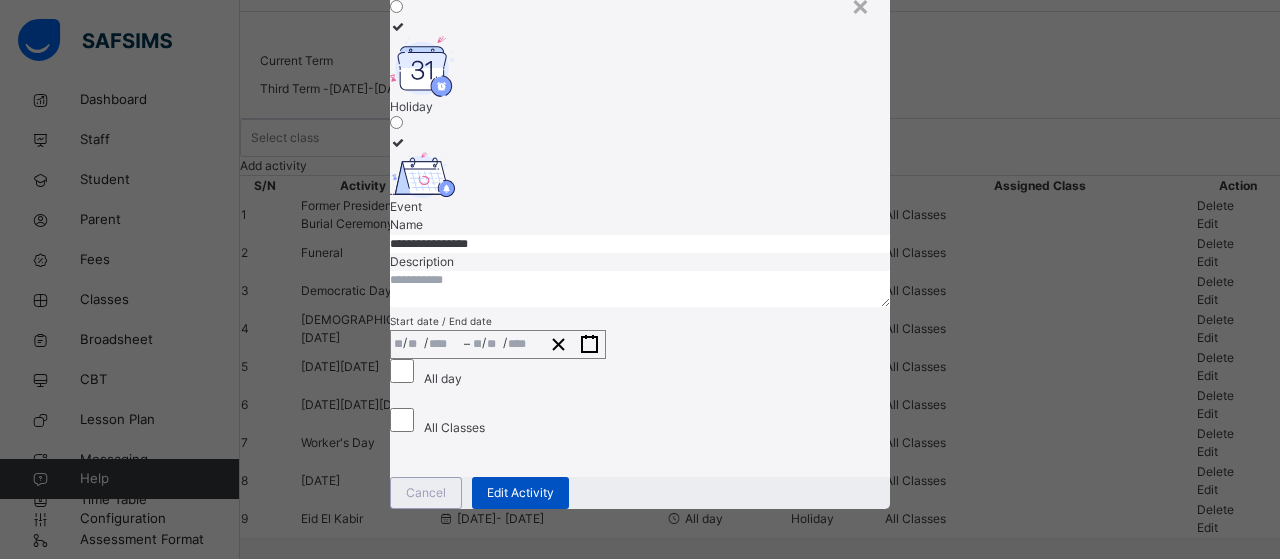 click on "Edit Activity" at bounding box center (520, 493) 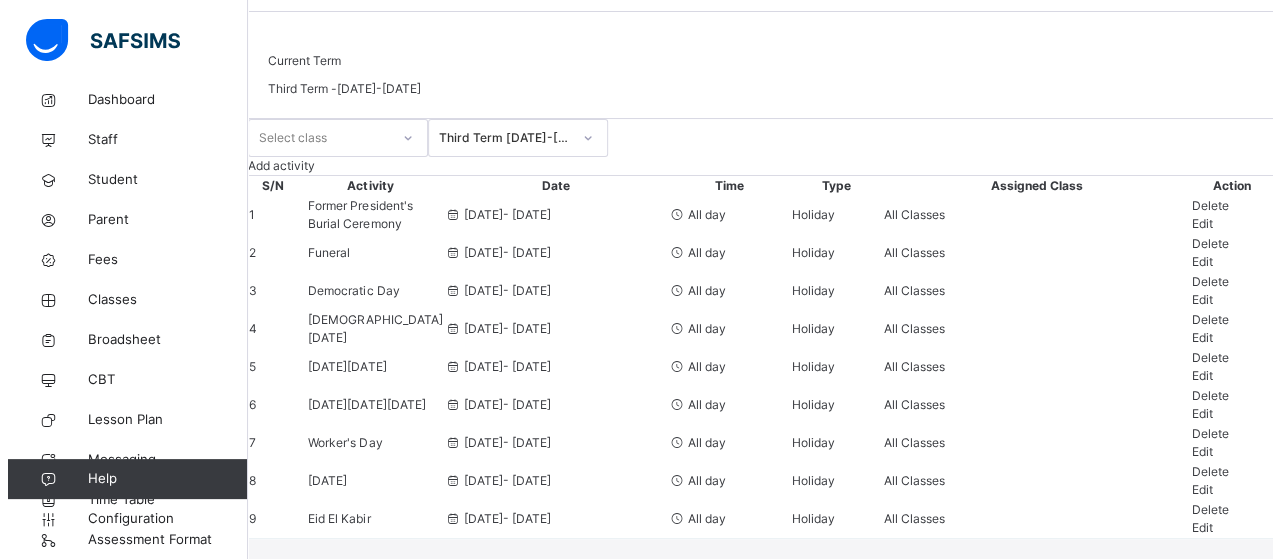 scroll, scrollTop: 138, scrollLeft: 0, axis: vertical 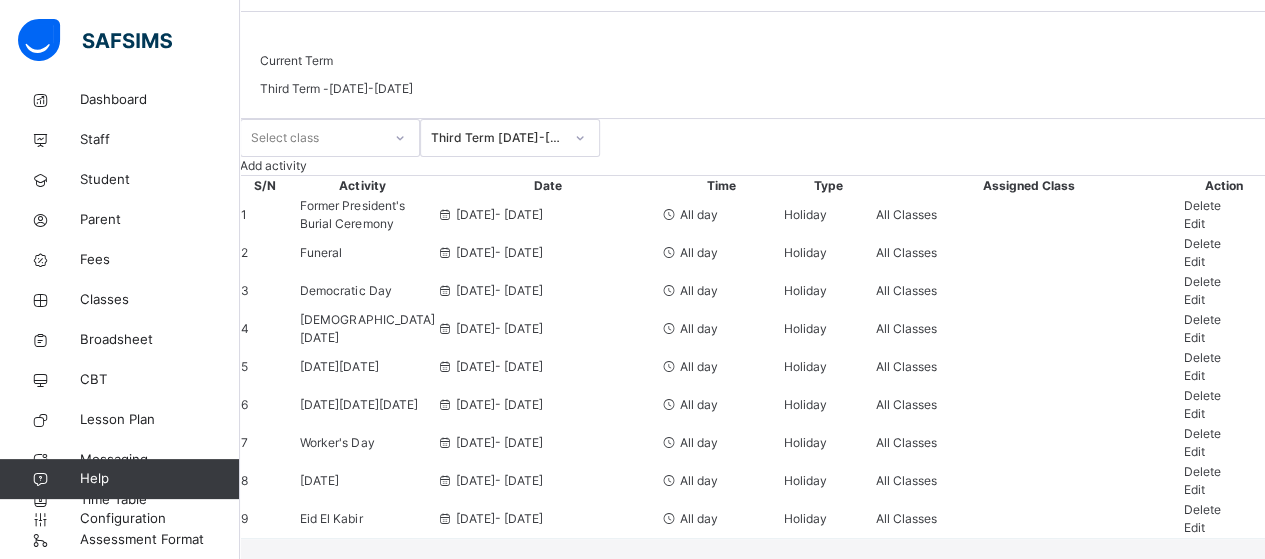 click on "Delete" at bounding box center [1202, 243] 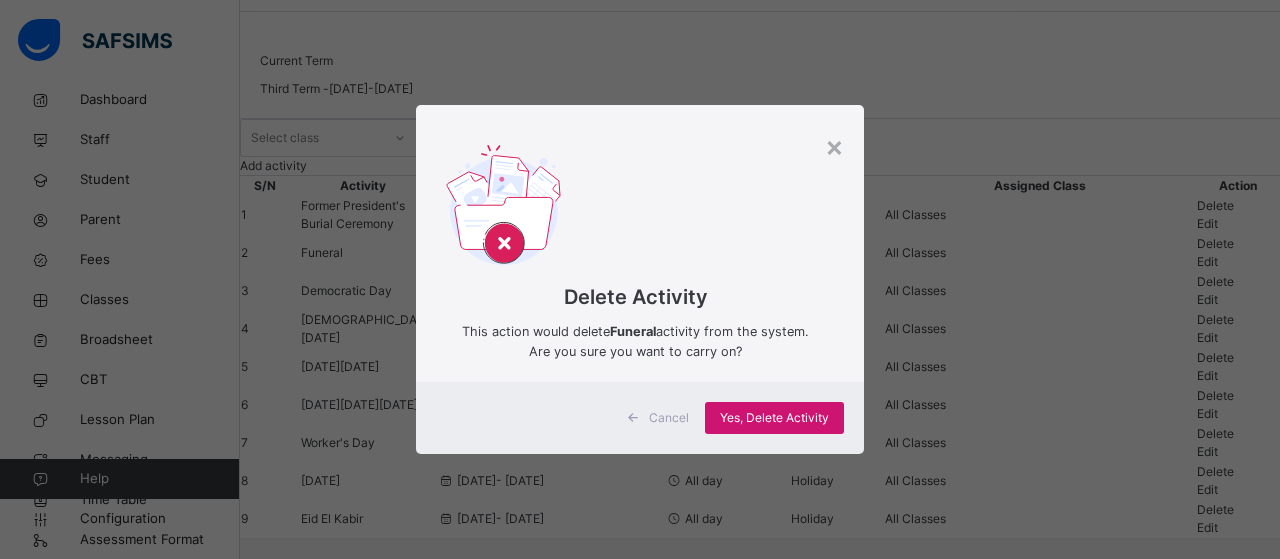 click on "Yes, Delete Activity" at bounding box center [774, 418] 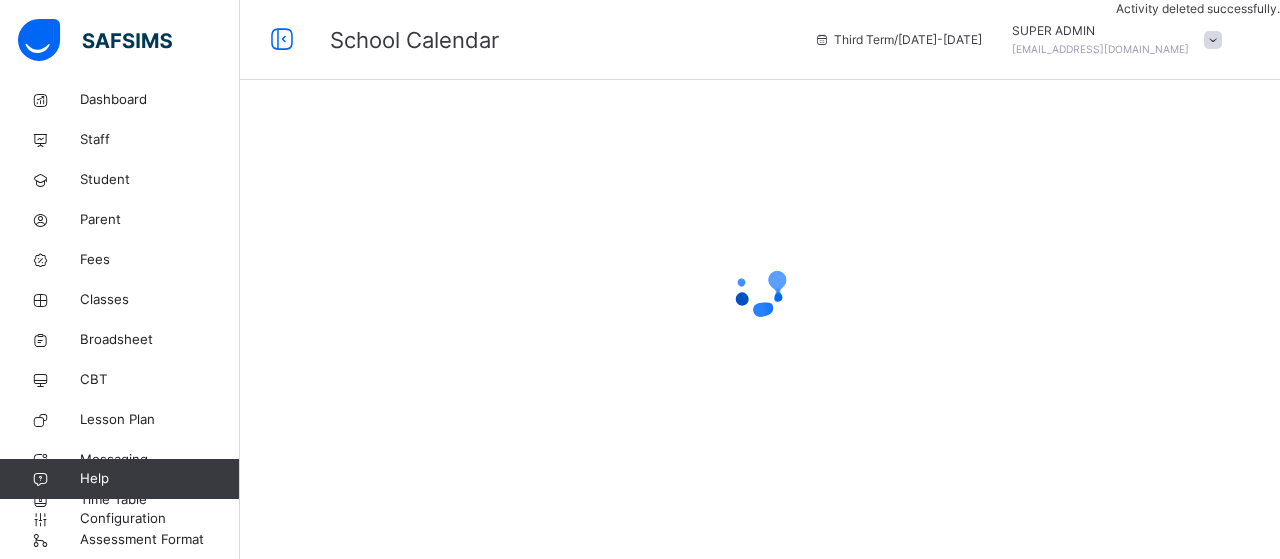 scroll, scrollTop: 0, scrollLeft: 0, axis: both 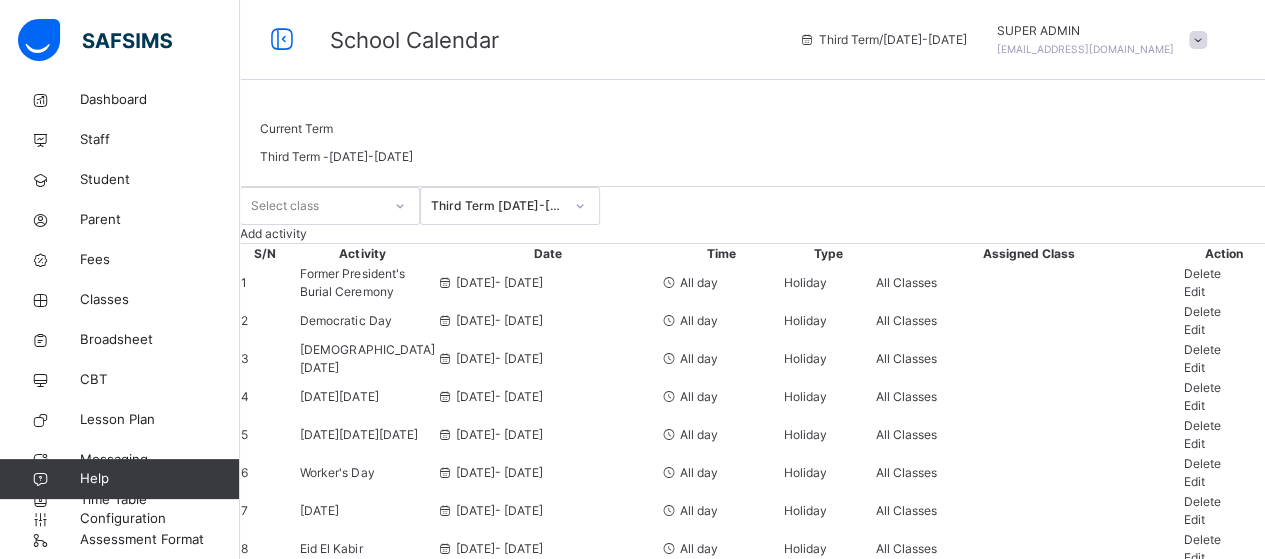 click on "Edit" at bounding box center [1194, 291] 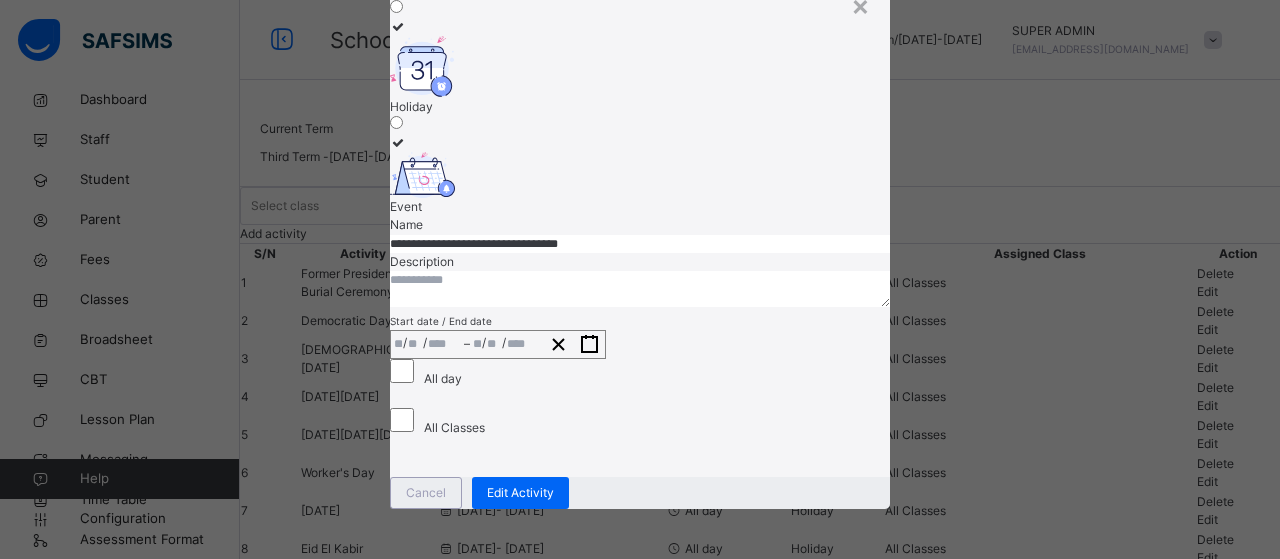 click on "**********" at bounding box center [498, 344] 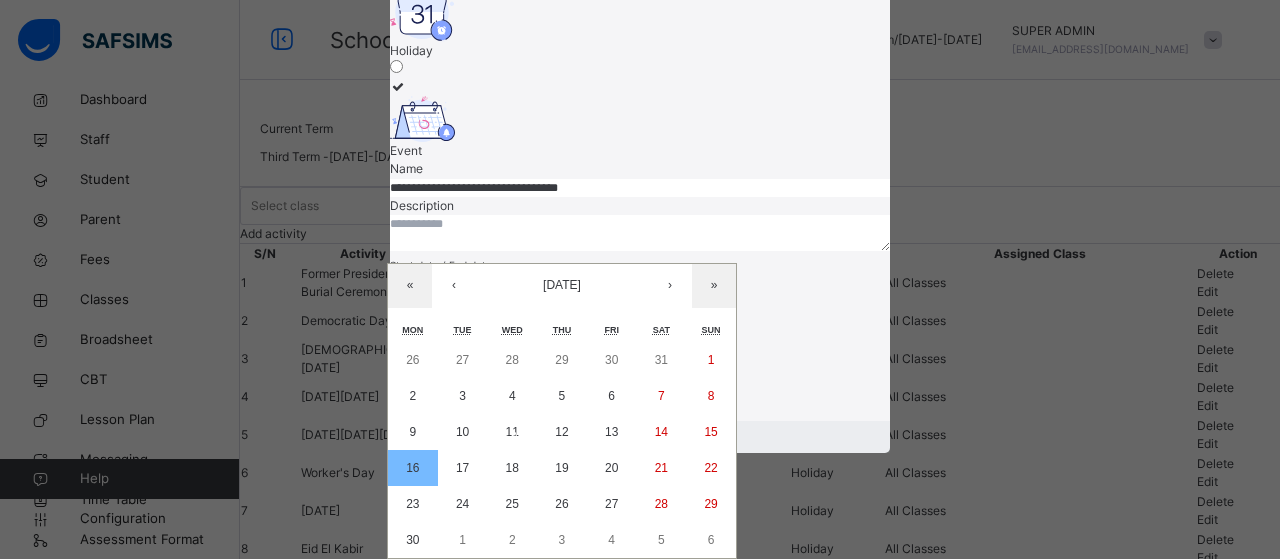 click on "« ‹ June 2025 › » Mon Tue Wed Thu Fri Sat Sun 26 27 28 29 30 31 1 2 3 4 5 6 7 8 9 10 11 12 13 14 15 16 17 18 19 20 21 22 23 24 25 26 27 28 29 30 1 2 3 4 5 6" at bounding box center [562, 411] 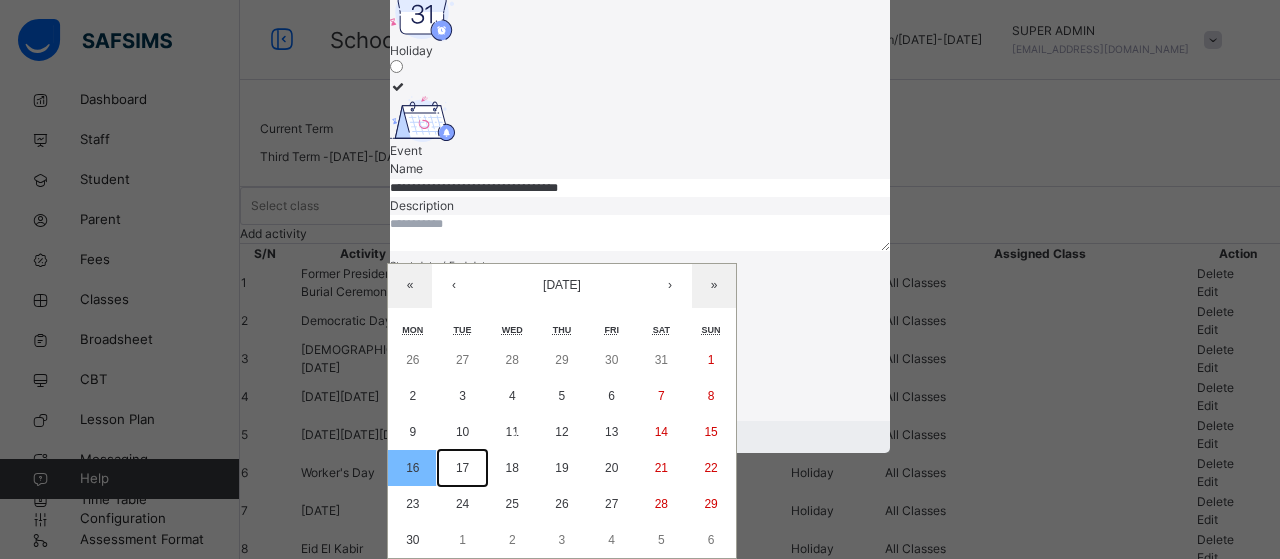 click on "17" at bounding box center [462, 468] 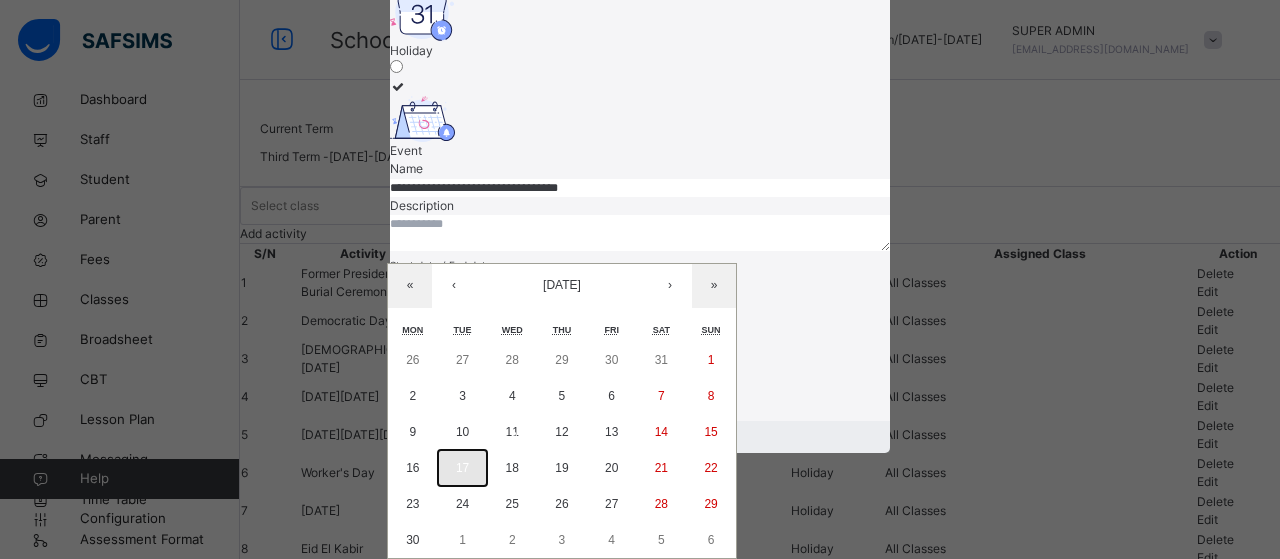 click on "17" at bounding box center [462, 468] 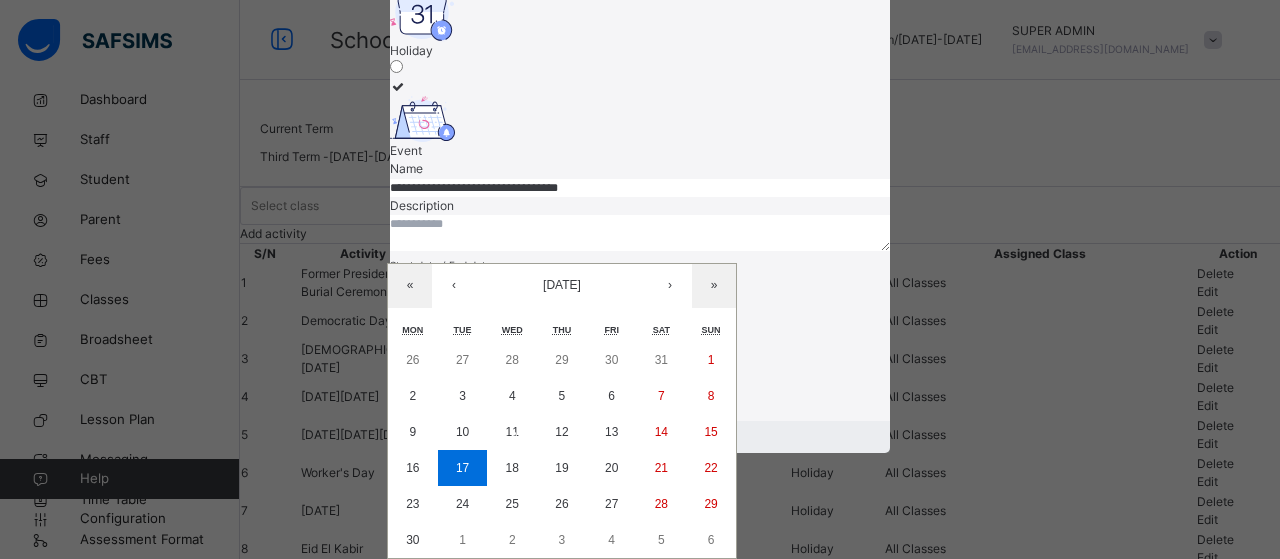 click on "**********" at bounding box center [498, 288] 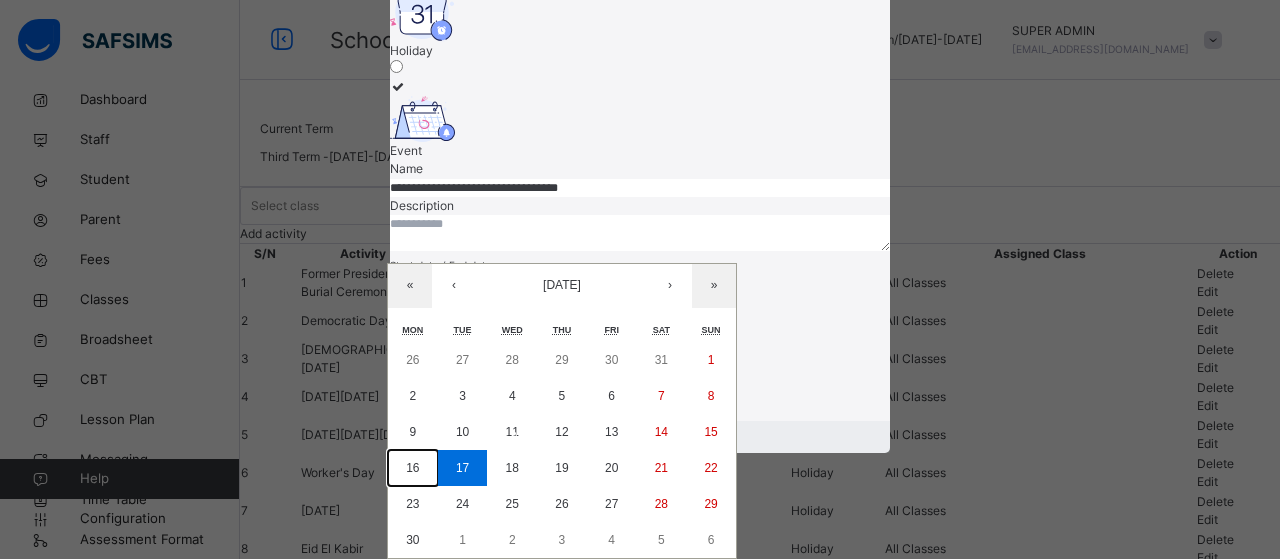 click on "16" at bounding box center [412, 468] 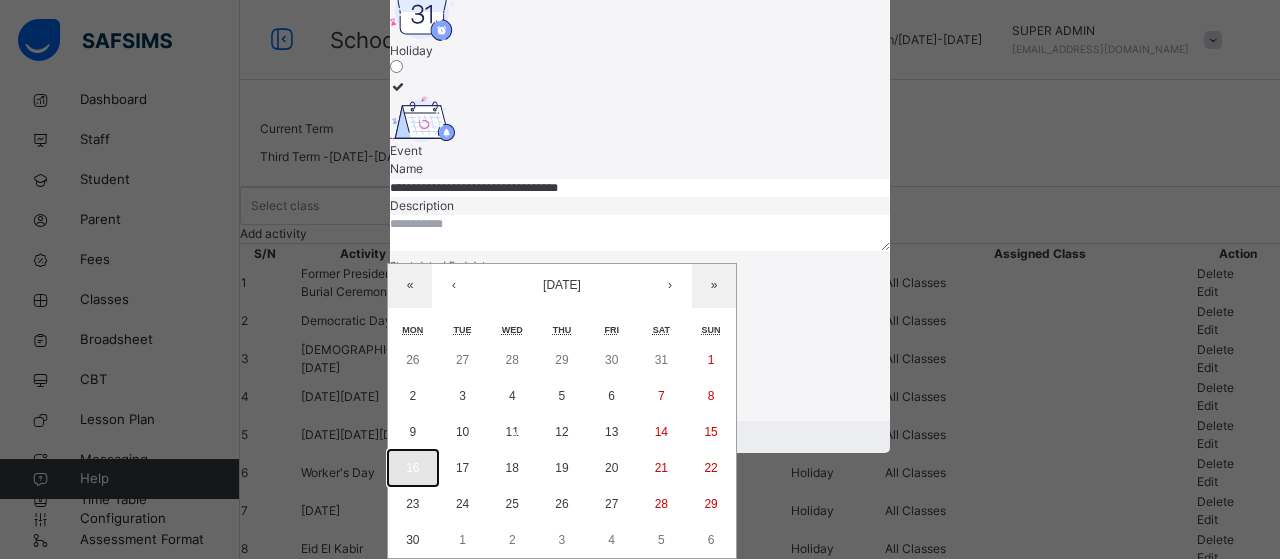 click on "16" at bounding box center (412, 468) 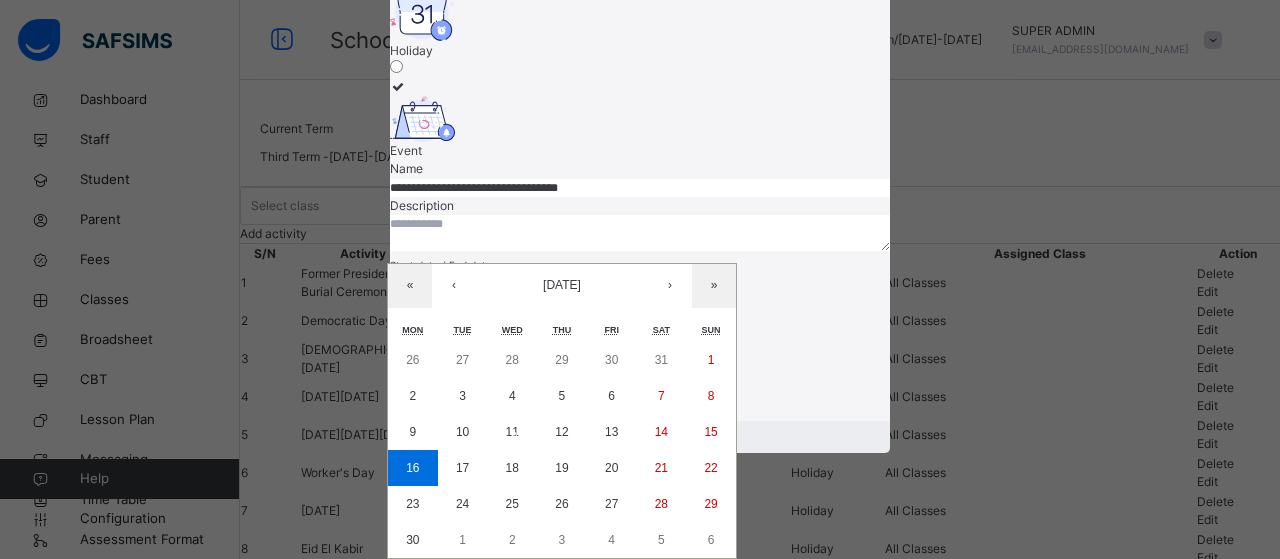 click on "**********" at bounding box center [498, 288] 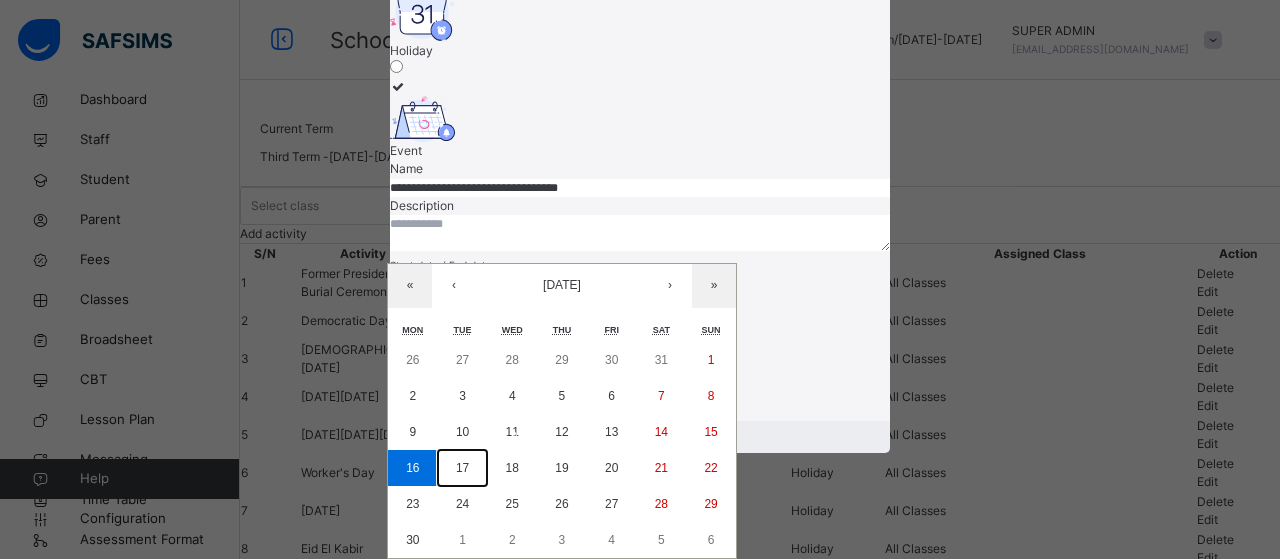 click on "17" at bounding box center (462, 468) 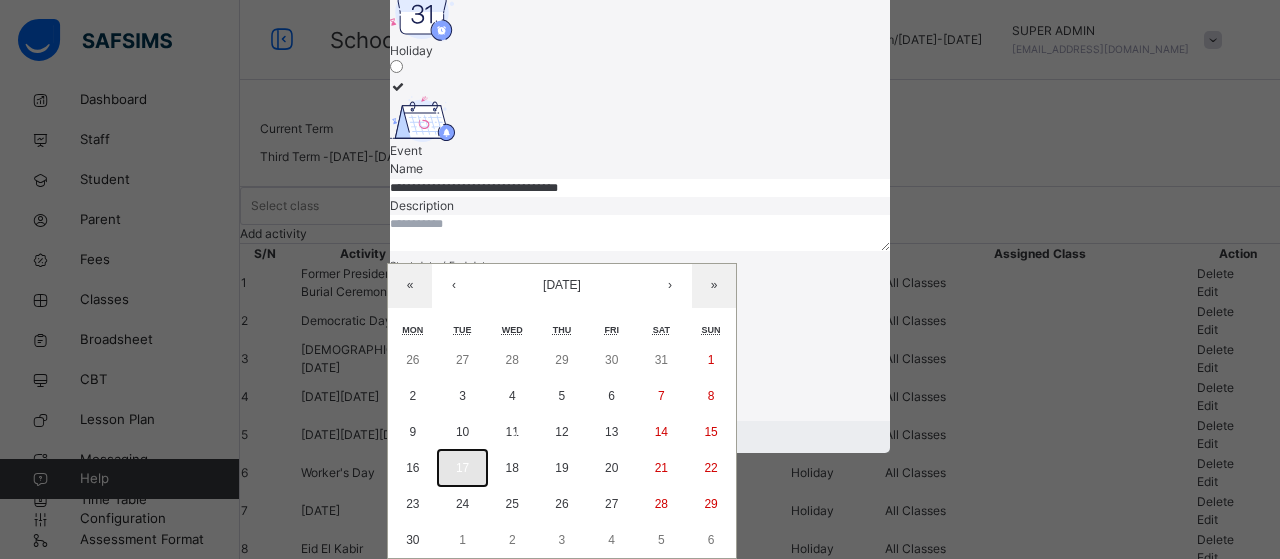 click on "17" at bounding box center [462, 468] 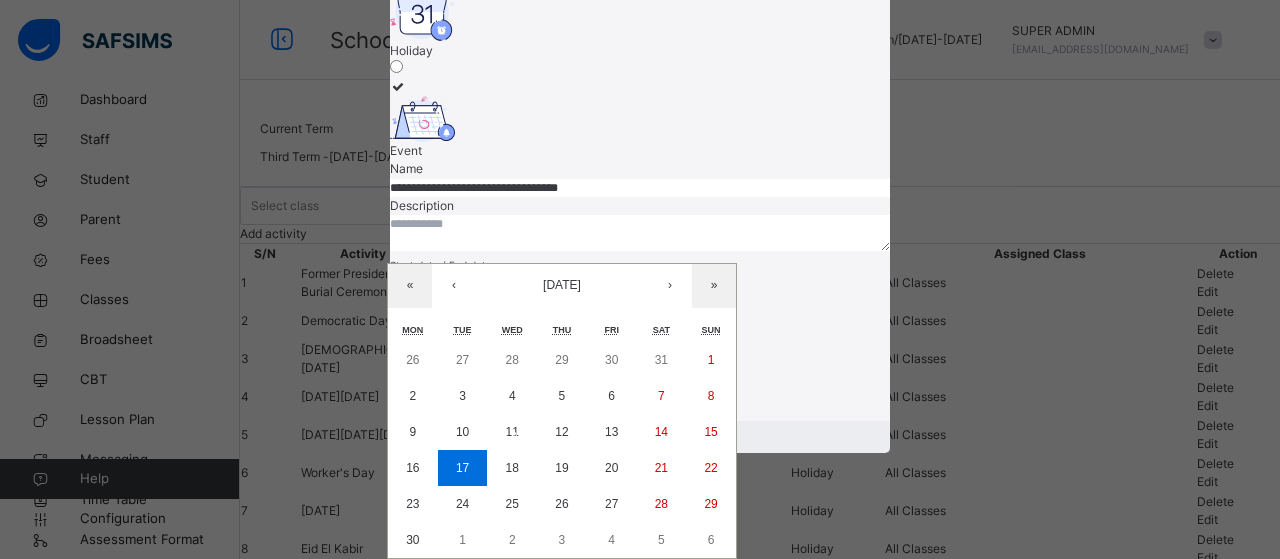click on "**********" at bounding box center (498, 288) 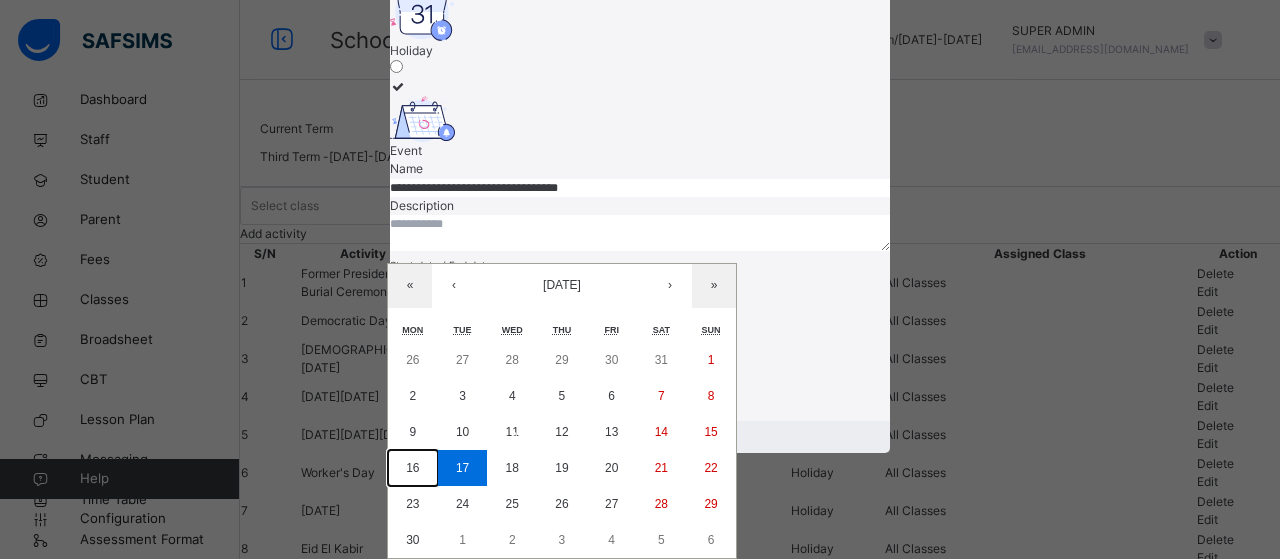 click on "16" at bounding box center (412, 468) 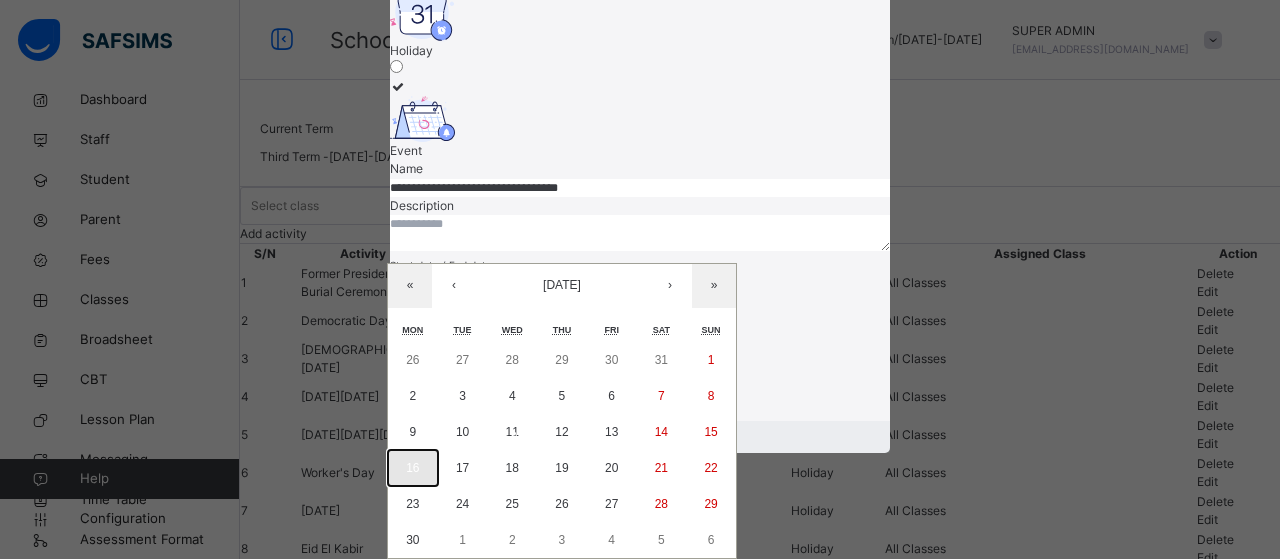 click on "16" at bounding box center [412, 468] 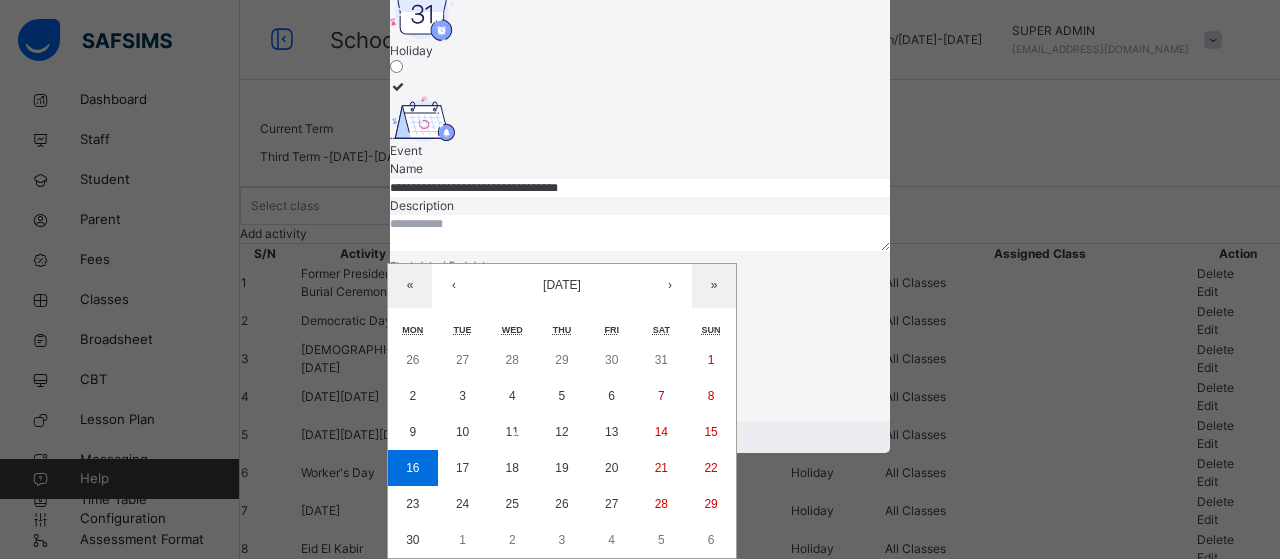 click on "**********" at bounding box center (498, 288) 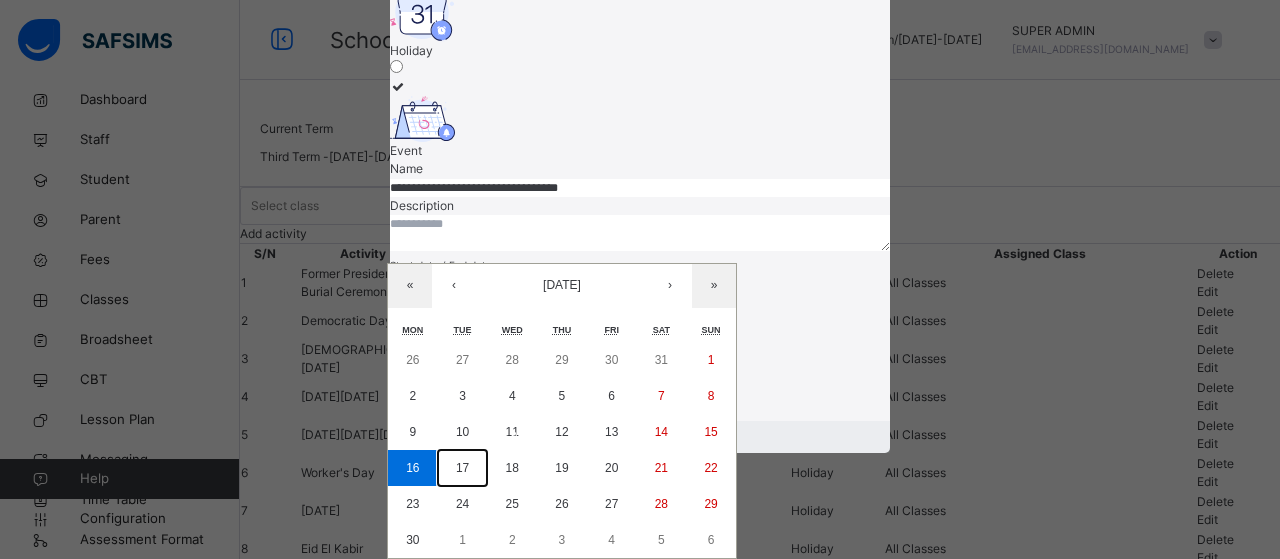 click on "17" at bounding box center [462, 468] 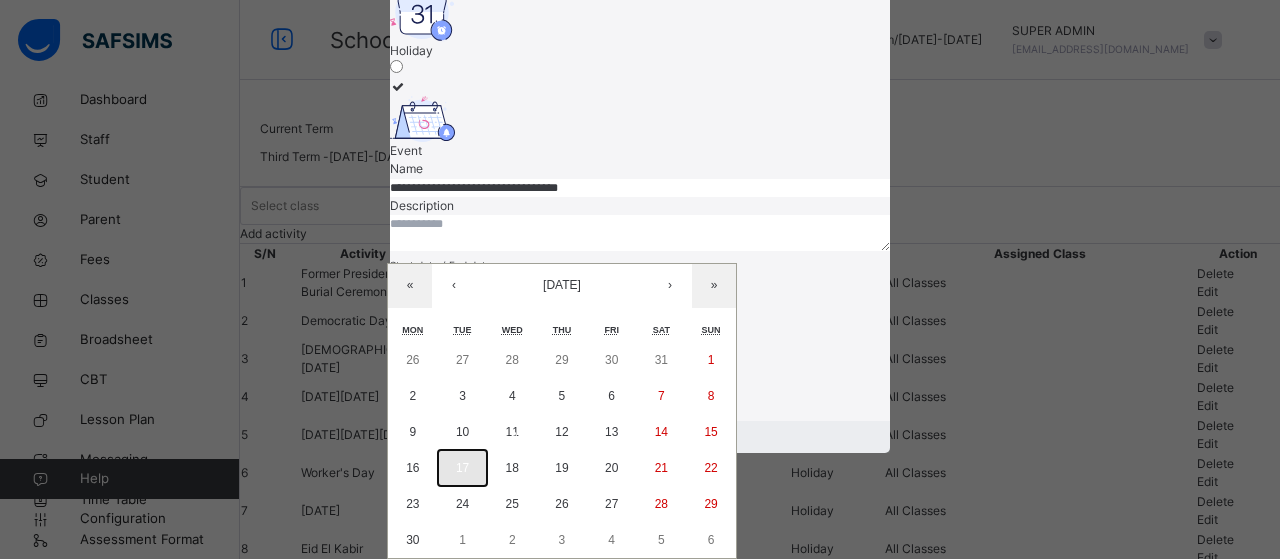 click on "17" at bounding box center (462, 468) 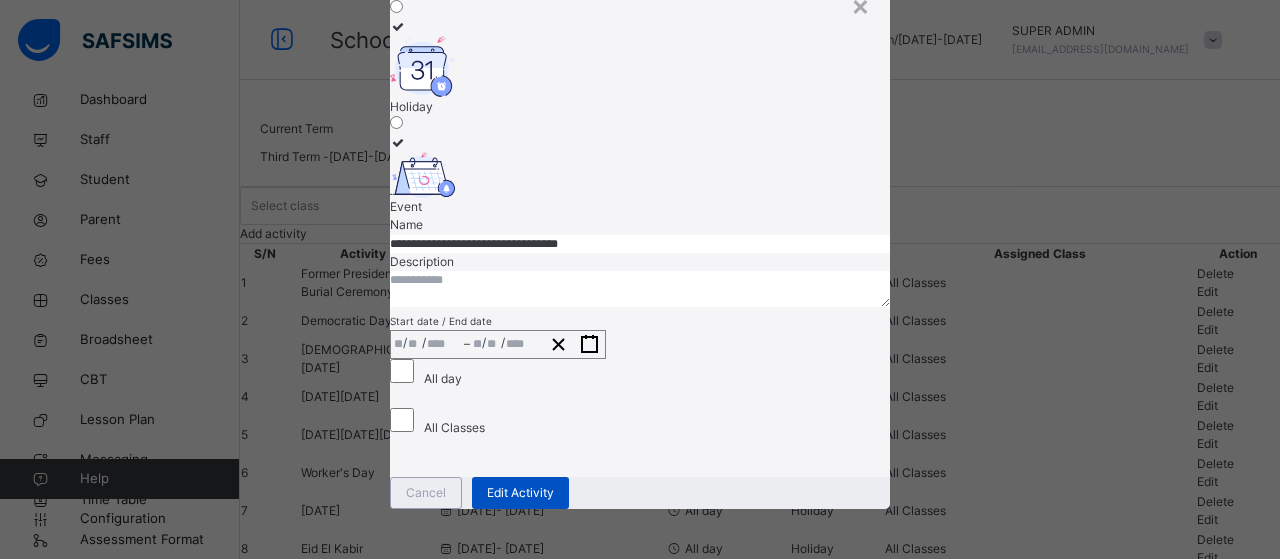 click on "Edit Activity" at bounding box center (520, 493) 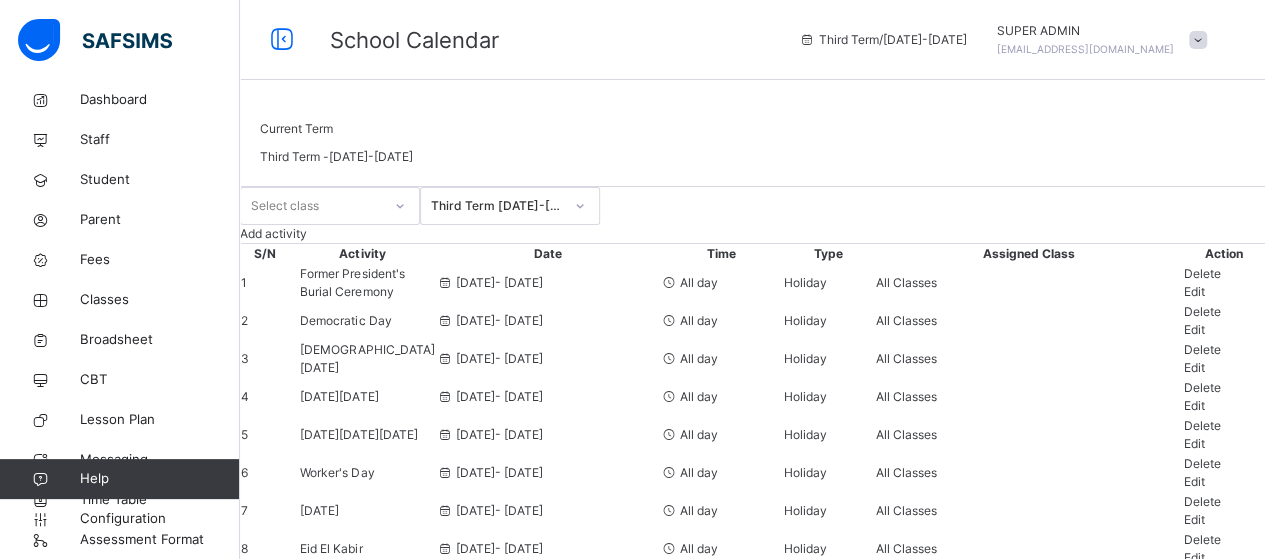 click on "Add activity" at bounding box center (273, 233) 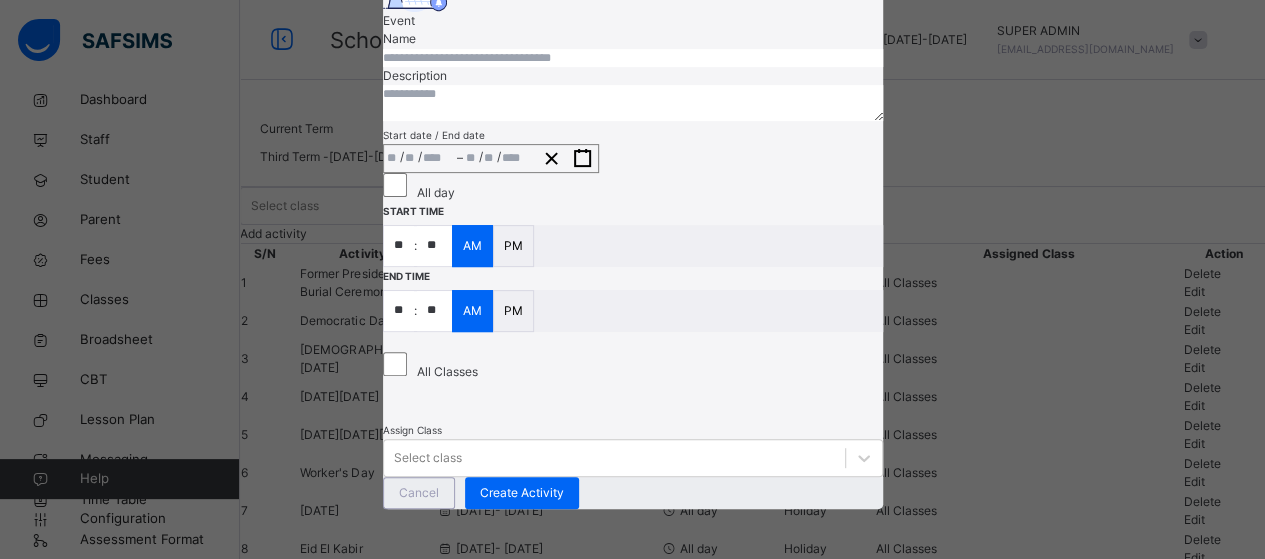 click at bounding box center [633, 58] 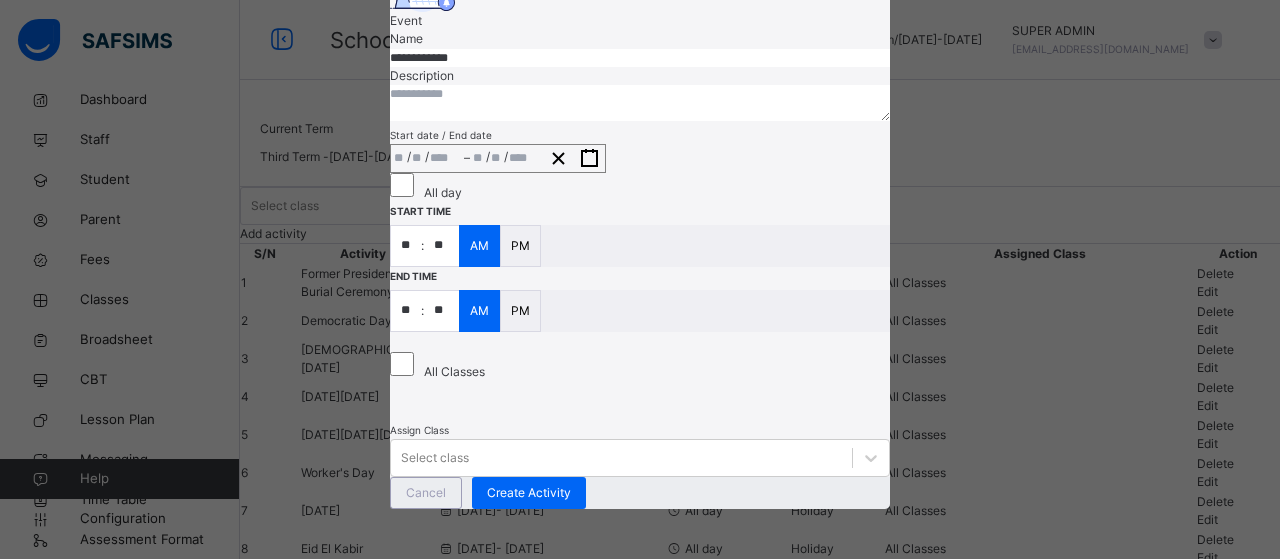 type on "**********" 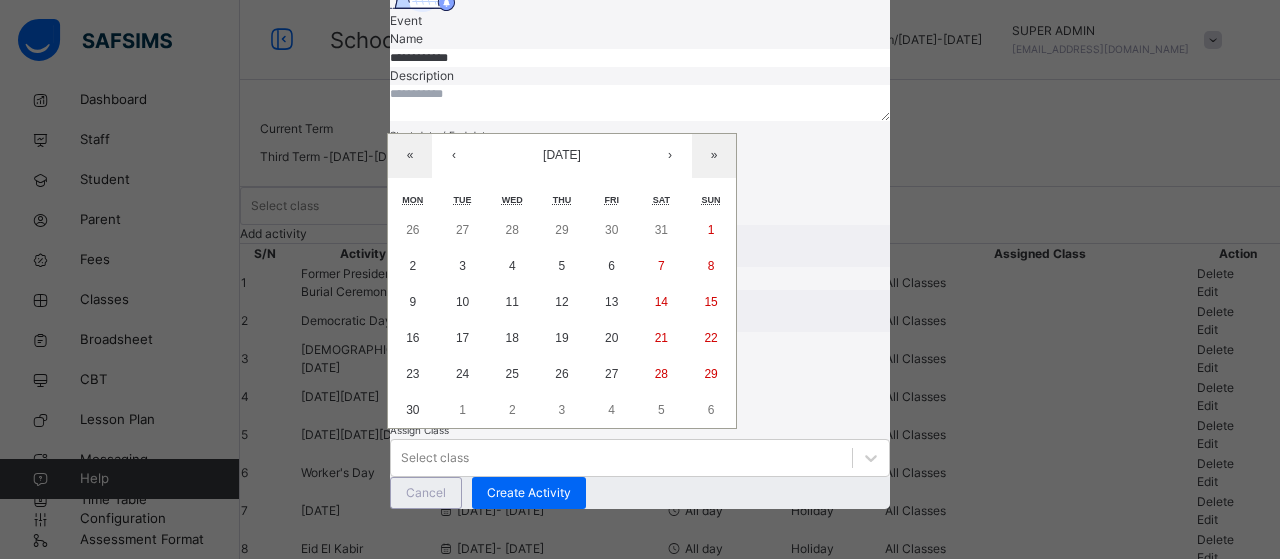 click on "/ / – / / « ‹ June 2025 › » Mon Tue Wed Thu Fri Sat Sun 26 27 28 29 30 31 1 2 3 4 5 6 7 8 9 10 11 12 13 14 15 16 17 18 19 20 21 22 23 24 25 26 27 28 29 30 1 2 3 4 5 6" at bounding box center (498, 158) 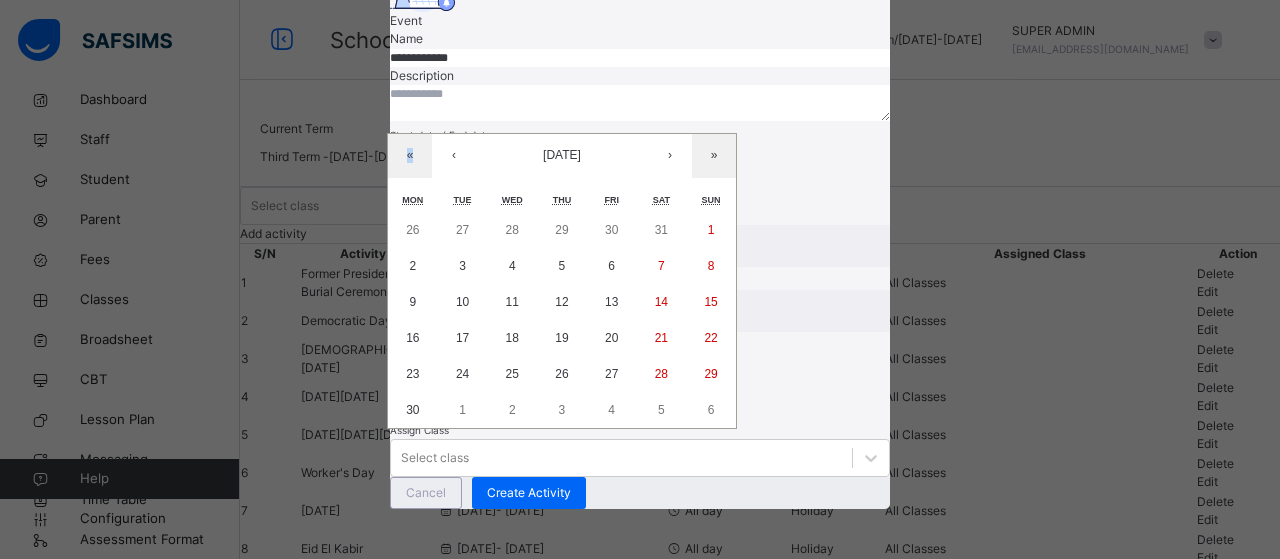 click on "« ‹ June 2025 › » Mon Tue Wed Thu Fri Sat Sun 26 27 28 29 30 31 1 2 3 4 5 6 7 8 9 10 11 12 13 14 15 16 17 18 19 20 21 22 23 24 25 26 27 28 29 30 1 2 3 4 5 6" at bounding box center (562, 281) 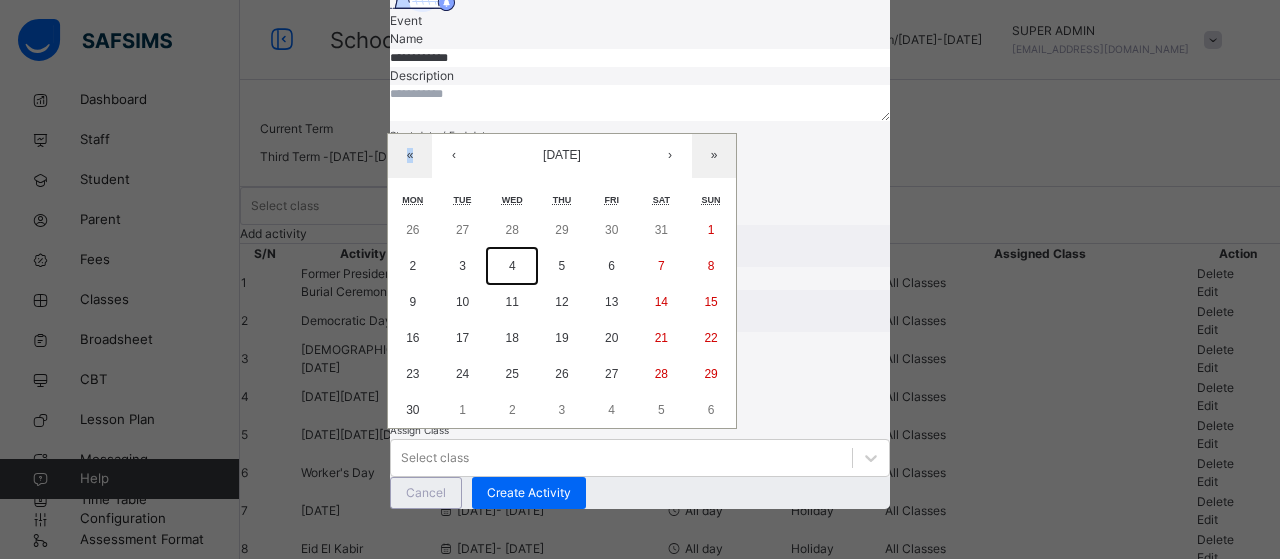 click on "4" at bounding box center (512, 266) 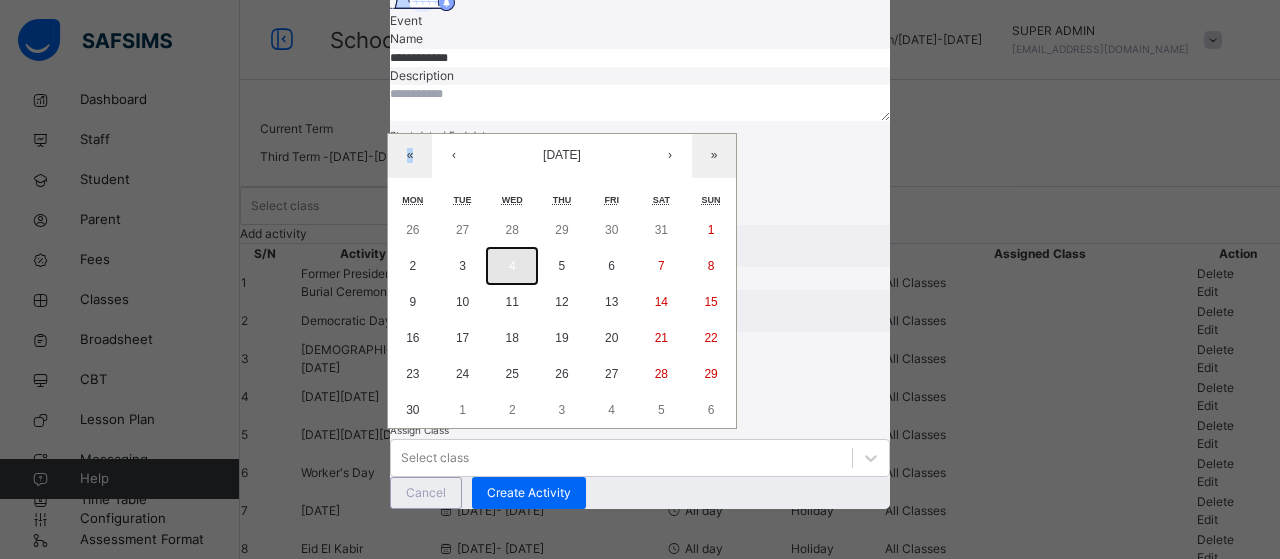 click on "4" at bounding box center (512, 266) 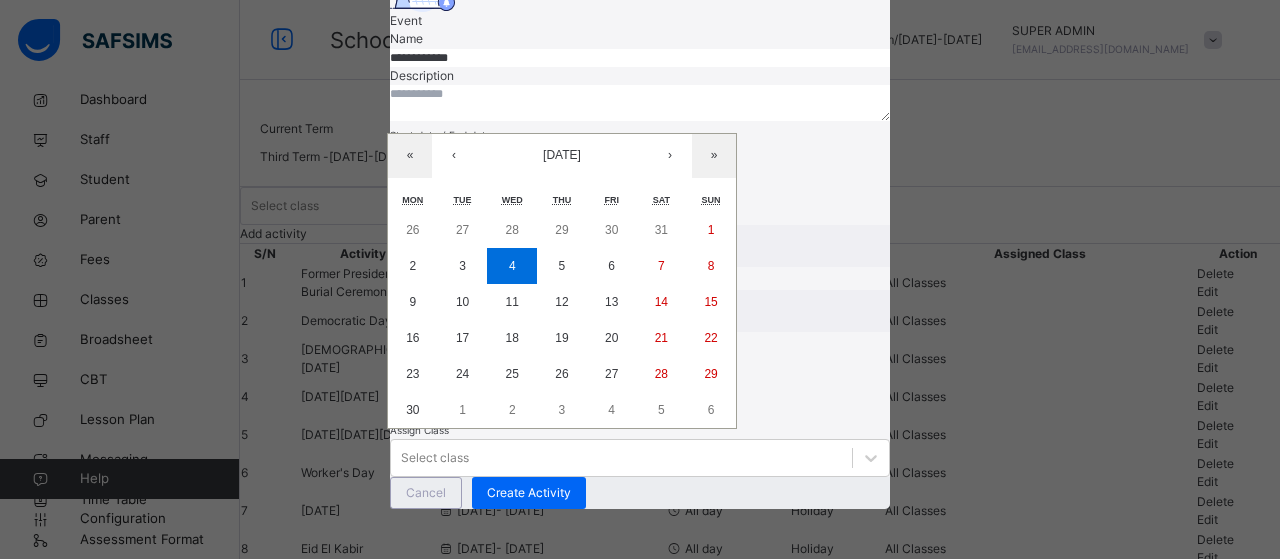 click on "**********" at bounding box center (498, 158) 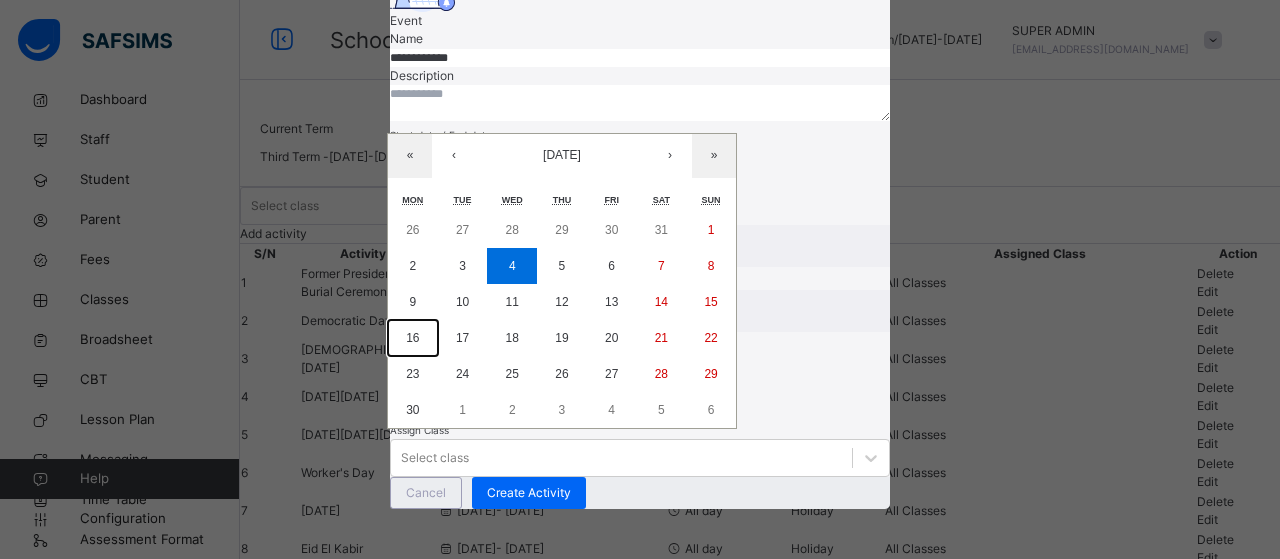 click on "16" at bounding box center [413, 338] 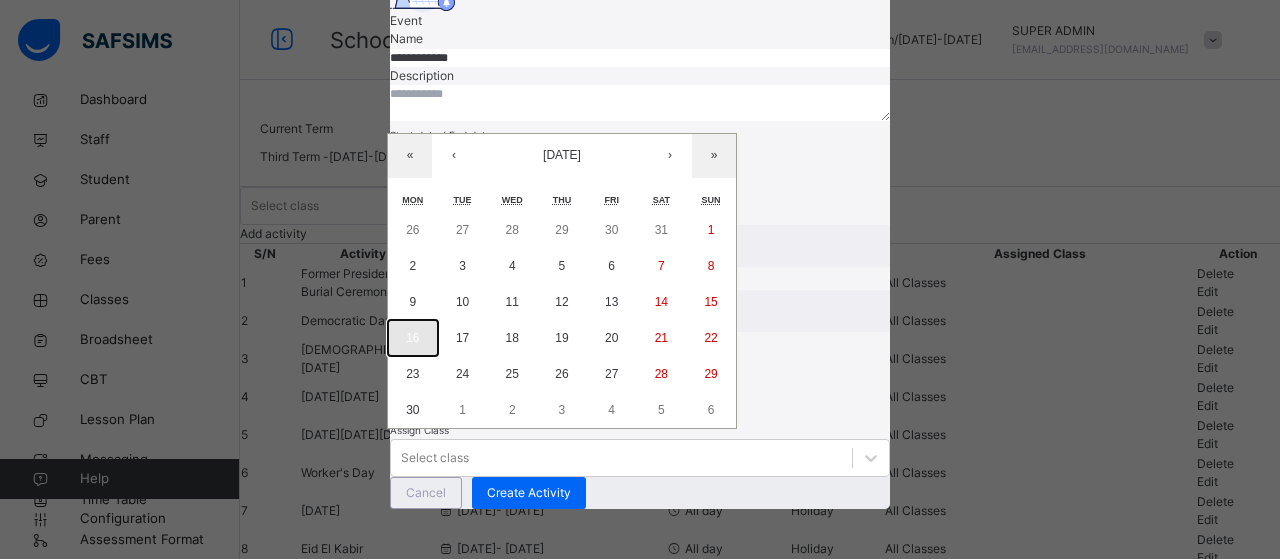 click on "16" at bounding box center [413, 338] 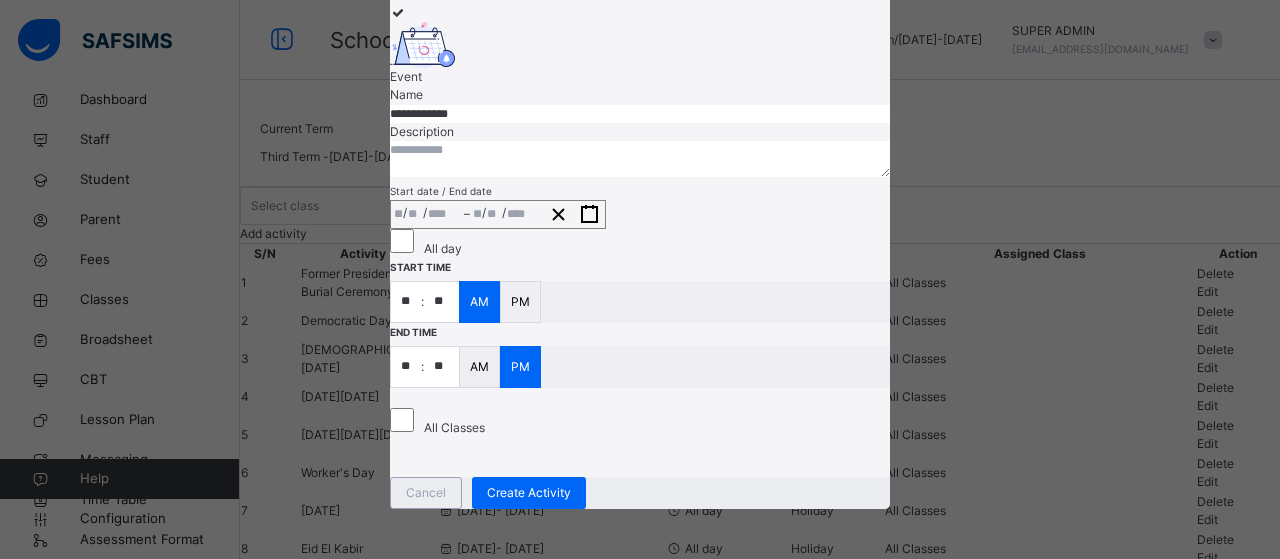 scroll, scrollTop: 440, scrollLeft: 0, axis: vertical 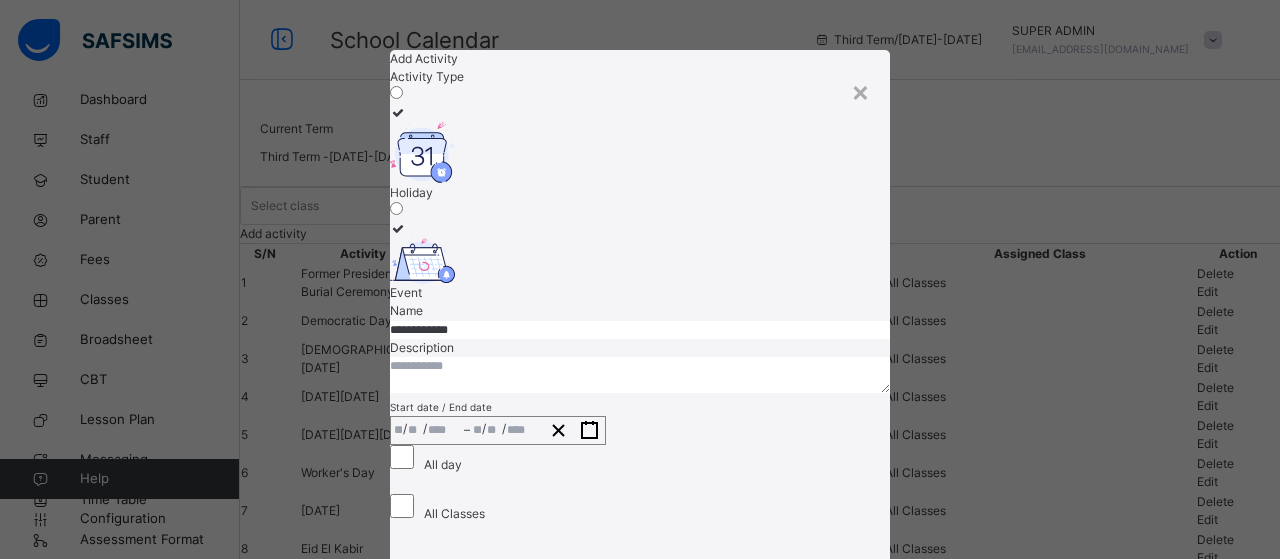 click at bounding box center (422, 153) 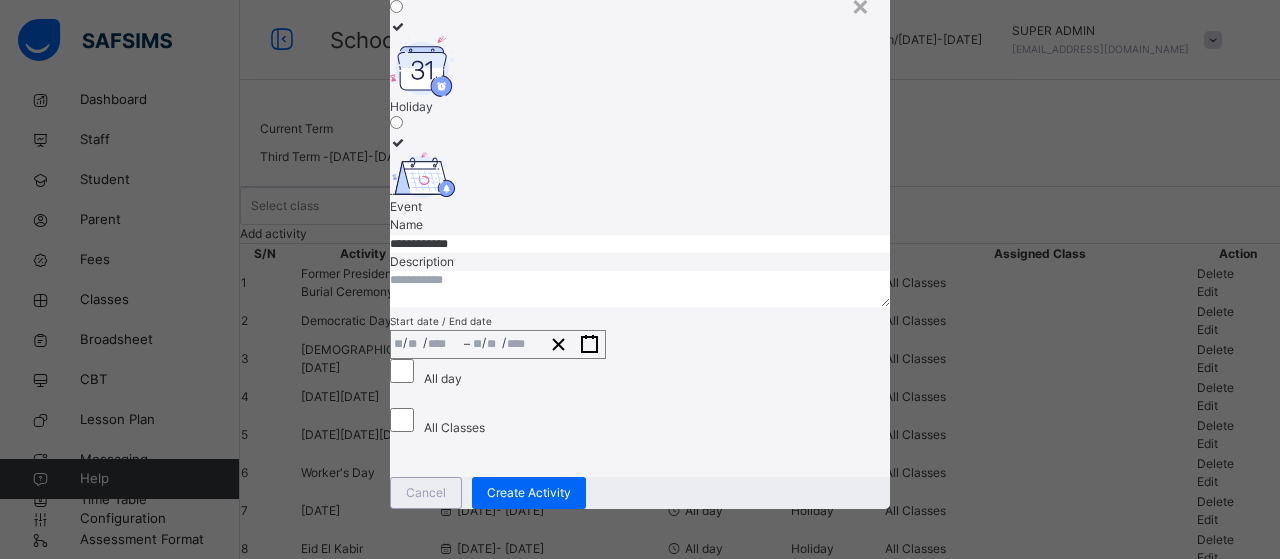 scroll, scrollTop: 221, scrollLeft: 0, axis: vertical 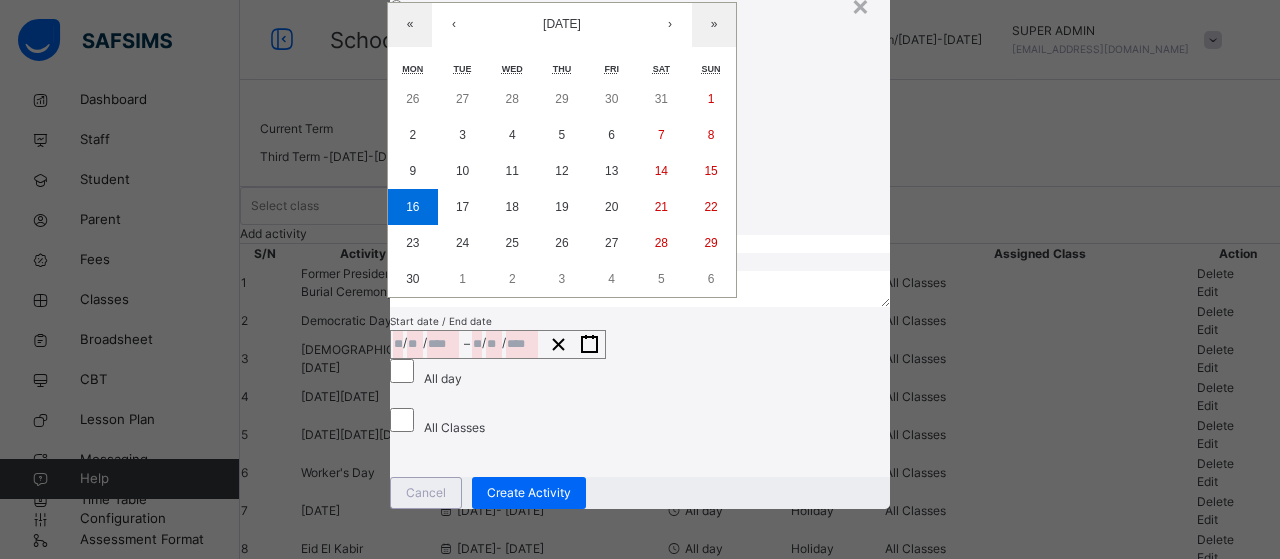 click on "*" 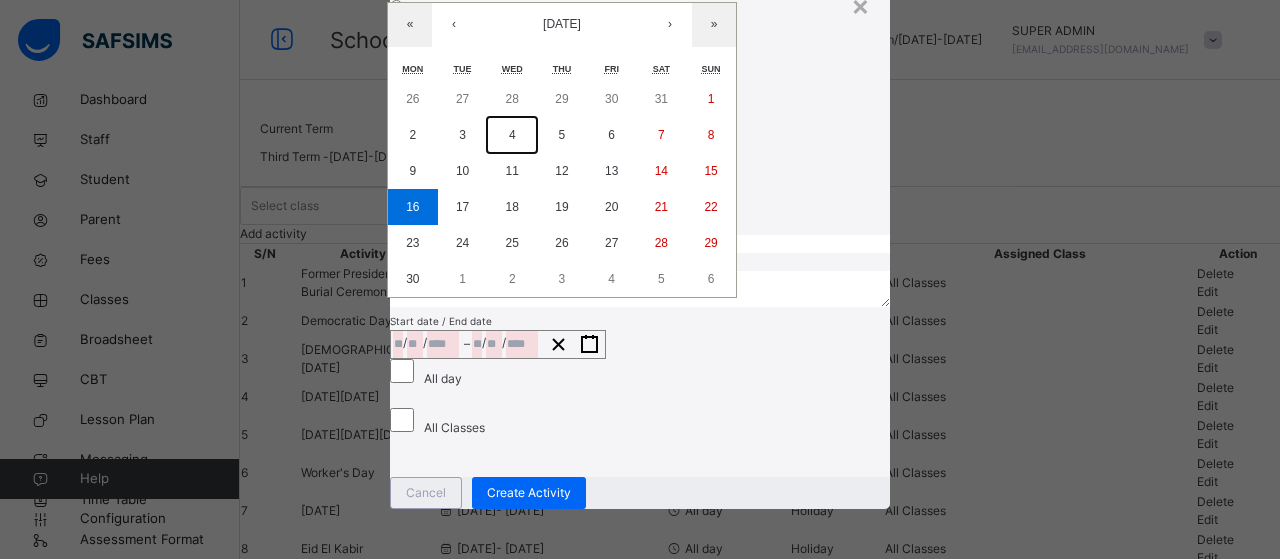 click on "4" at bounding box center [512, 135] 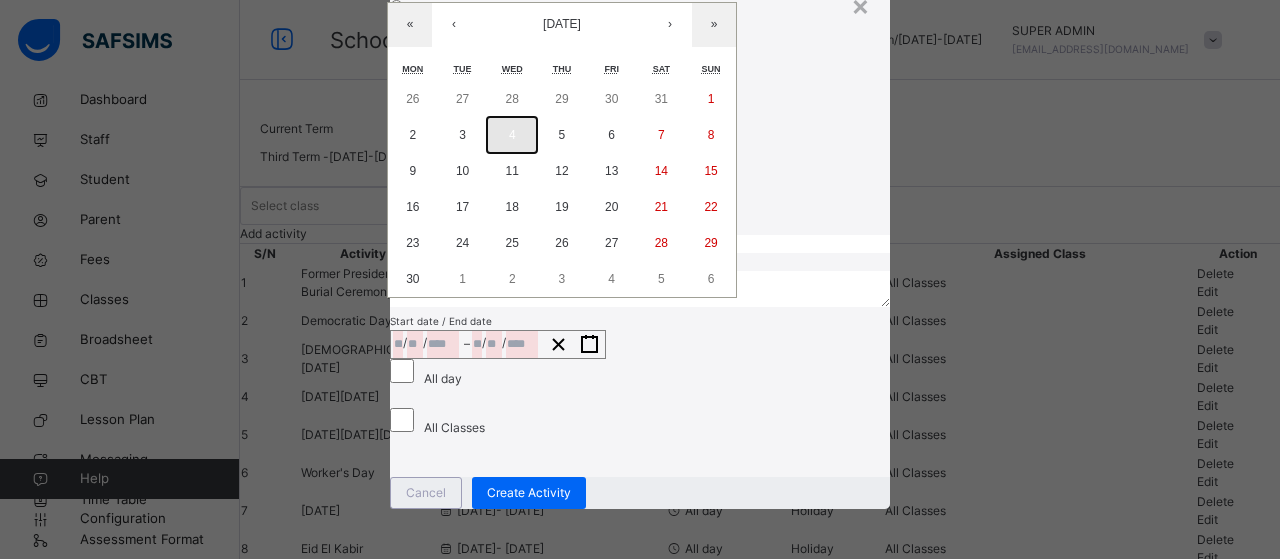 click on "4" at bounding box center [512, 135] 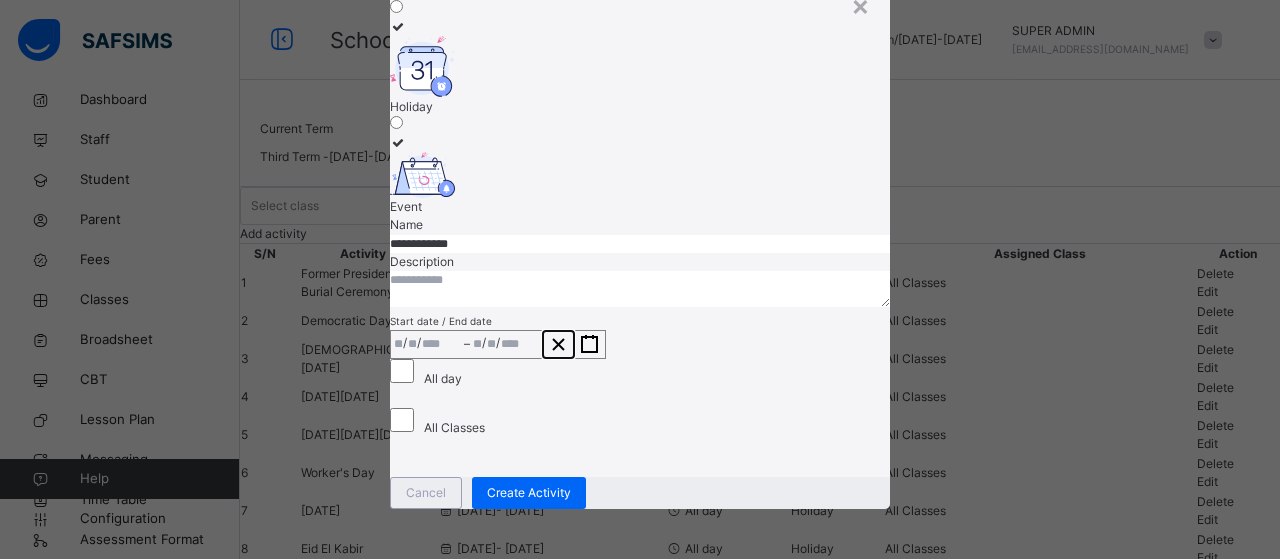 click 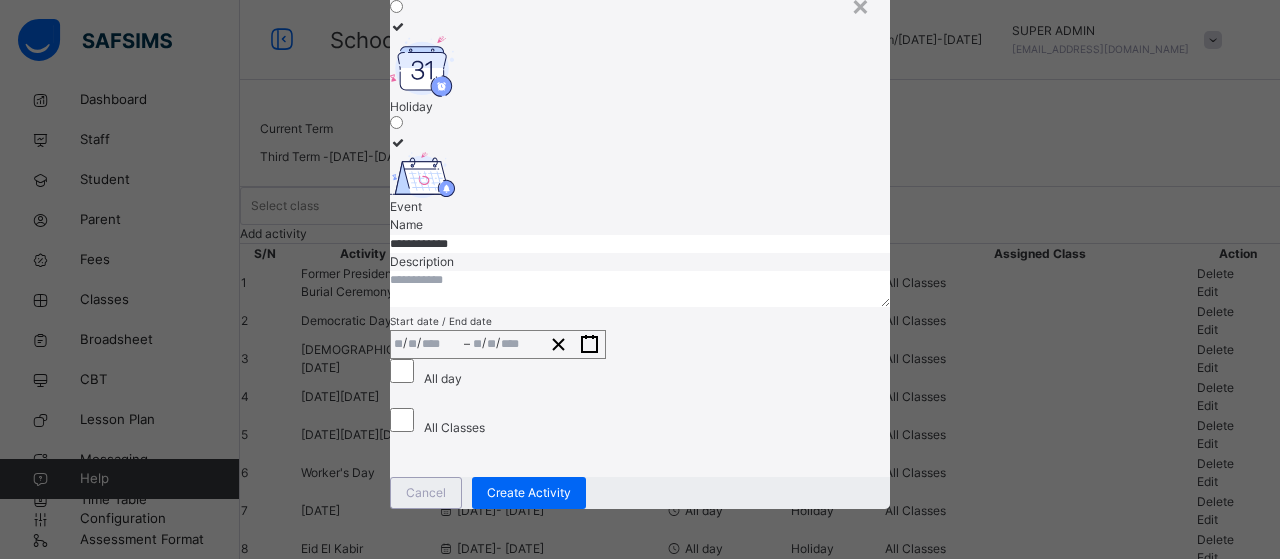 click on "*" 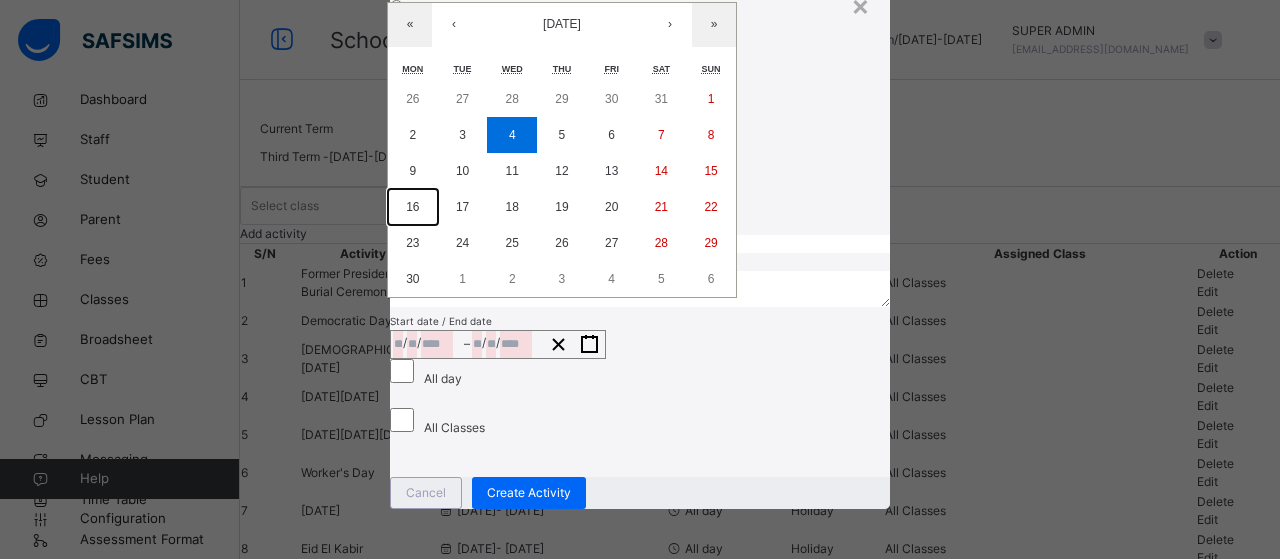 click on "16" at bounding box center (412, 207) 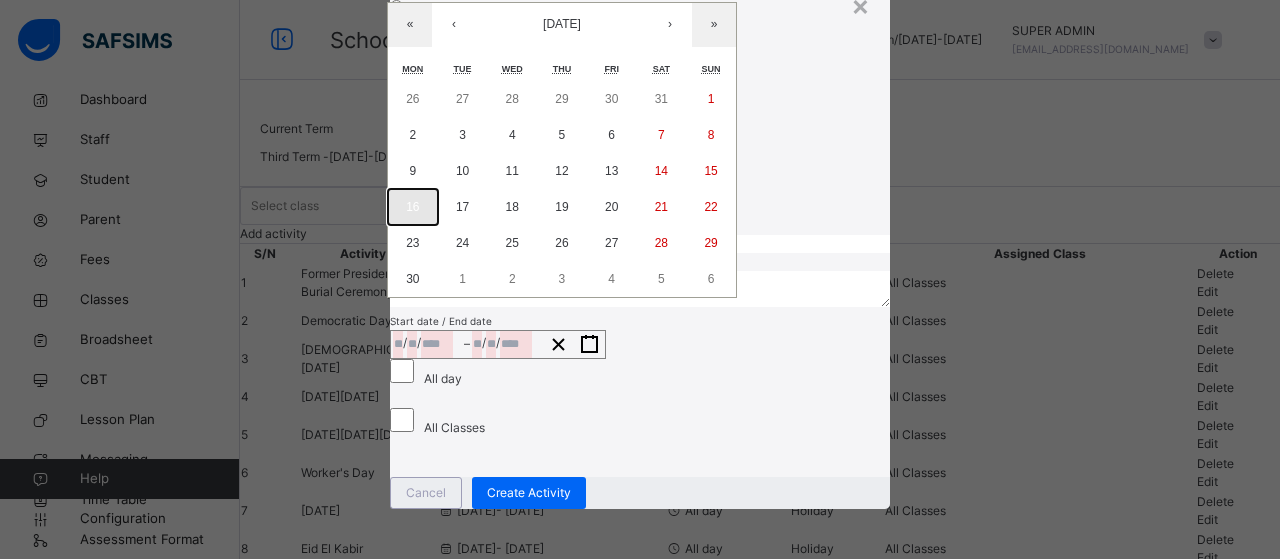 click on "16" at bounding box center [412, 207] 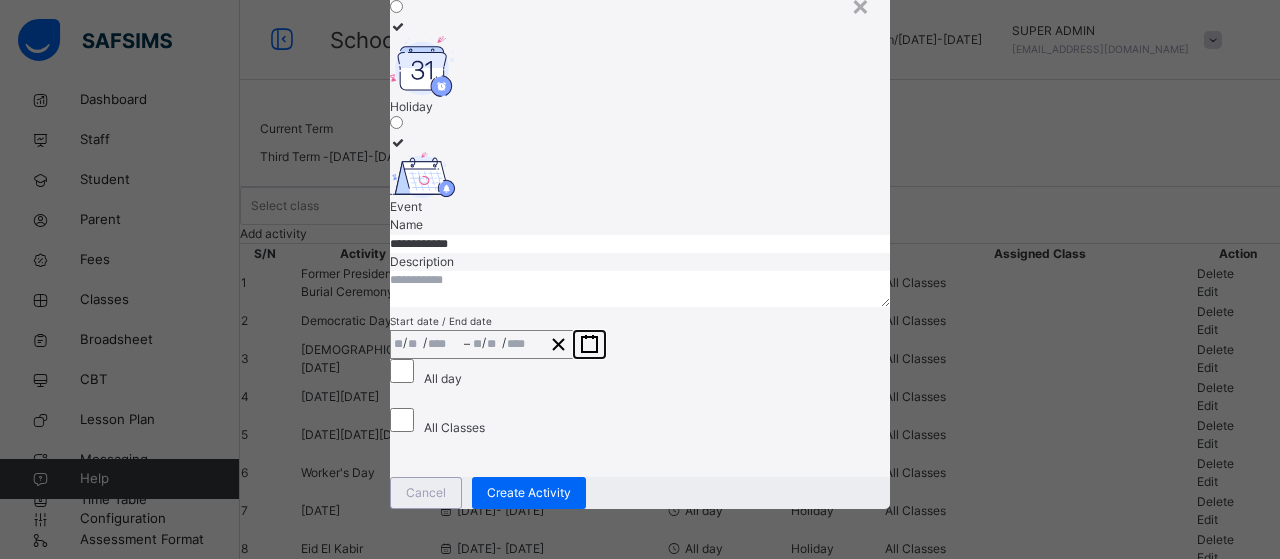 click 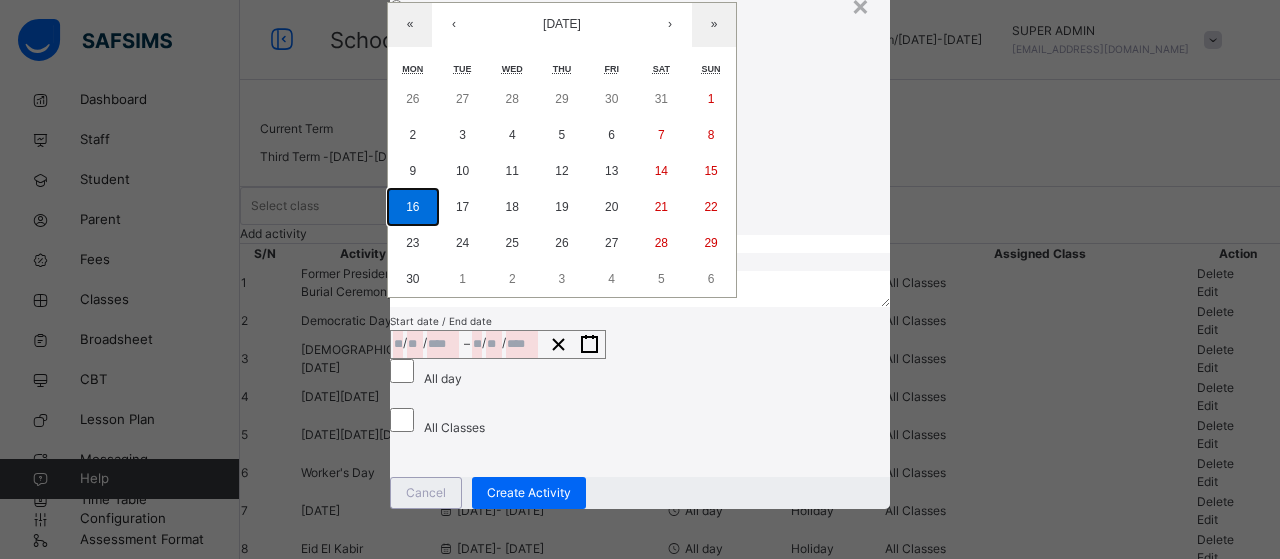 click on "16" at bounding box center (412, 207) 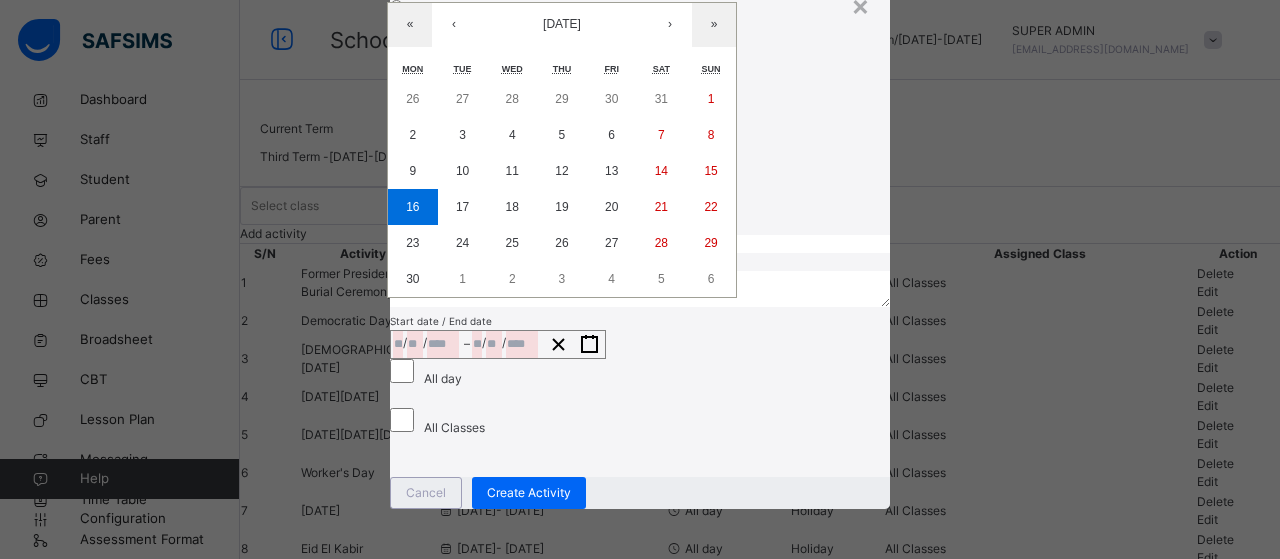 click on "**" 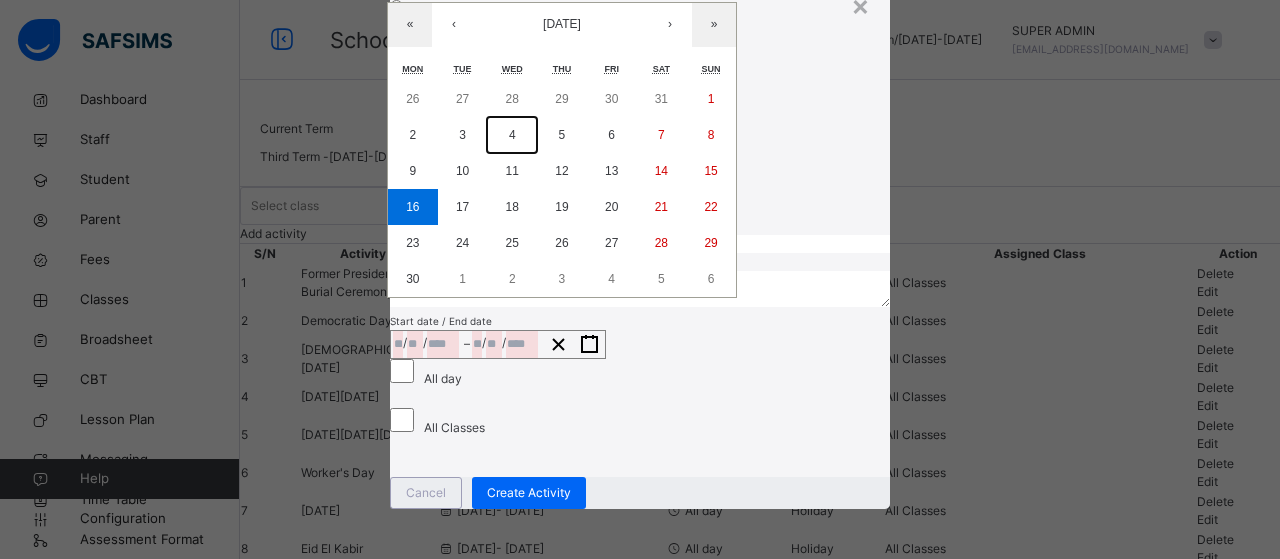click on "4" at bounding box center (512, 135) 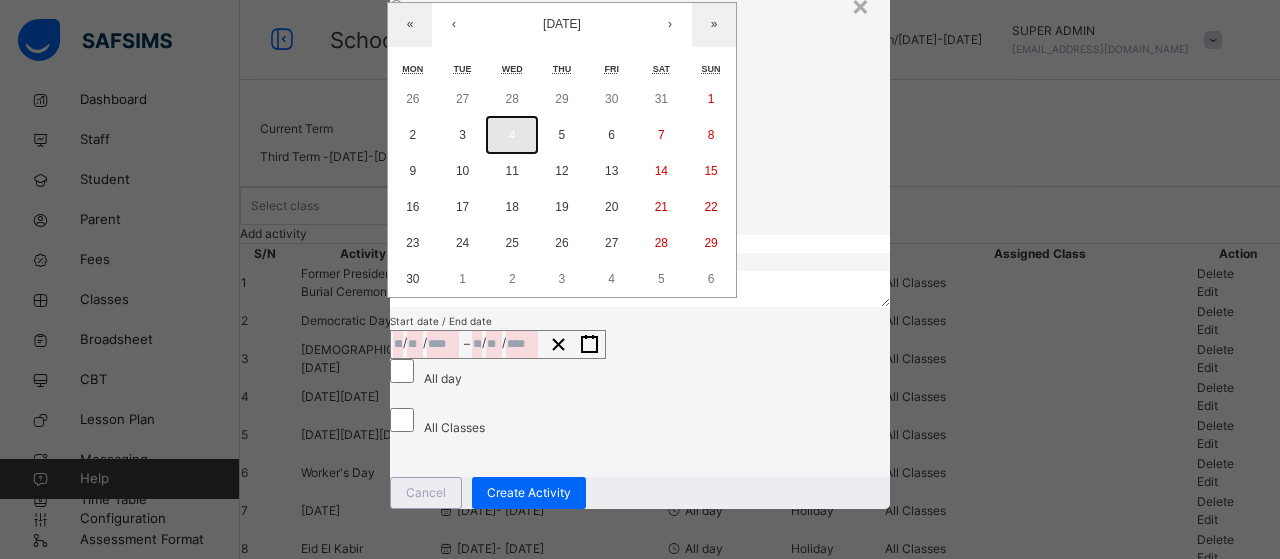 click on "4" at bounding box center (512, 135) 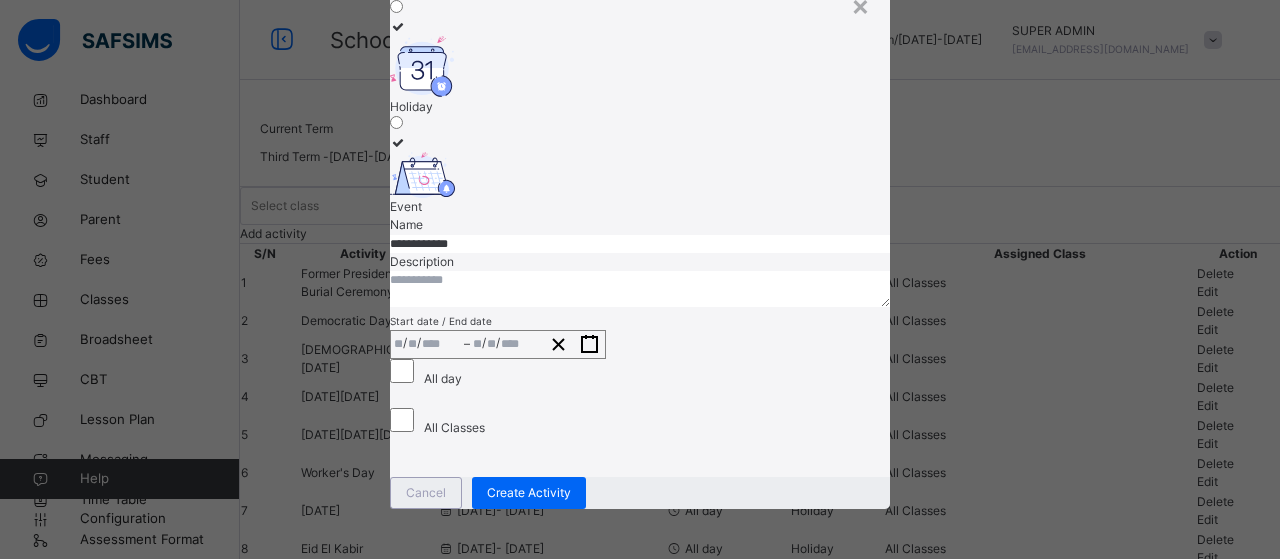 click on "**********" at bounding box center [640, 244] 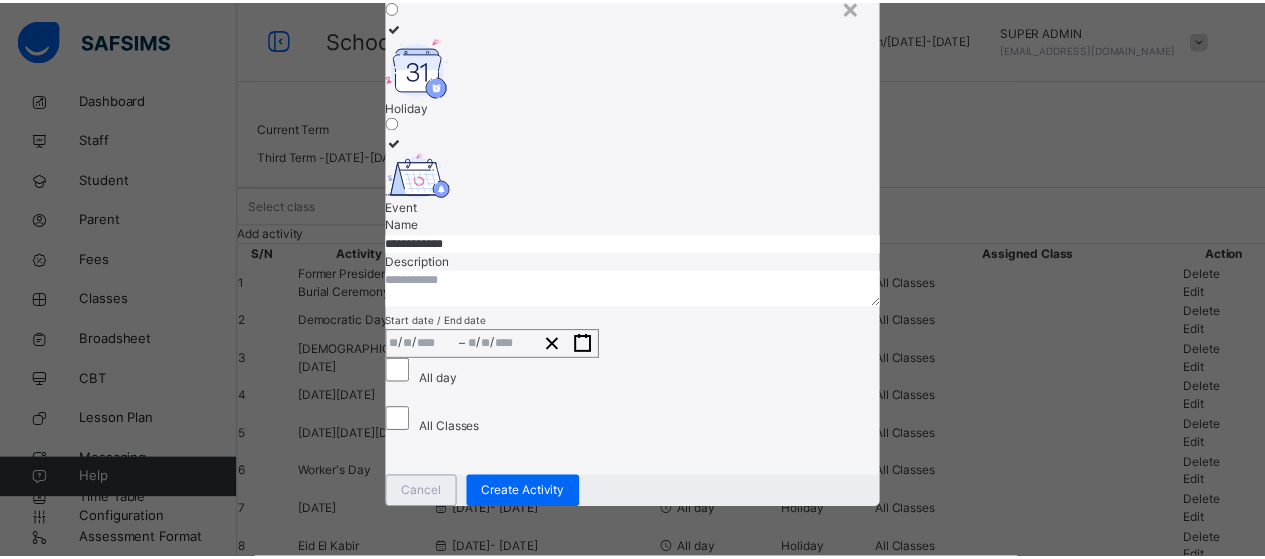 scroll, scrollTop: 347, scrollLeft: 0, axis: vertical 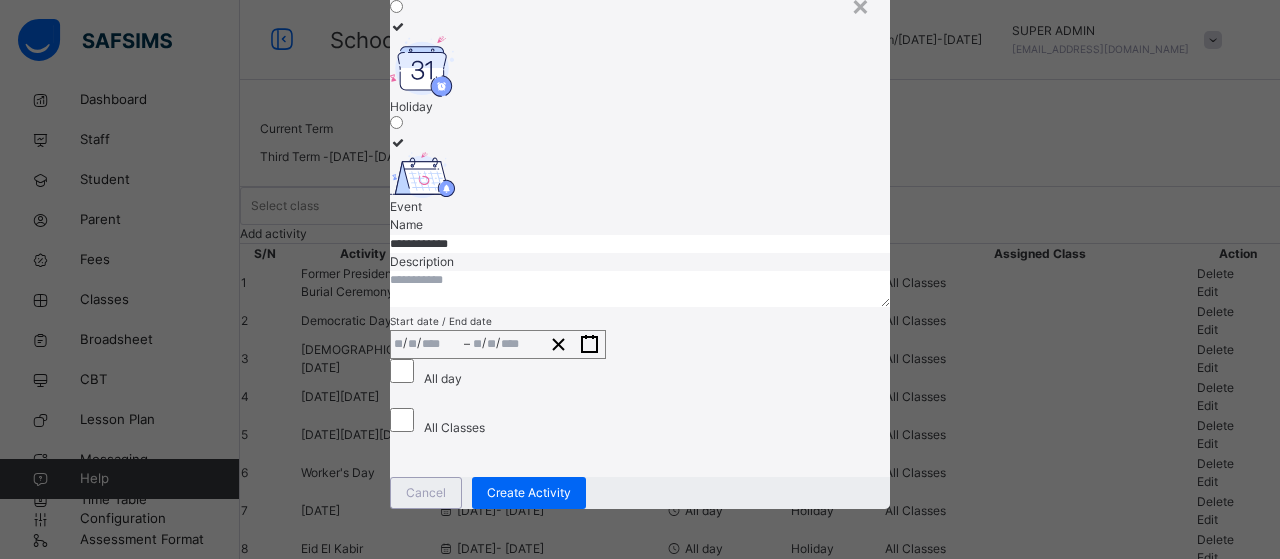 click on "**********" at bounding box center [498, 344] 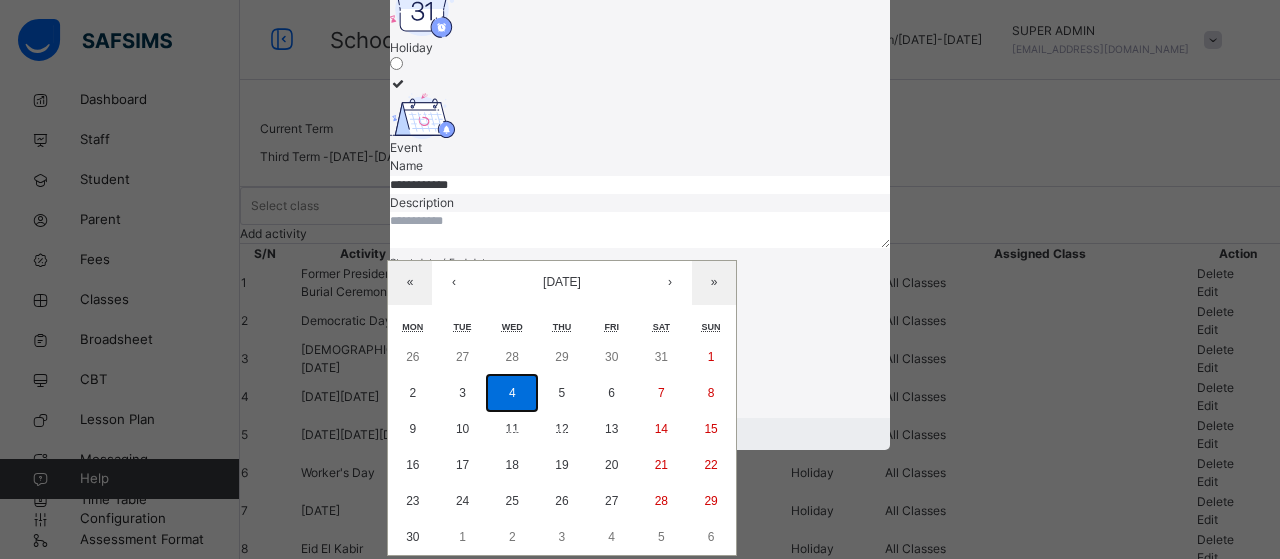 click on "4" at bounding box center [512, 393] 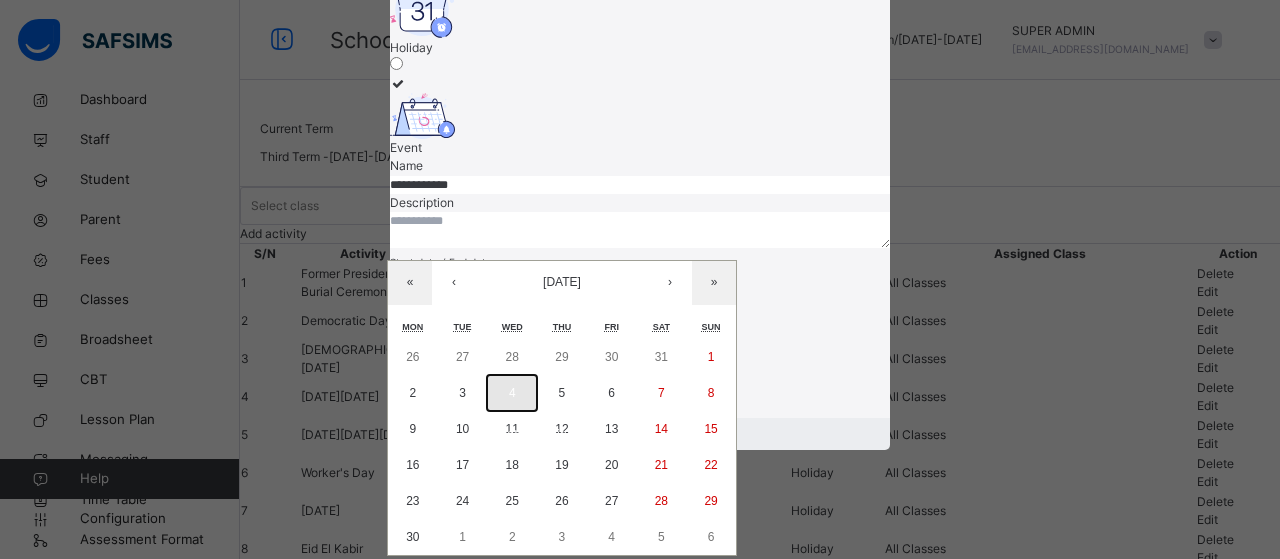 click on "4" at bounding box center [512, 393] 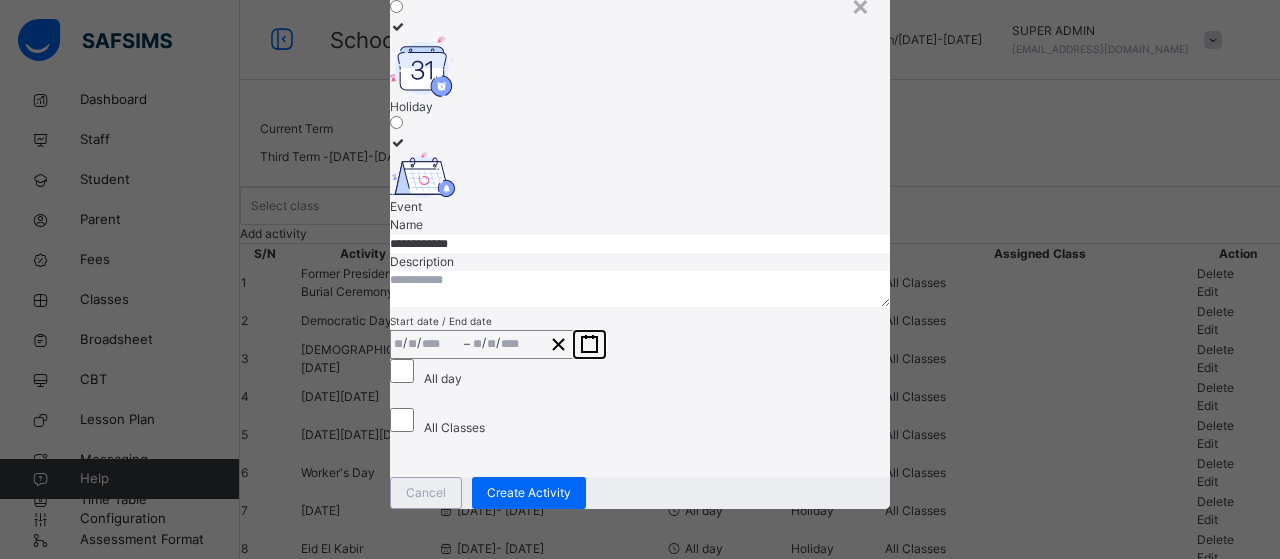 click 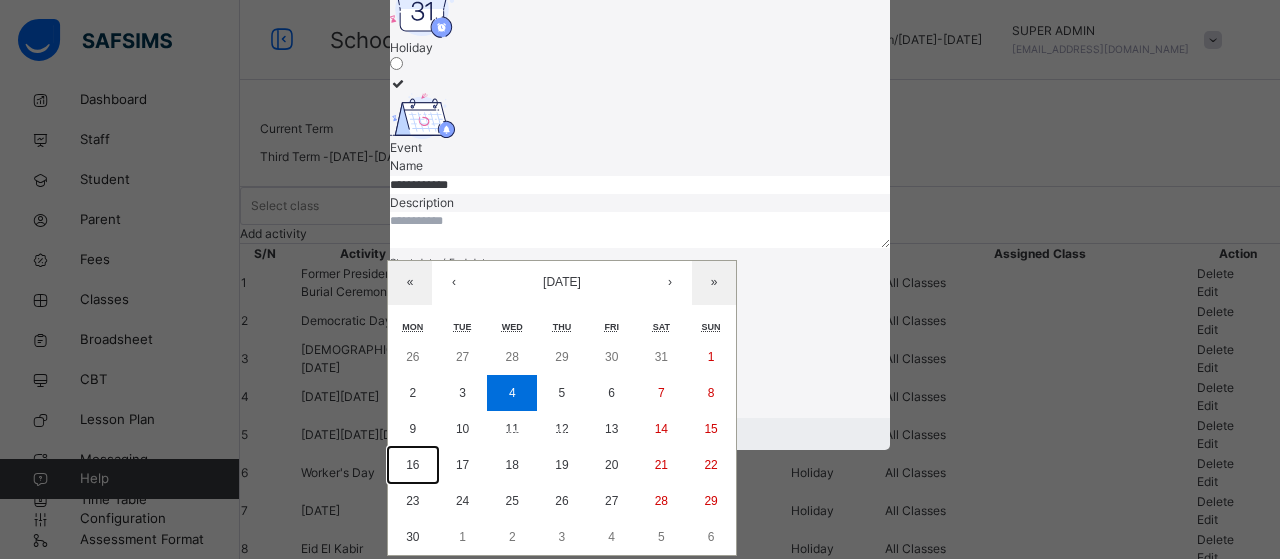 click on "16" at bounding box center [412, 465] 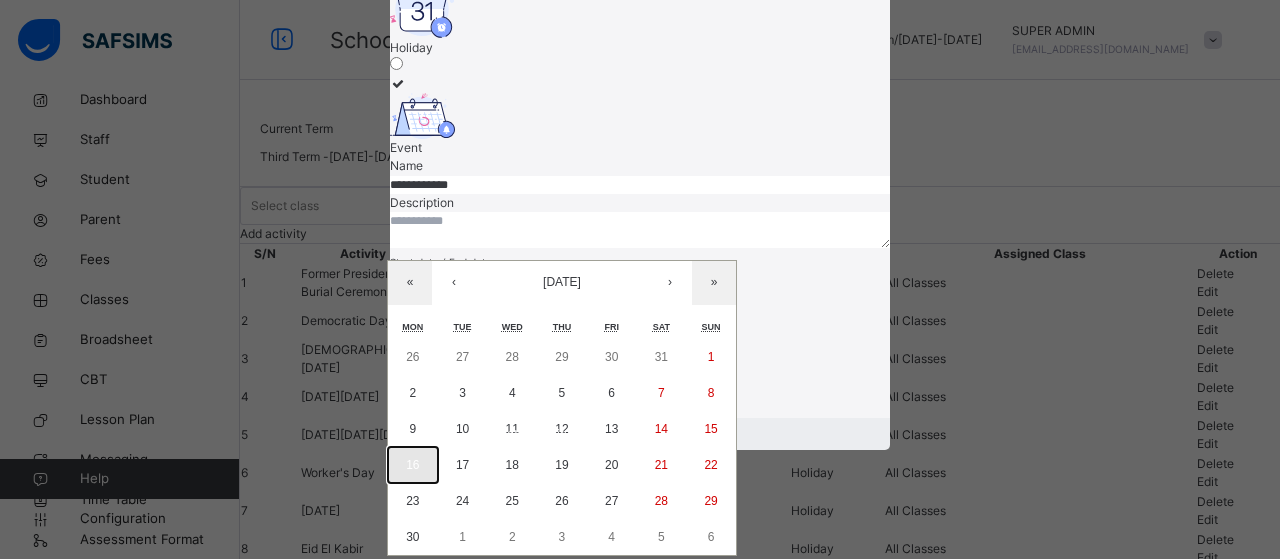 click on "16" at bounding box center (412, 465) 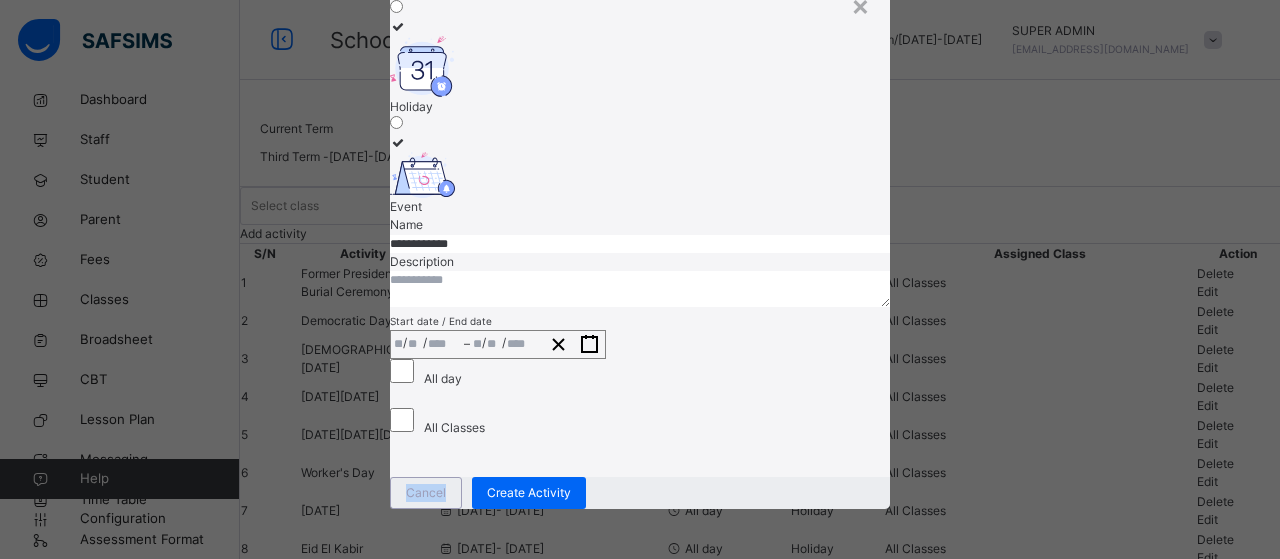 click on "Cancel     Create Activity" at bounding box center (640, 493) 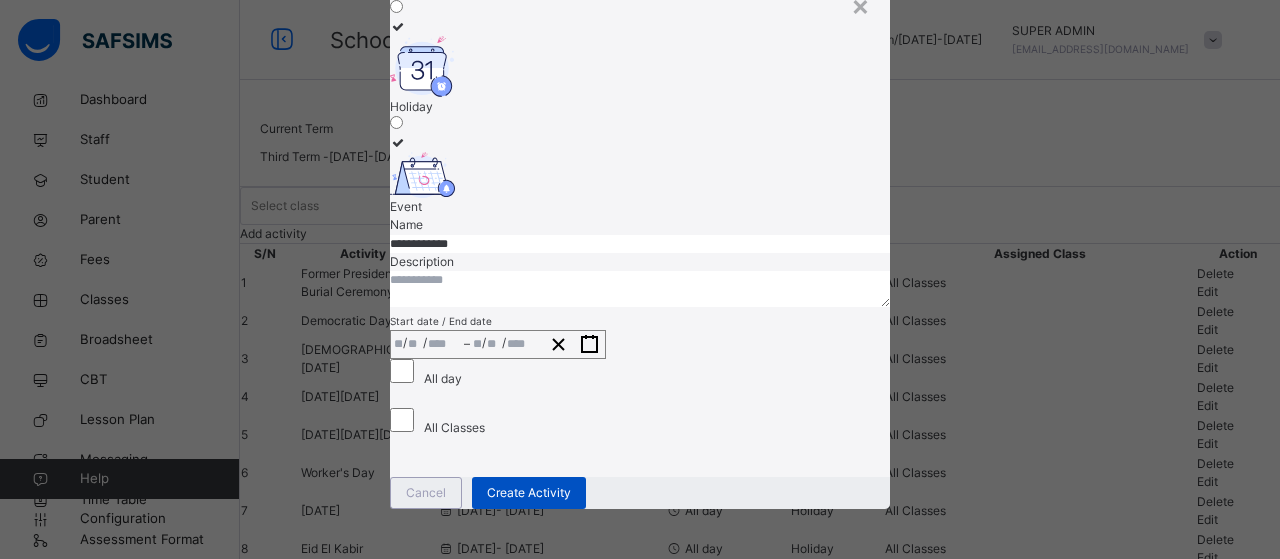 click on "Create Activity" at bounding box center [529, 493] 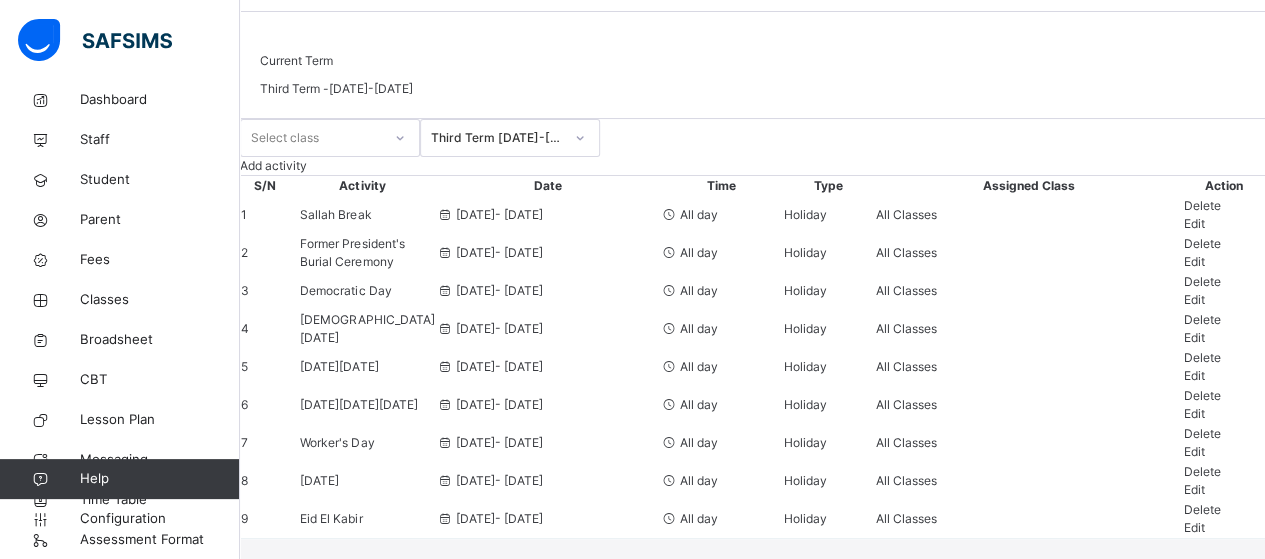 scroll, scrollTop: 0, scrollLeft: 0, axis: both 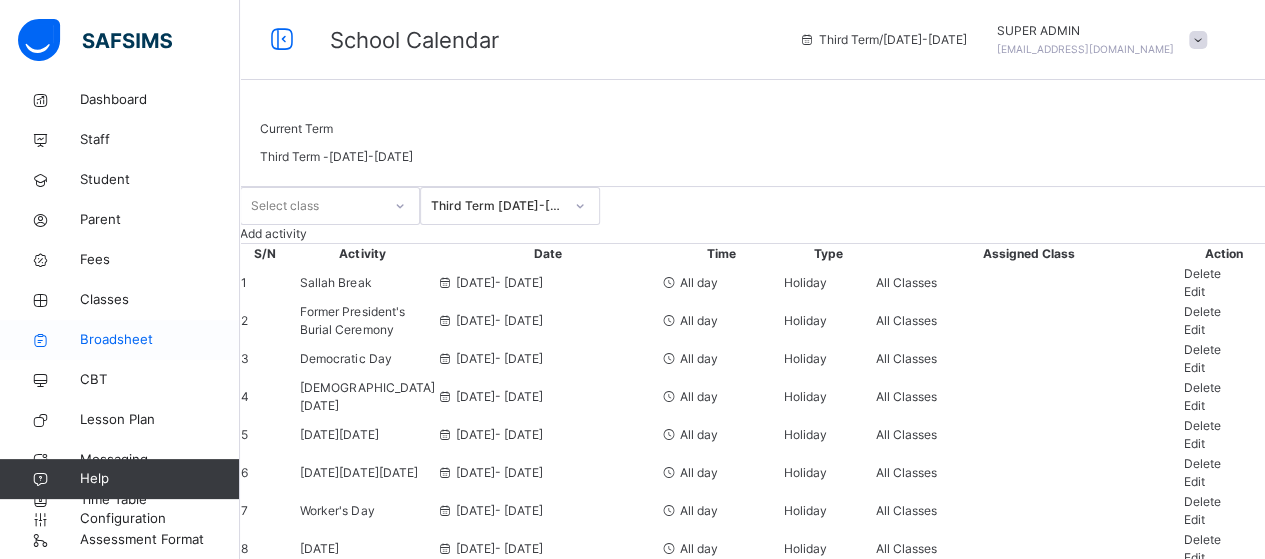 click on "Broadsheet" at bounding box center [160, 340] 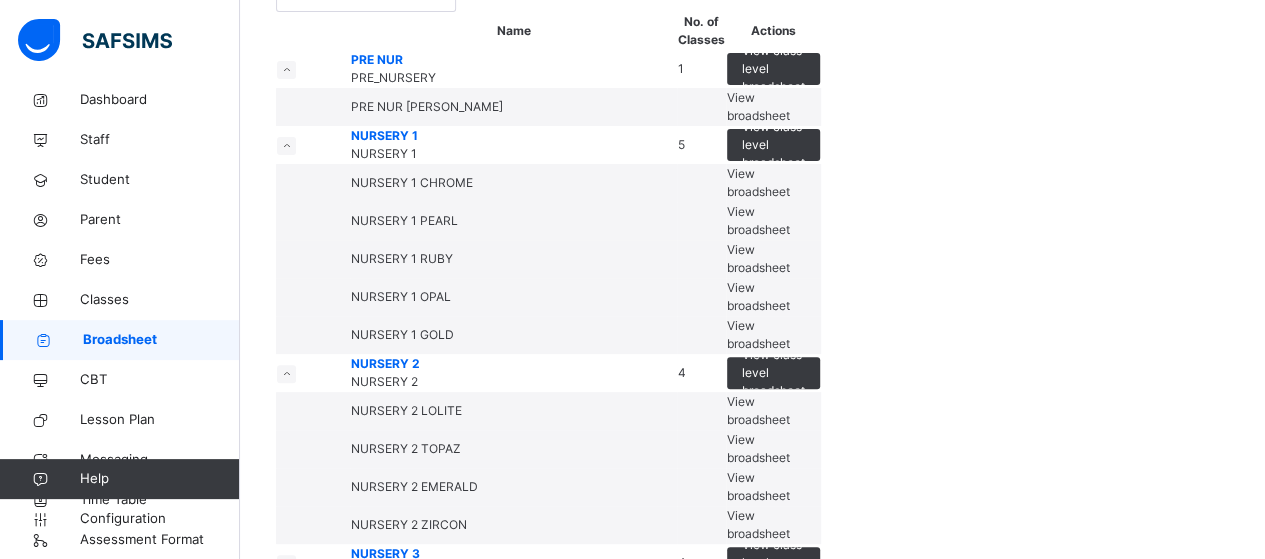 scroll, scrollTop: 143, scrollLeft: 0, axis: vertical 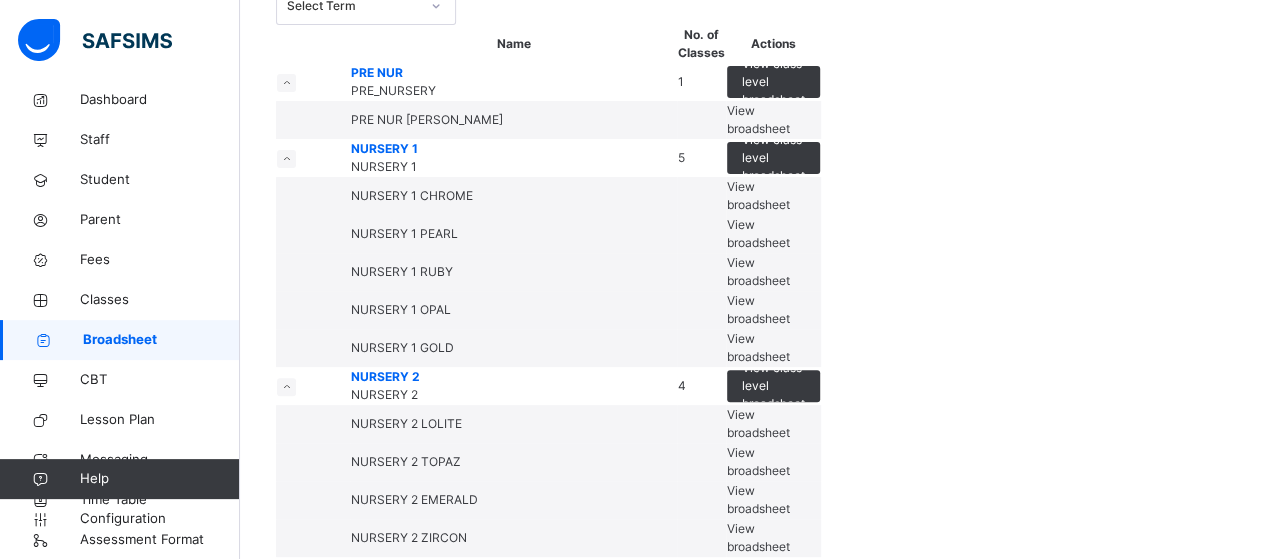 click on "View broadsheet" at bounding box center (758, 119) 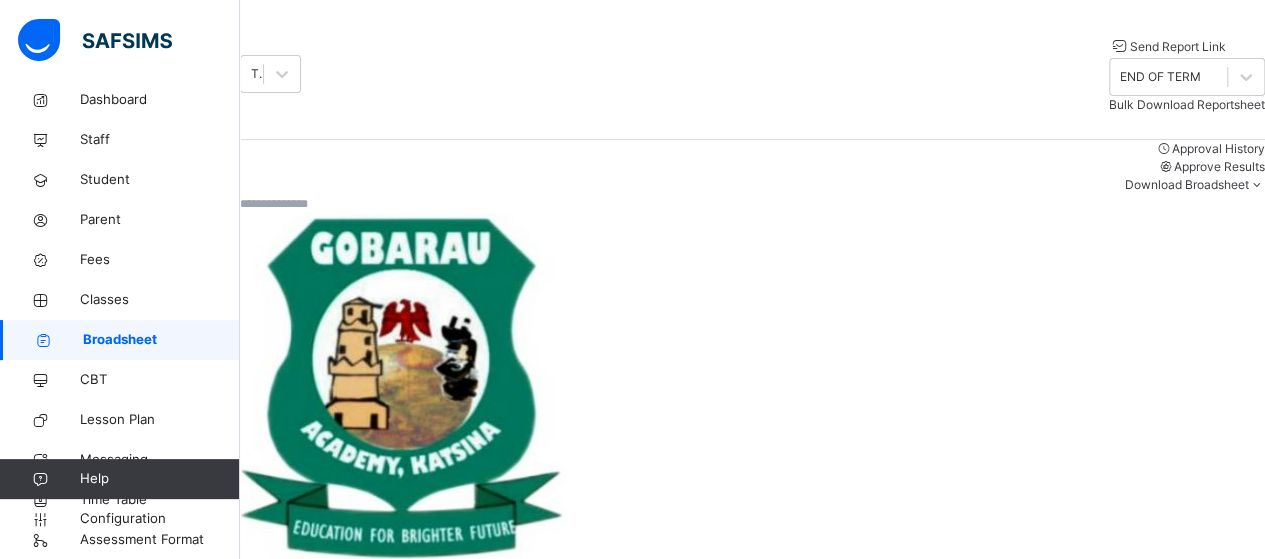 scroll, scrollTop: 216, scrollLeft: 0, axis: vertical 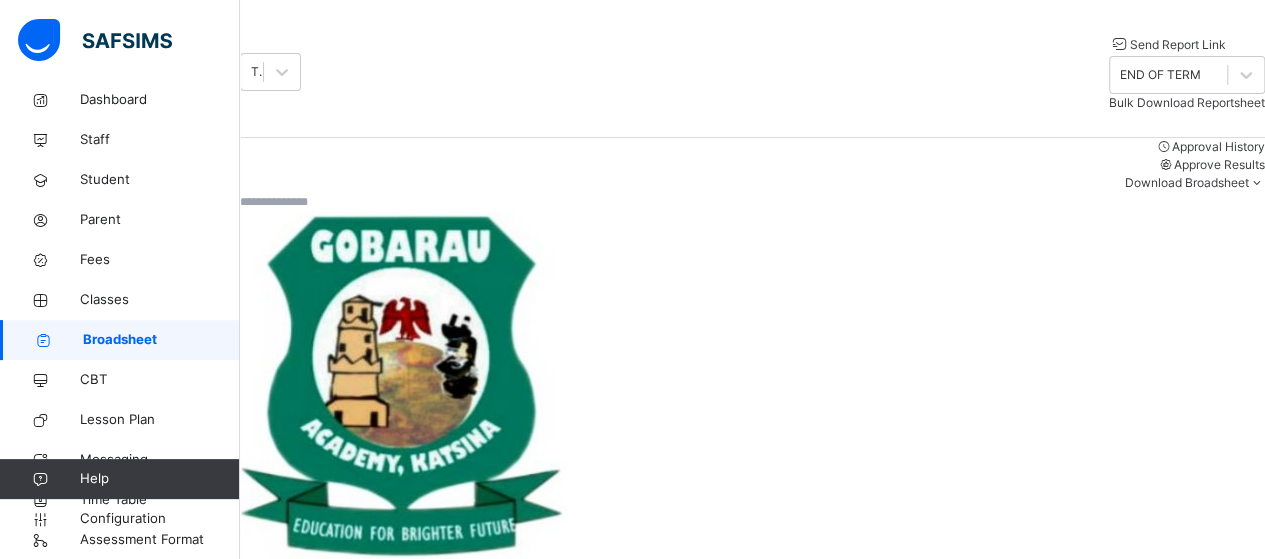 click on "_" at bounding box center [850, 1326] 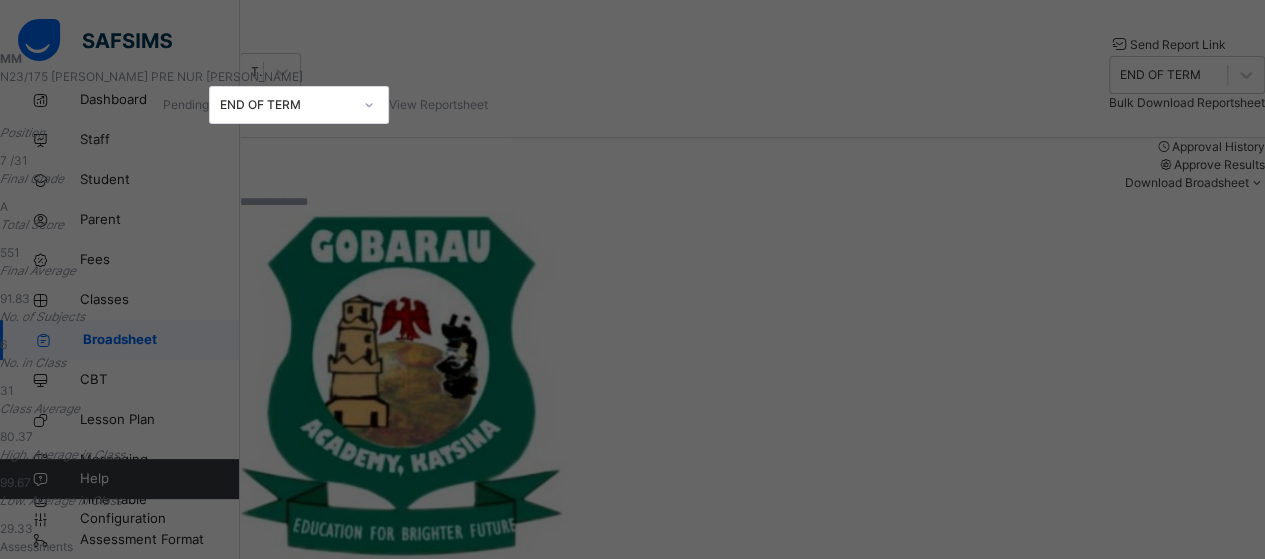 scroll, scrollTop: 14, scrollLeft: 0, axis: vertical 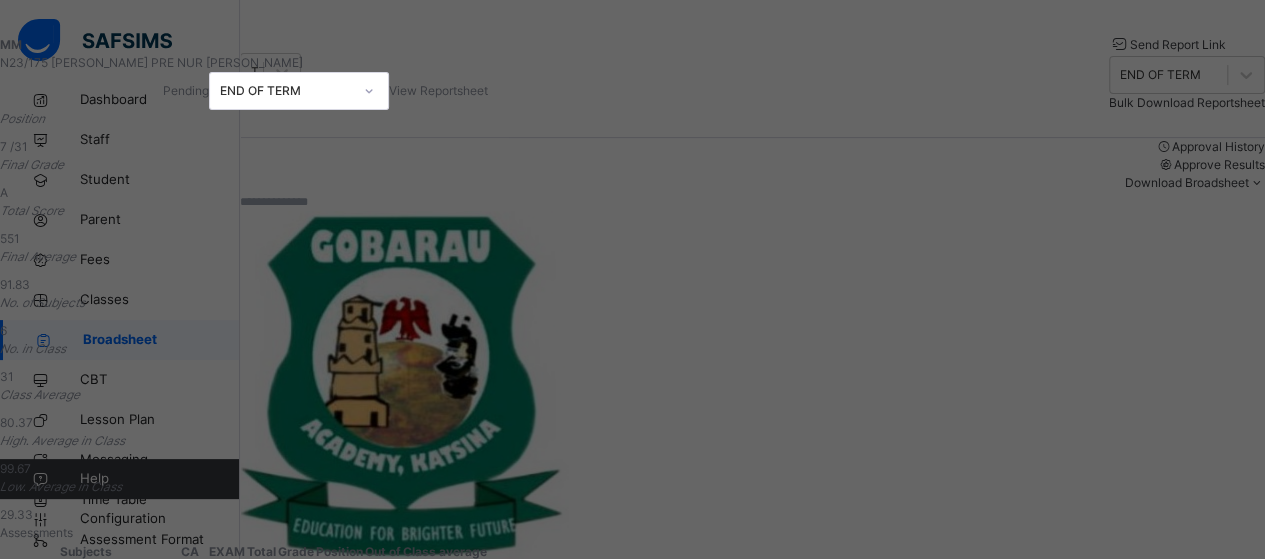 click on "View Reportsheet" at bounding box center (438, 90) 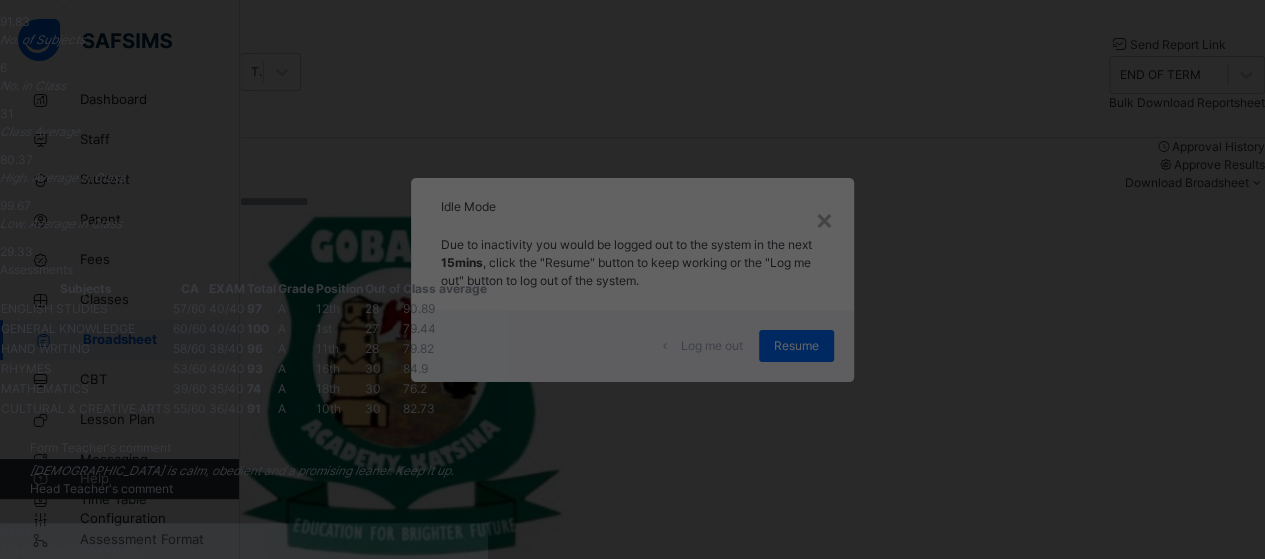 scroll, scrollTop: 479, scrollLeft: 0, axis: vertical 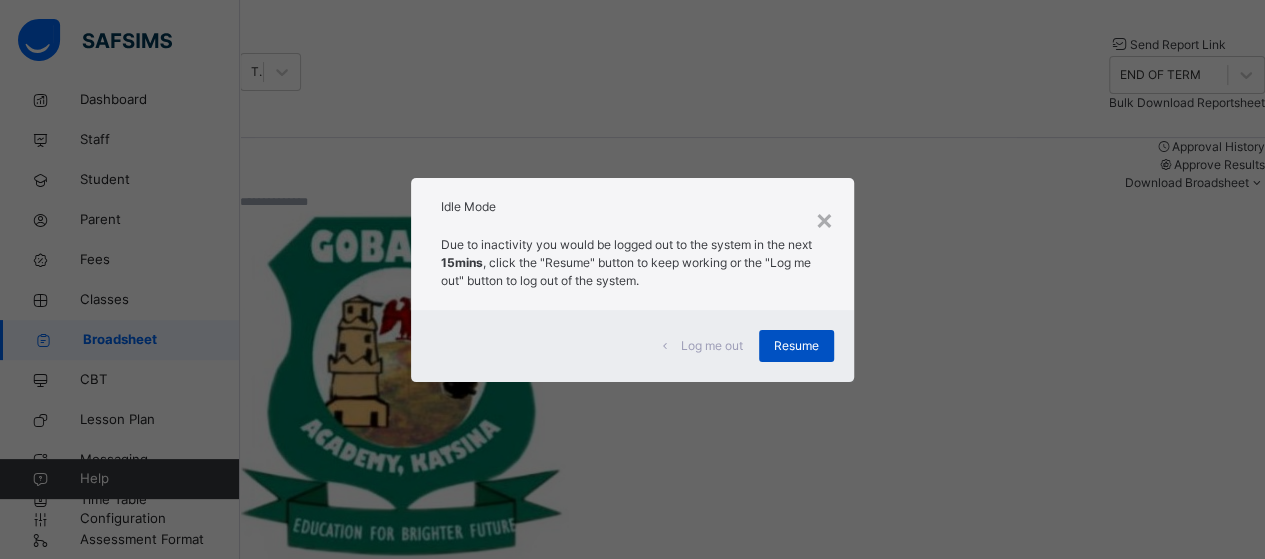 click on "Resume" at bounding box center (796, 346) 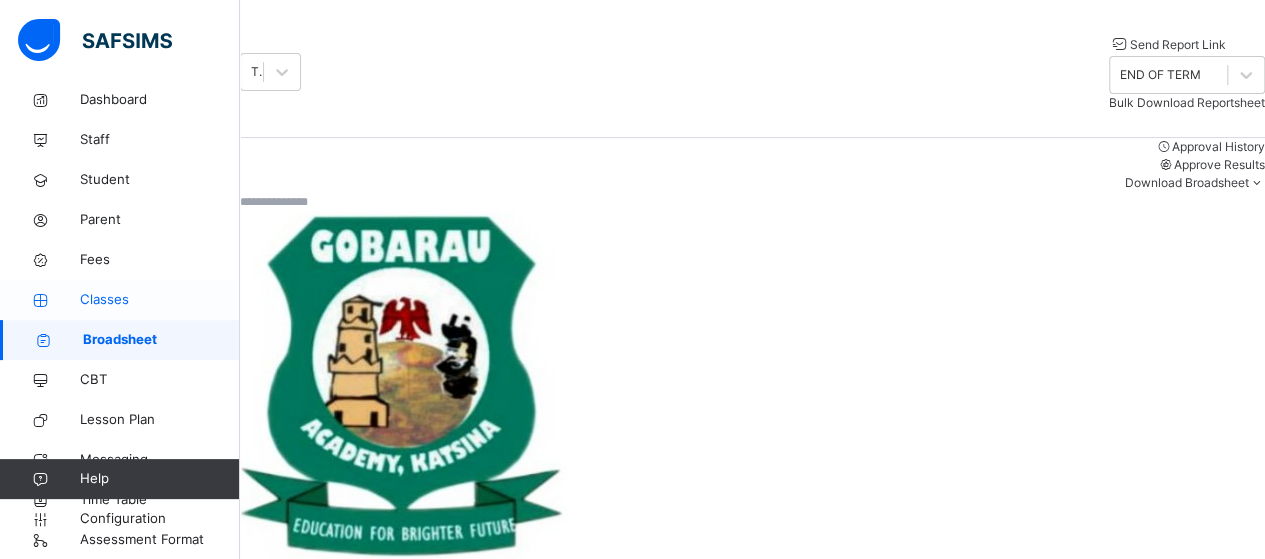 click on "Classes" at bounding box center (160, 300) 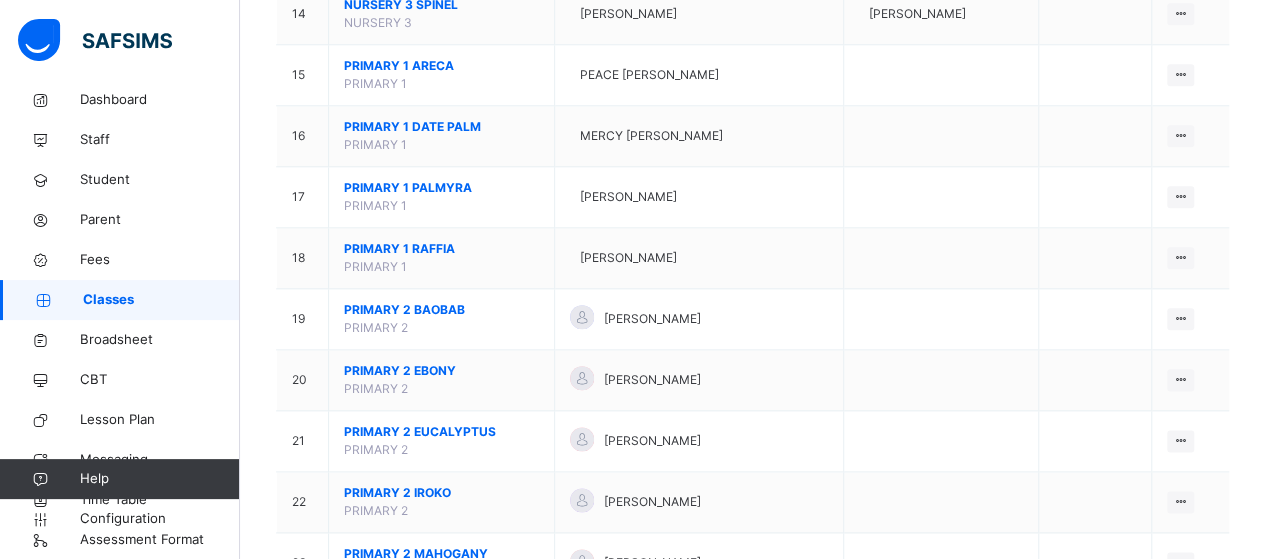scroll, scrollTop: 1045, scrollLeft: 0, axis: vertical 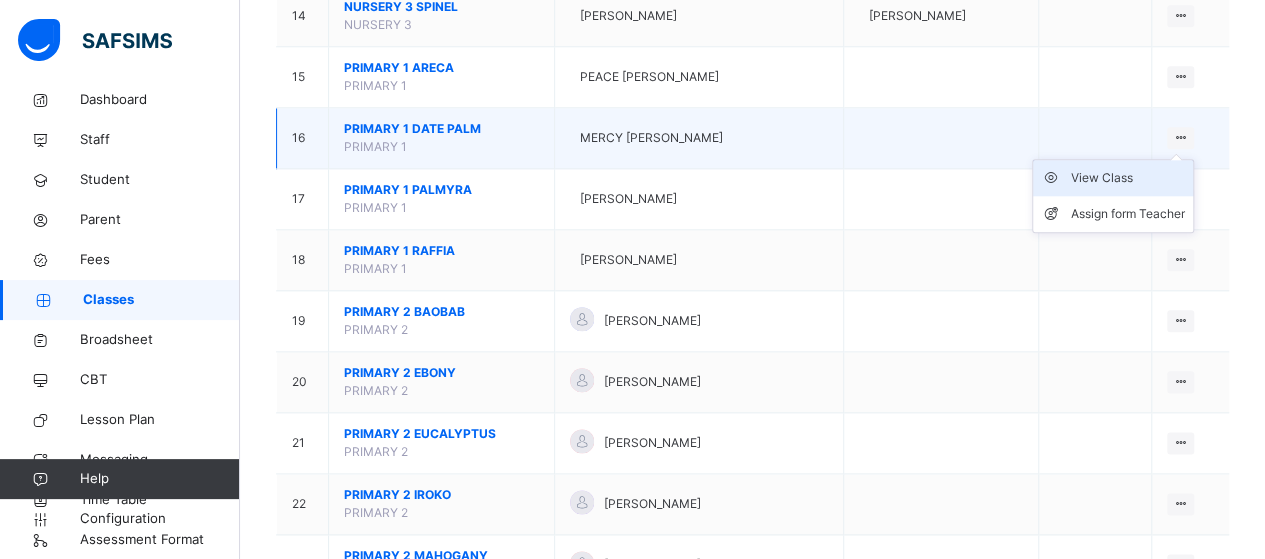 click on "View Class" at bounding box center [1128, 178] 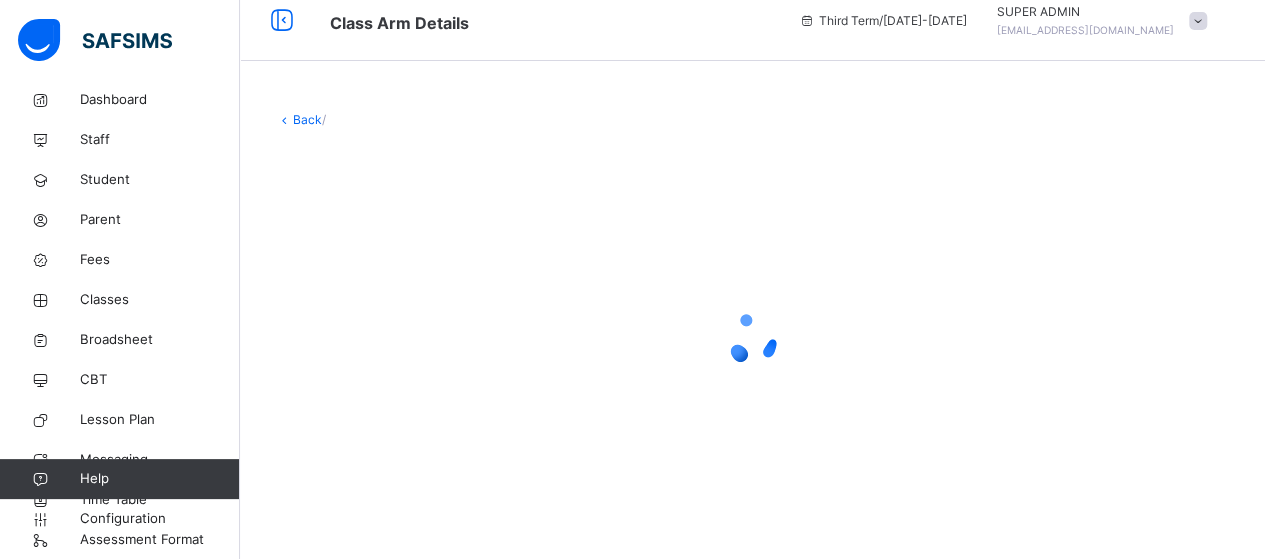 scroll, scrollTop: 18, scrollLeft: 0, axis: vertical 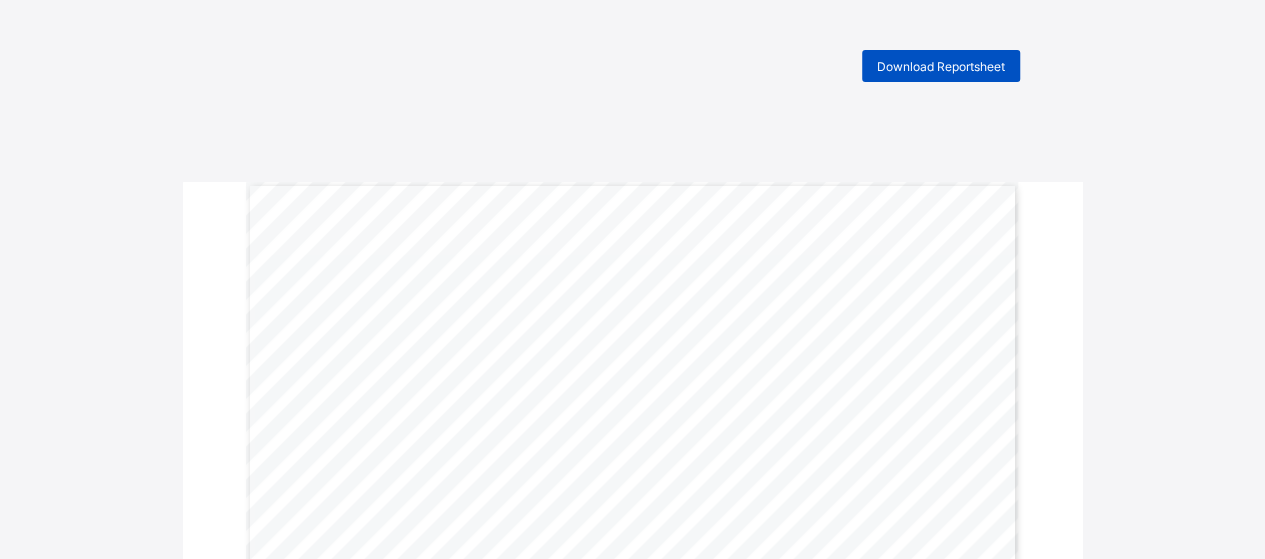 click on "Download Reportsheet" at bounding box center [941, 66] 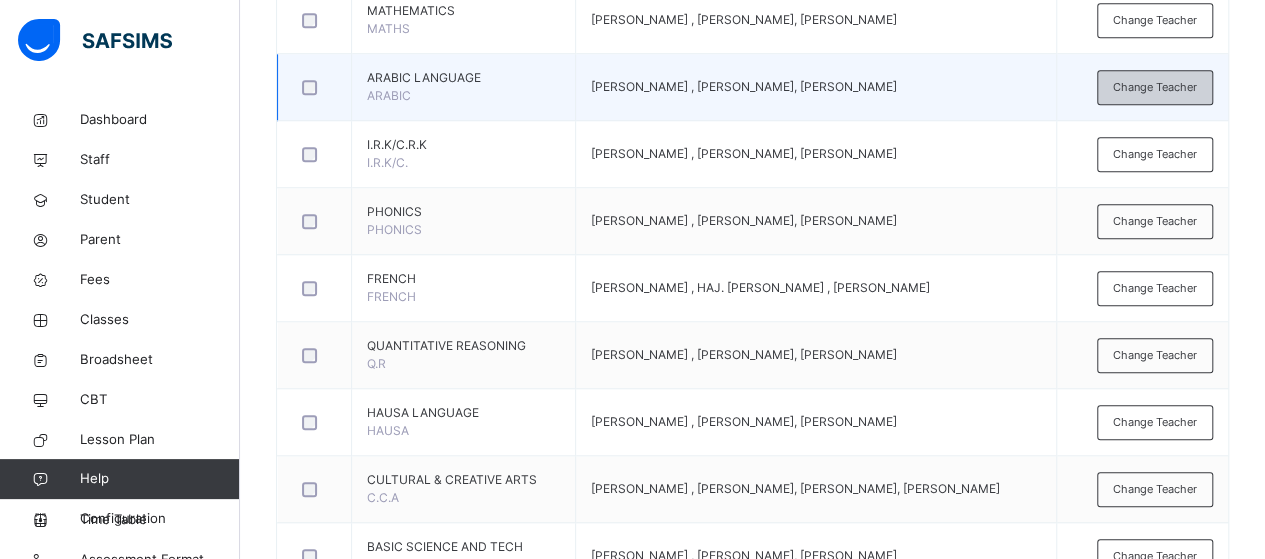 scroll, scrollTop: 0, scrollLeft: 0, axis: both 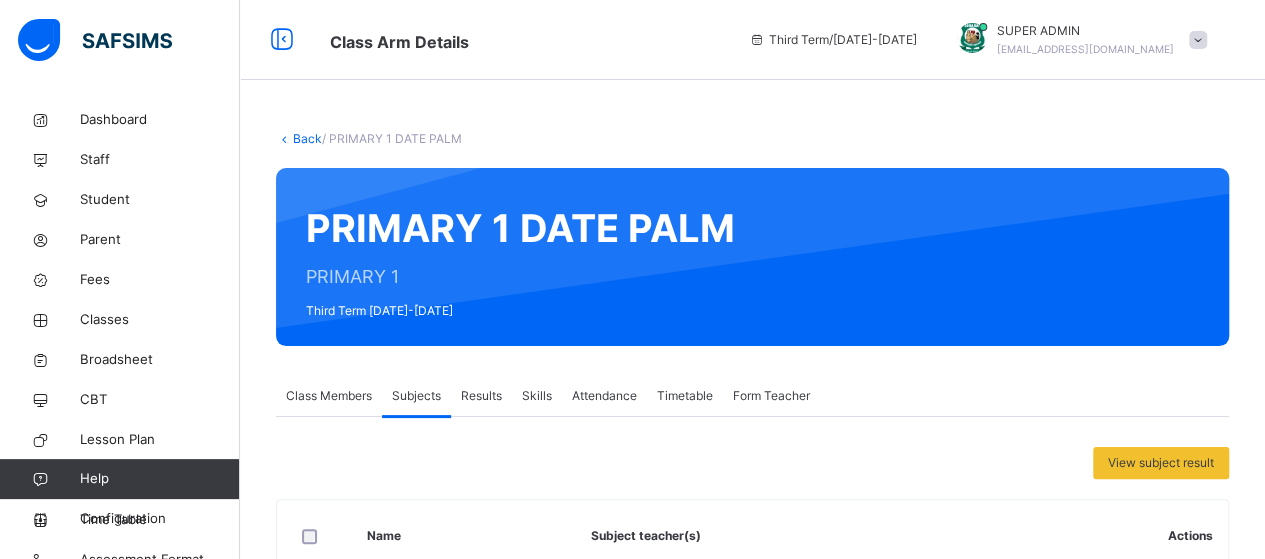 click at bounding box center (1198, 40) 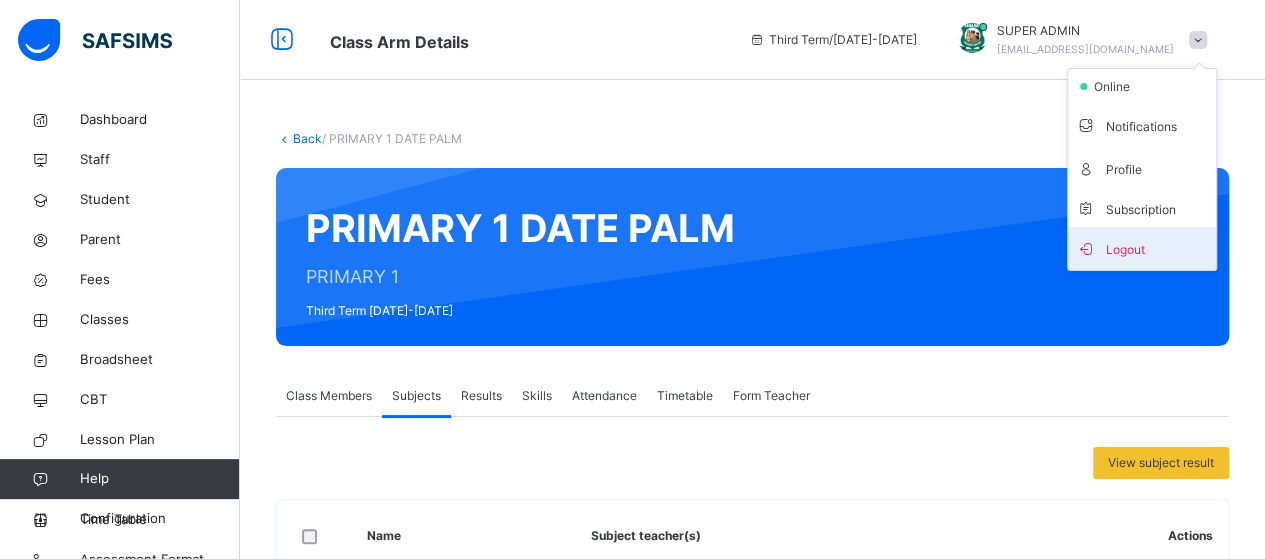 click on "Logout" at bounding box center (1142, 248) 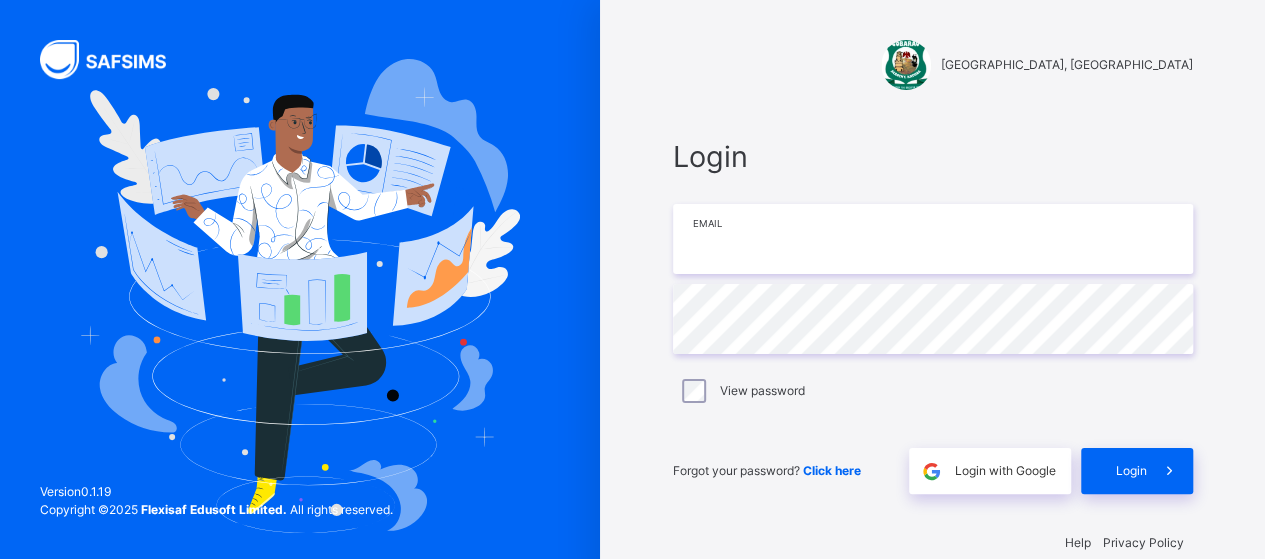 click at bounding box center [933, 239] 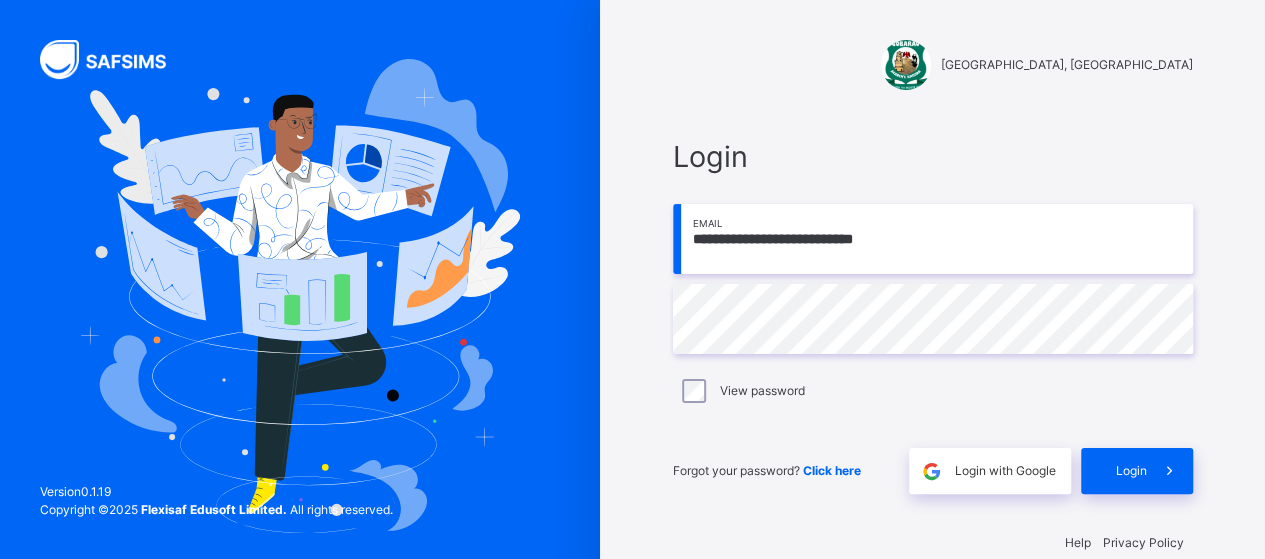 type on "**********" 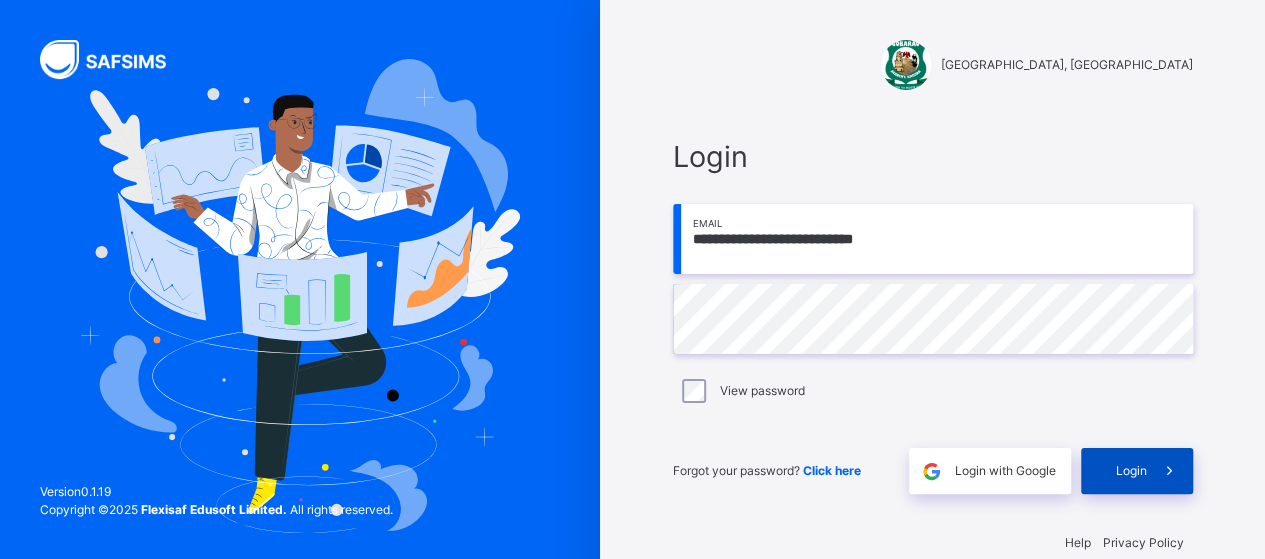 click on "Login" at bounding box center (1137, 471) 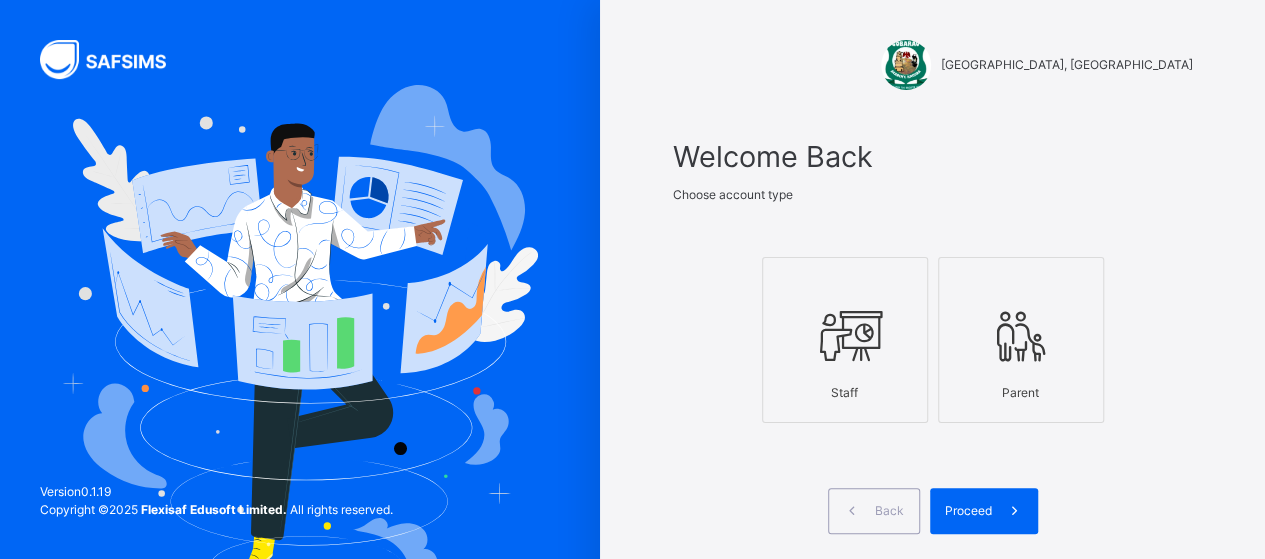 click on "Staff" at bounding box center [845, 393] 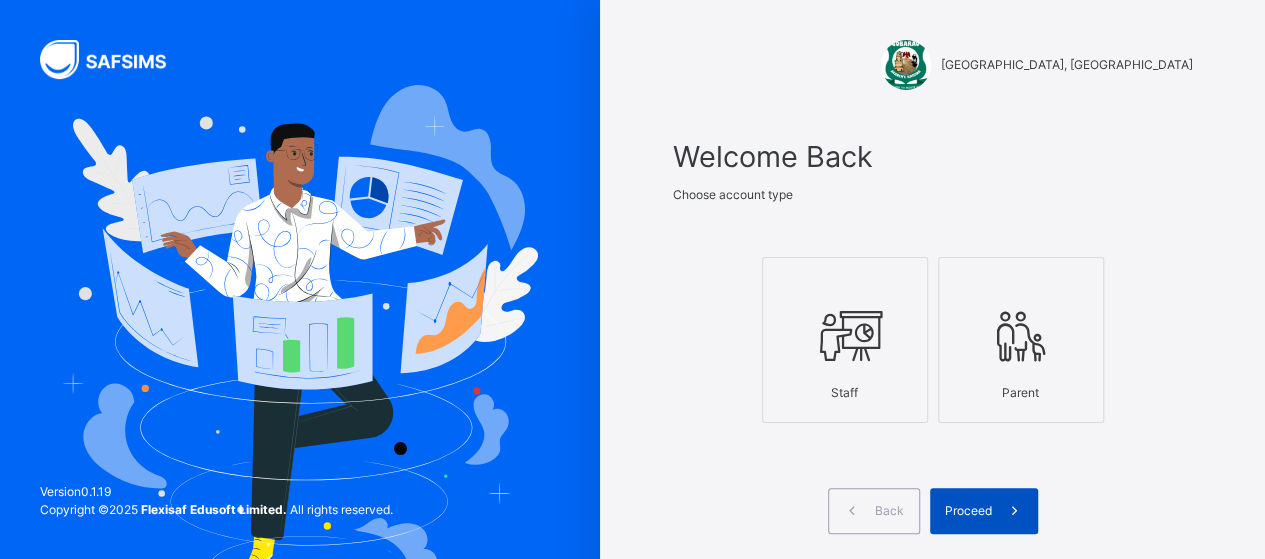 click on "Proceed" at bounding box center [968, 511] 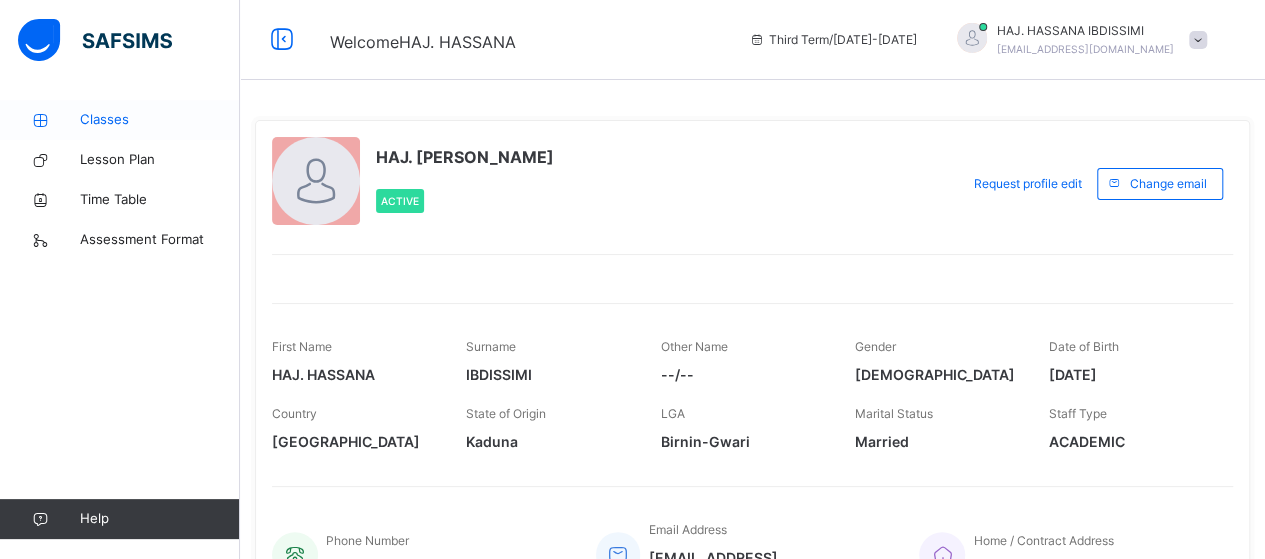 click on "Classes" at bounding box center (160, 120) 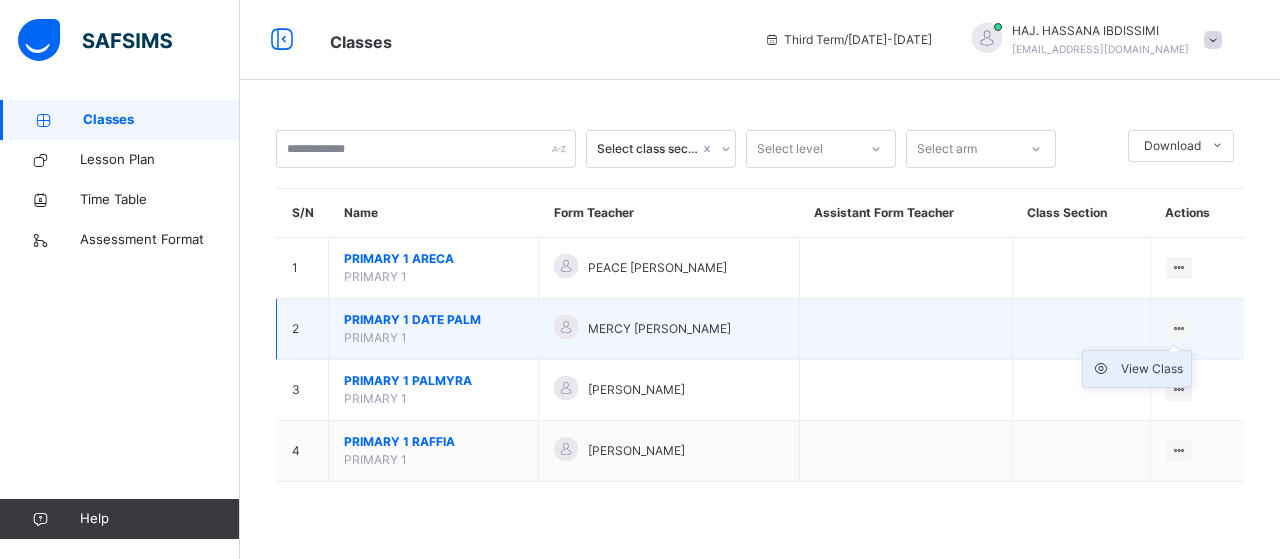 click on "View Class" at bounding box center (1152, 369) 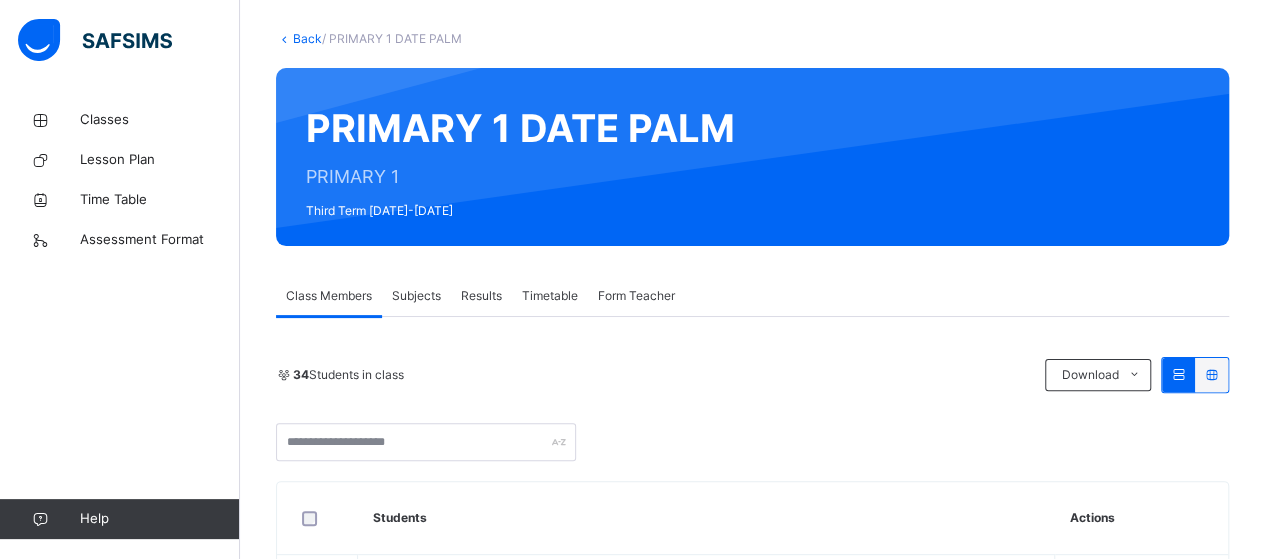 scroll, scrollTop: 130, scrollLeft: 0, axis: vertical 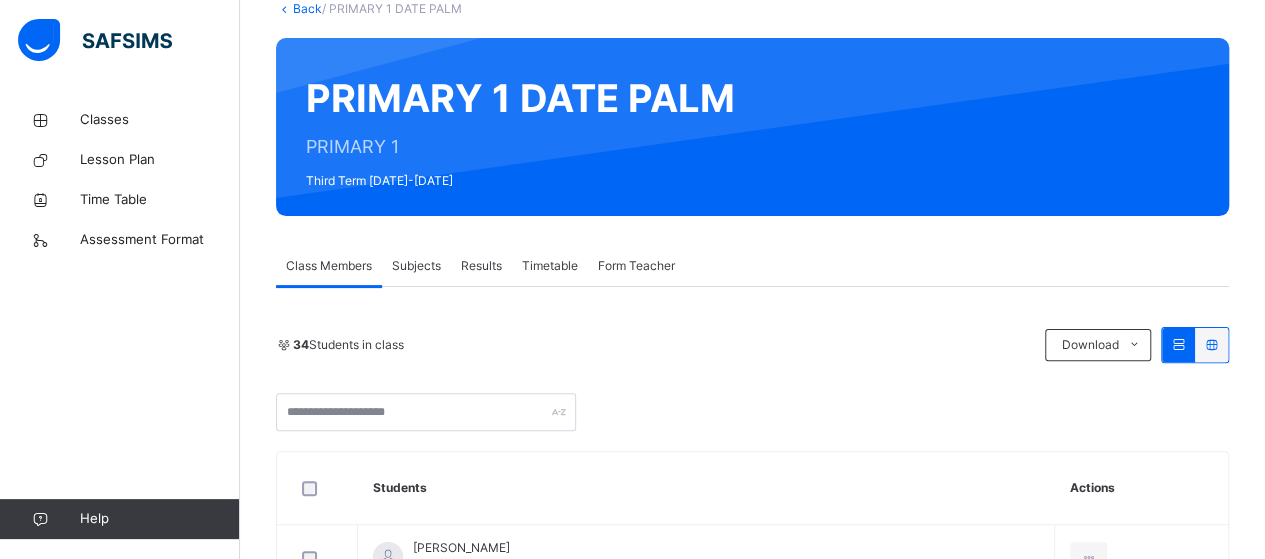 click on "Subjects" at bounding box center [416, 266] 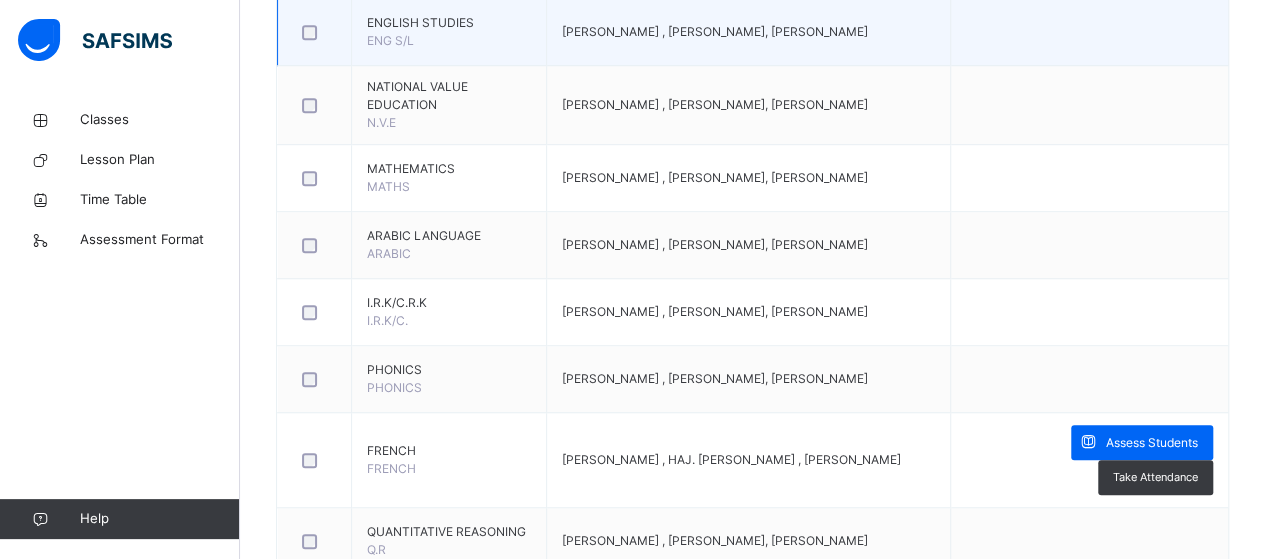 scroll, scrollTop: 614, scrollLeft: 0, axis: vertical 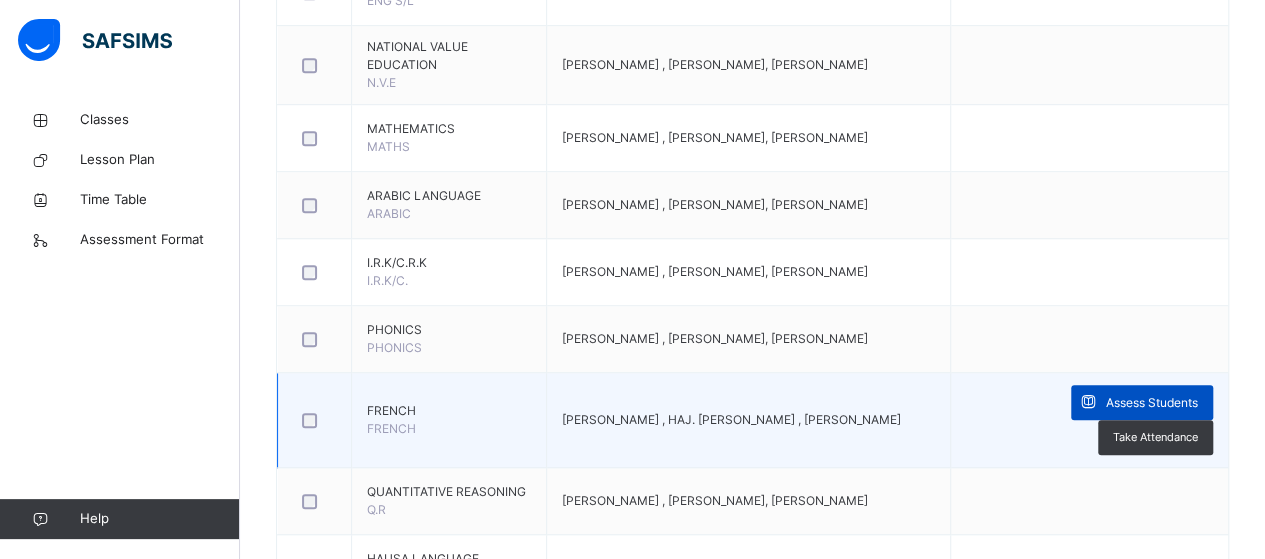 click on "Assess Students" at bounding box center [1152, 403] 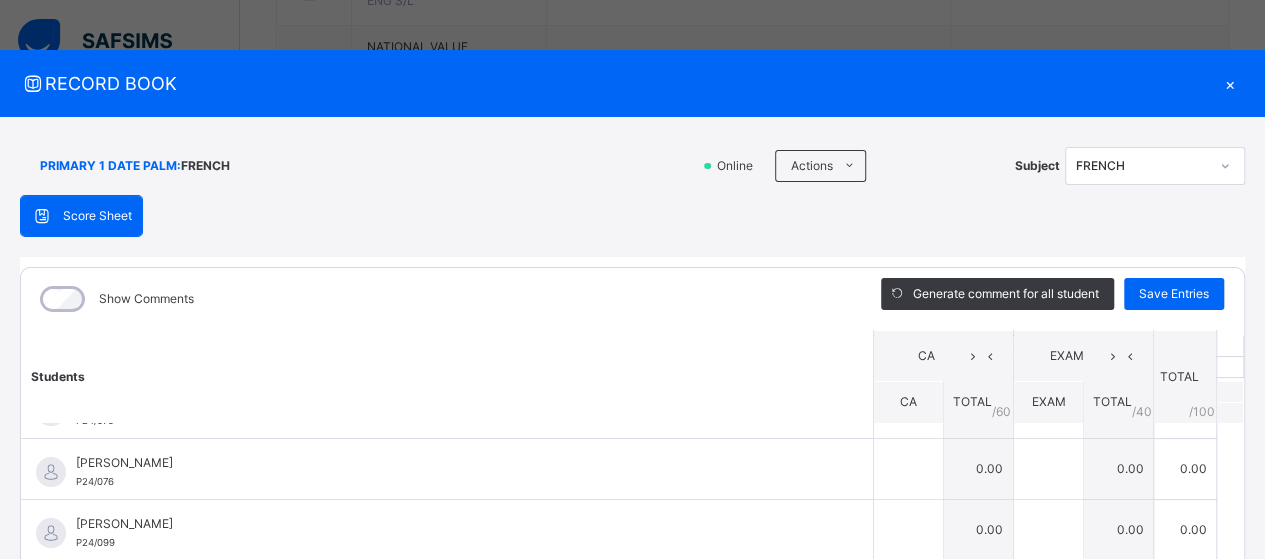 scroll, scrollTop: 0, scrollLeft: 0, axis: both 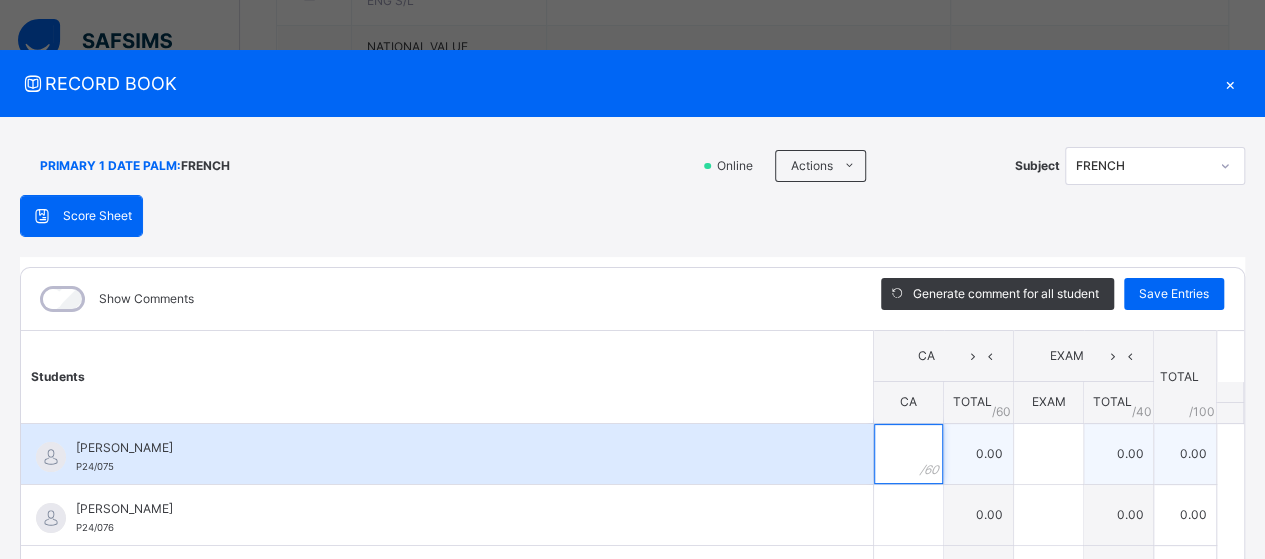 click at bounding box center [908, 454] 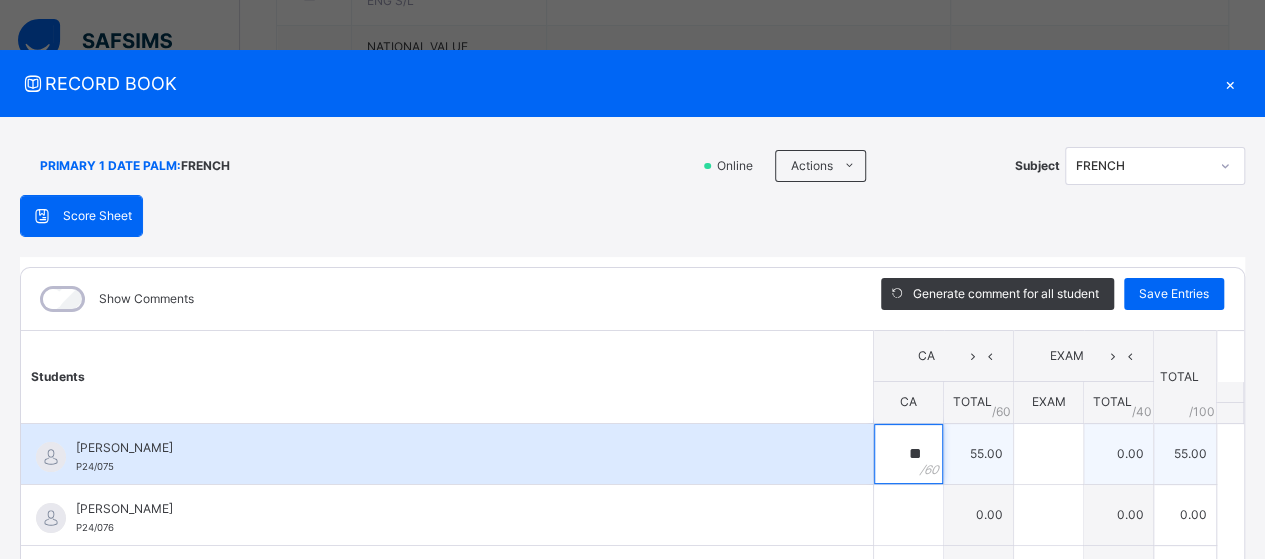 type on "**" 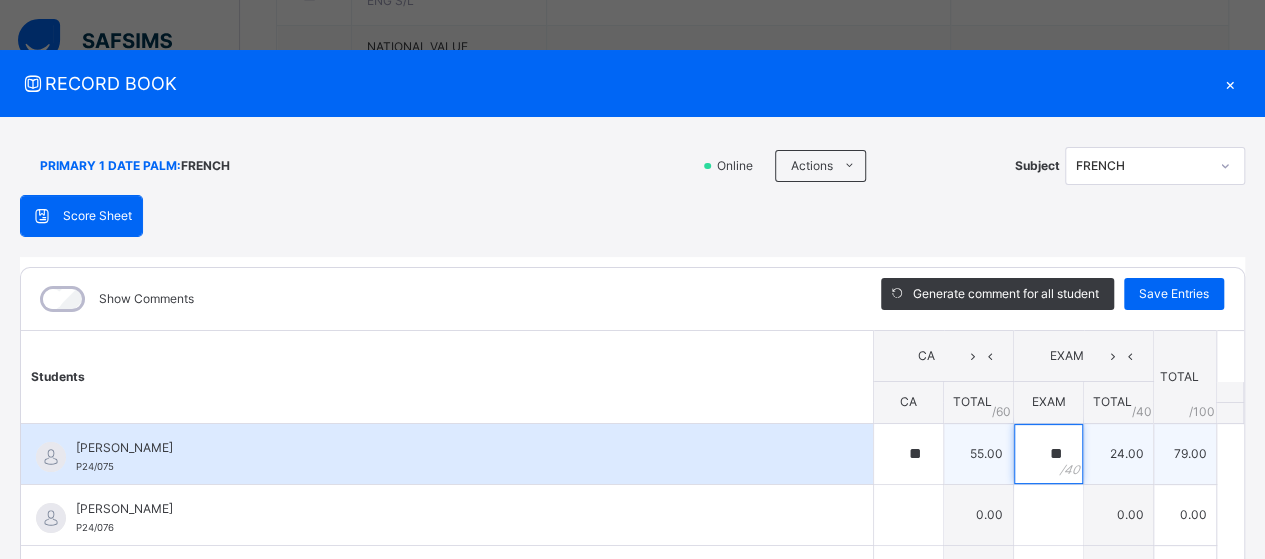 type on "**" 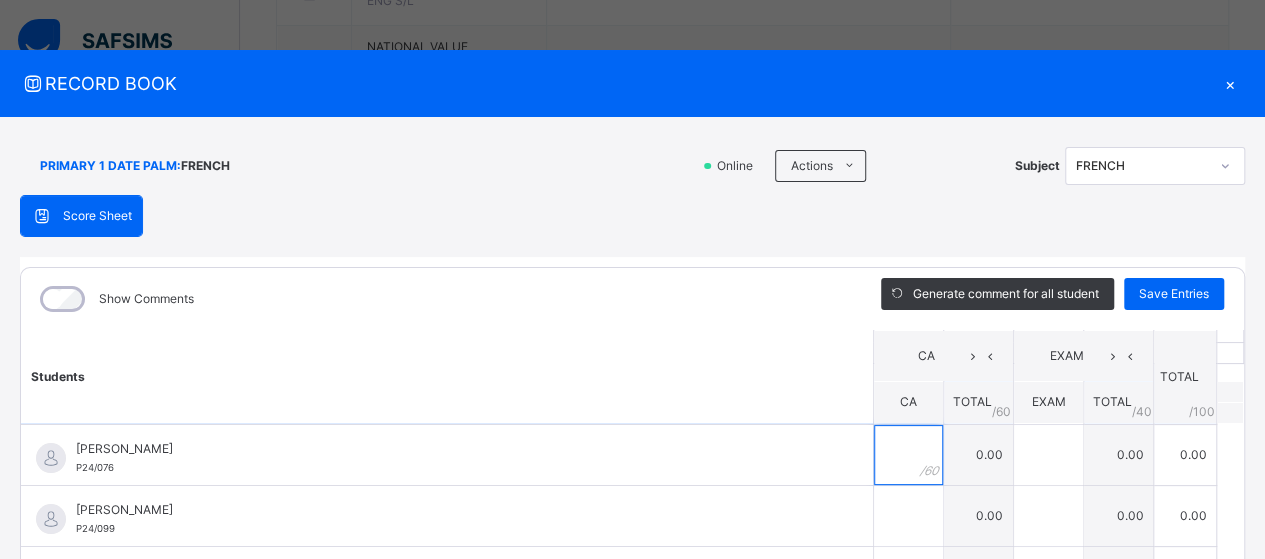 scroll, scrollTop: 61, scrollLeft: 0, axis: vertical 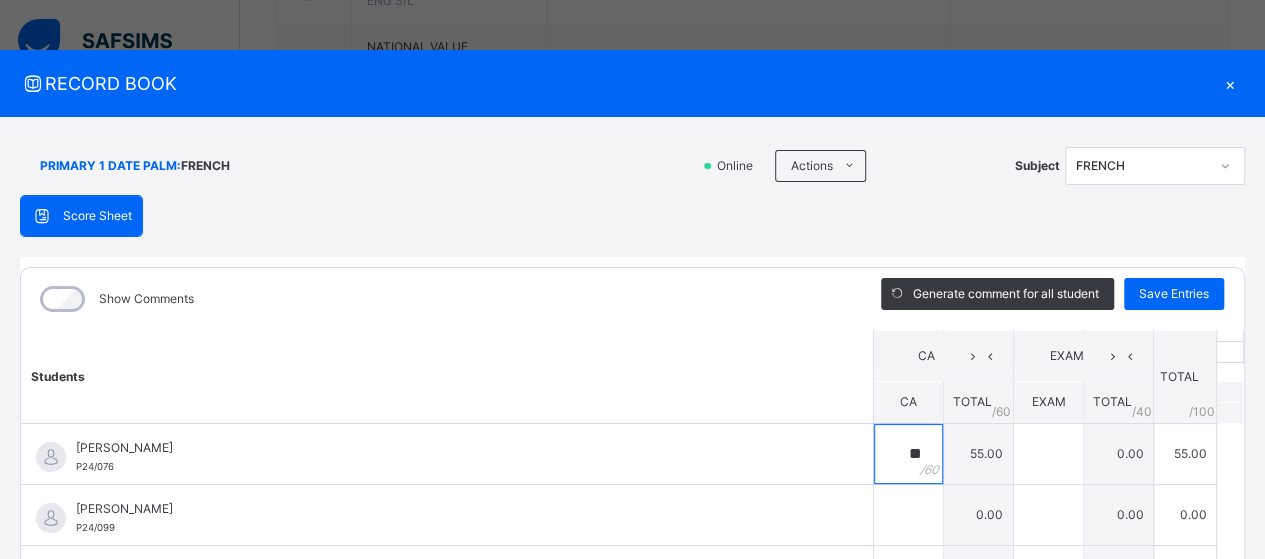 type on "**" 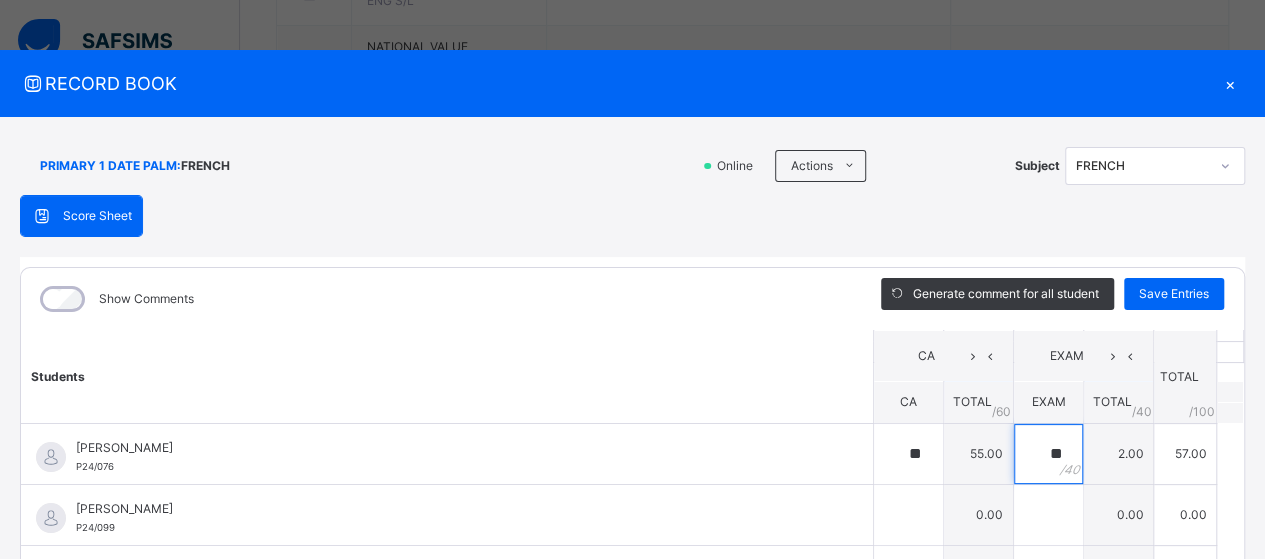 type on "**" 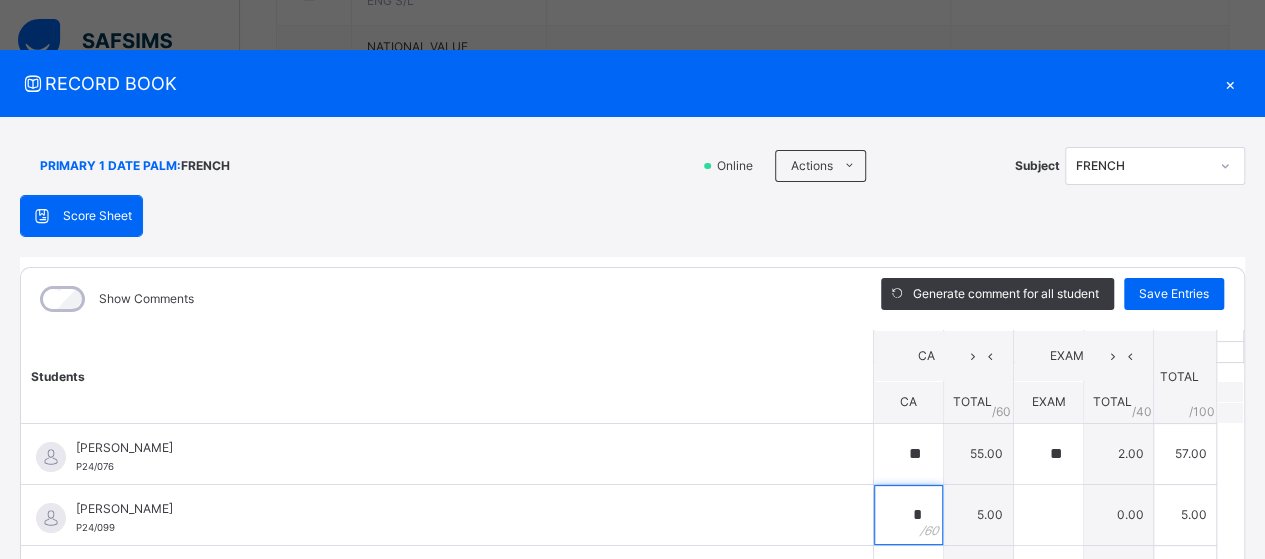 type on "**" 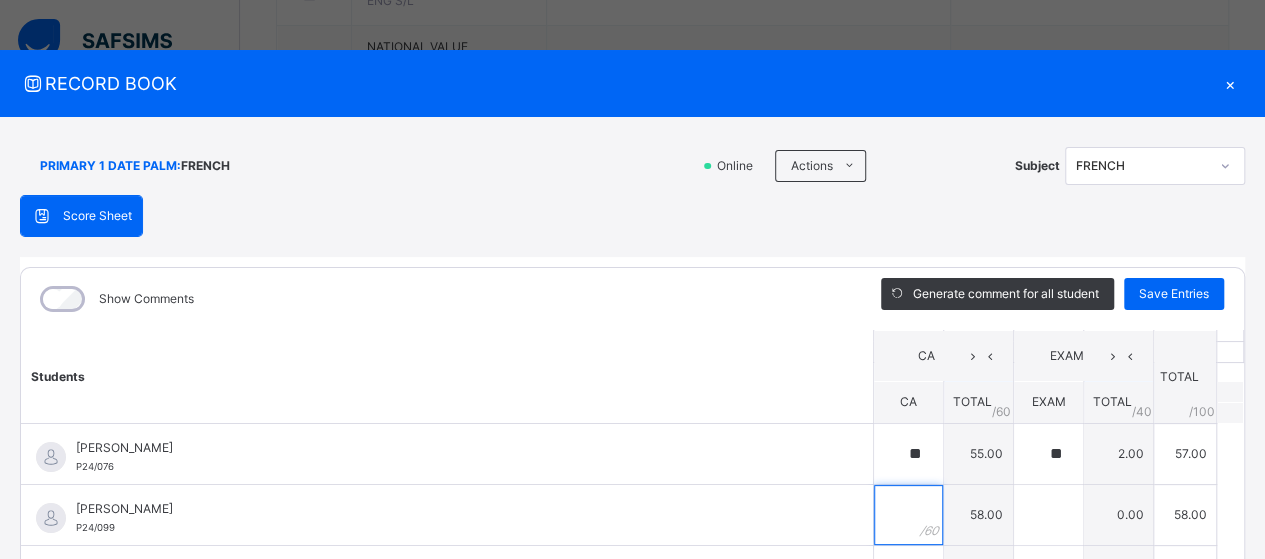 type on "*" 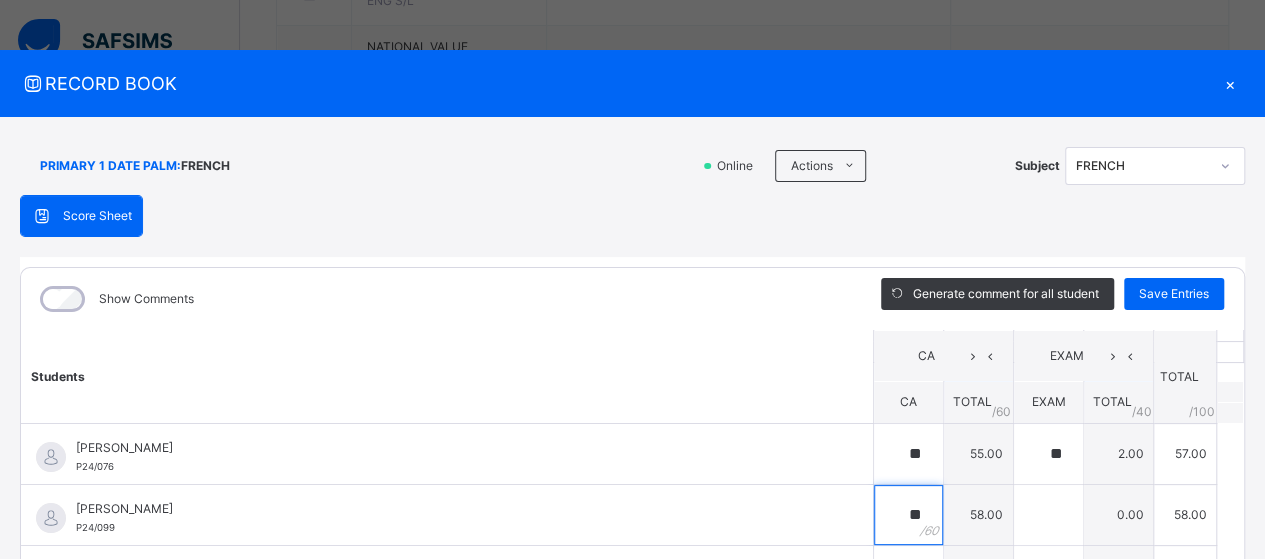 type on "**" 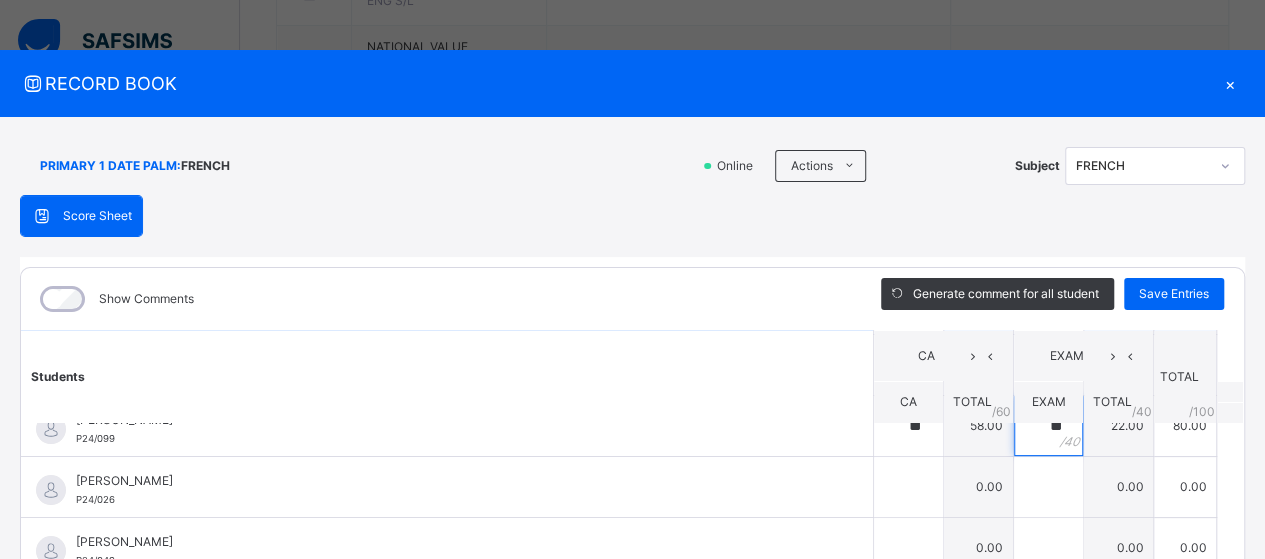 scroll, scrollTop: 151, scrollLeft: 0, axis: vertical 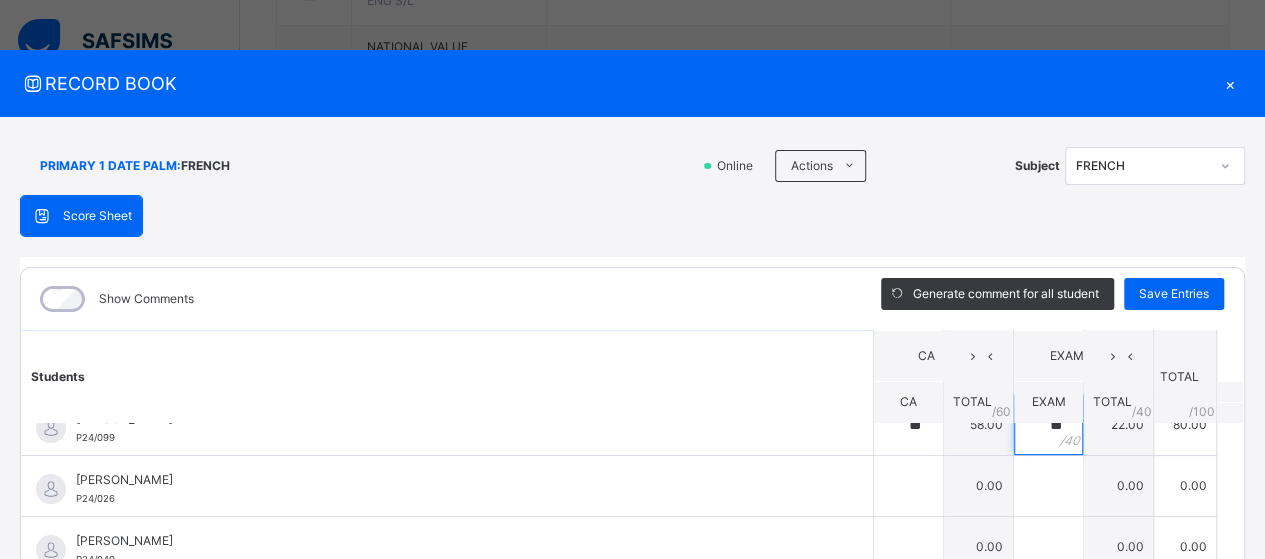 type on "**" 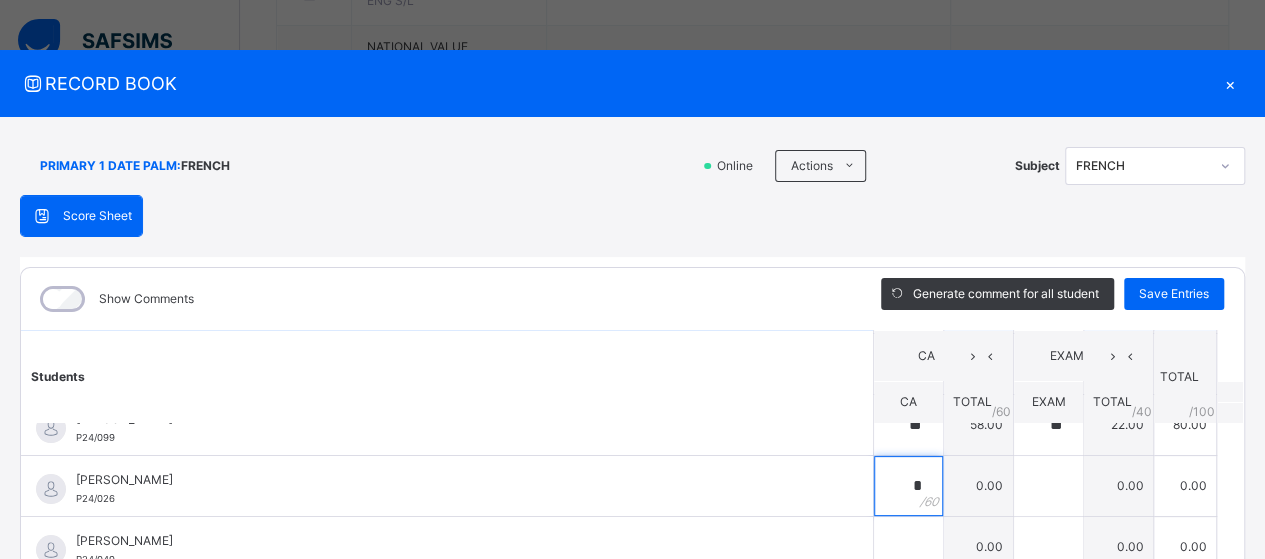type on "*" 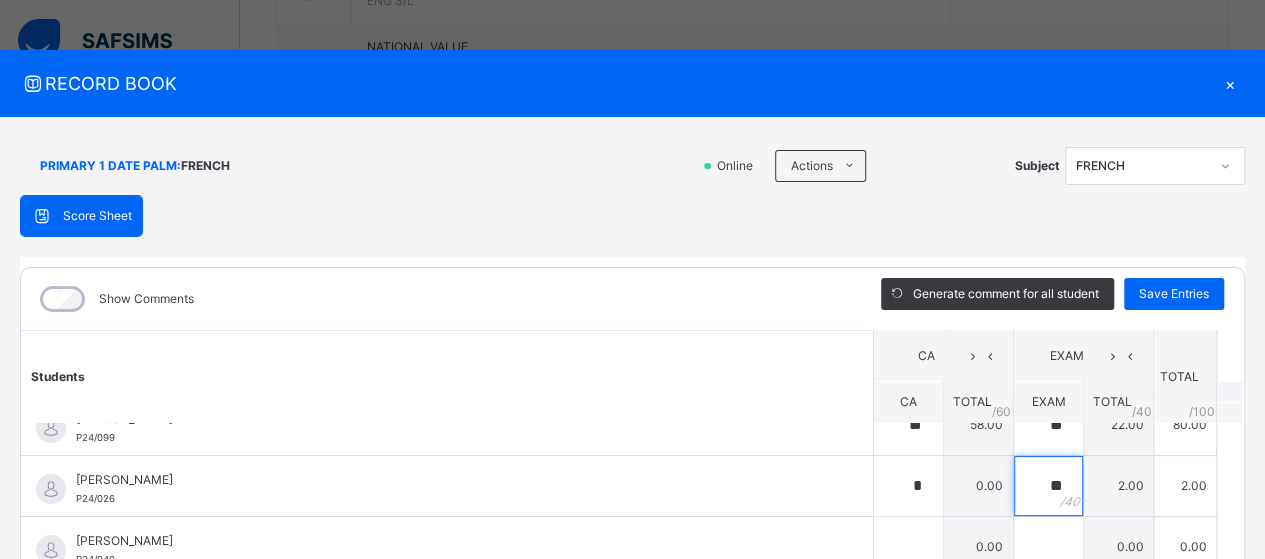 type on "**" 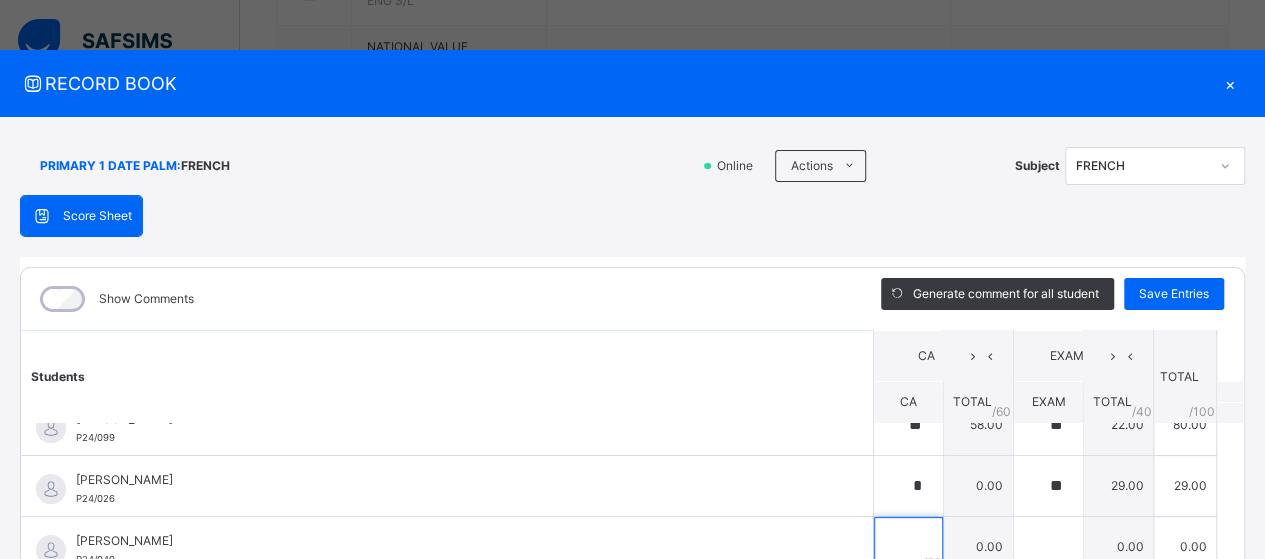 scroll, scrollTop: 13, scrollLeft: 0, axis: vertical 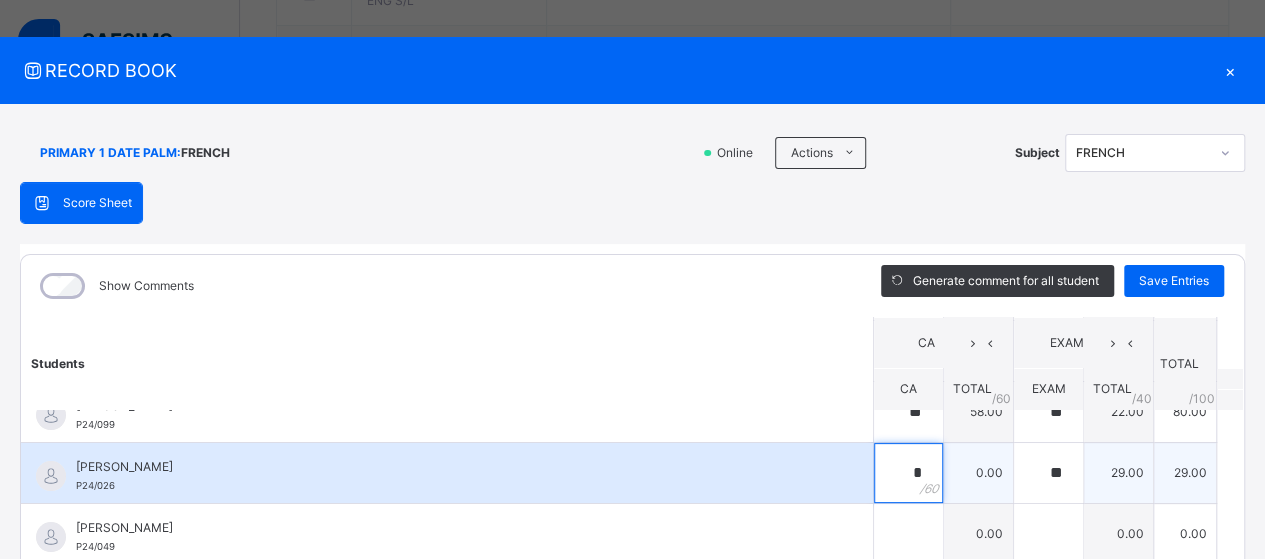 click on "*" at bounding box center [908, 473] 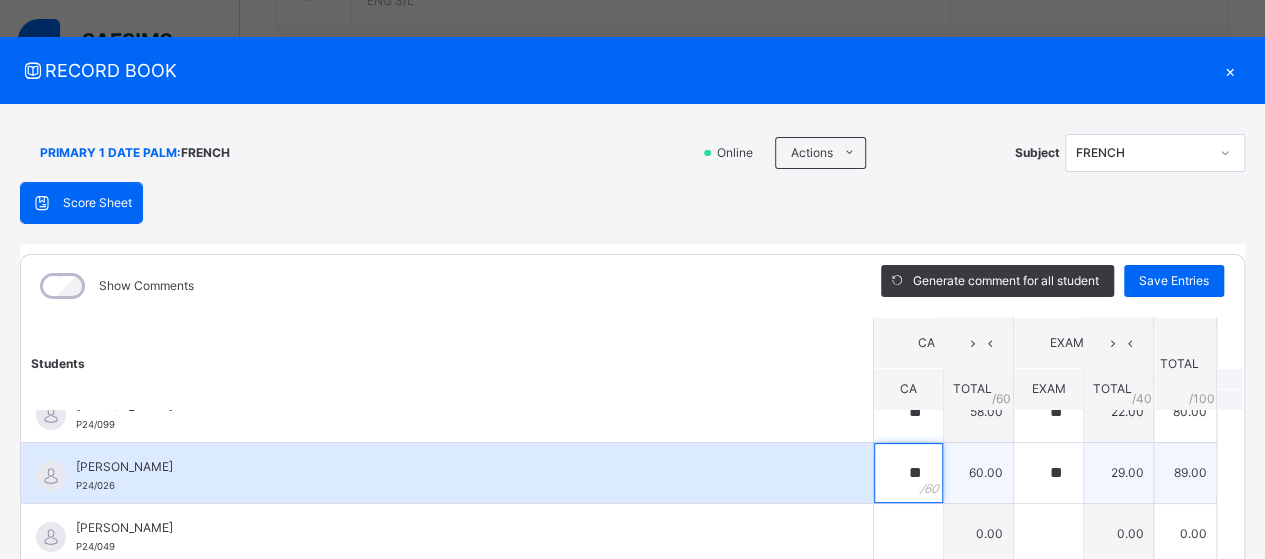 type on "**" 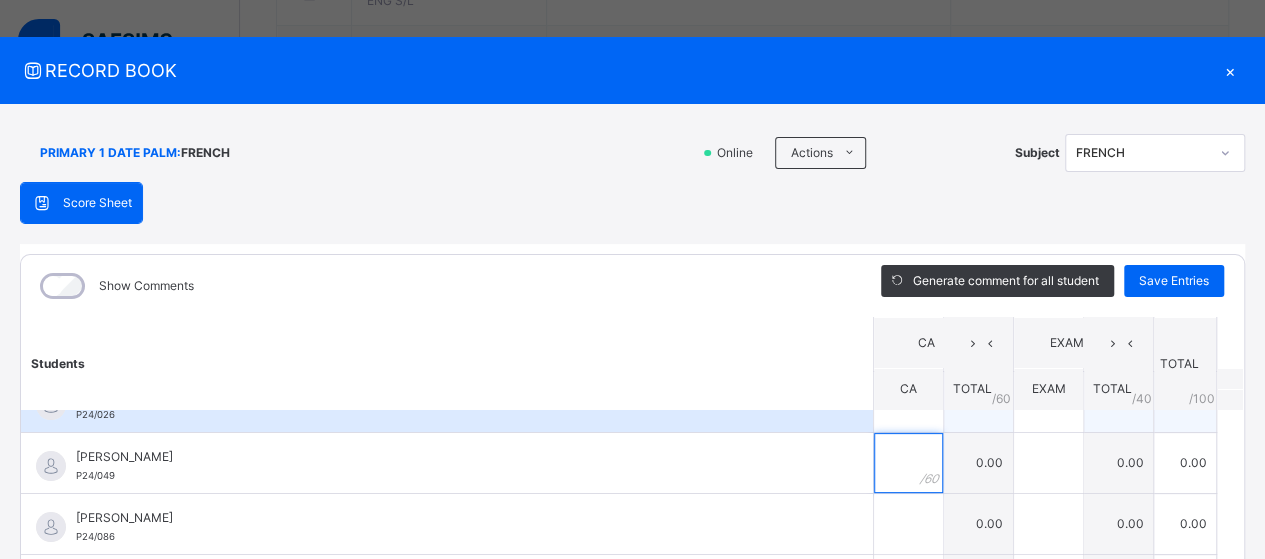 scroll, scrollTop: 223, scrollLeft: 0, axis: vertical 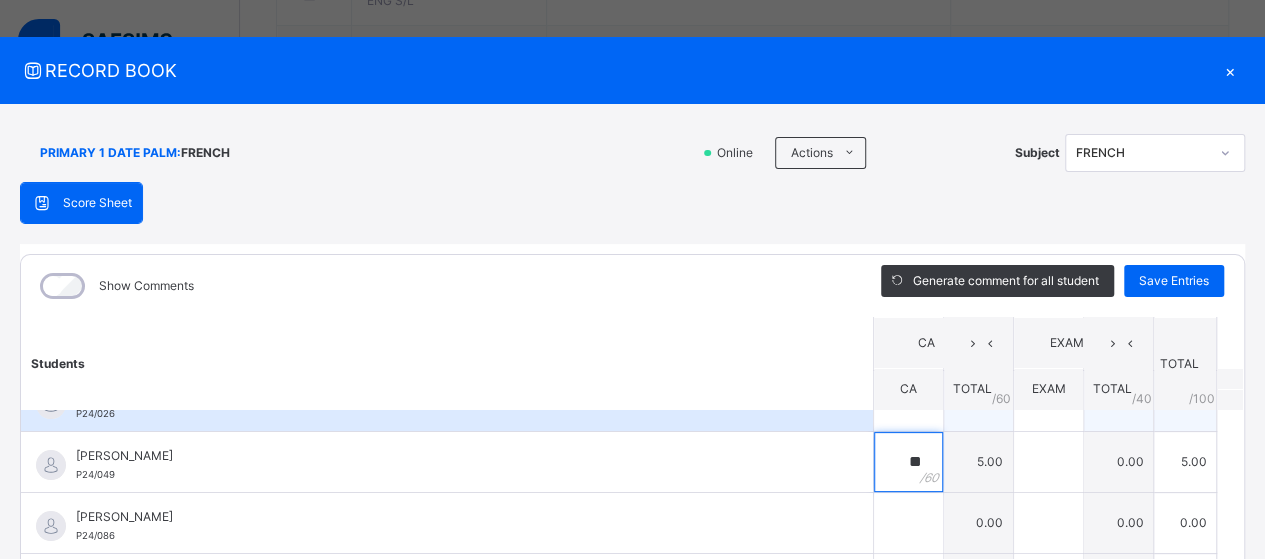 type on "**" 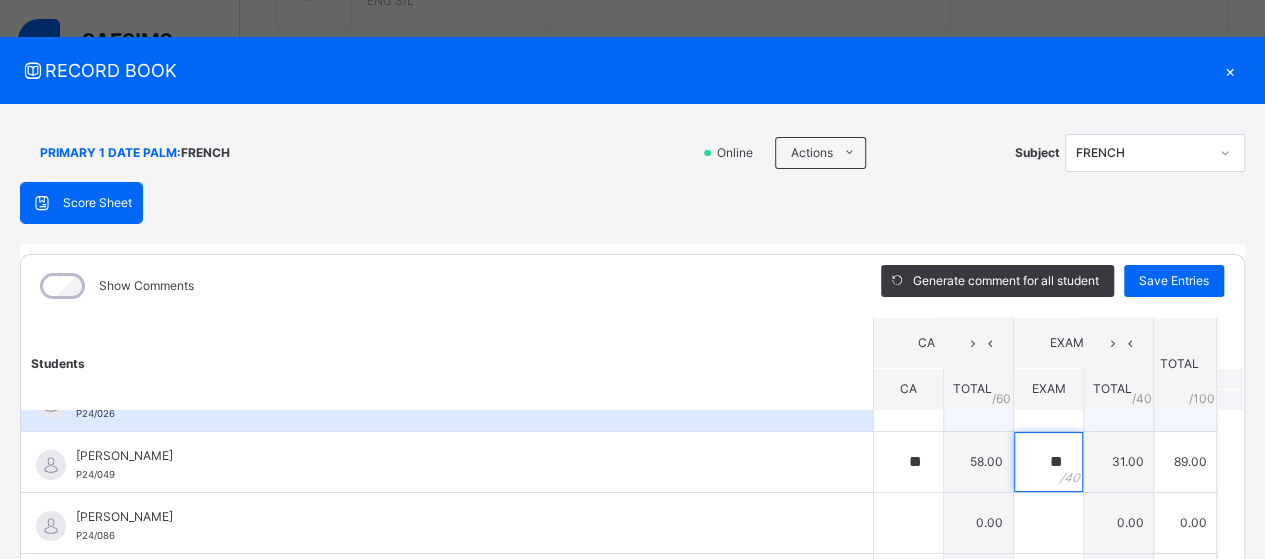 type on "**" 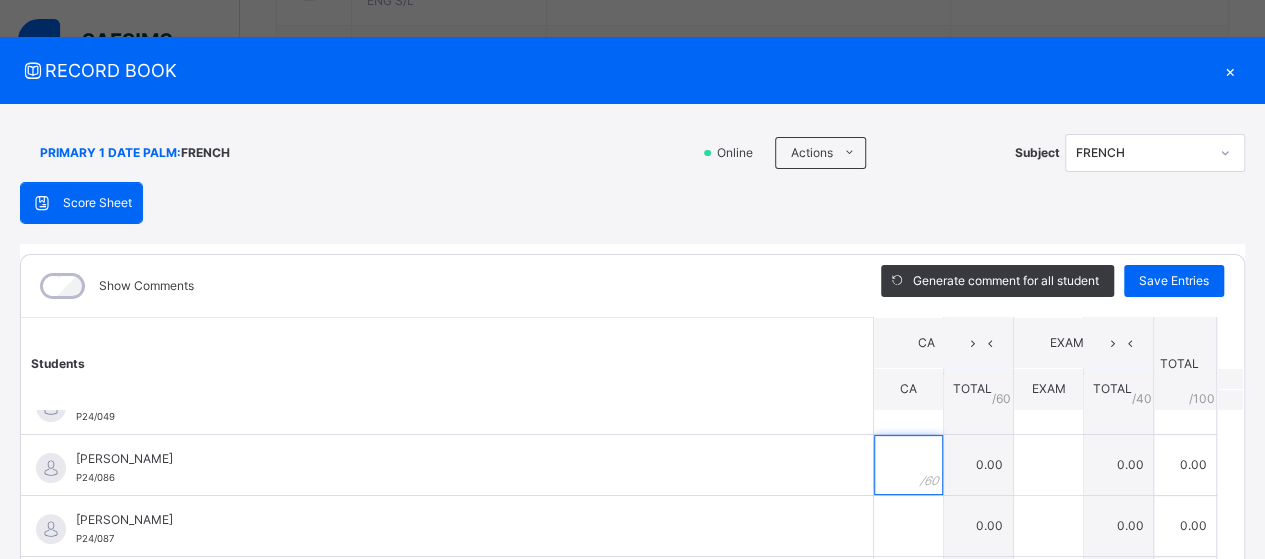 scroll, scrollTop: 282, scrollLeft: 0, axis: vertical 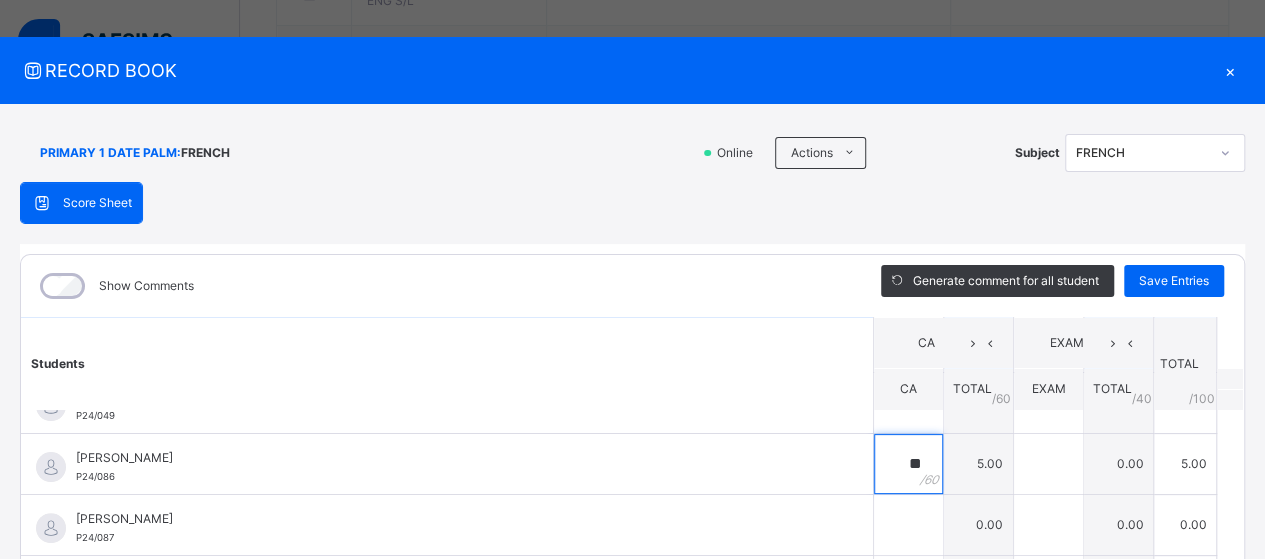 type on "**" 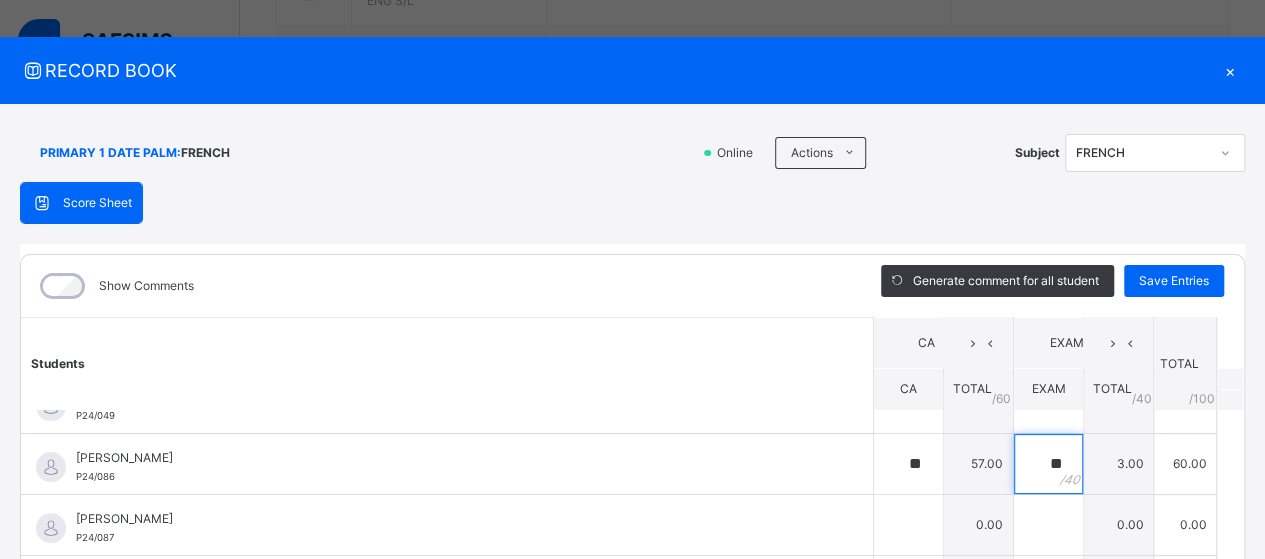 type on "**" 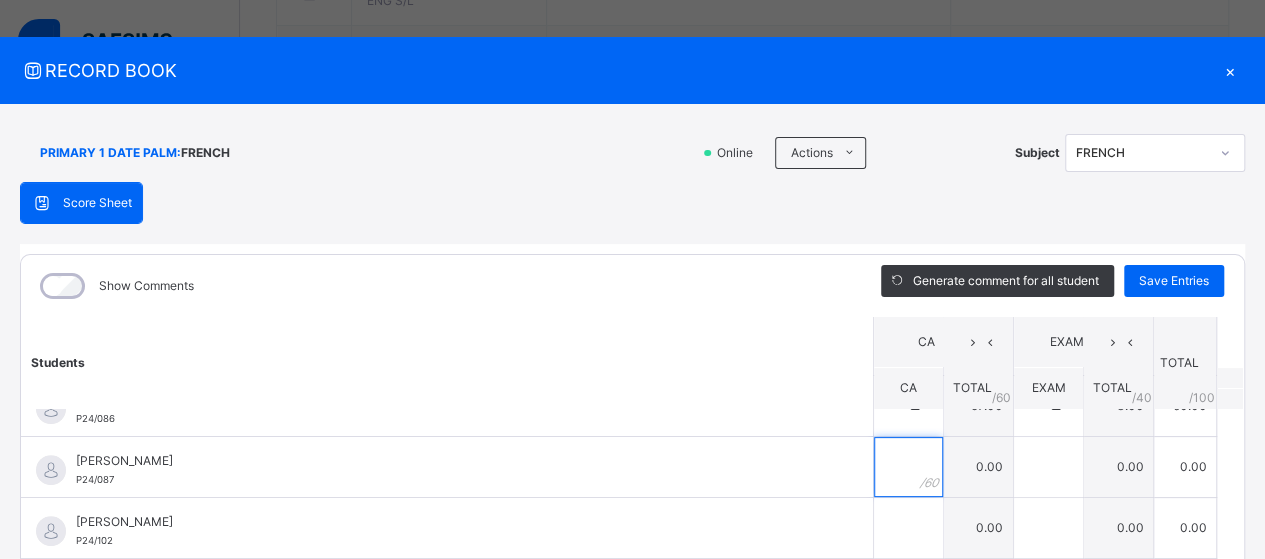 scroll, scrollTop: 343, scrollLeft: 0, axis: vertical 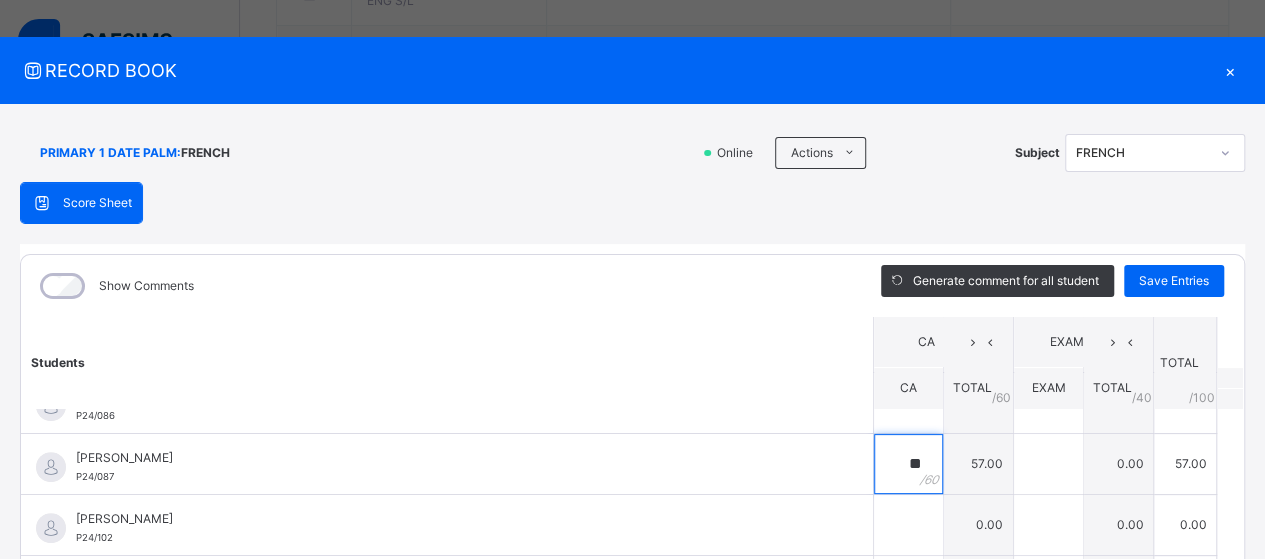 type on "**" 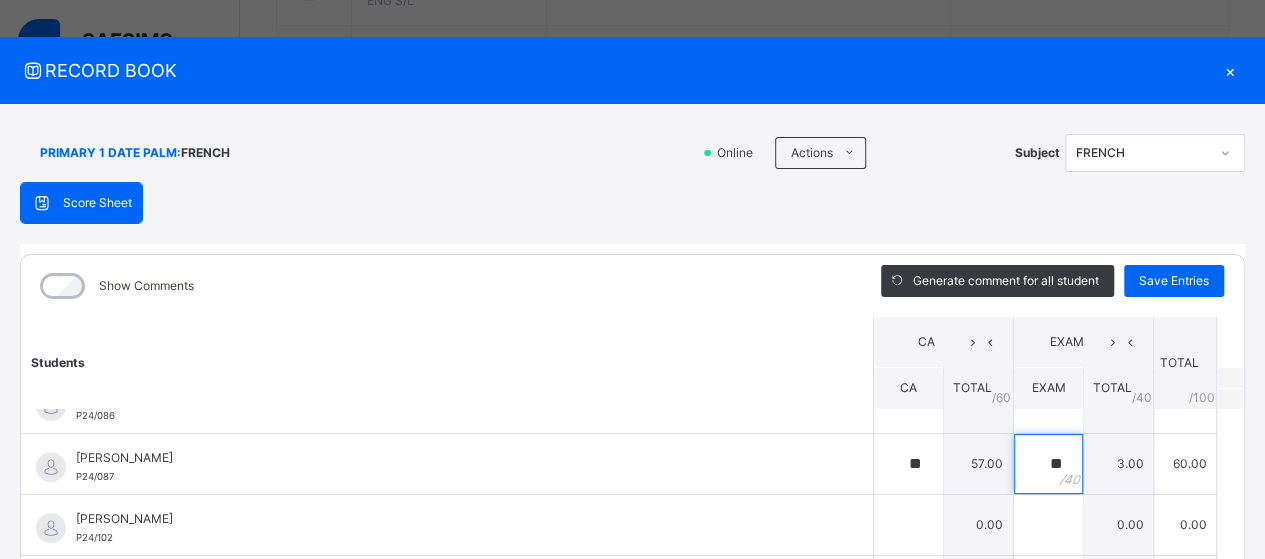 type on "**" 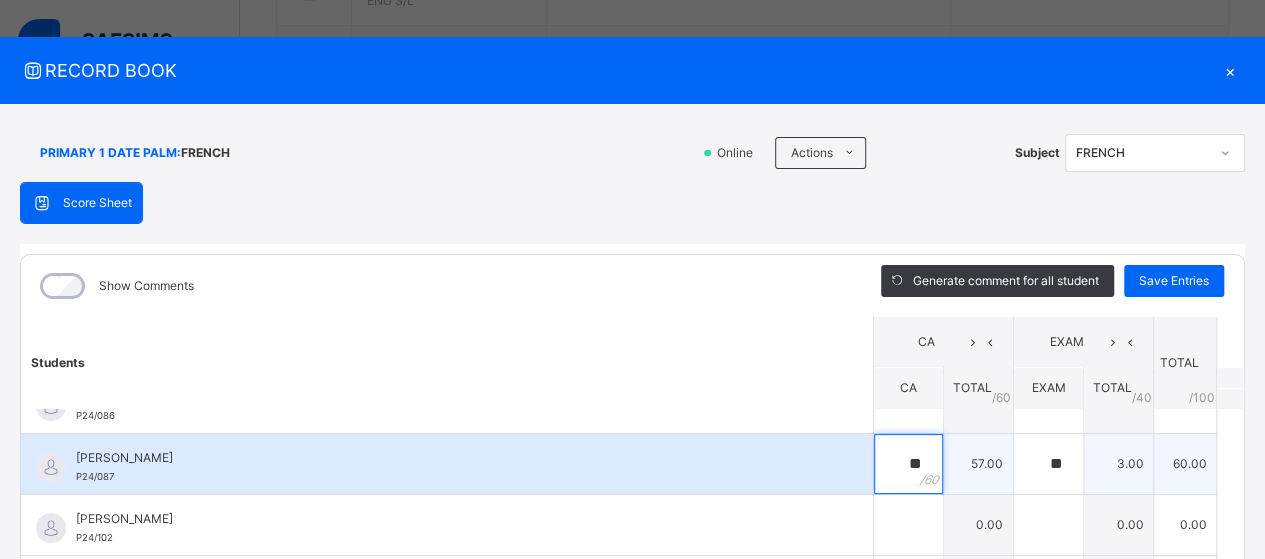 click on "**" at bounding box center [908, 464] 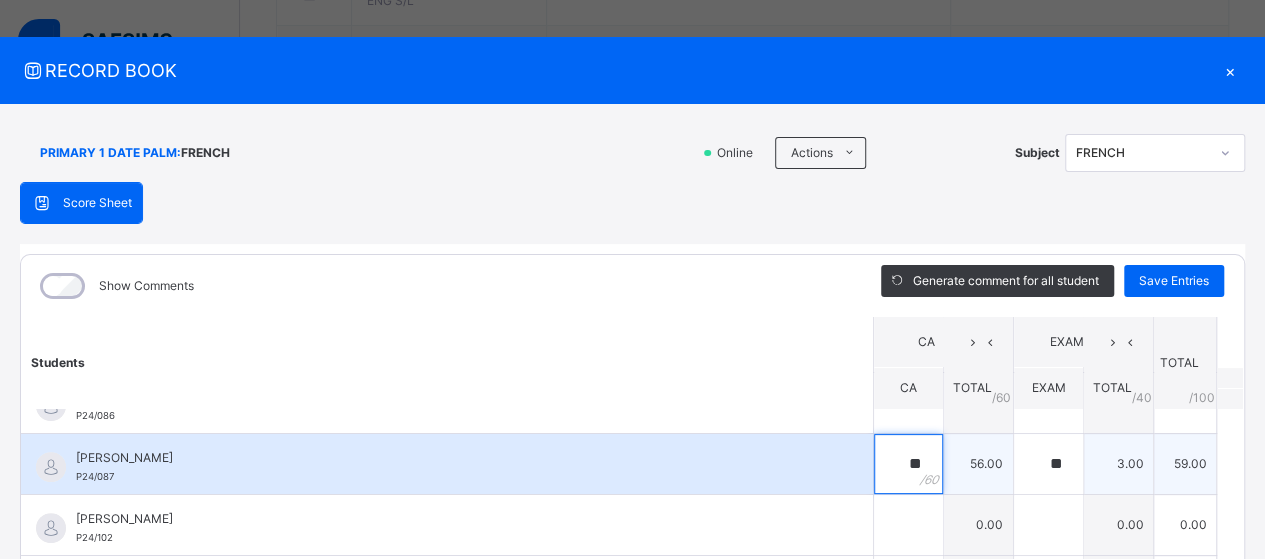 type on "**" 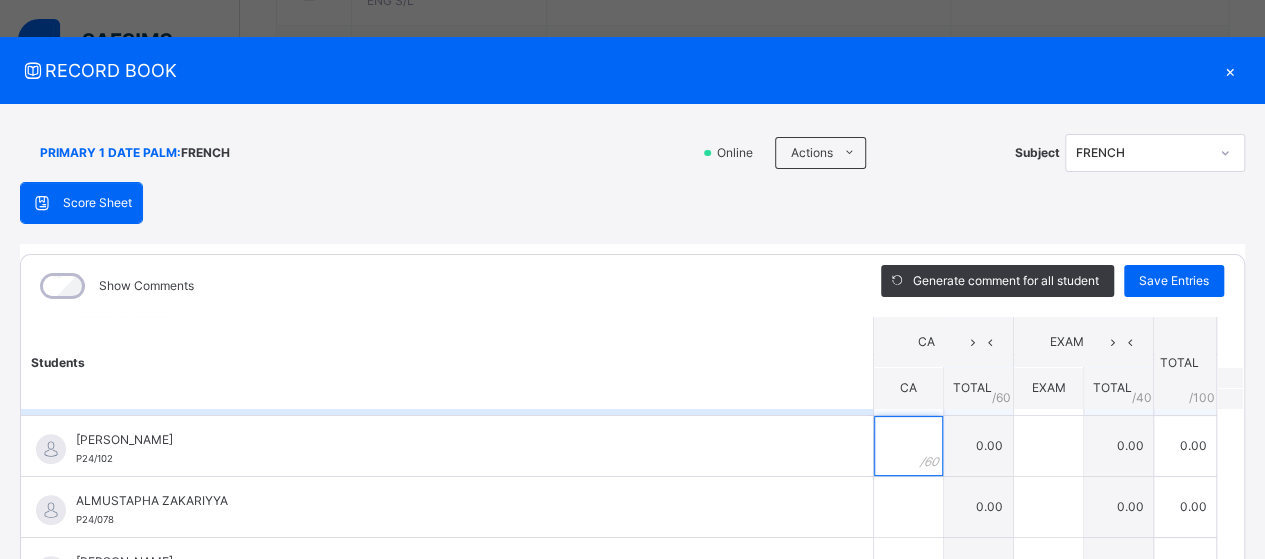 scroll, scrollTop: 423, scrollLeft: 0, axis: vertical 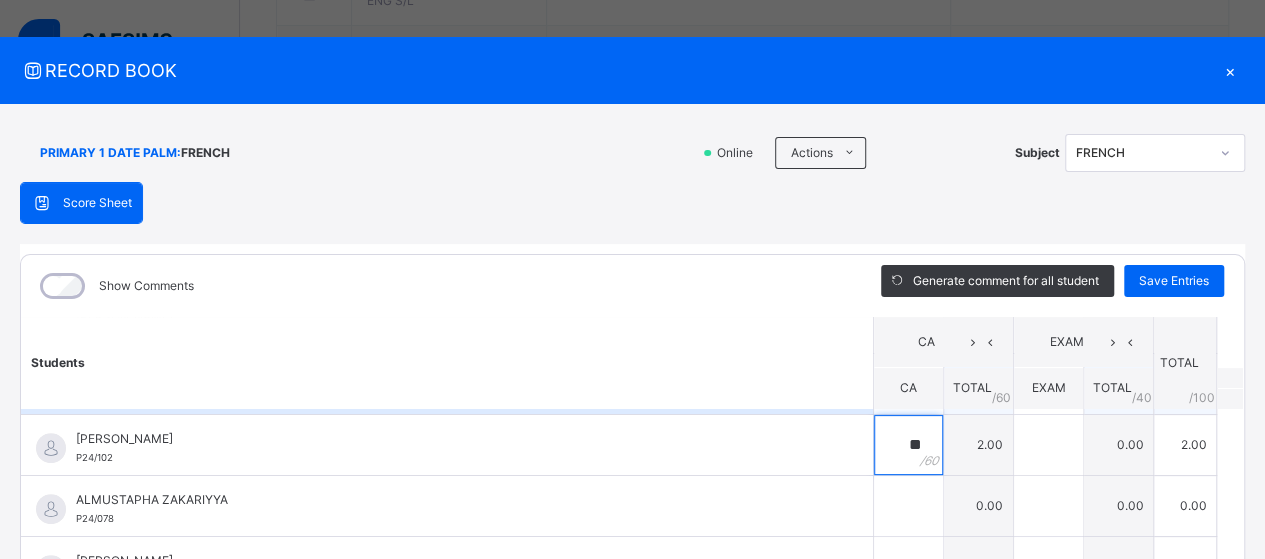 type on "**" 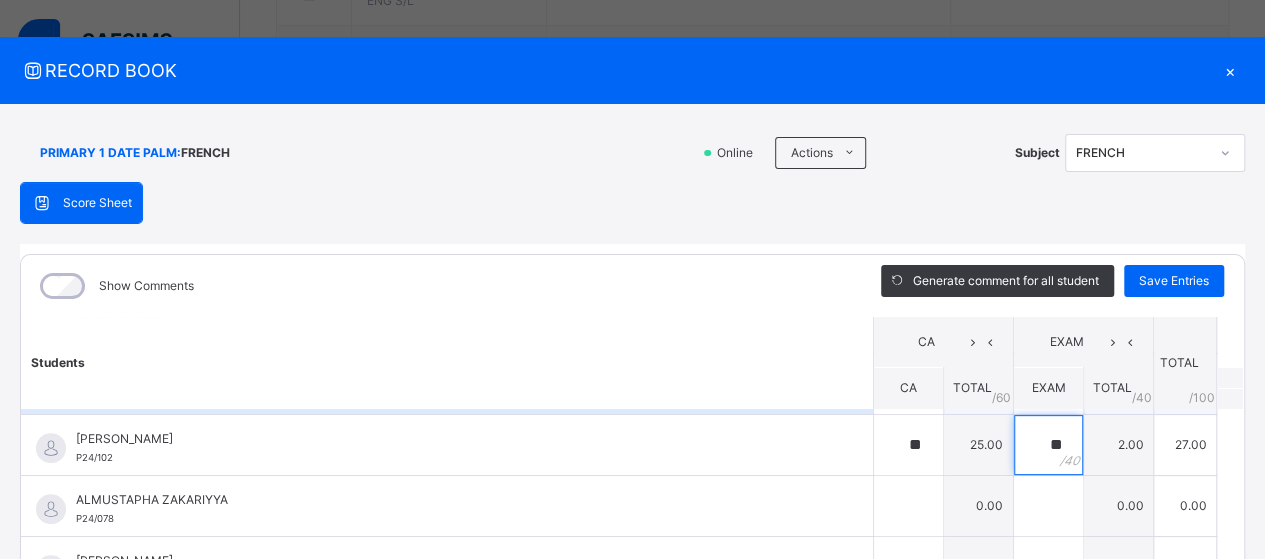 type on "**" 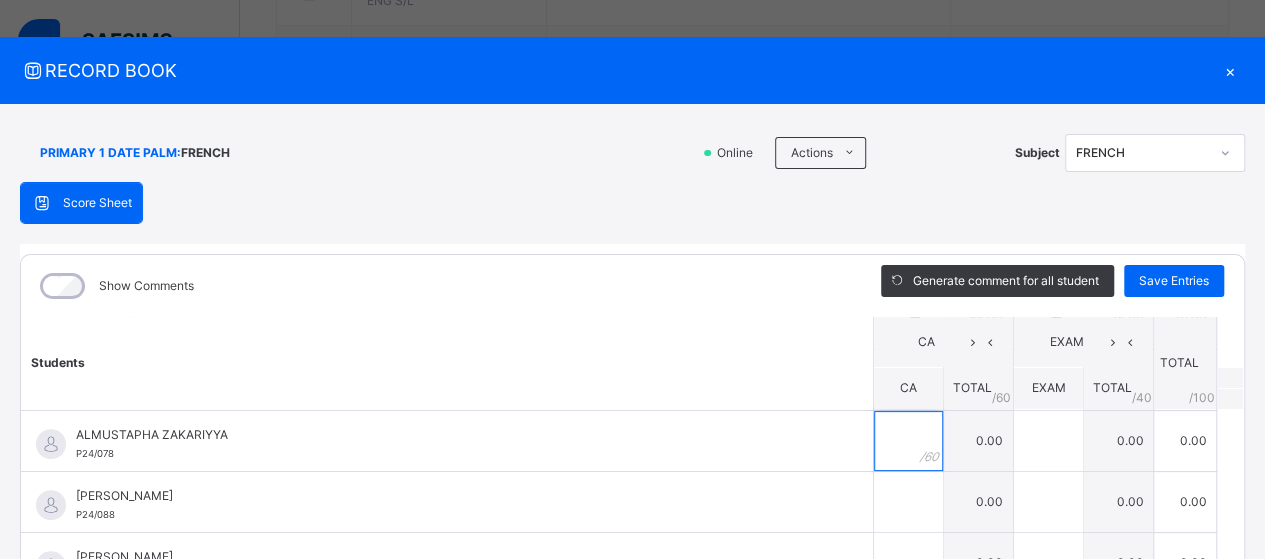 scroll, scrollTop: 489, scrollLeft: 0, axis: vertical 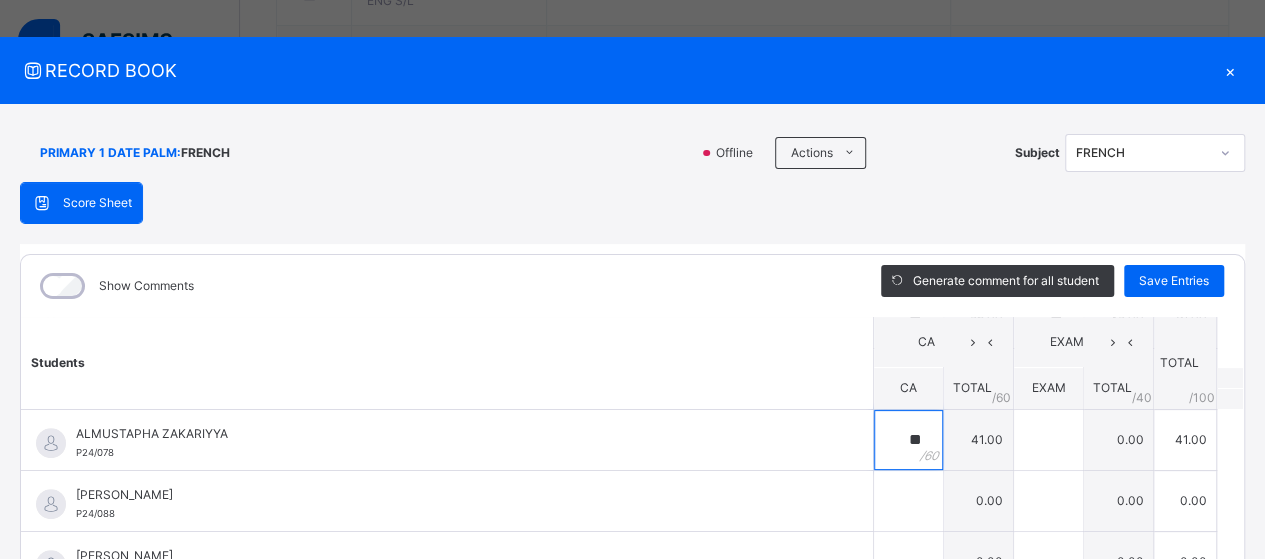 type on "**" 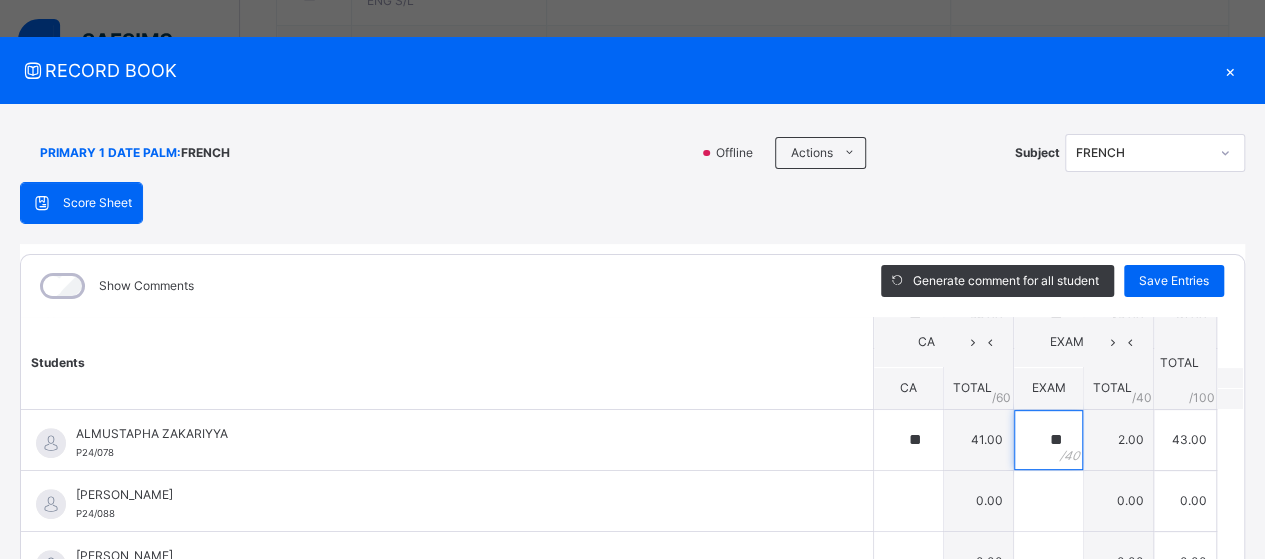 type on "**" 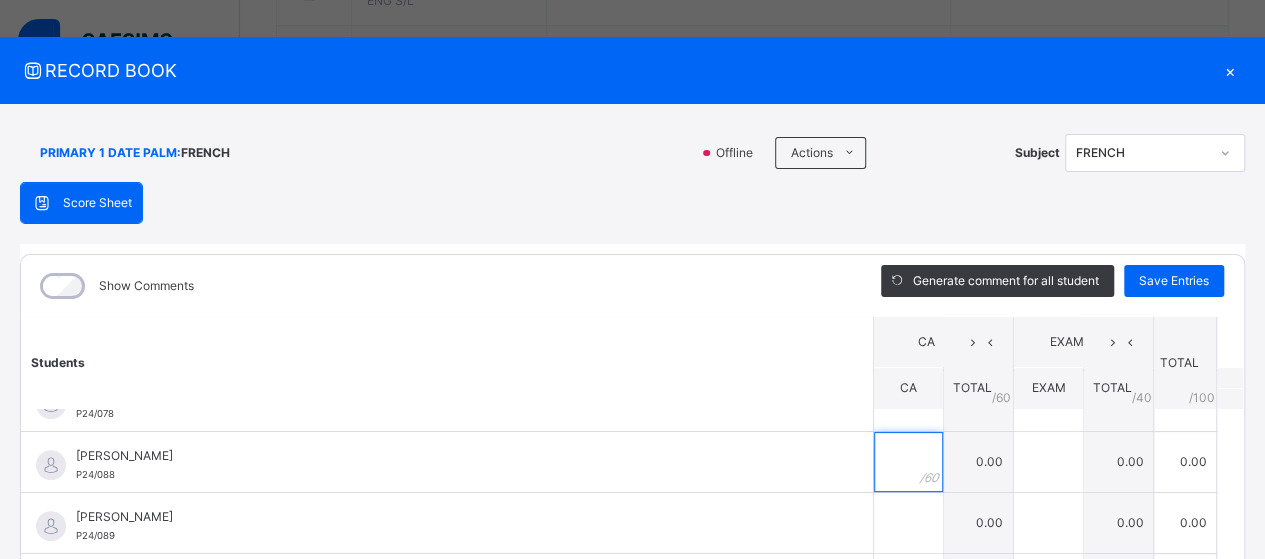 scroll, scrollTop: 529, scrollLeft: 0, axis: vertical 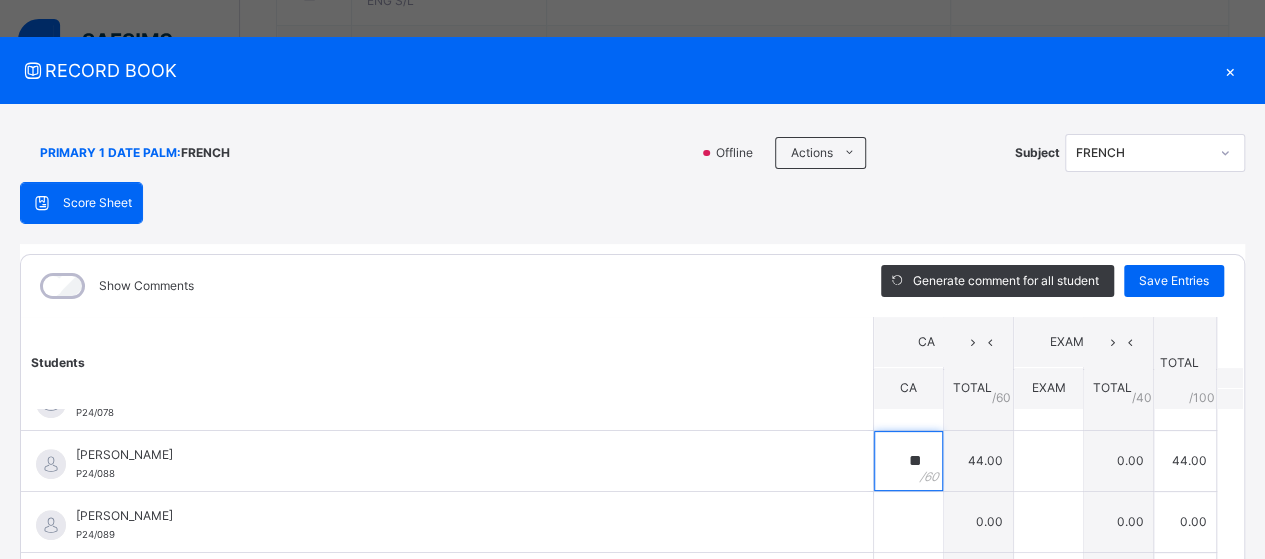 type on "**" 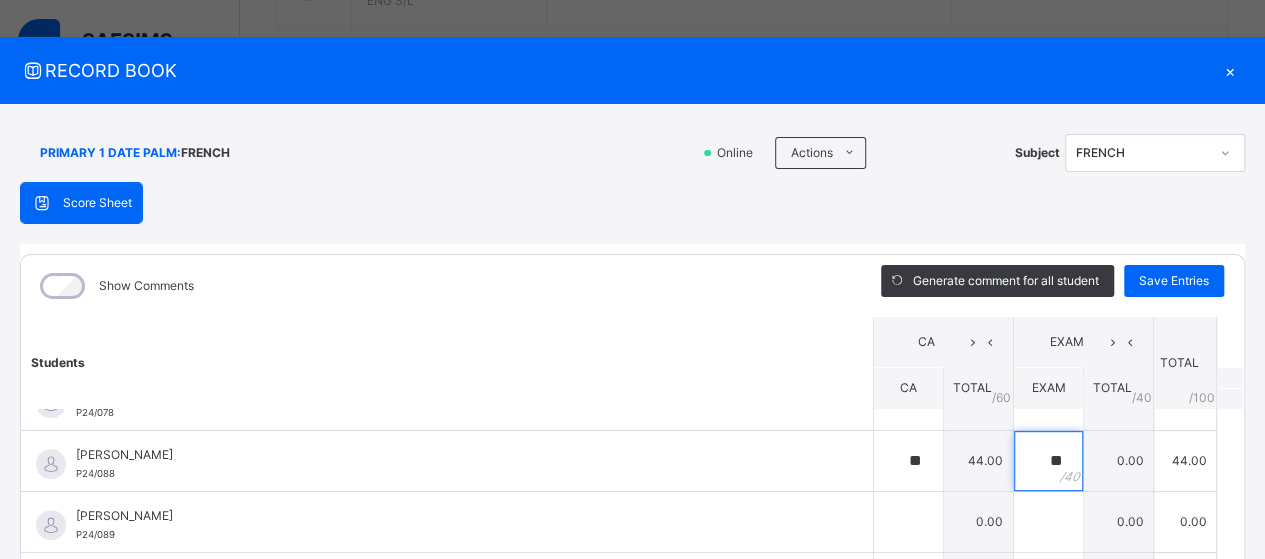 type on "**" 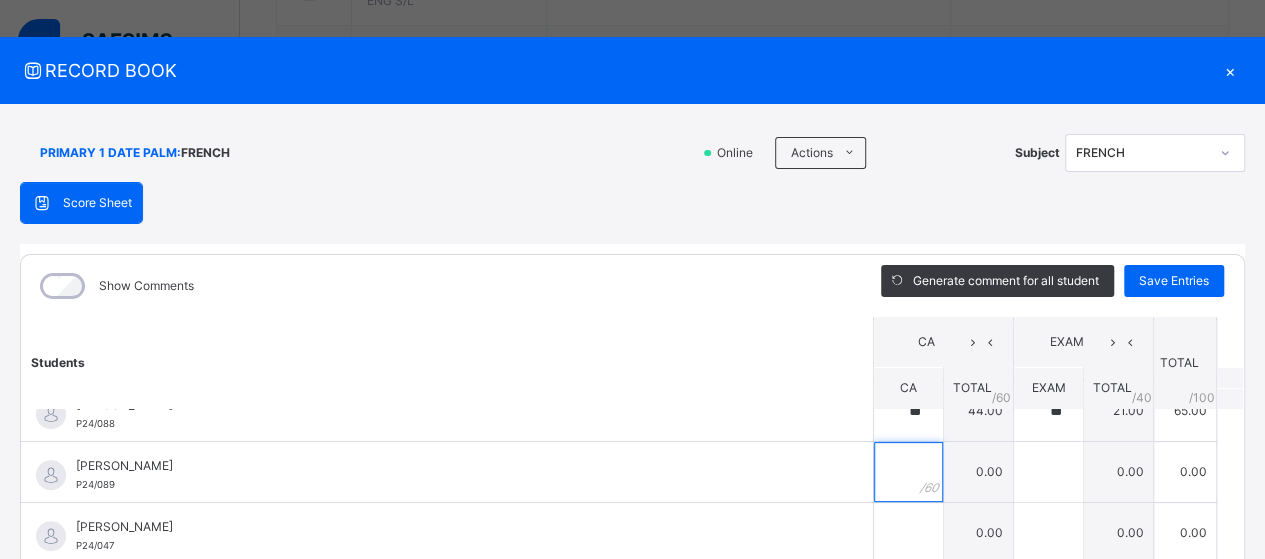 scroll, scrollTop: 583, scrollLeft: 0, axis: vertical 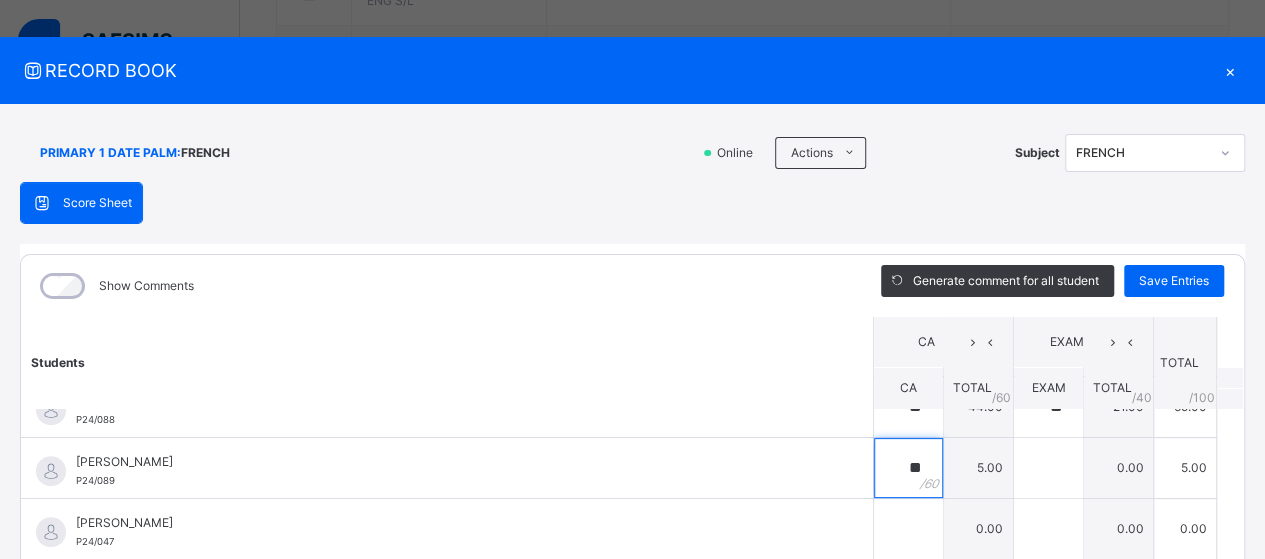type on "**" 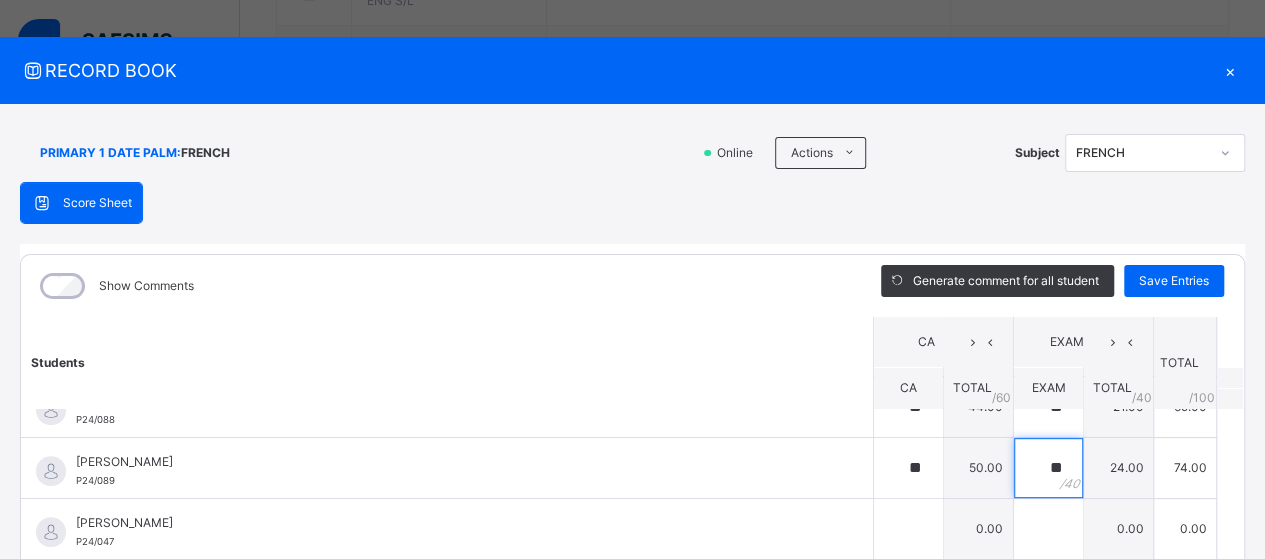 type on "**" 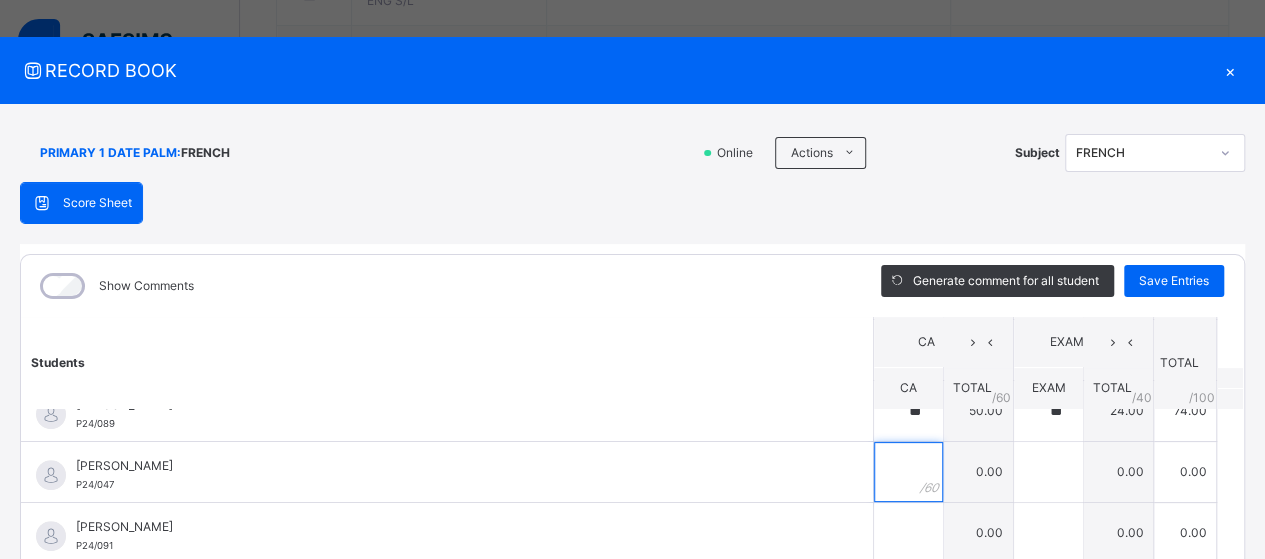 scroll, scrollTop: 641, scrollLeft: 0, axis: vertical 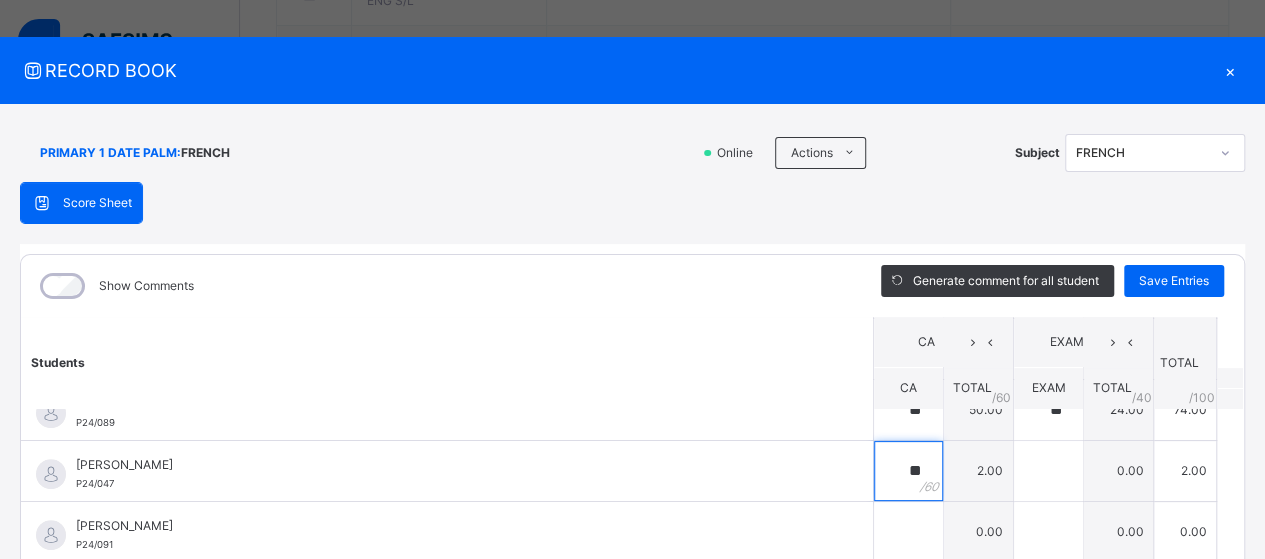 type on "**" 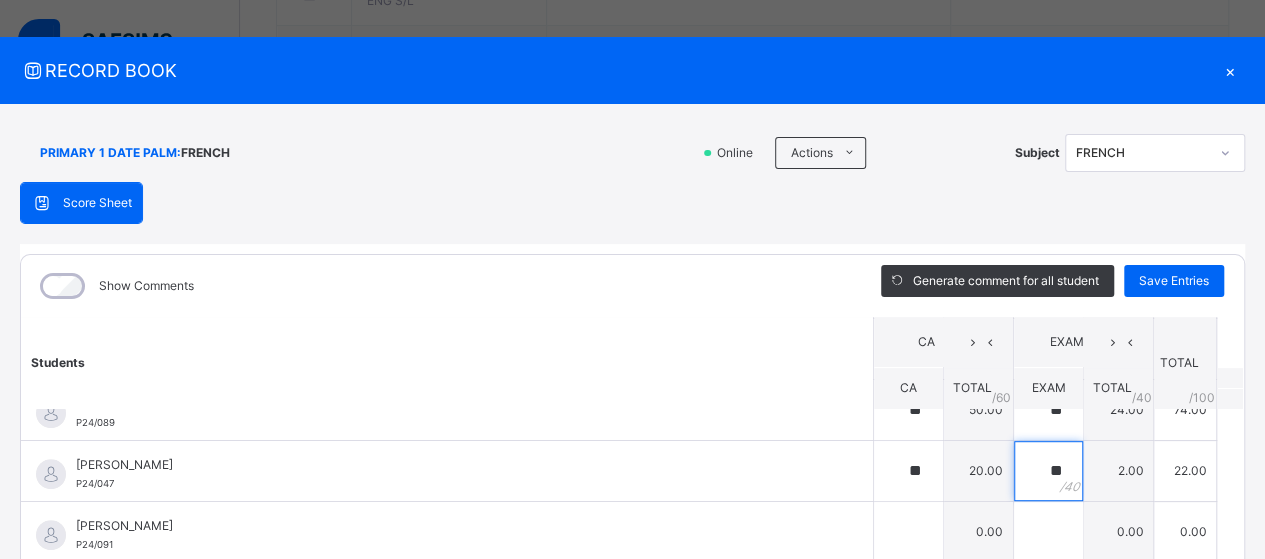 type on "**" 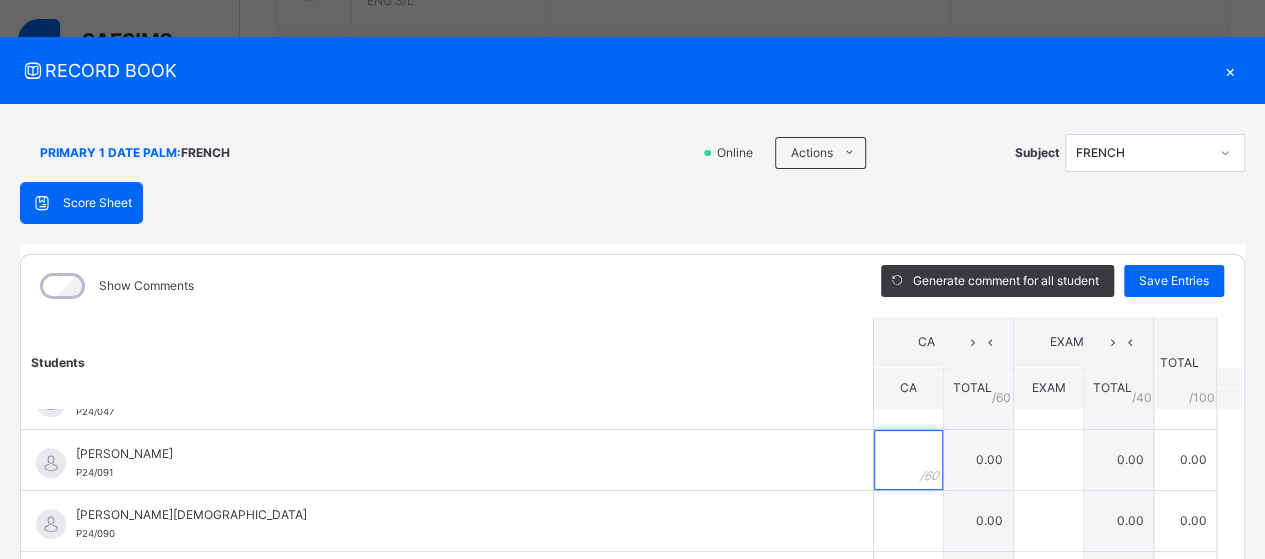 scroll, scrollTop: 714, scrollLeft: 0, axis: vertical 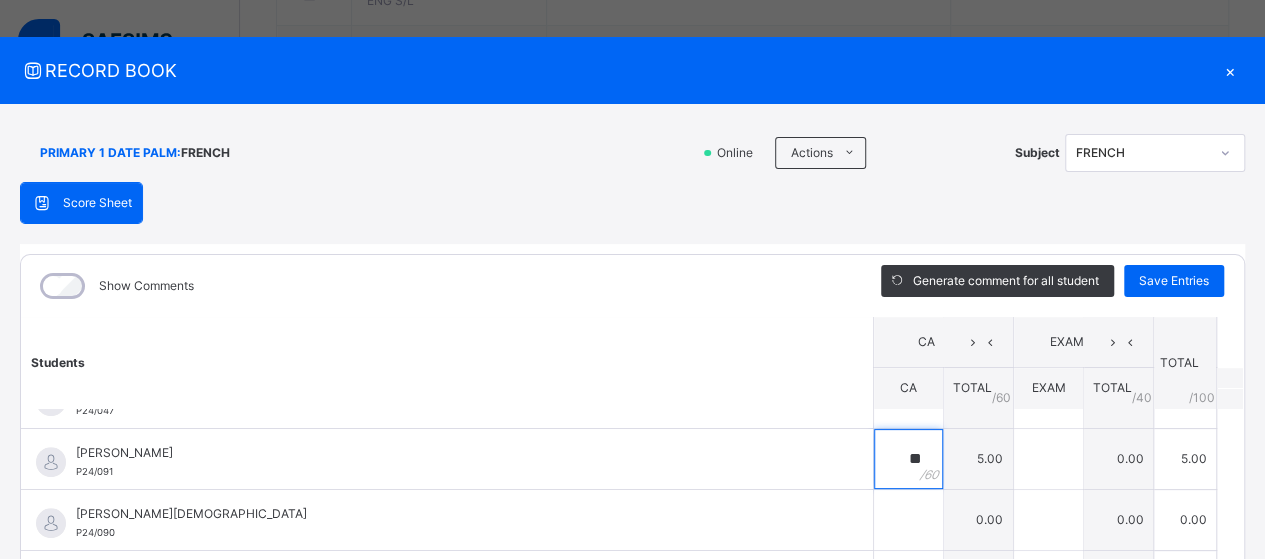 type on "**" 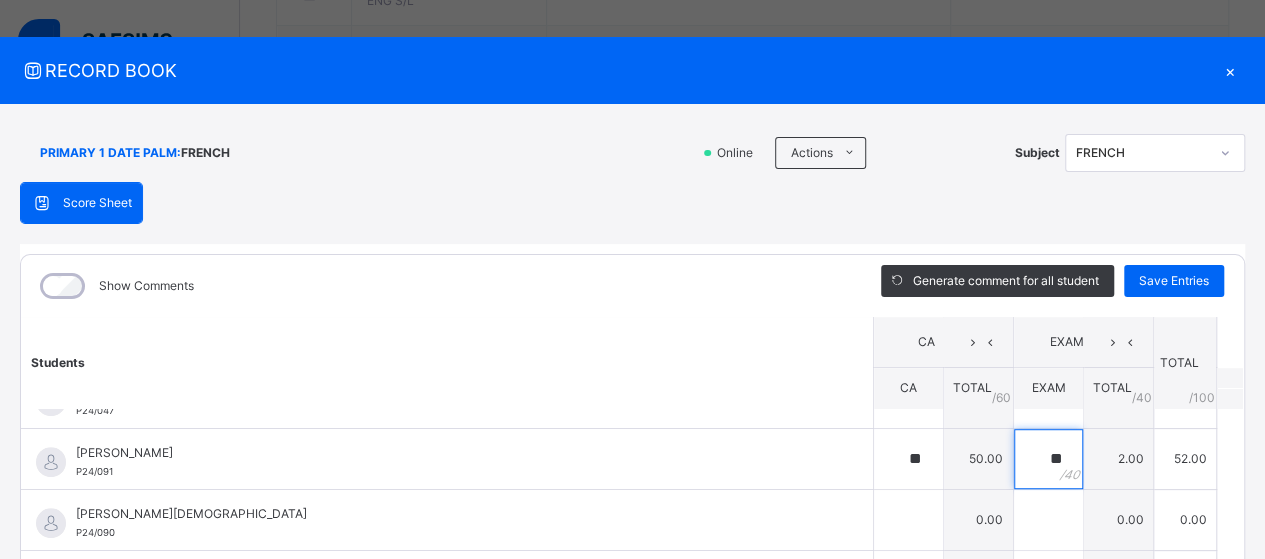 type on "**" 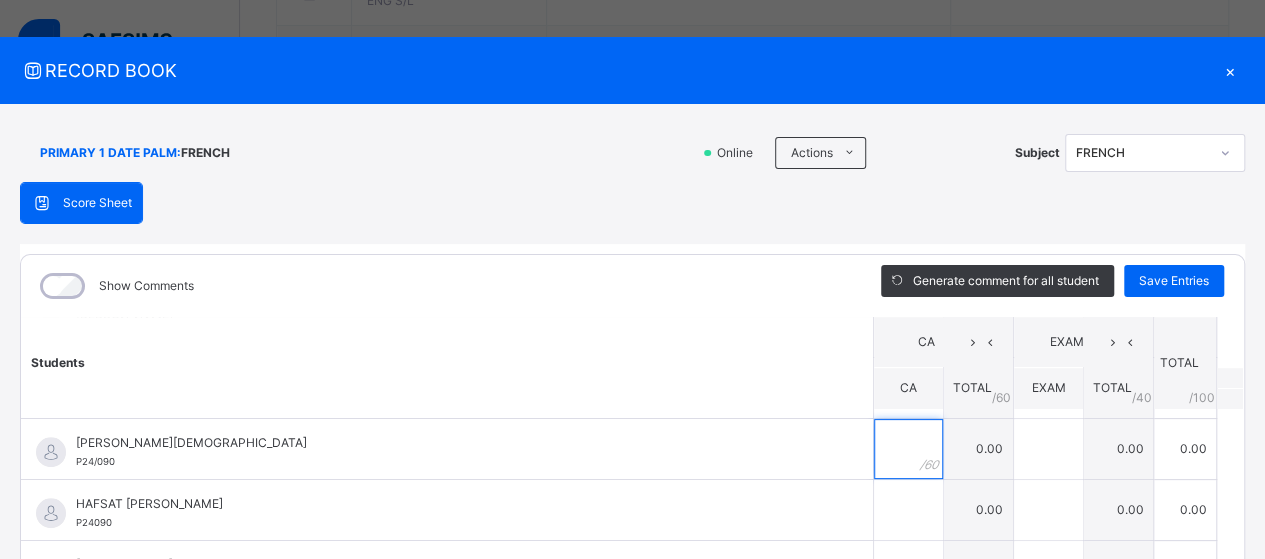 scroll, scrollTop: 786, scrollLeft: 0, axis: vertical 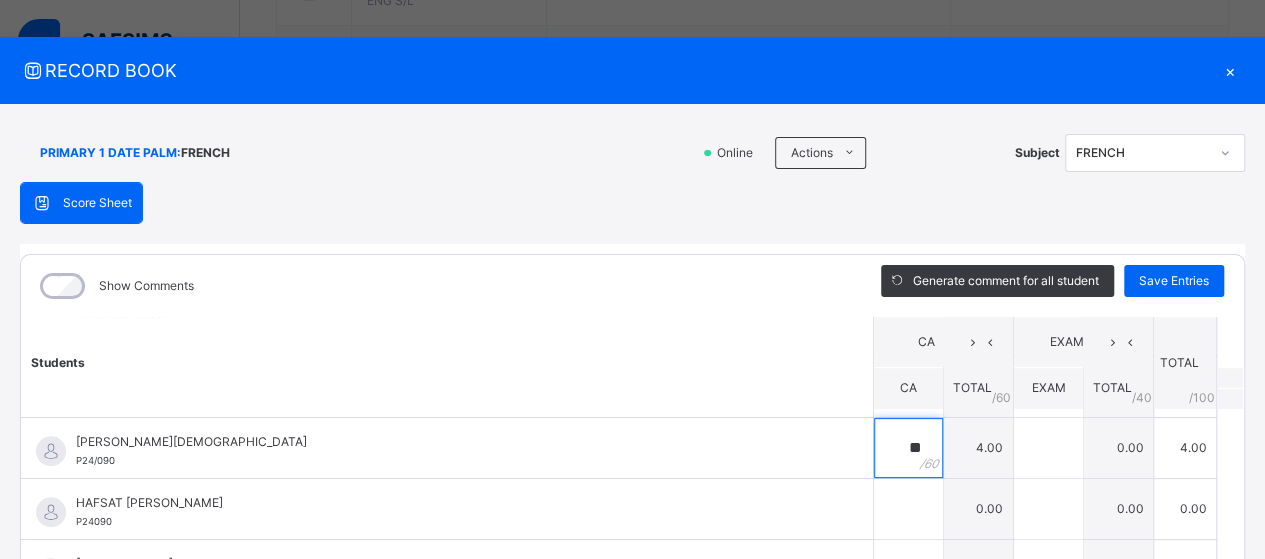 type on "**" 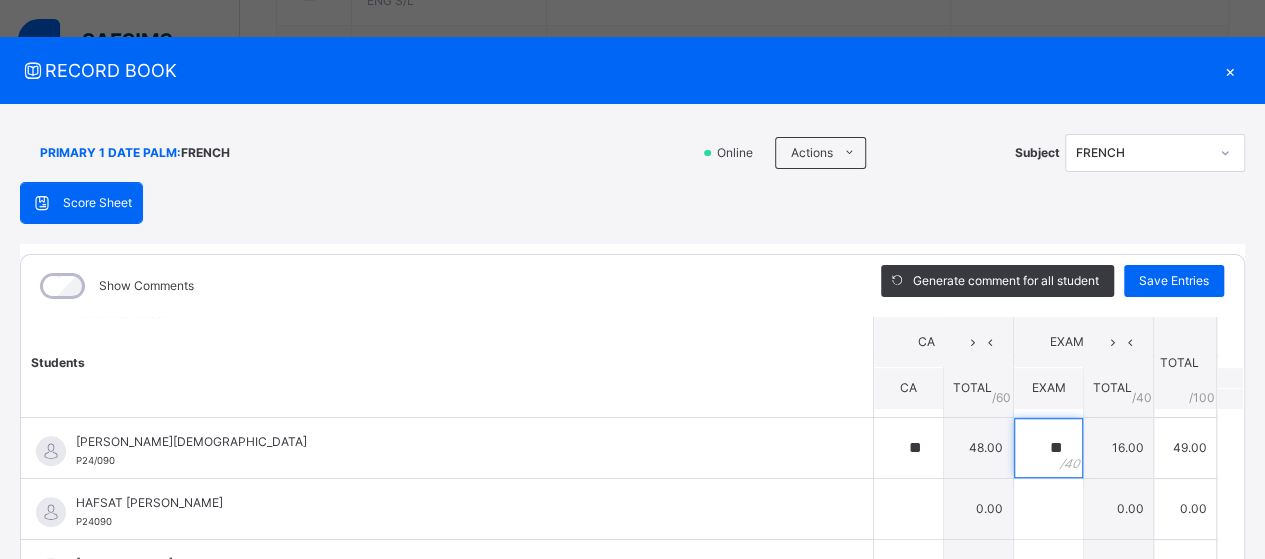 type on "**" 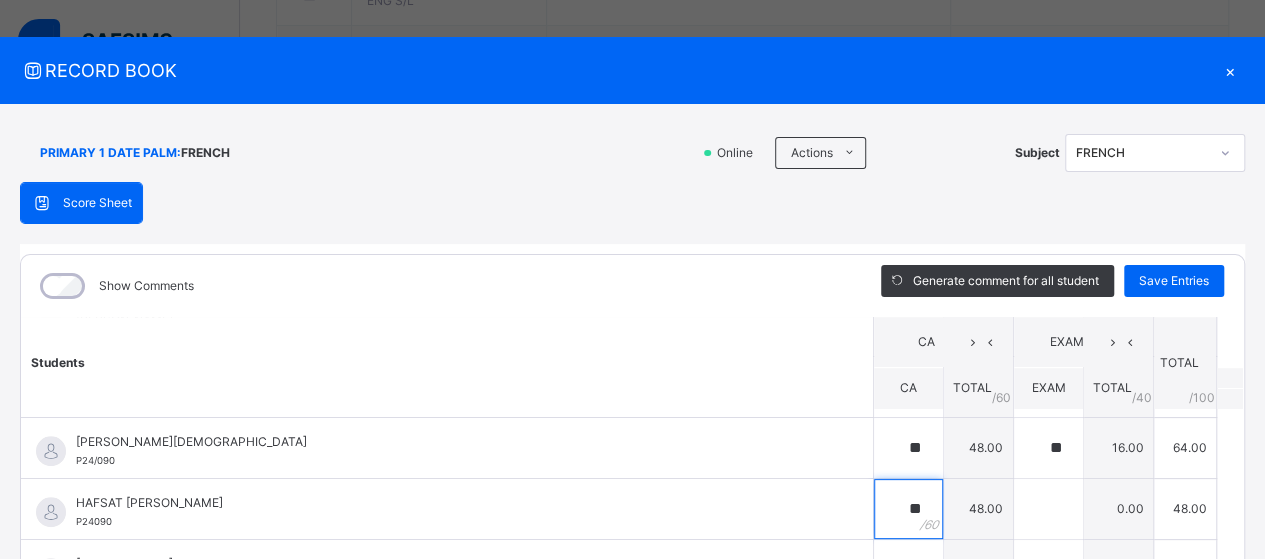 type on "**" 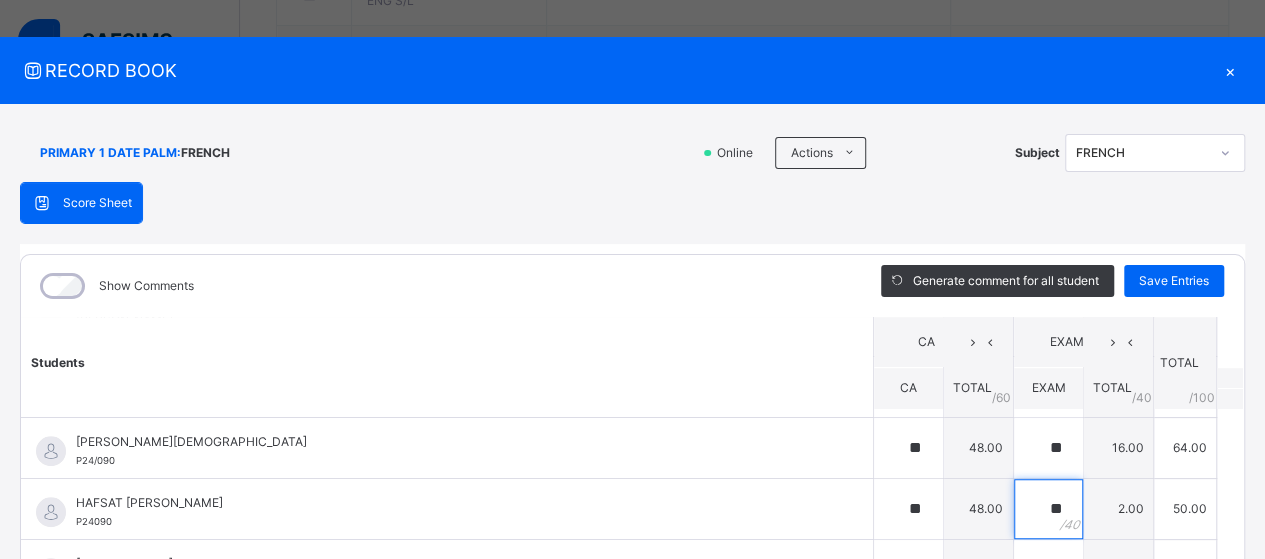 type on "**" 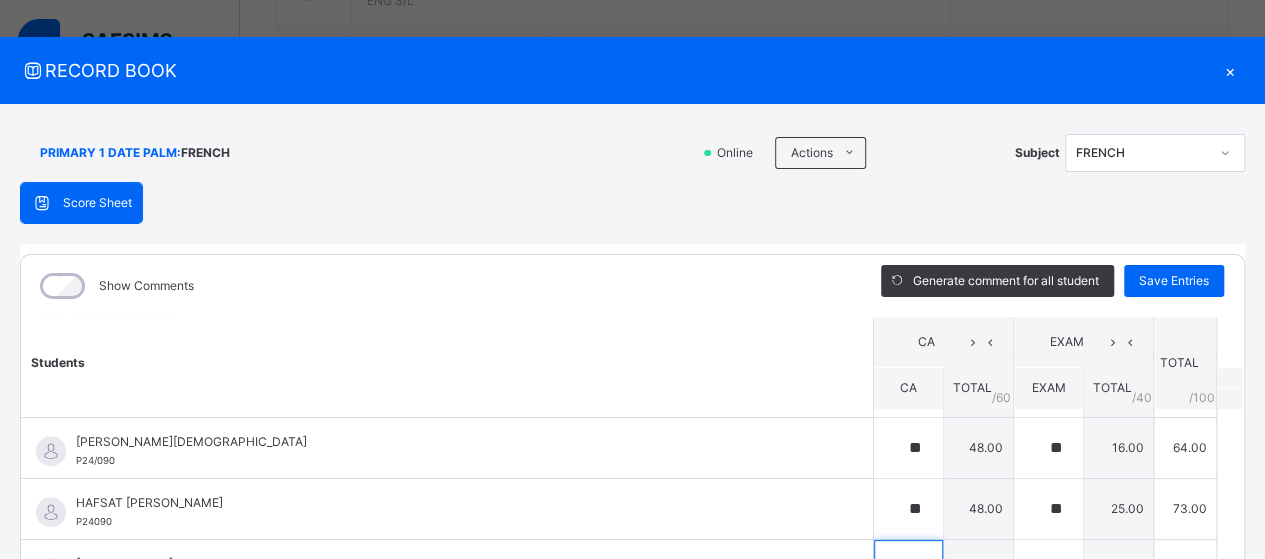 scroll, scrollTop: 46, scrollLeft: 0, axis: vertical 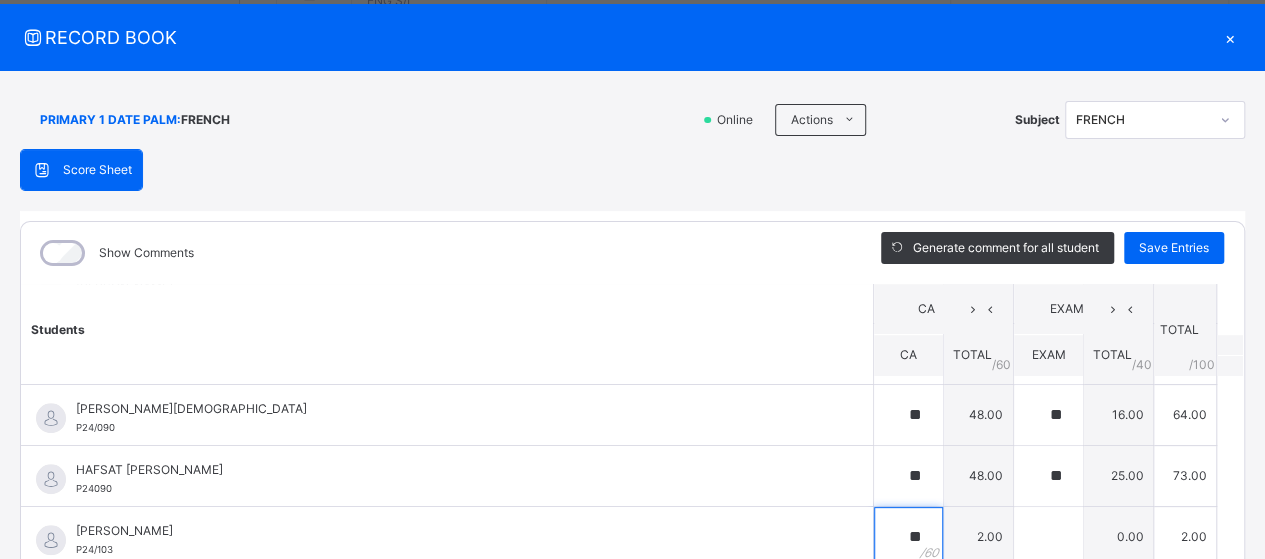 type on "**" 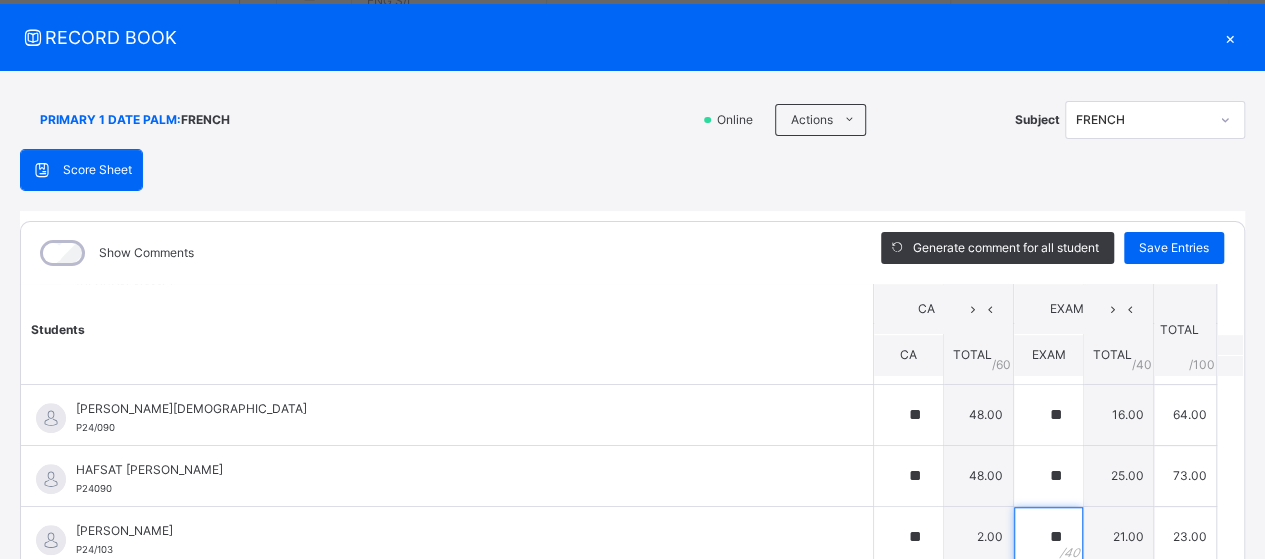type on "**" 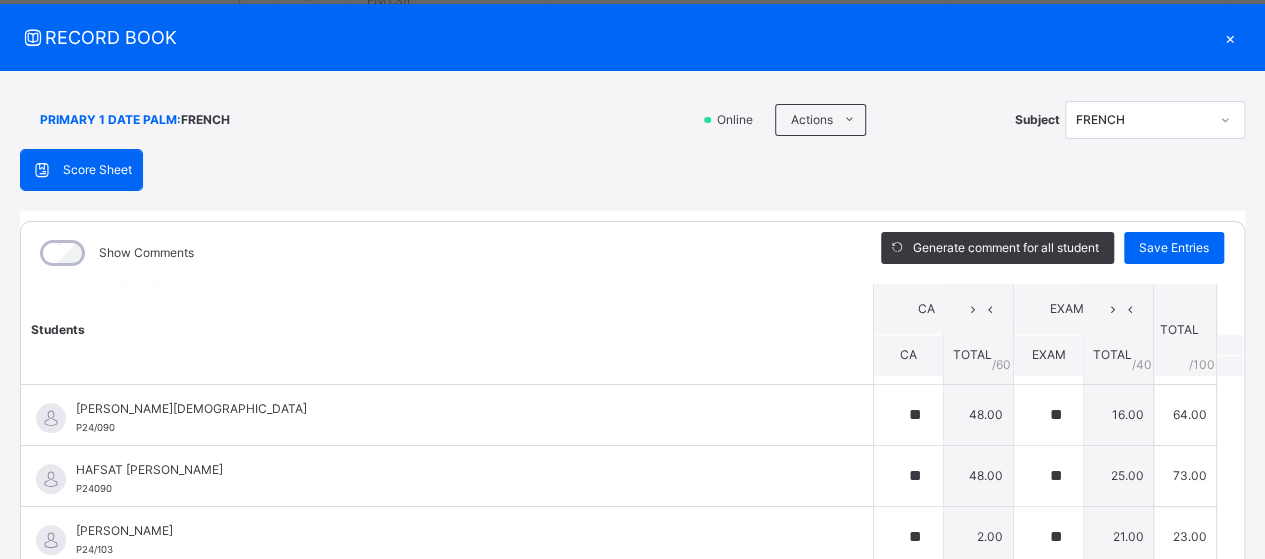 scroll, scrollTop: 350, scrollLeft: 0, axis: vertical 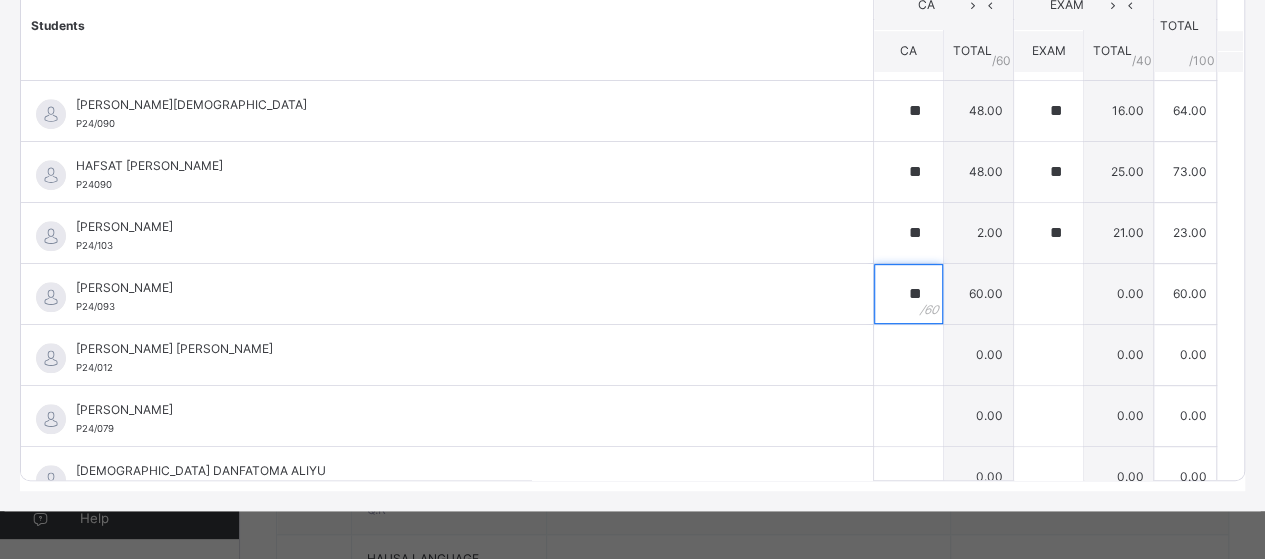 type on "**" 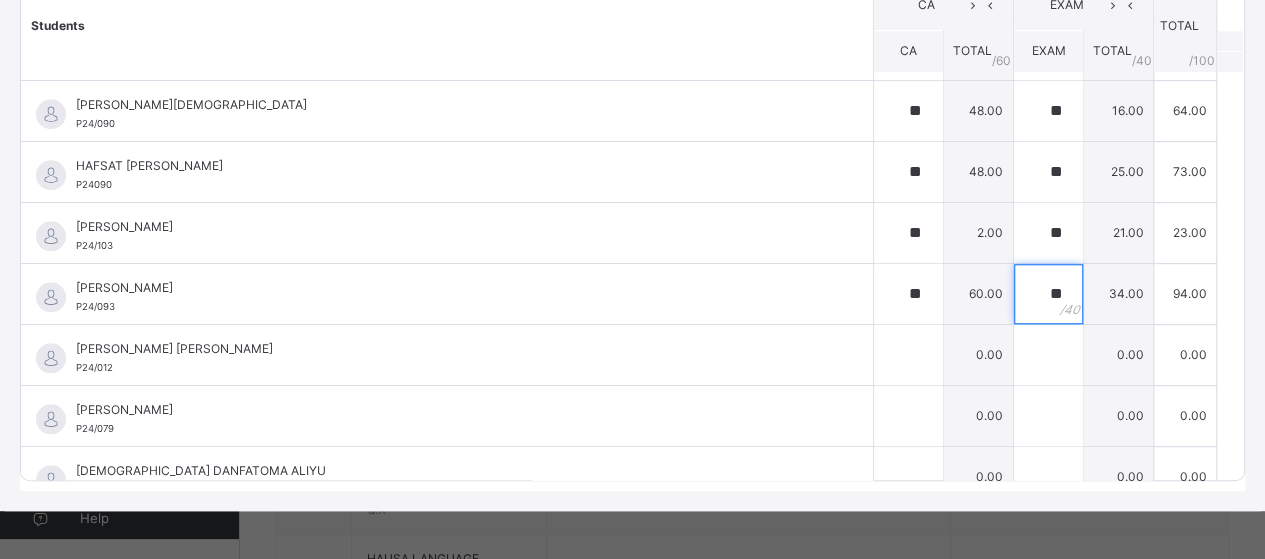 type on "**" 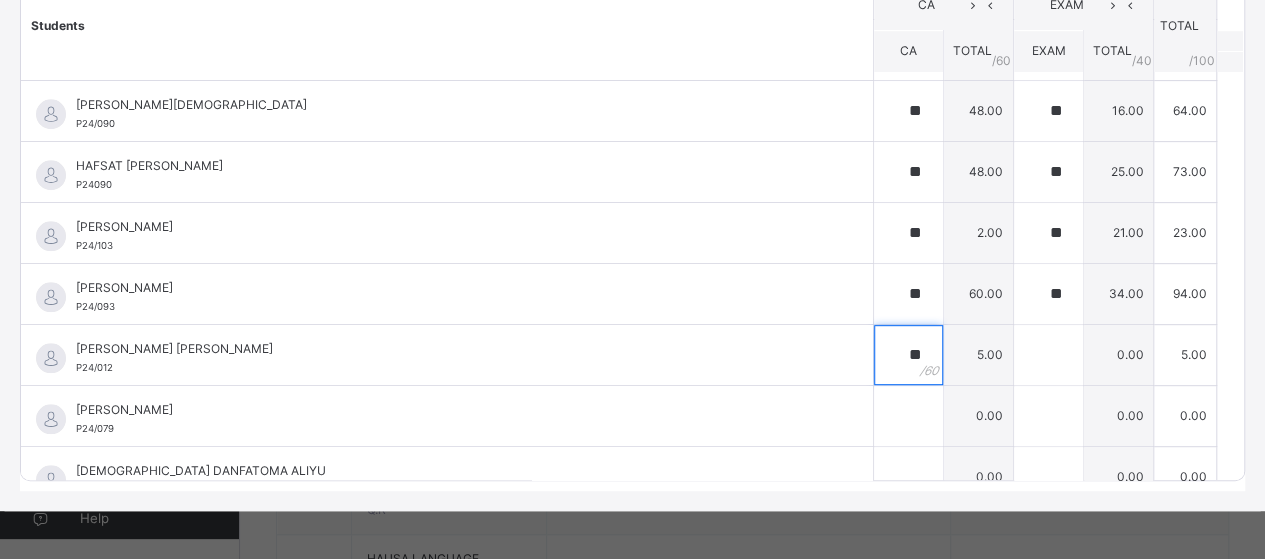 type on "**" 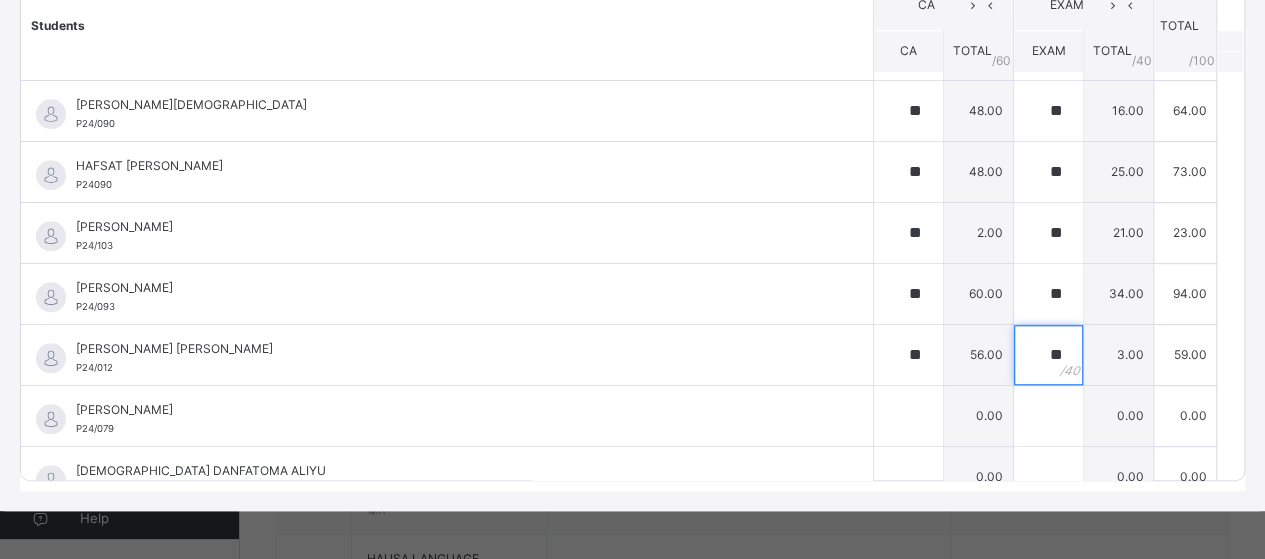 type on "**" 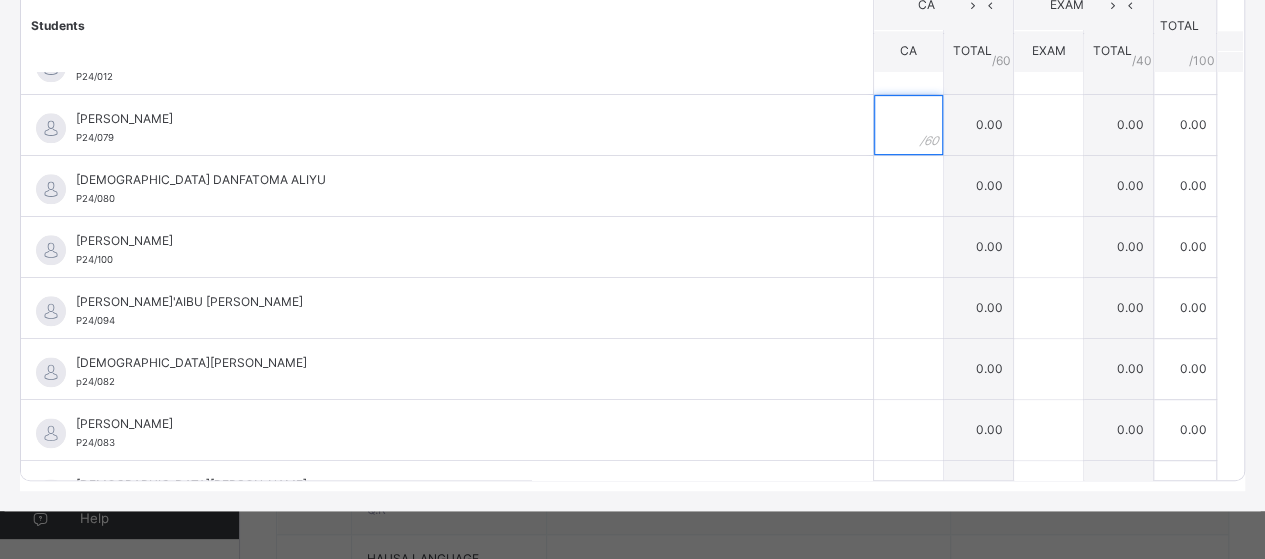 scroll, scrollTop: 1082, scrollLeft: 0, axis: vertical 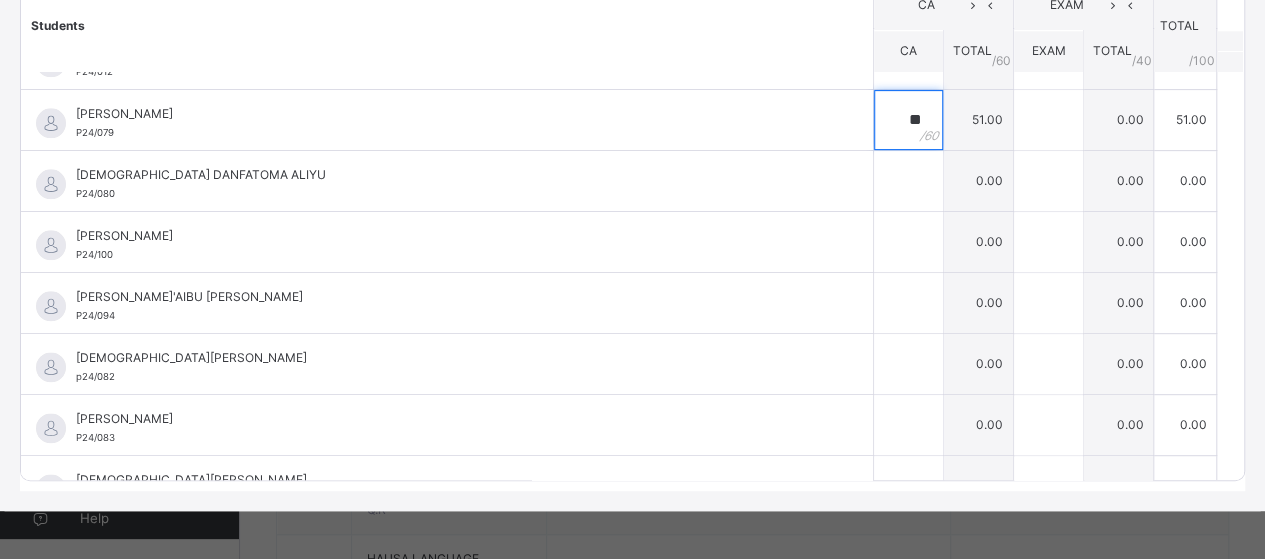 type on "**" 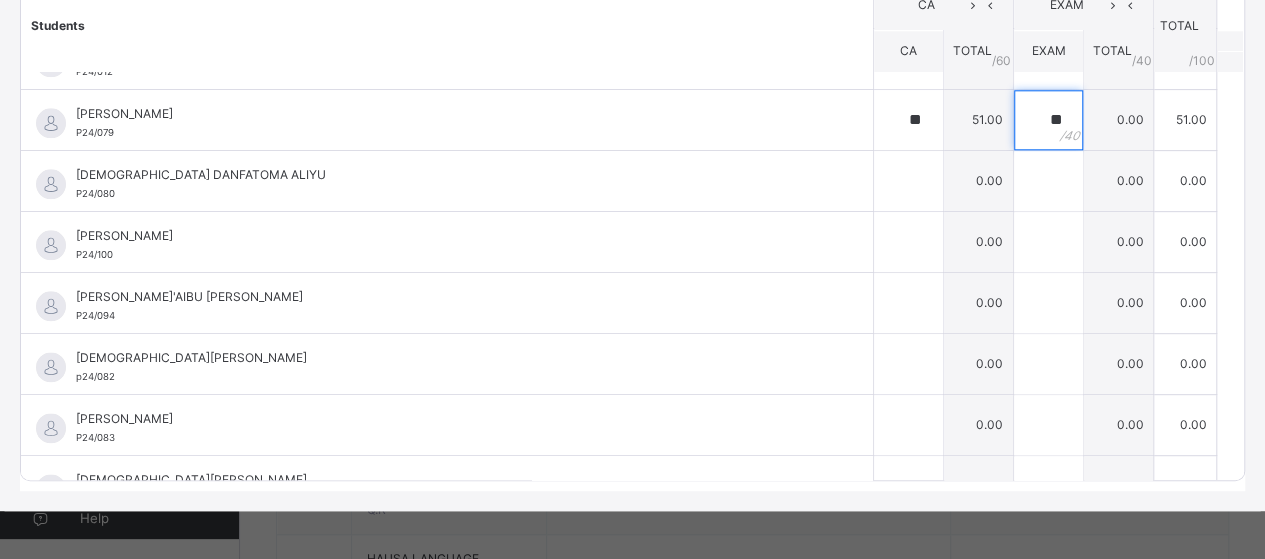 type on "**" 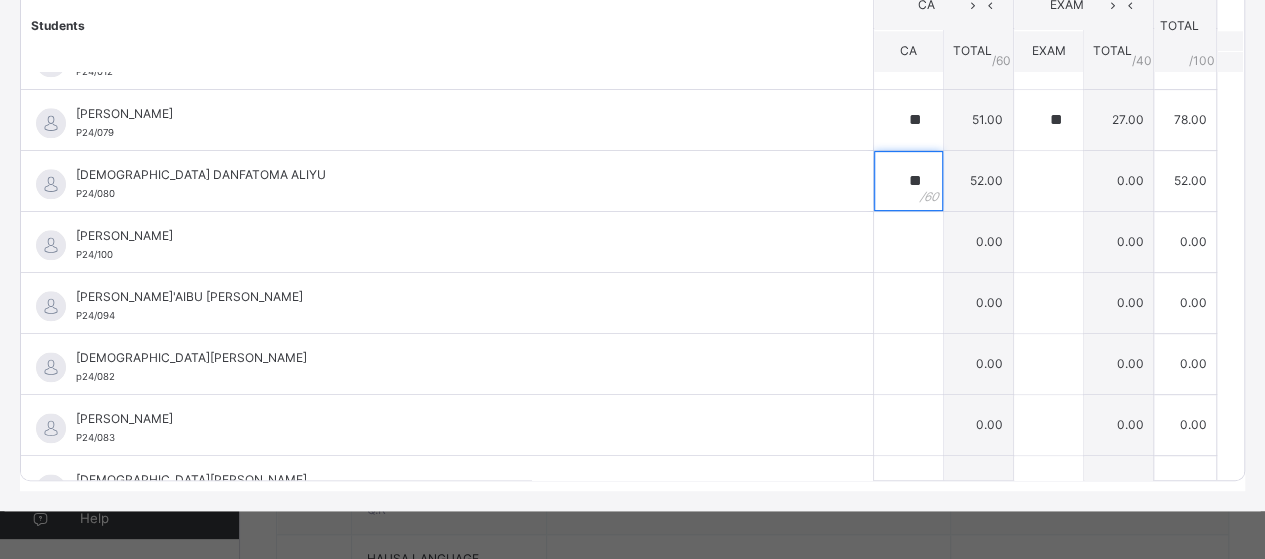 type on "**" 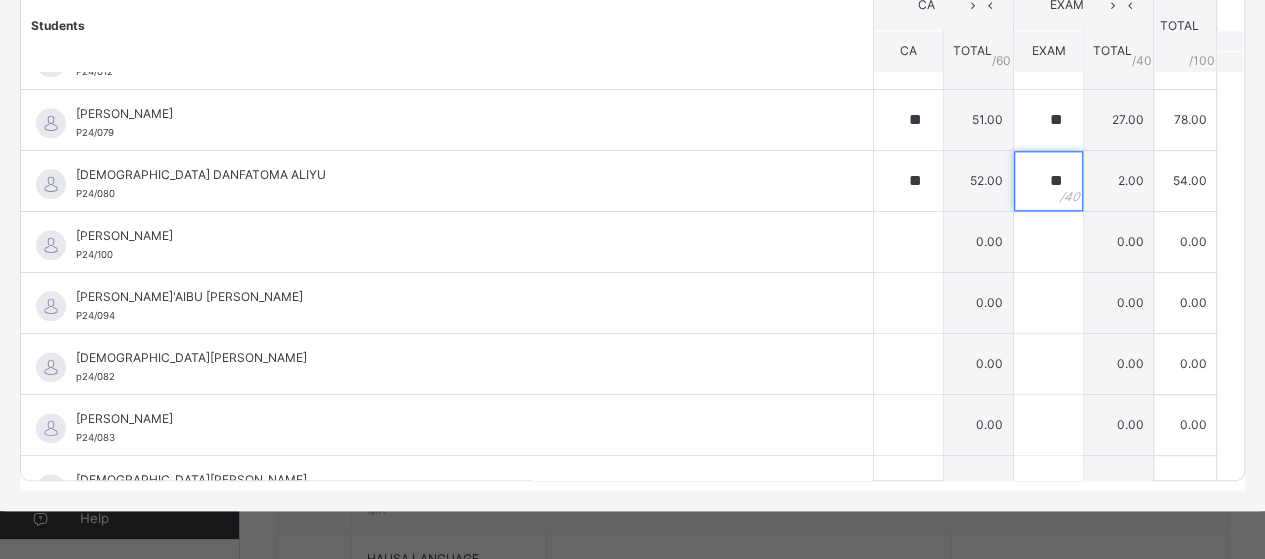 type on "**" 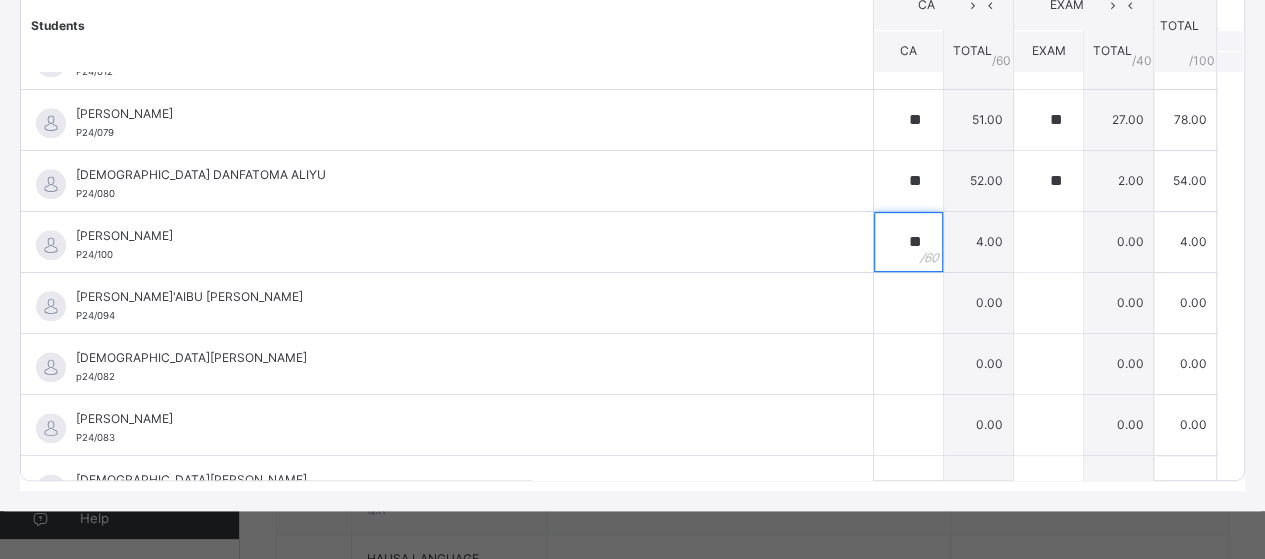 type on "**" 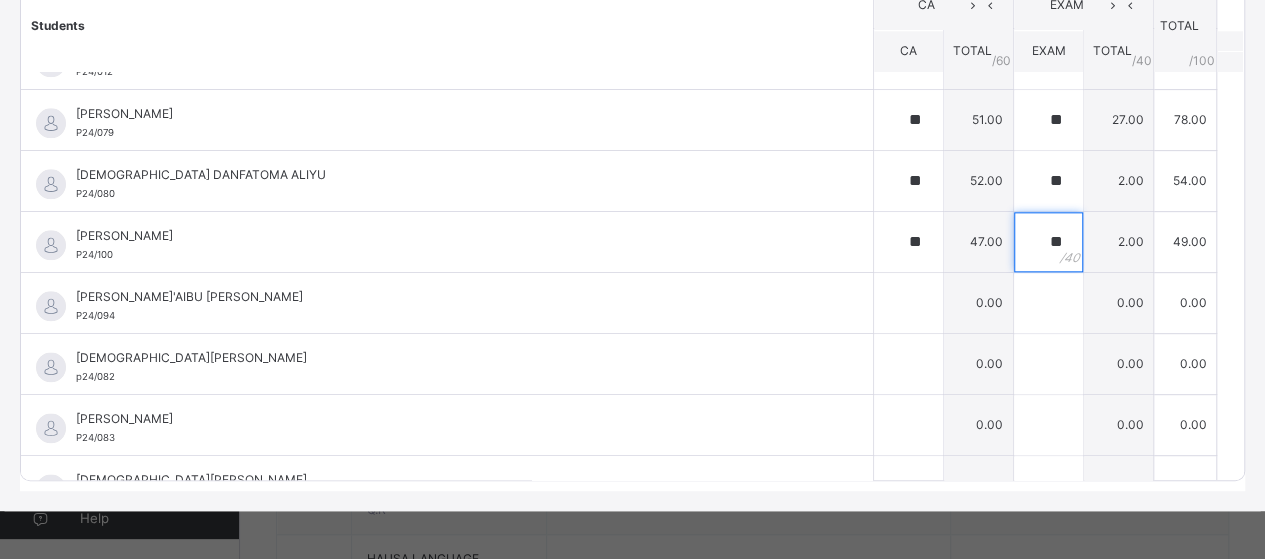 type on "**" 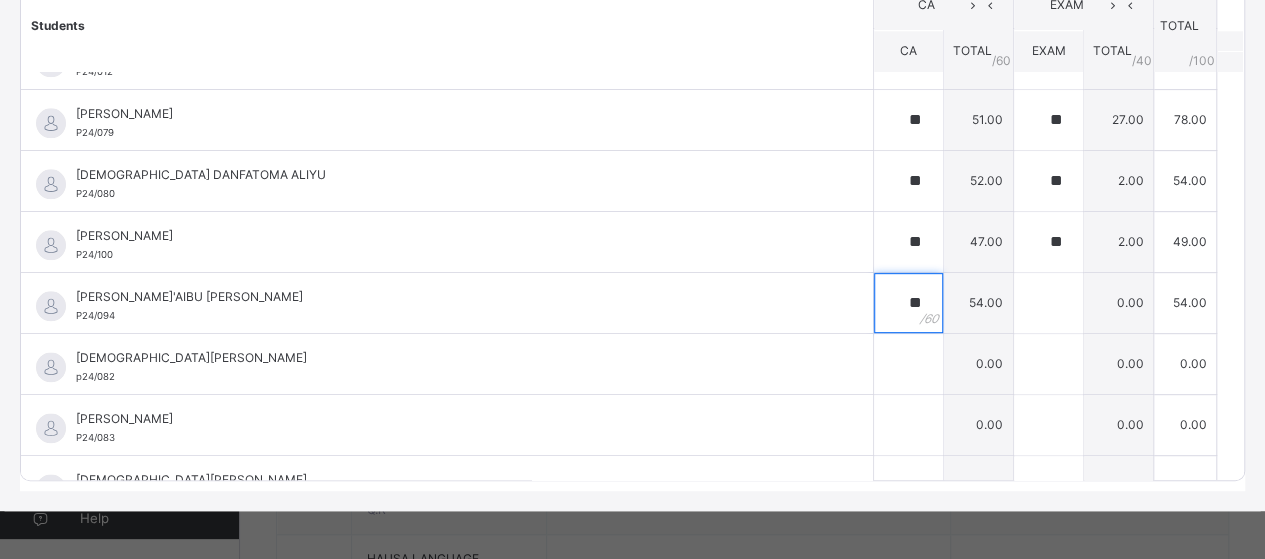 type on "**" 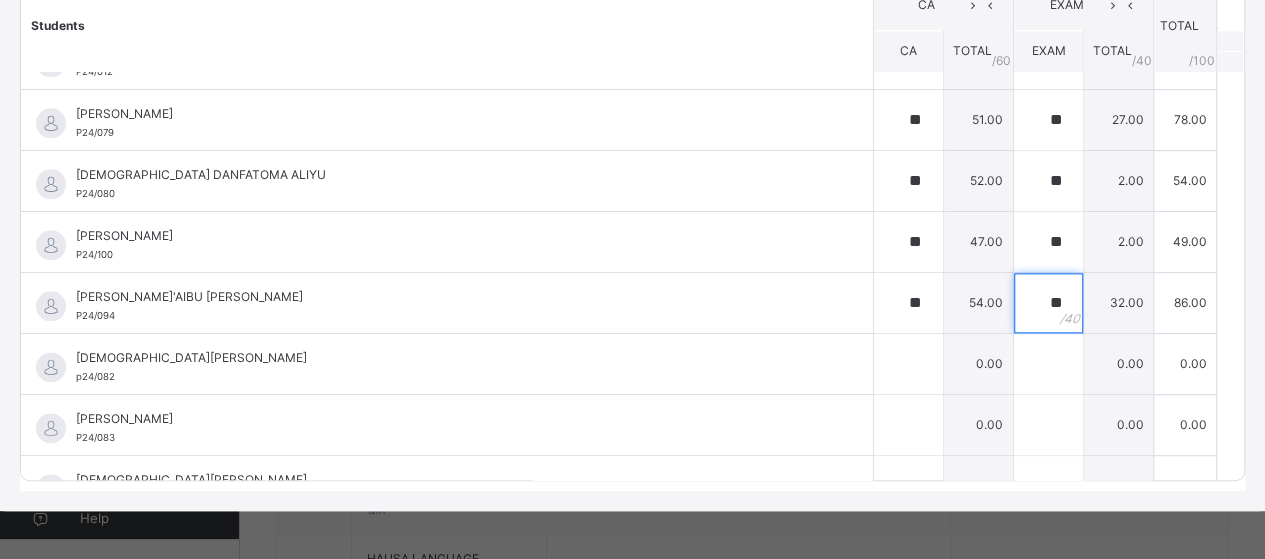 type on "**" 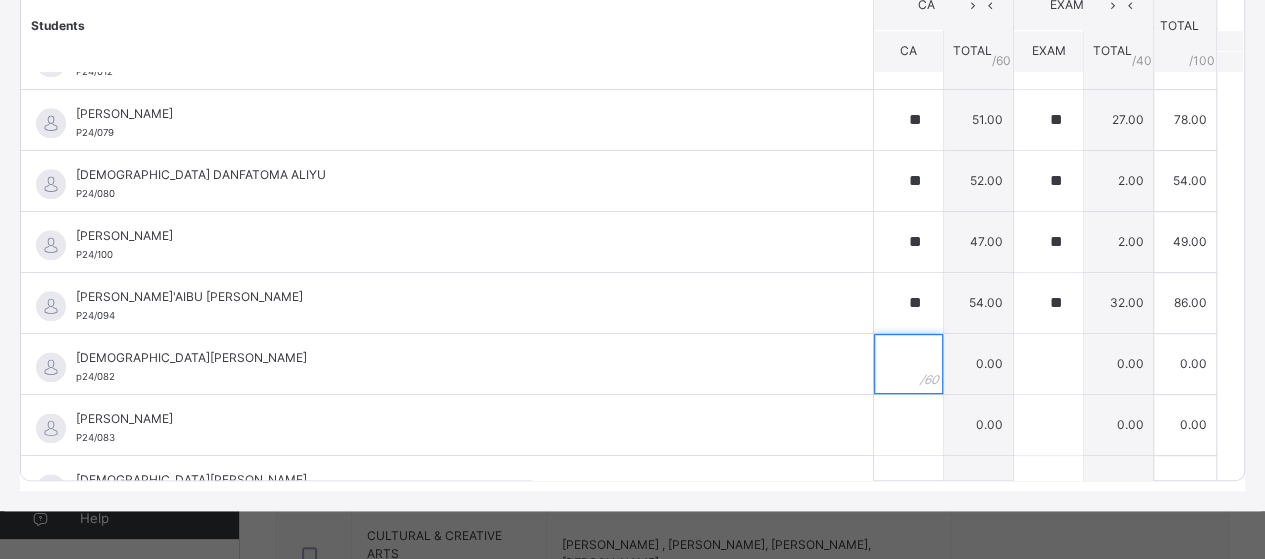 scroll, scrollTop: 702, scrollLeft: 0, axis: vertical 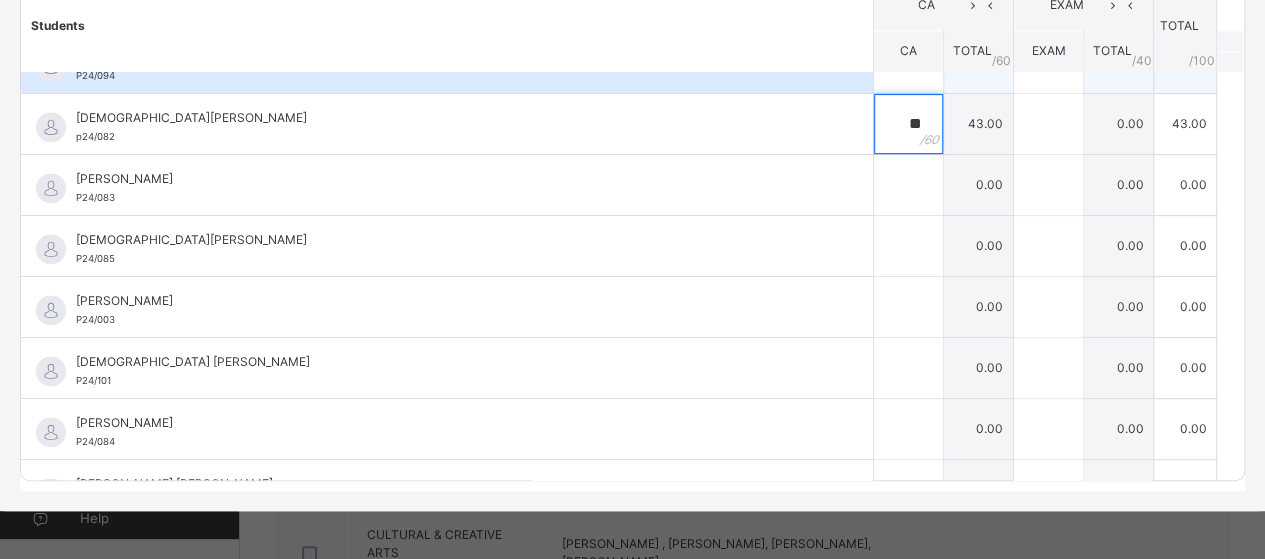 type on "**" 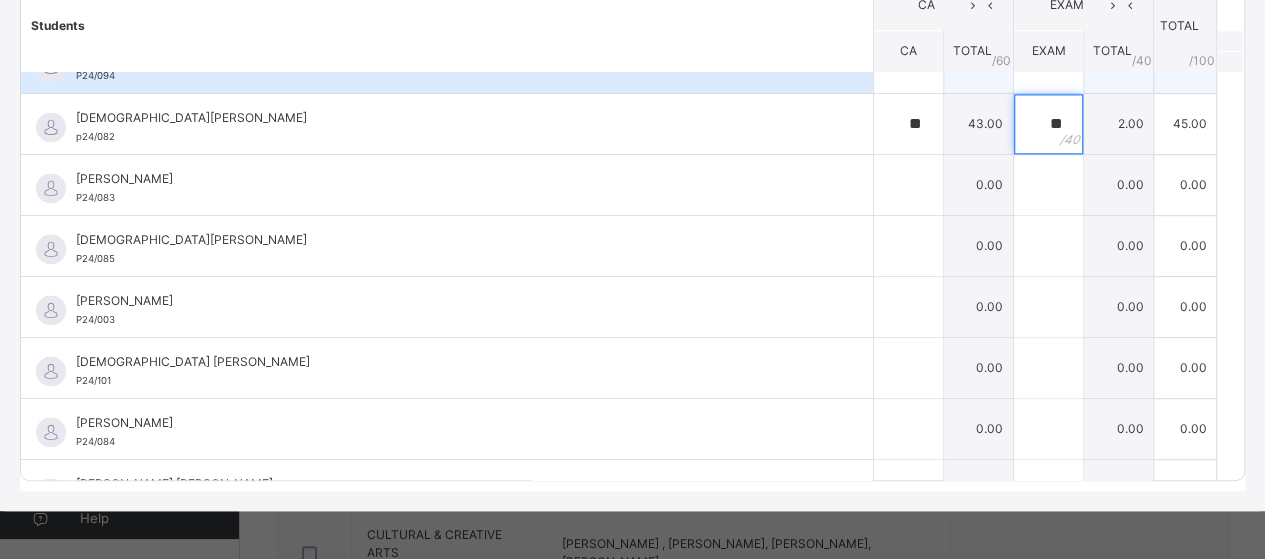 type on "**" 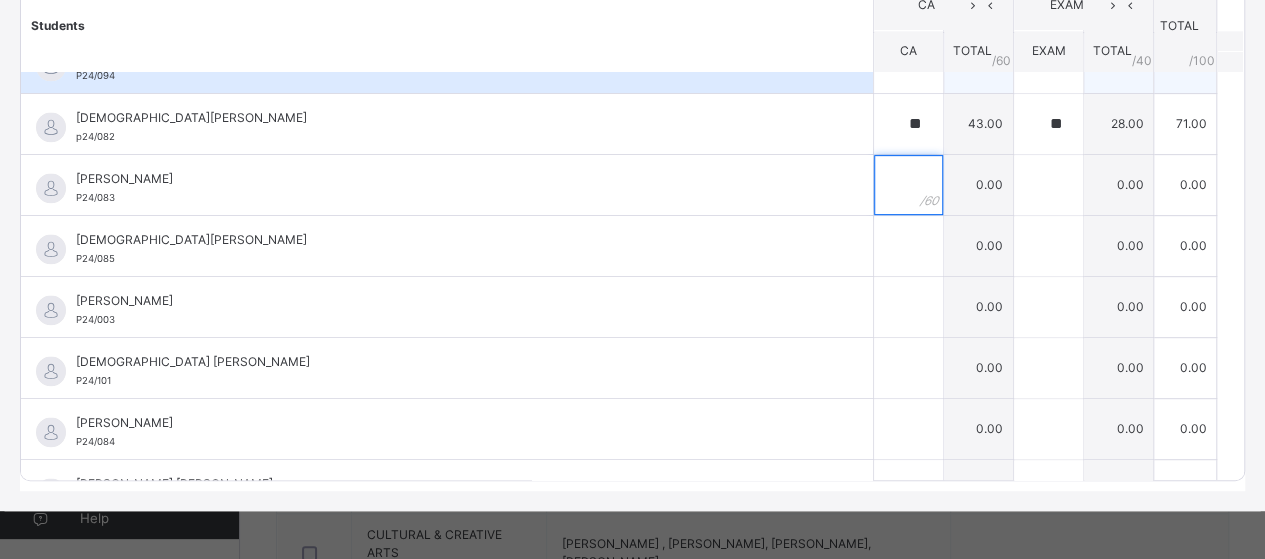 type on "*" 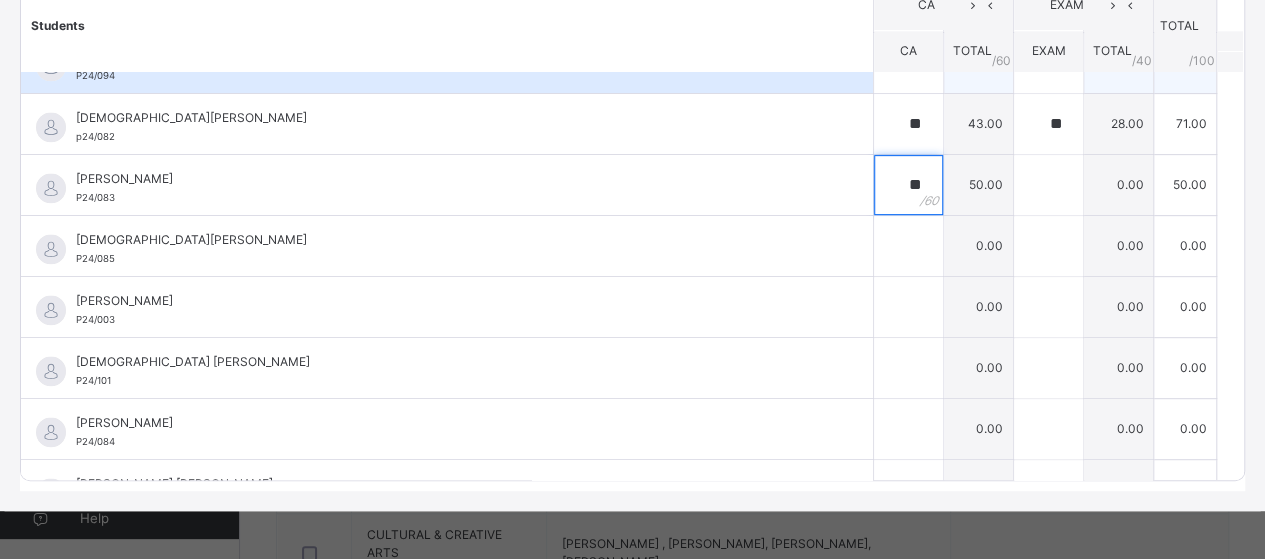 type on "**" 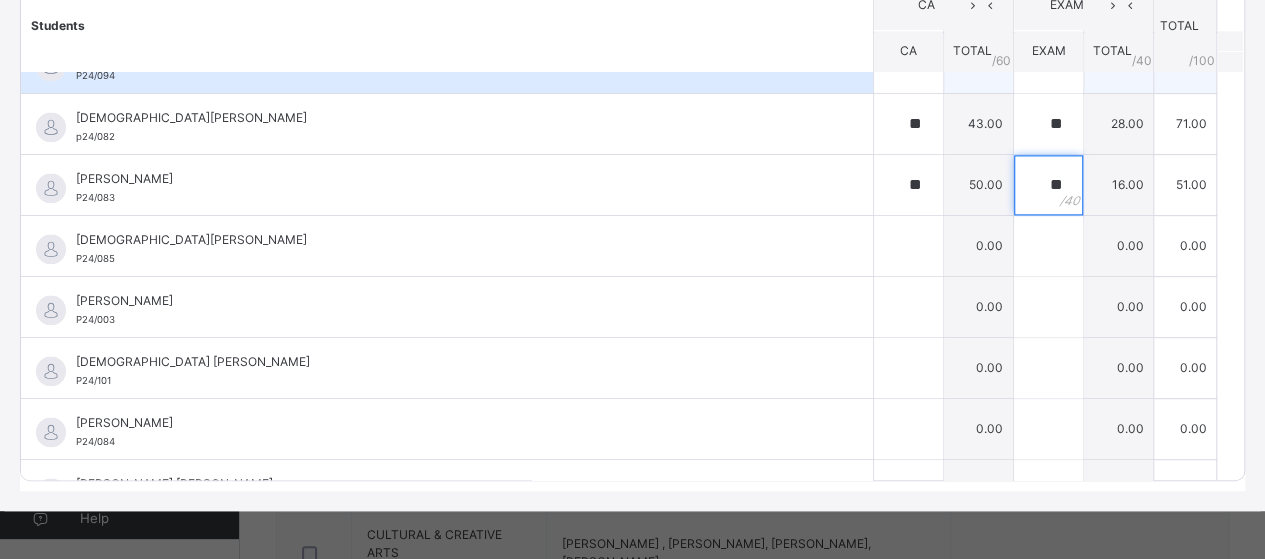 type on "**" 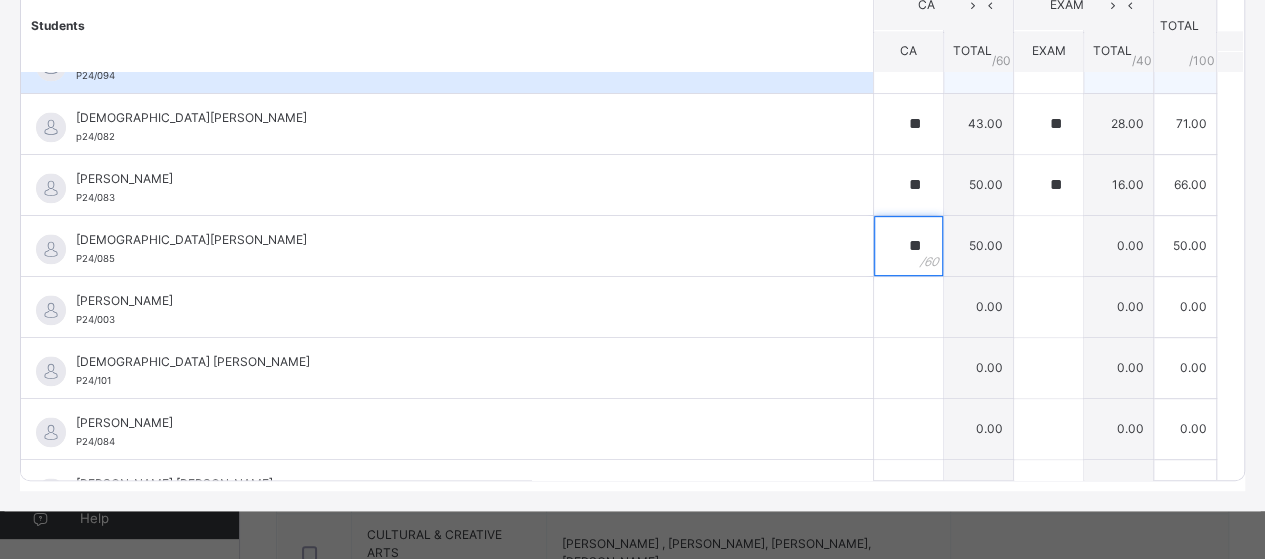 type on "**" 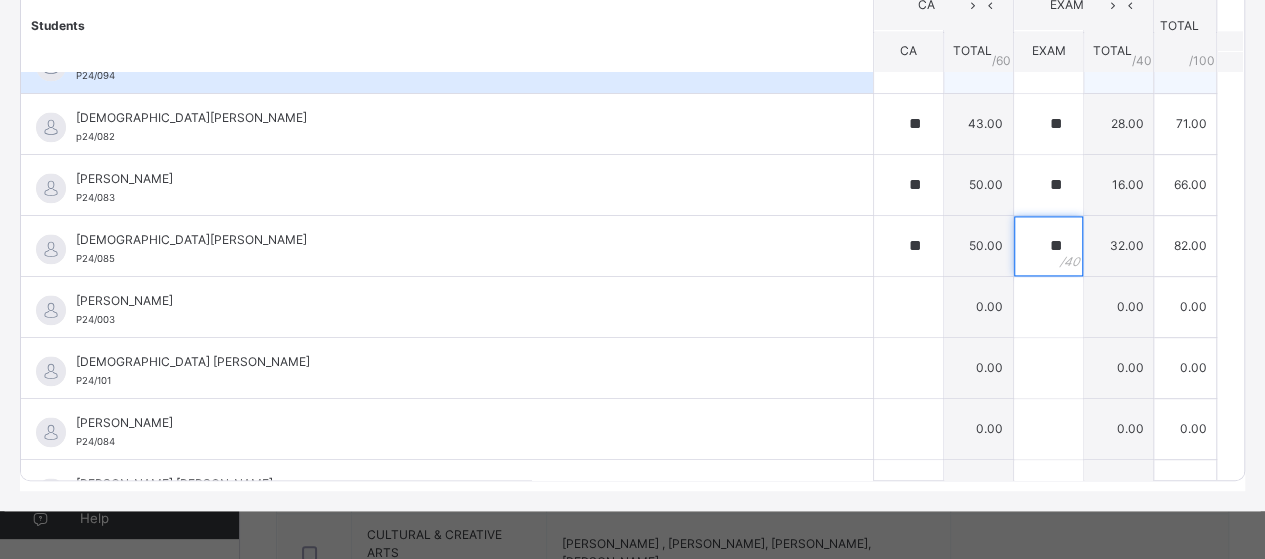 type on "**" 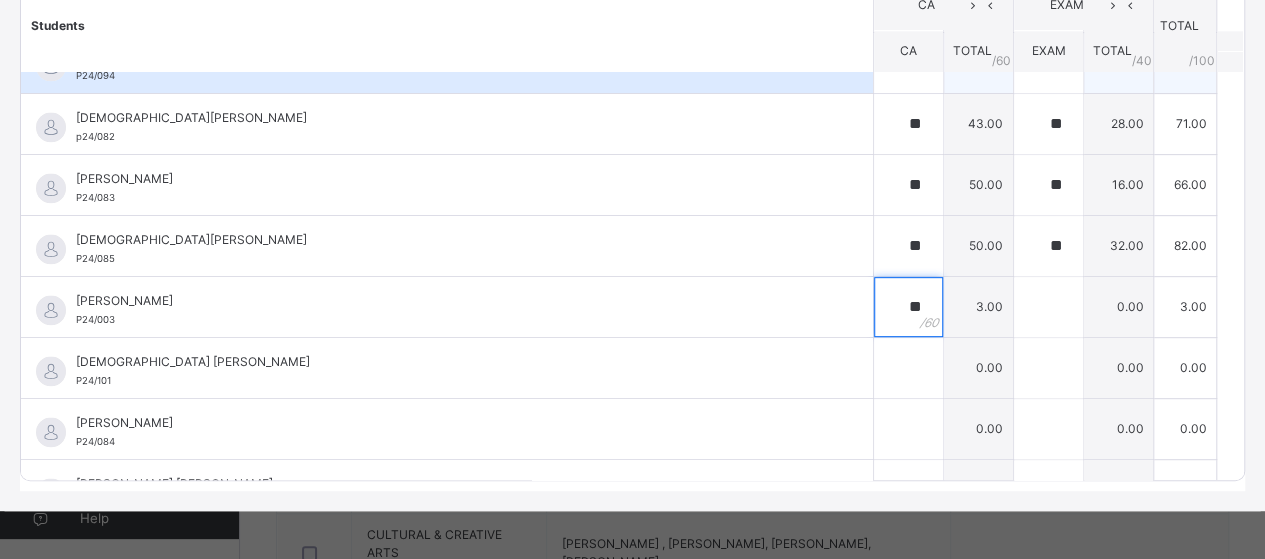 type on "**" 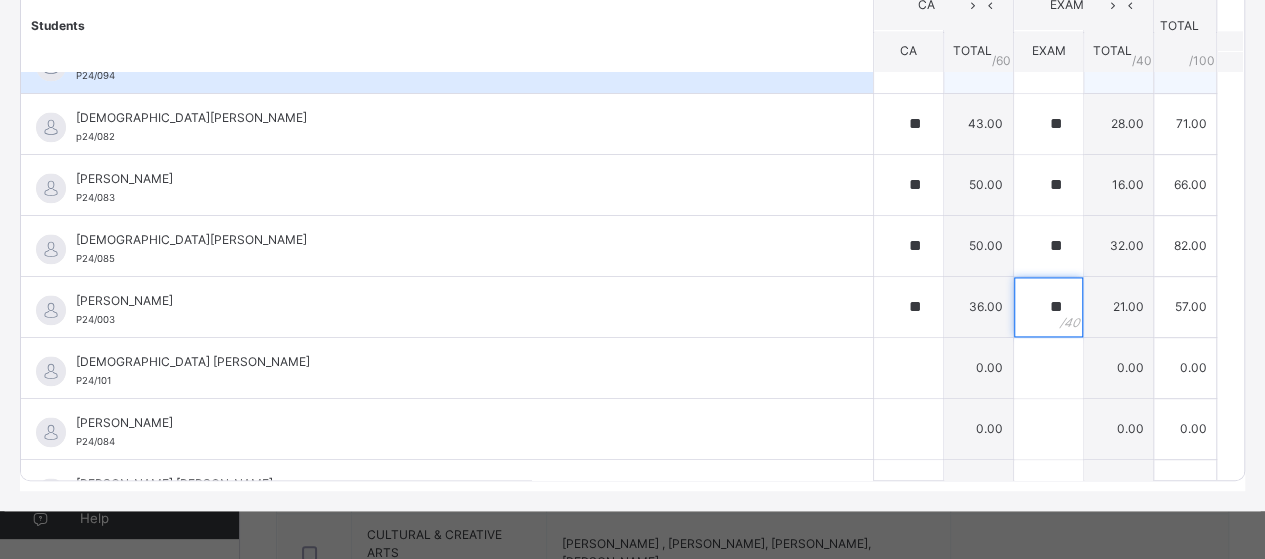 type on "**" 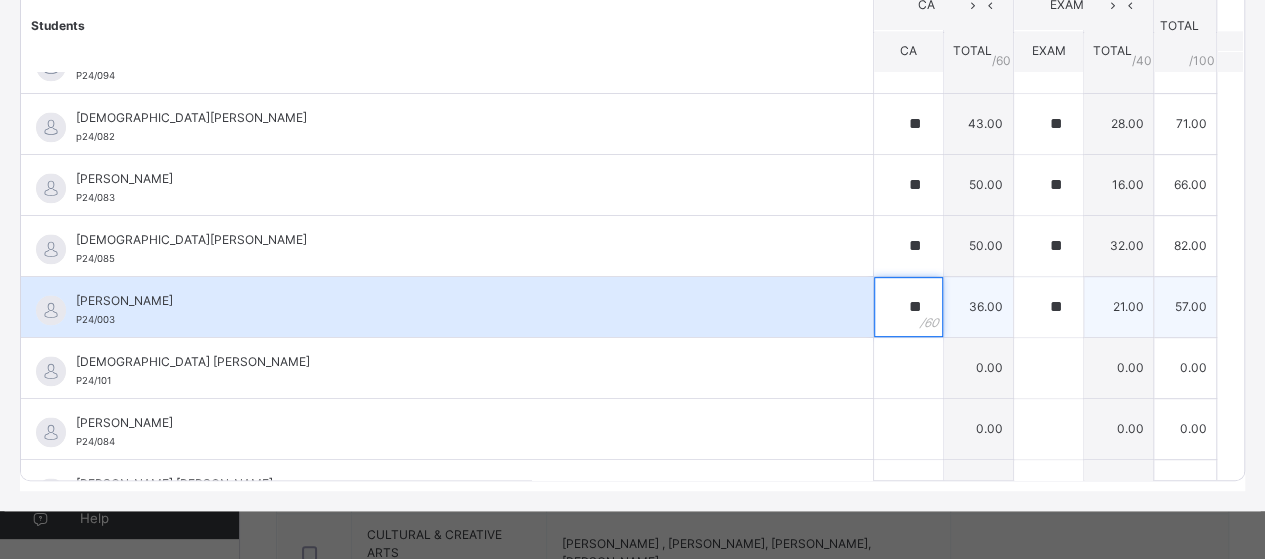 click on "**" at bounding box center [908, 307] 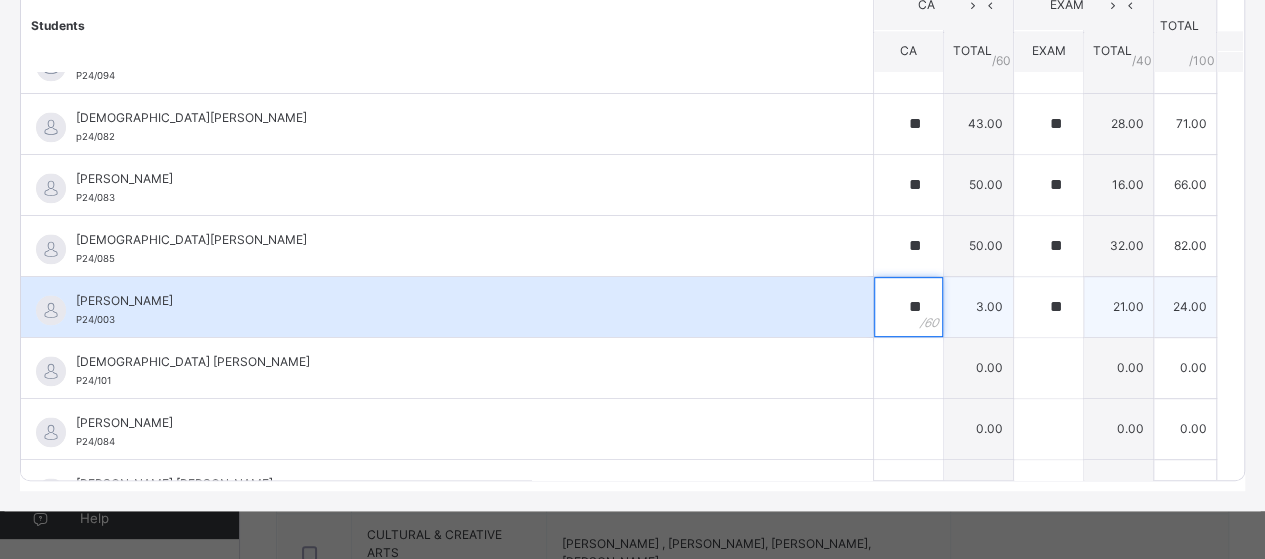 type on "**" 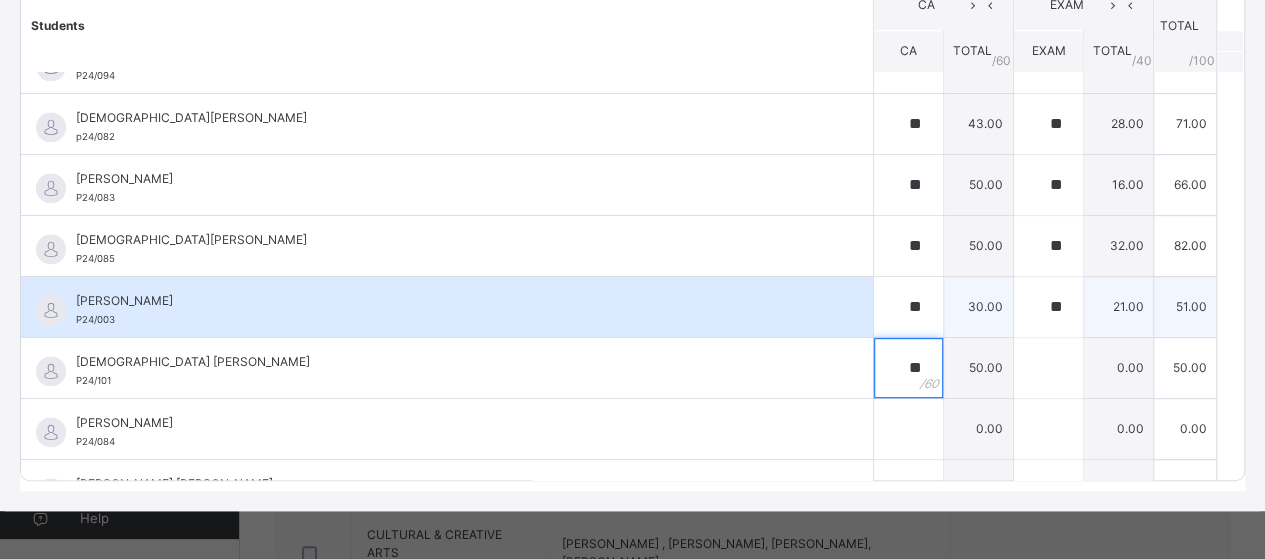 type on "**" 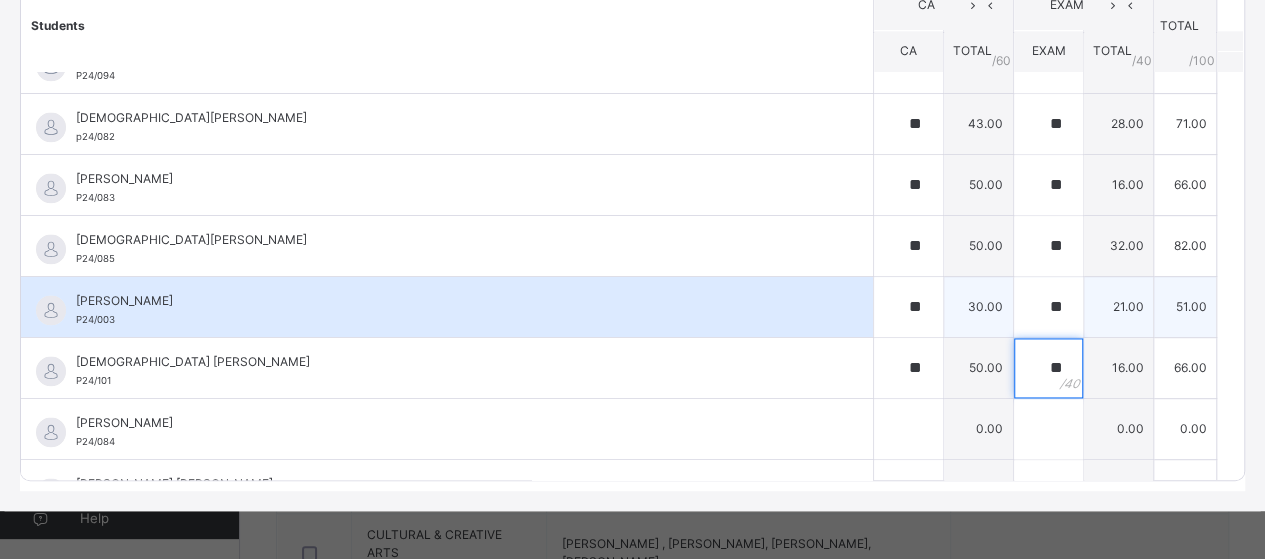 type on "**" 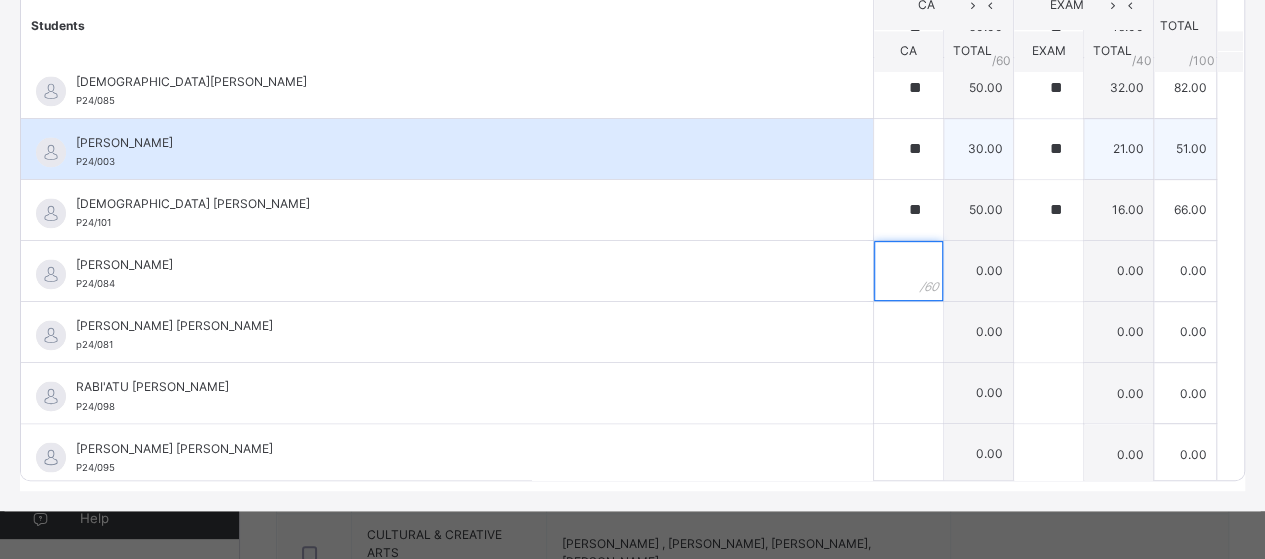 scroll, scrollTop: 1483, scrollLeft: 0, axis: vertical 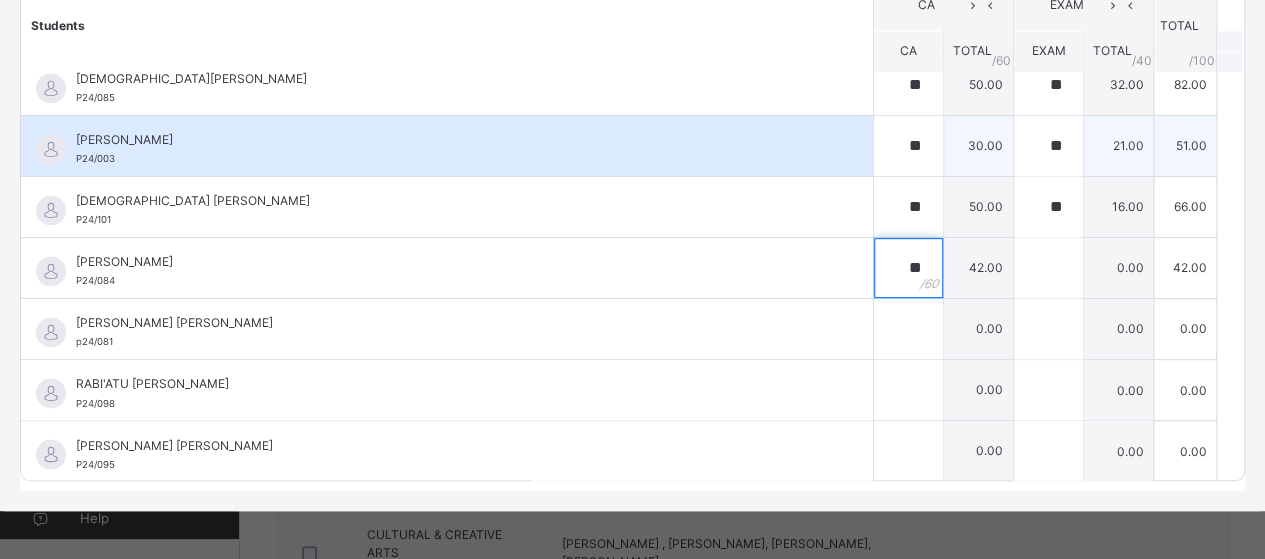 type on "**" 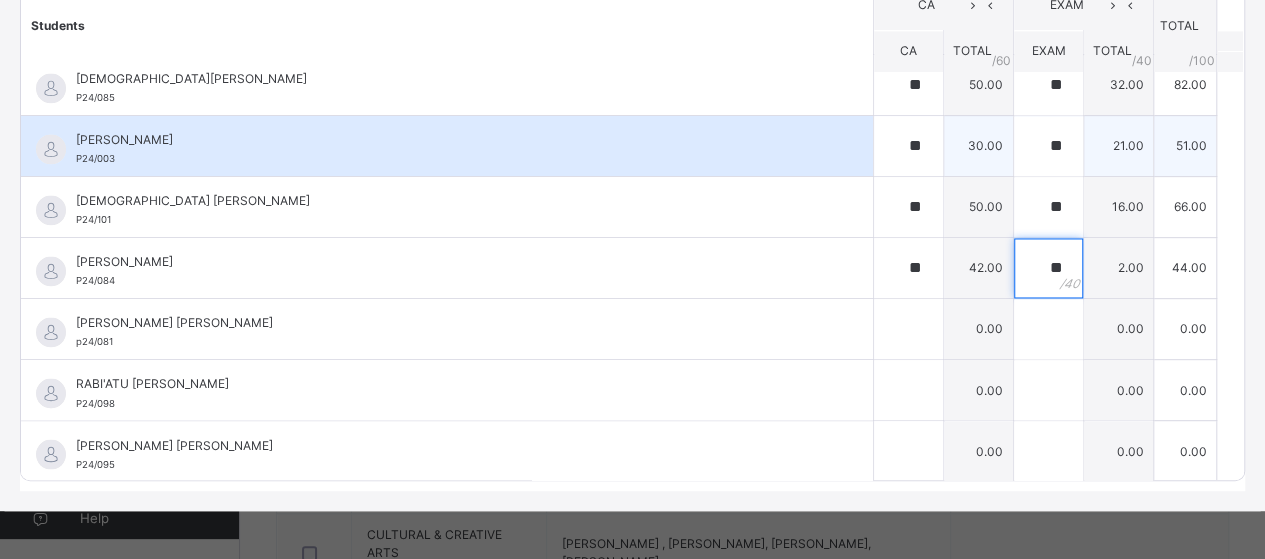 type on "**" 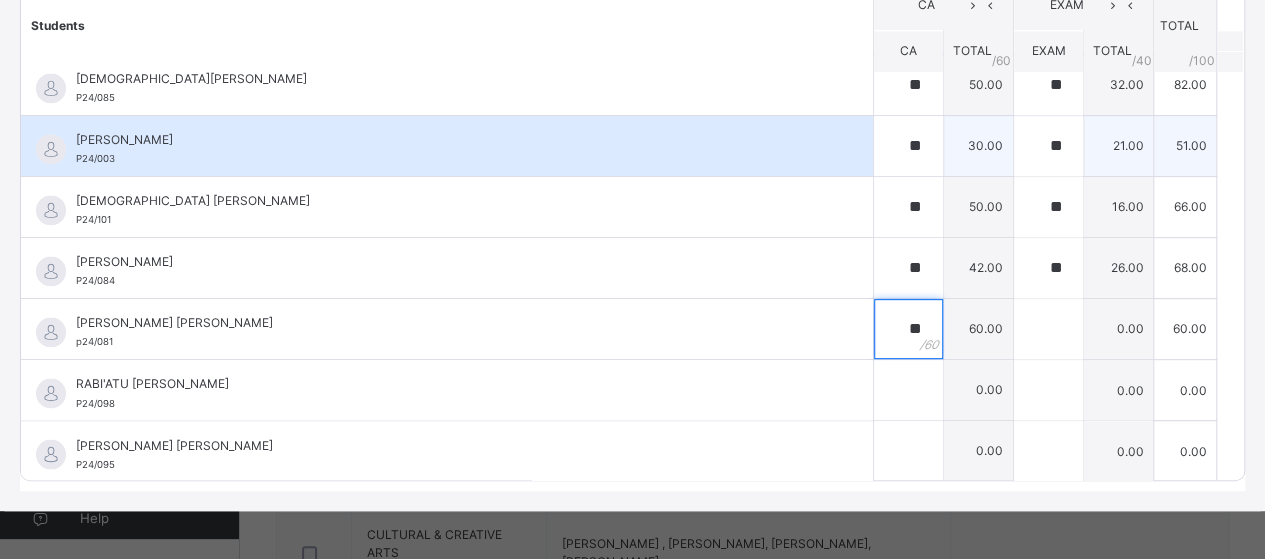 type on "**" 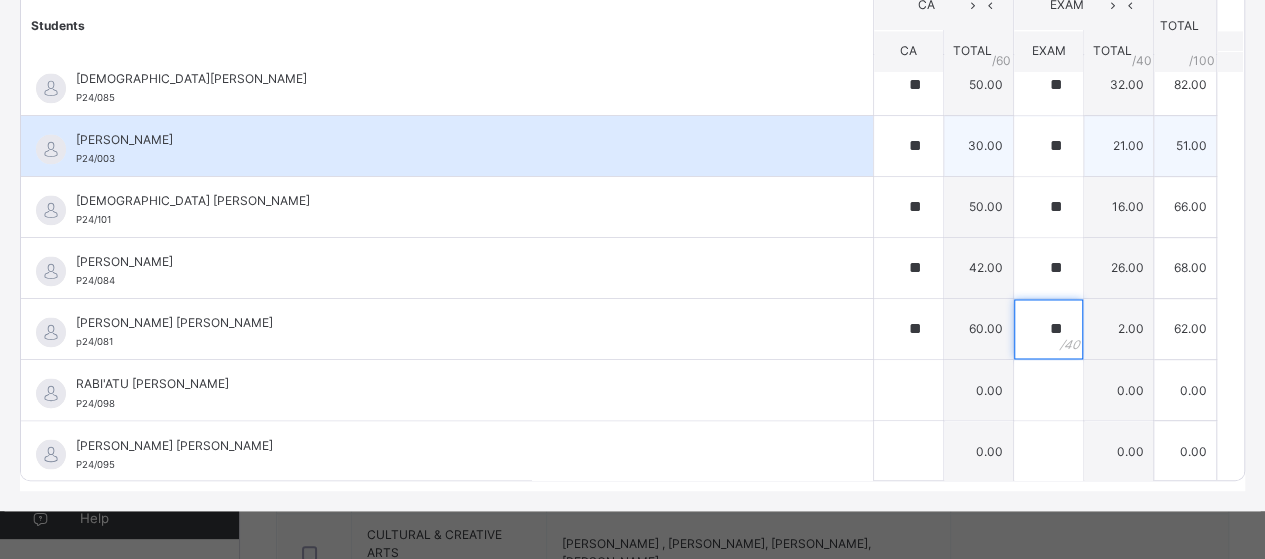 type on "**" 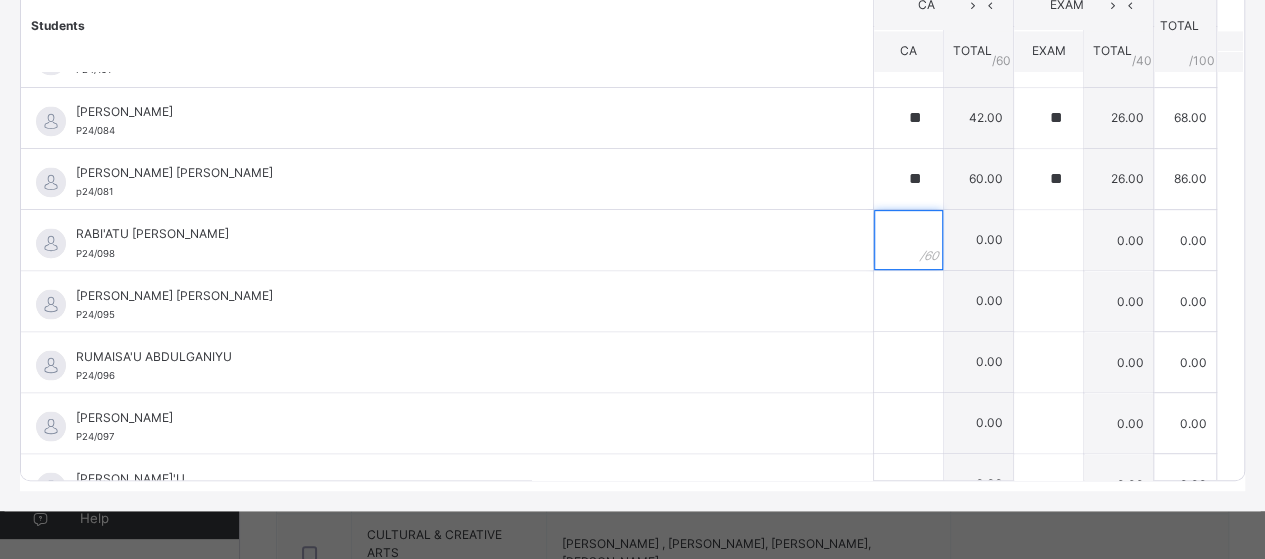 scroll, scrollTop: 1654, scrollLeft: 0, axis: vertical 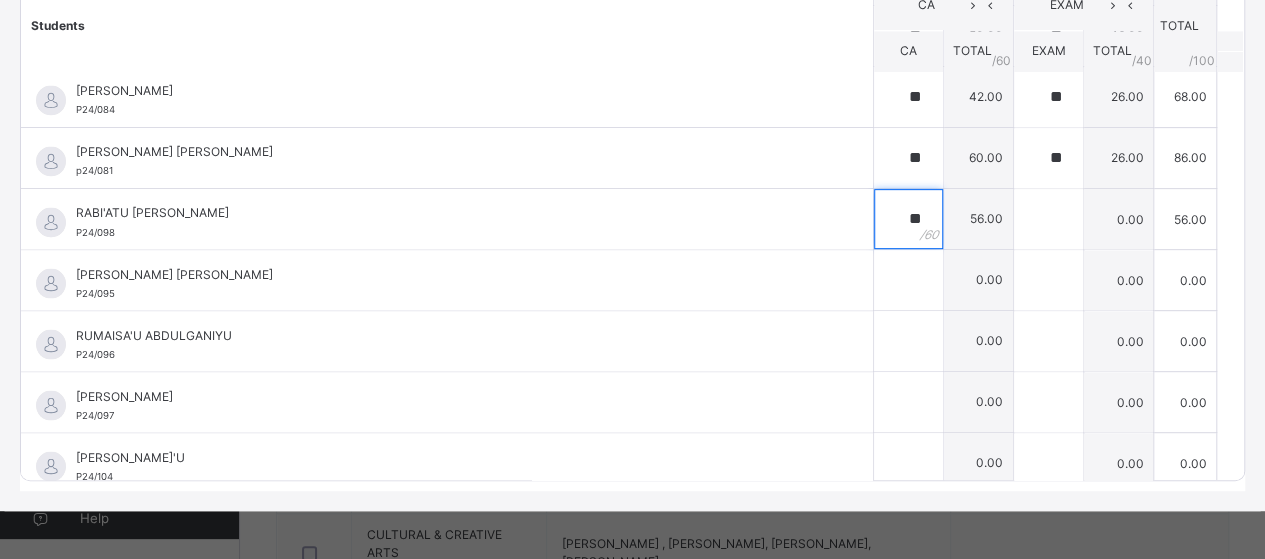 type on "**" 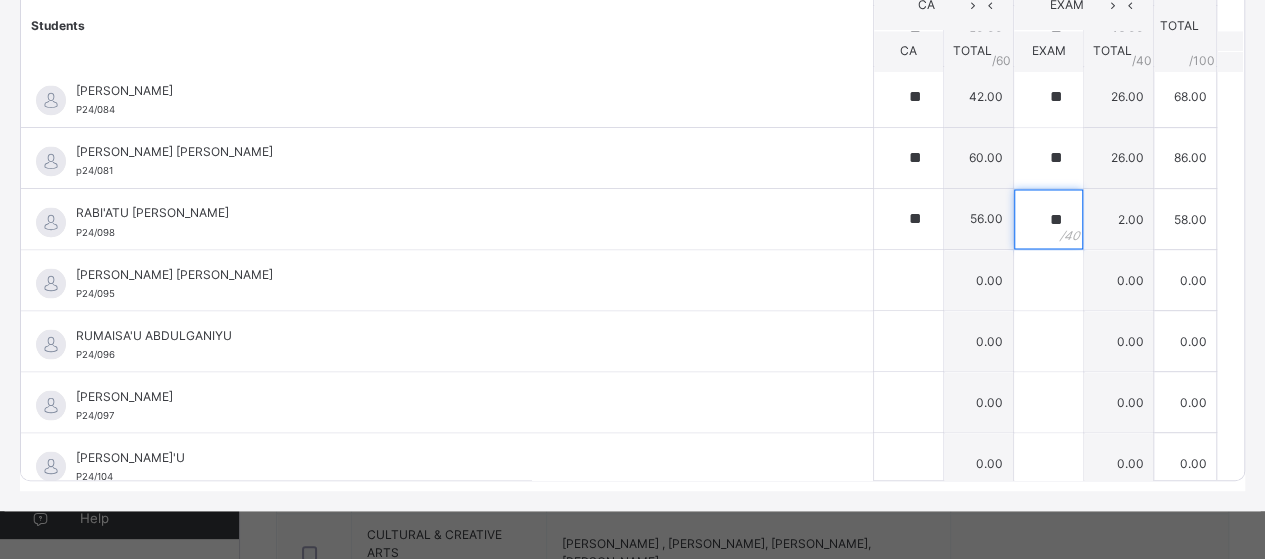 type on "**" 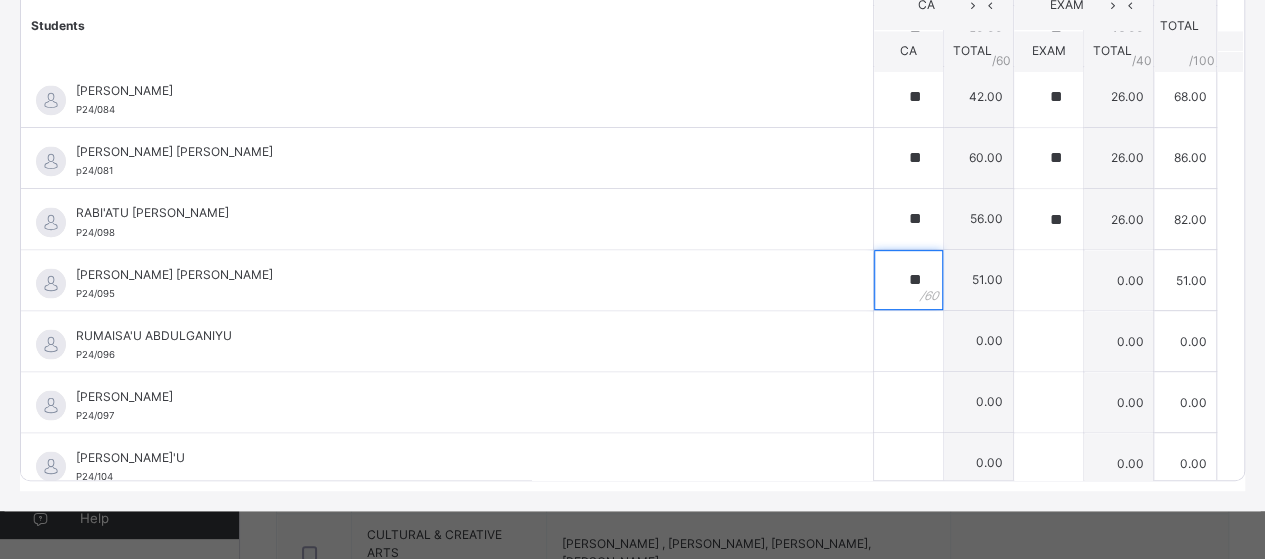 type on "**" 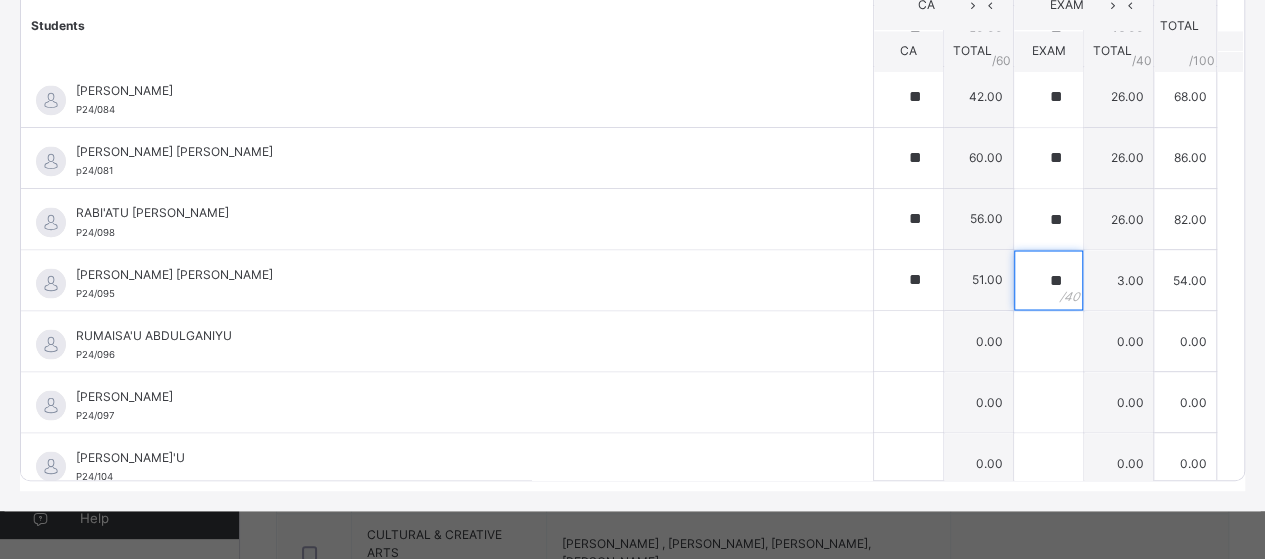 type on "**" 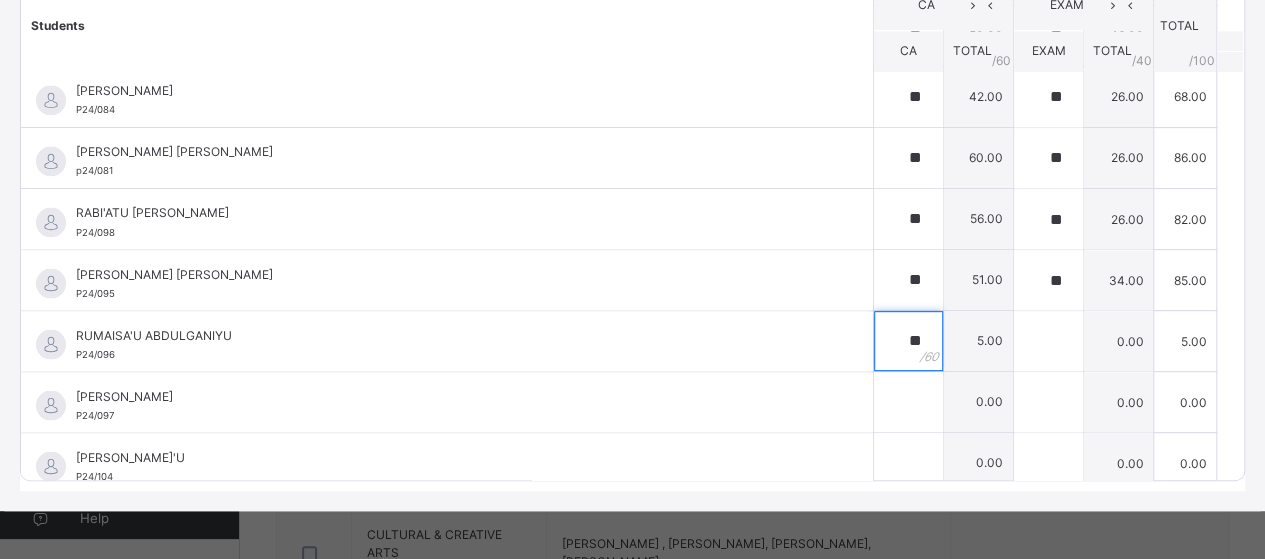 type on "**" 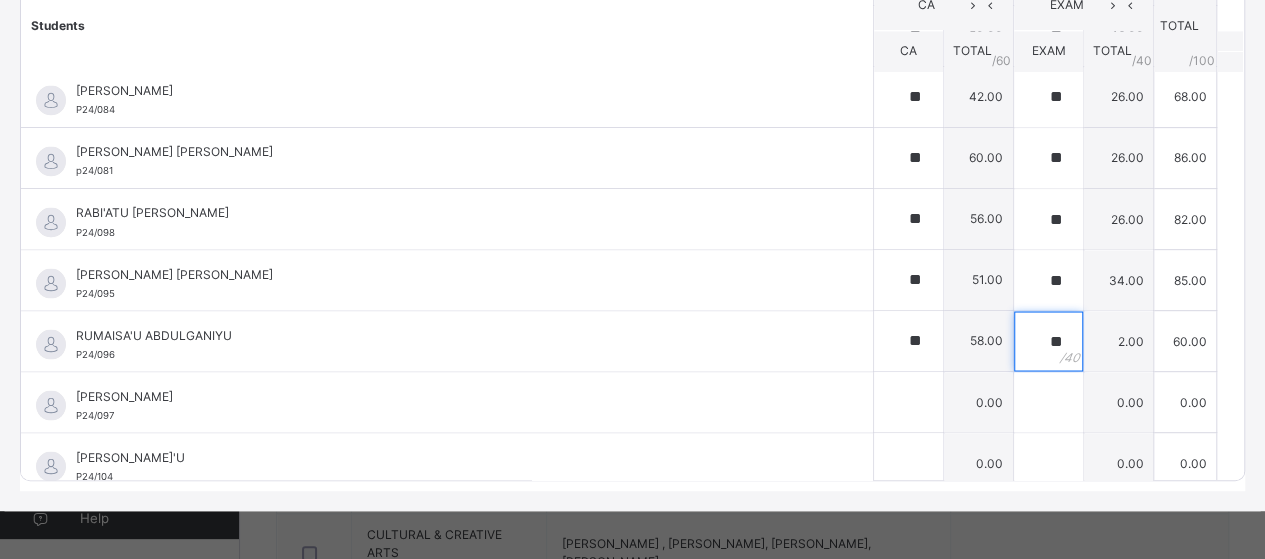 type on "**" 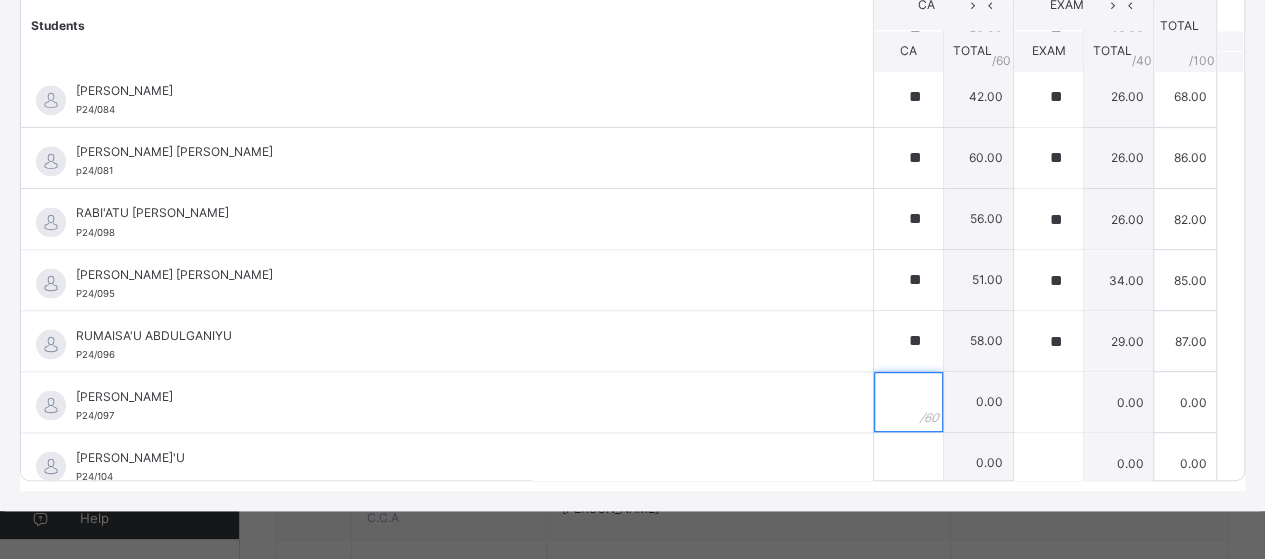 scroll, scrollTop: 756, scrollLeft: 0, axis: vertical 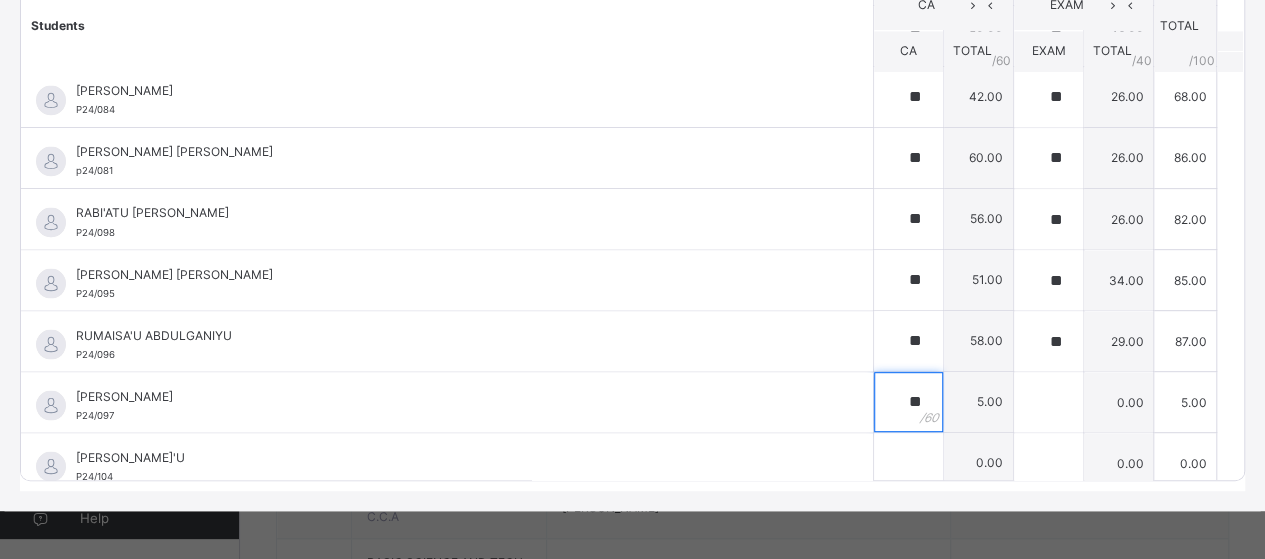 type on "**" 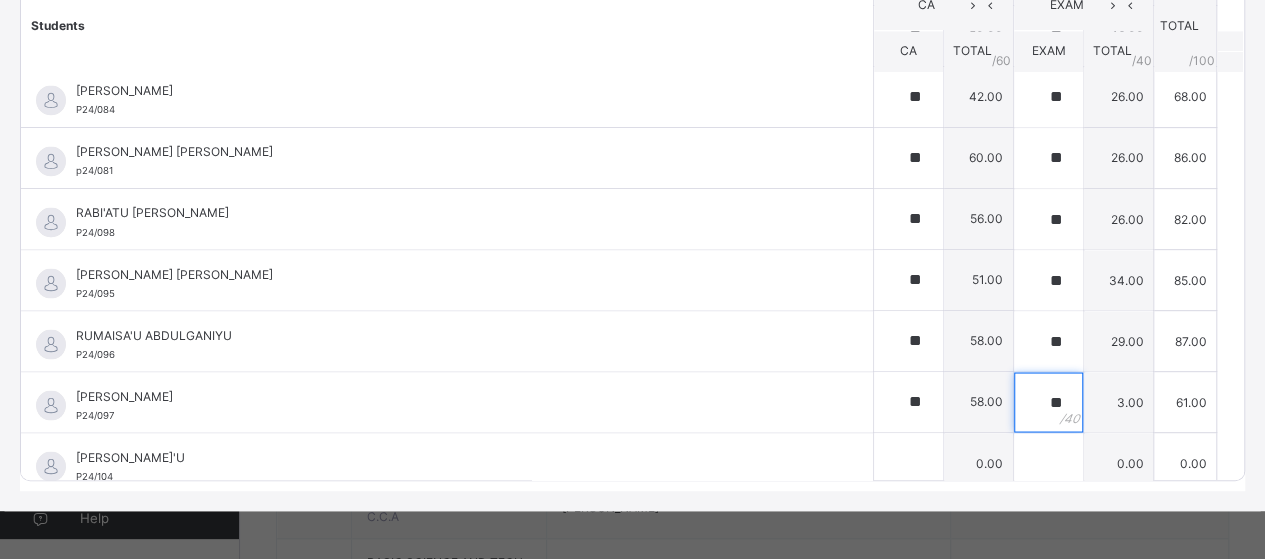 type on "**" 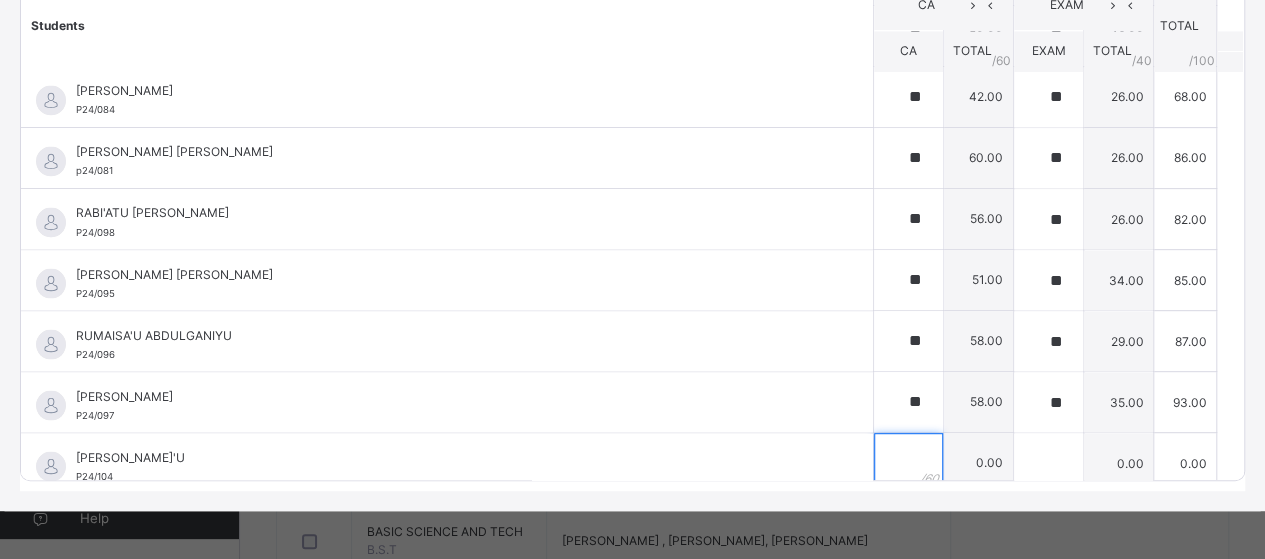 scroll, scrollTop: 788, scrollLeft: 0, axis: vertical 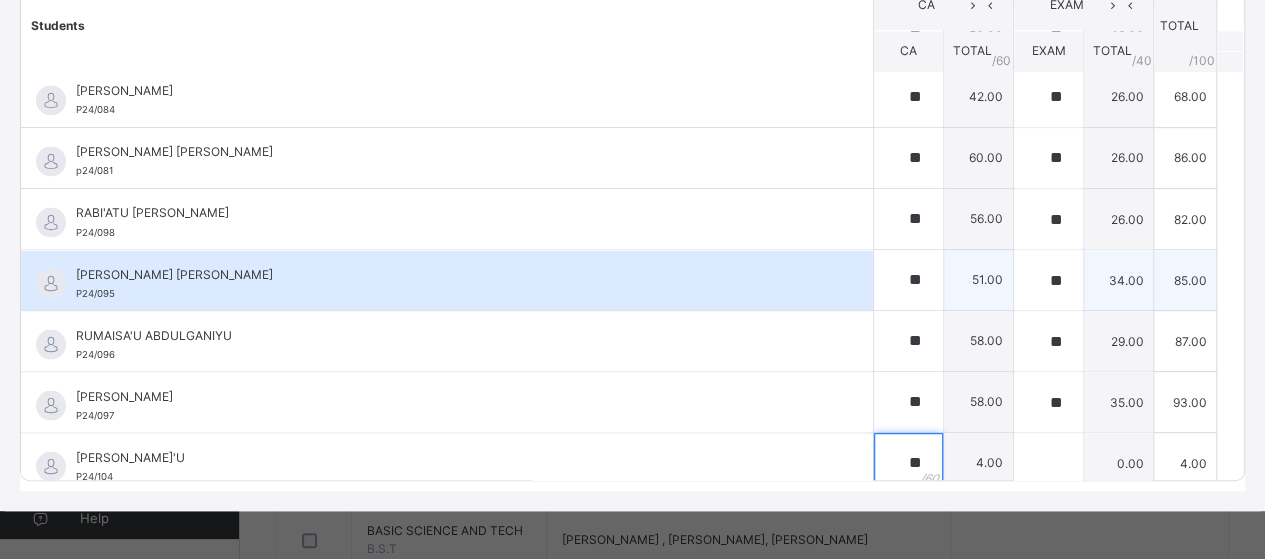 type on "**" 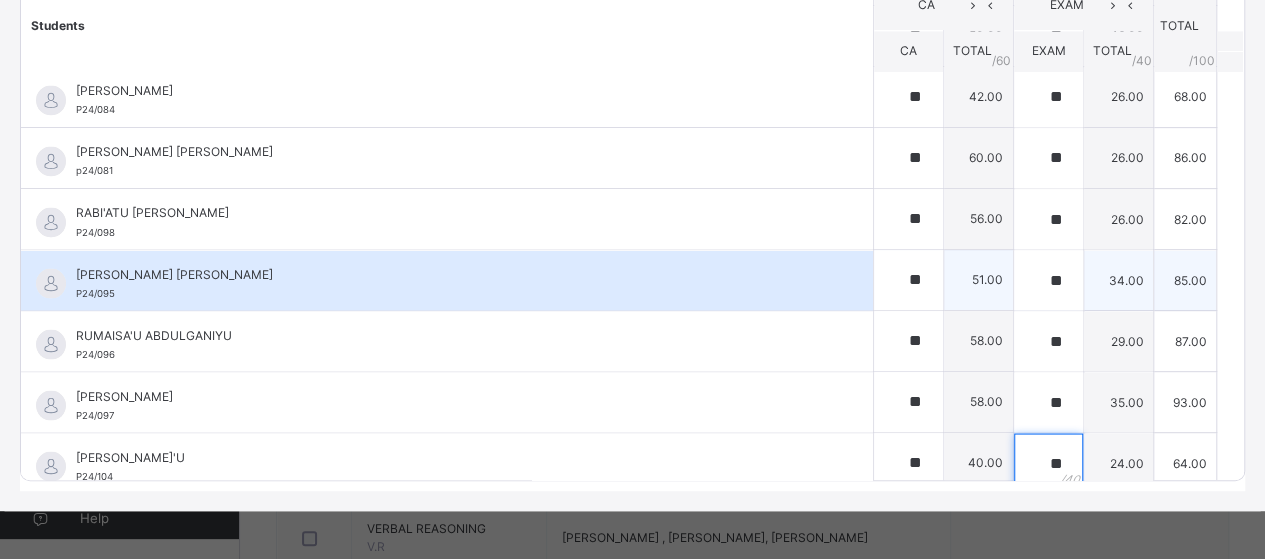 scroll, scrollTop: 858, scrollLeft: 0, axis: vertical 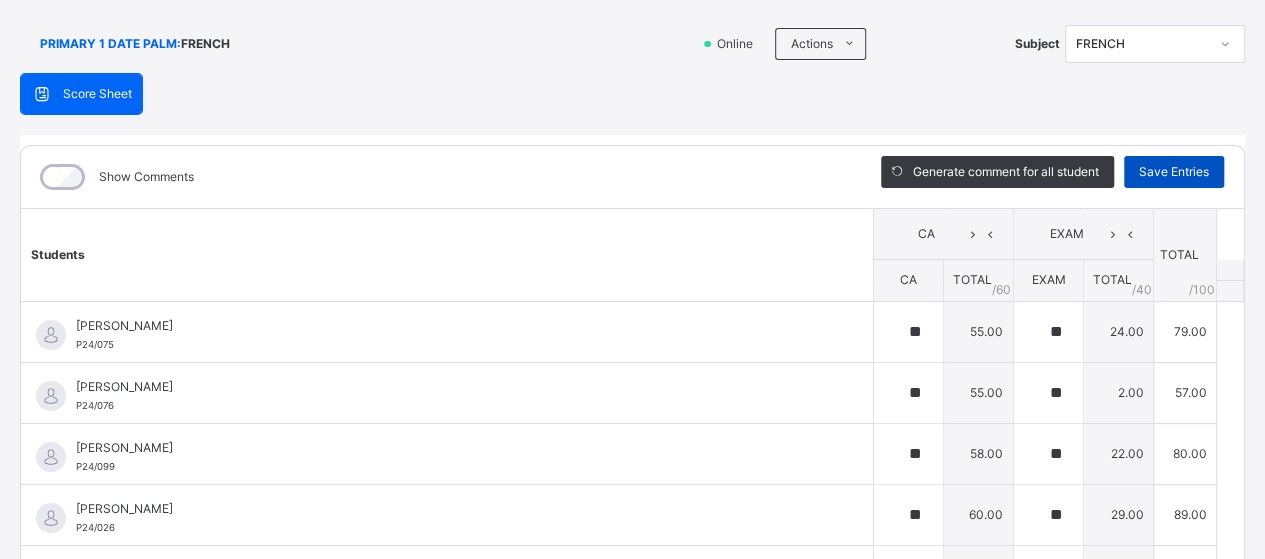 type on "**" 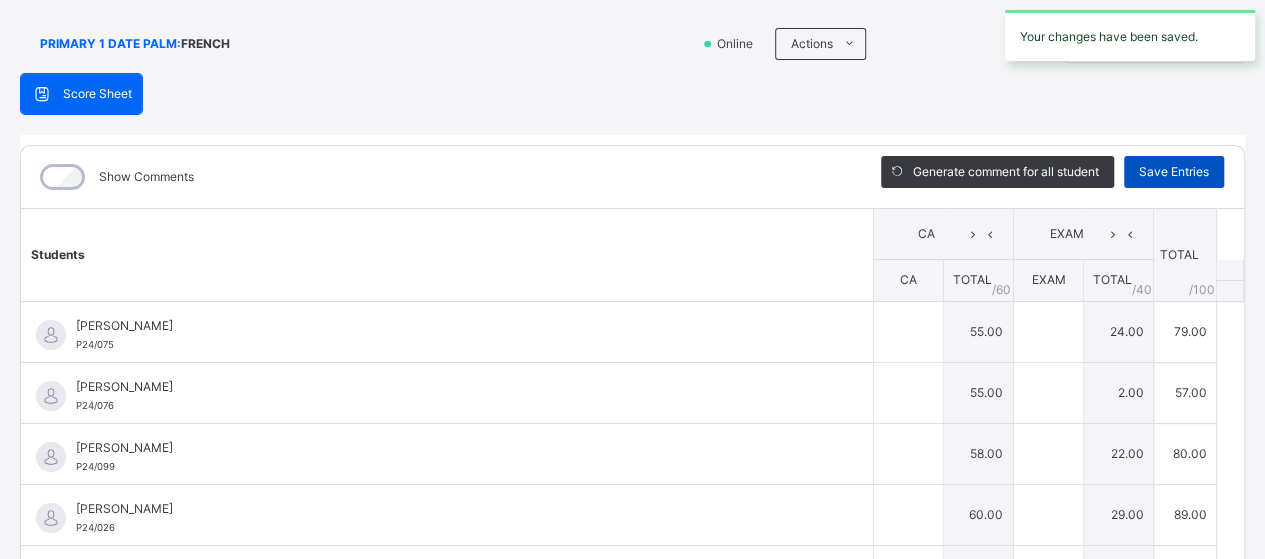 type on "**" 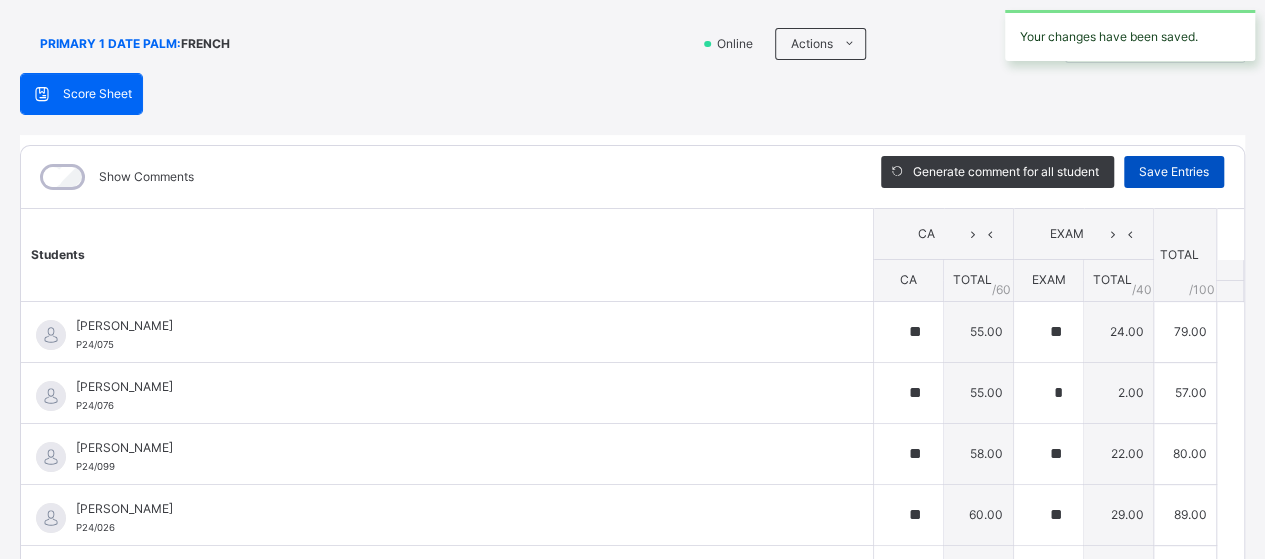 type on "*" 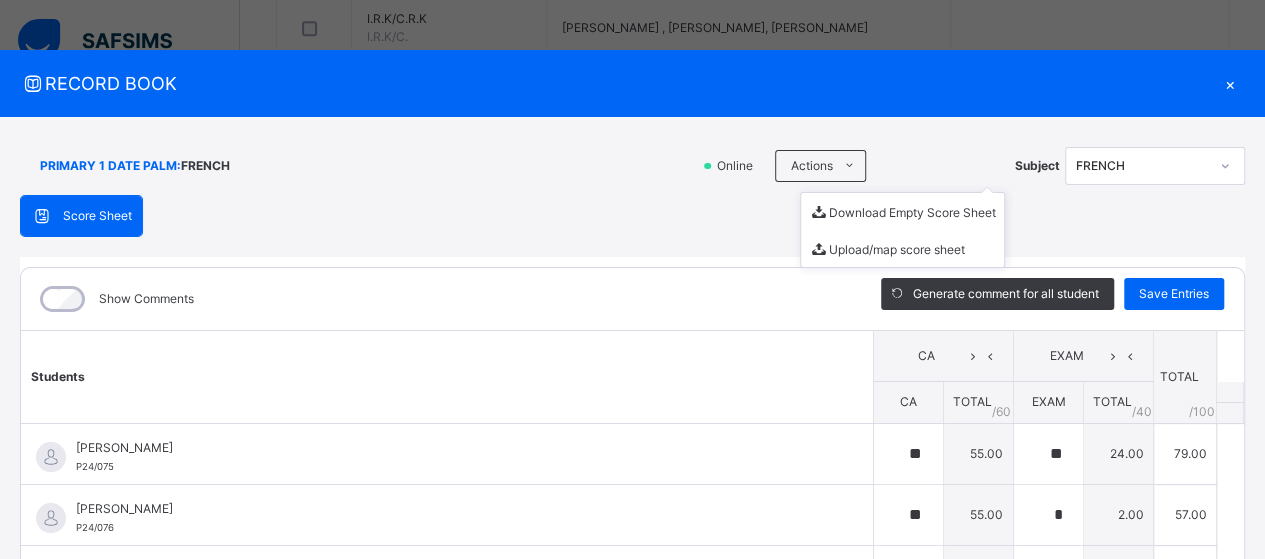 scroll, scrollTop: 350, scrollLeft: 0, axis: vertical 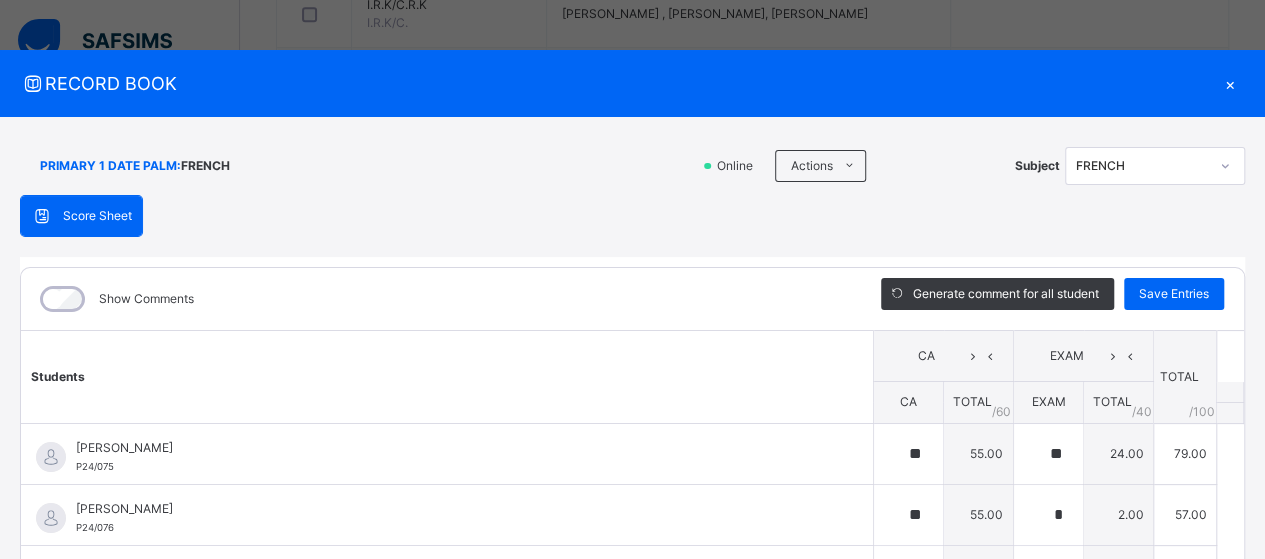 click on "×" at bounding box center [1230, 83] 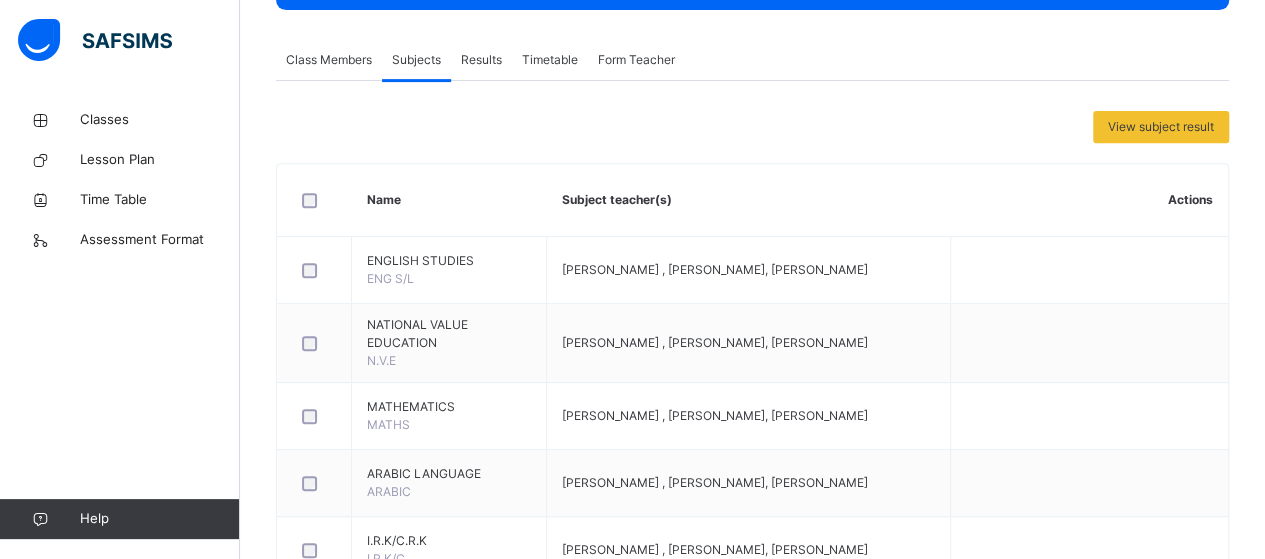 scroll, scrollTop: 0, scrollLeft: 0, axis: both 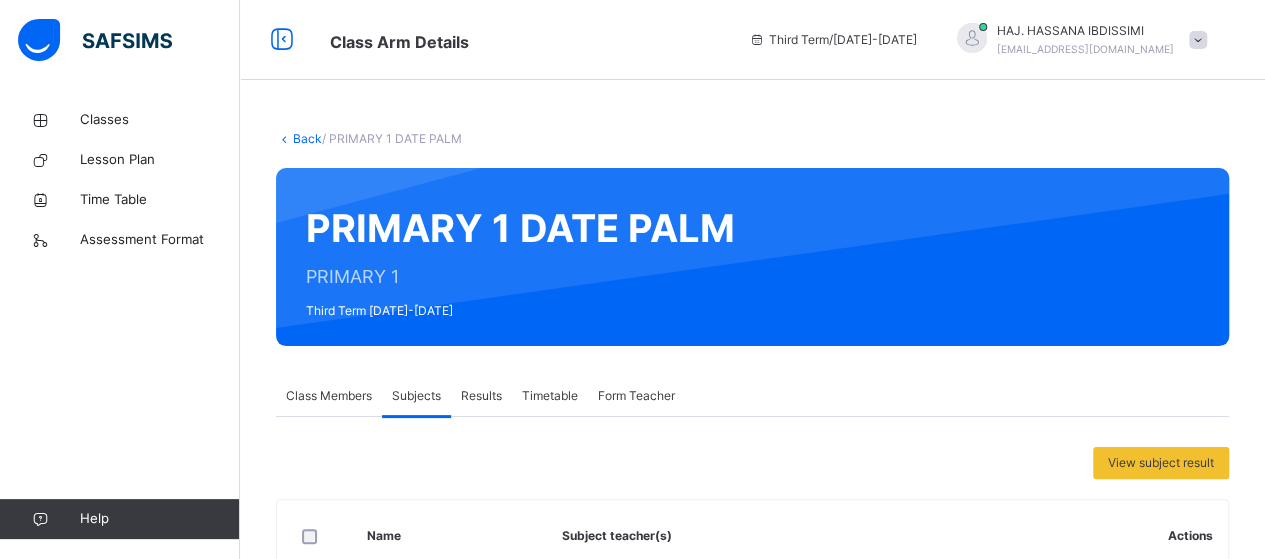 click at bounding box center [1198, 40] 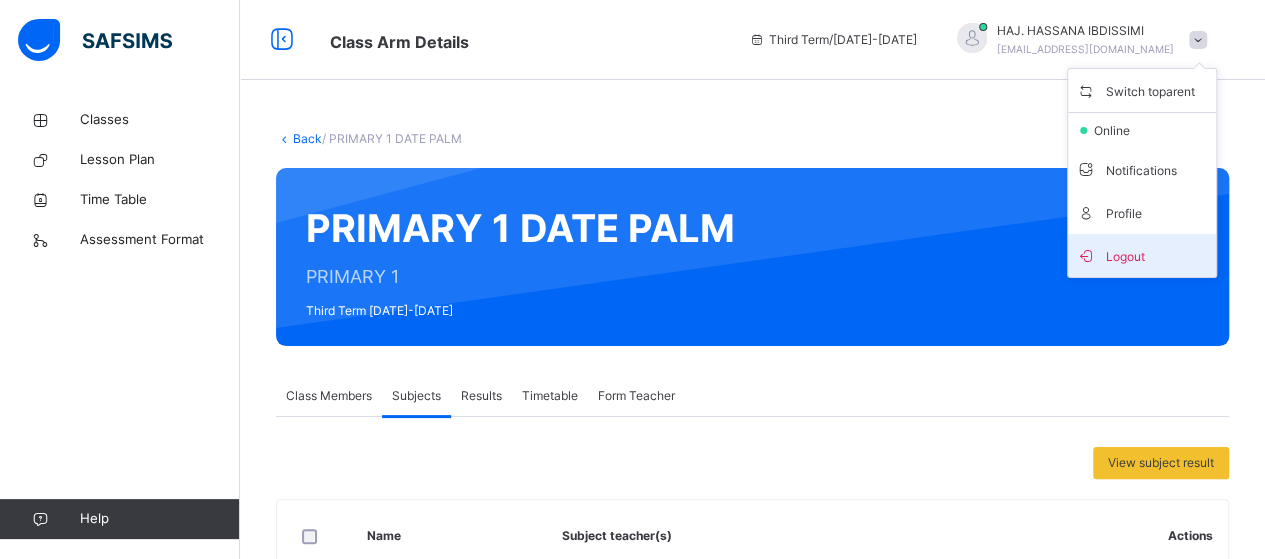 click on "Logout" at bounding box center [1142, 255] 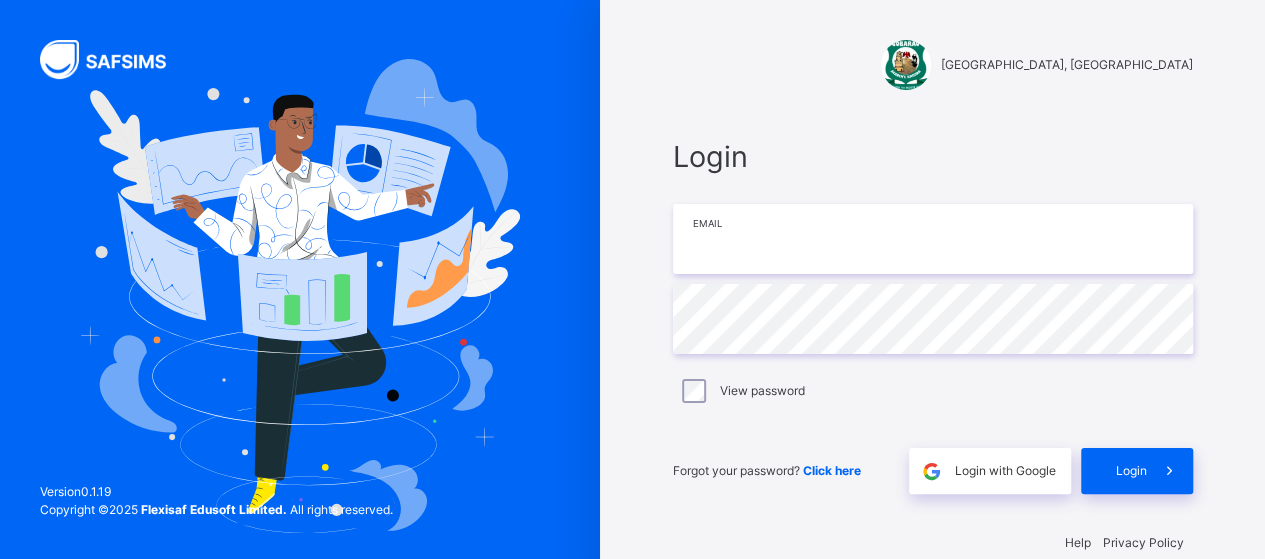 click at bounding box center (933, 239) 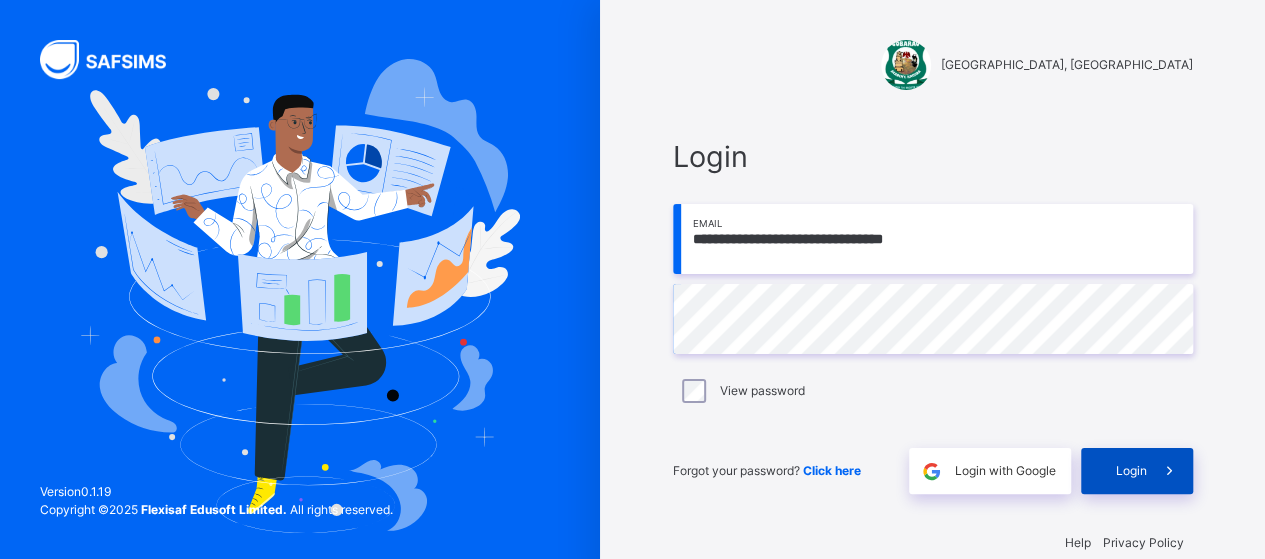 click on "Login" at bounding box center (1137, 471) 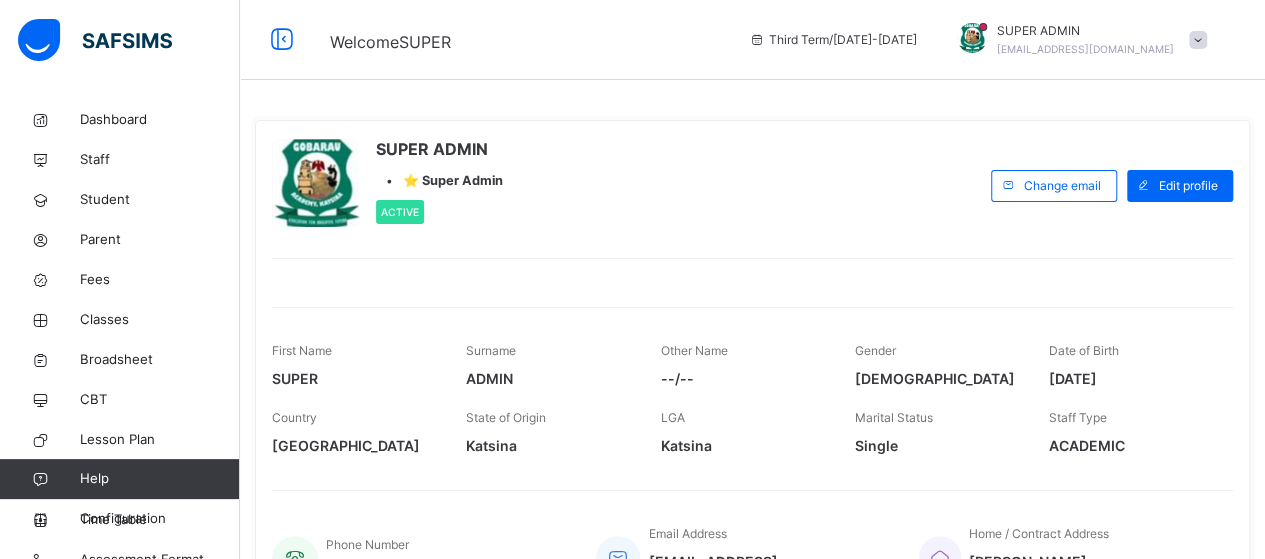 click on "SUPER  ADMIN • ⭐ Super Admin     Active" at bounding box center [626, 185] 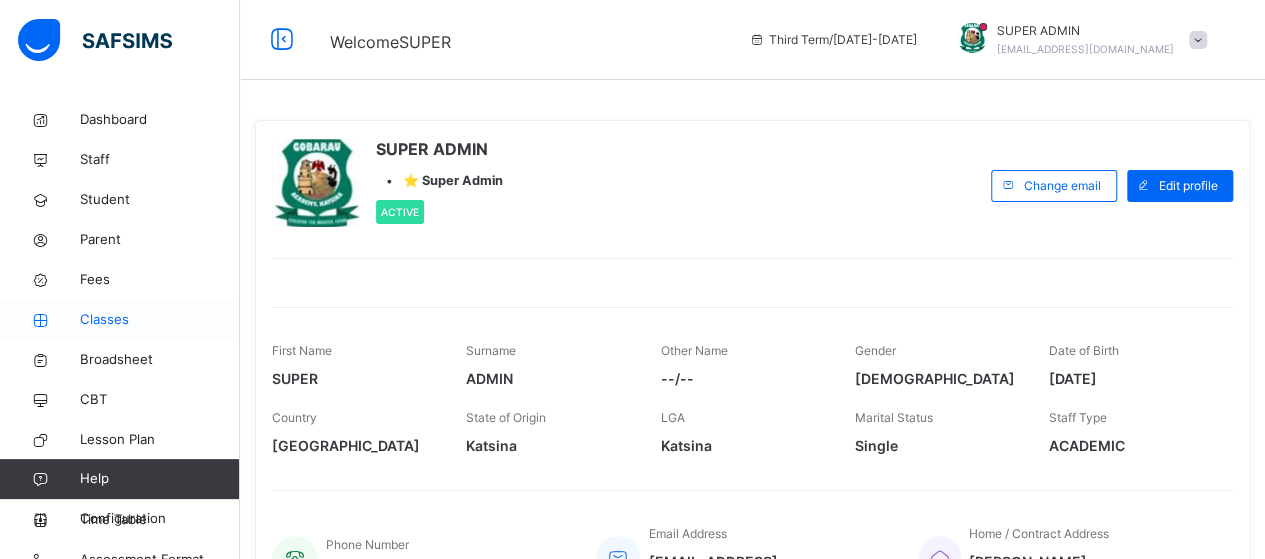 click on "Classes" at bounding box center (160, 320) 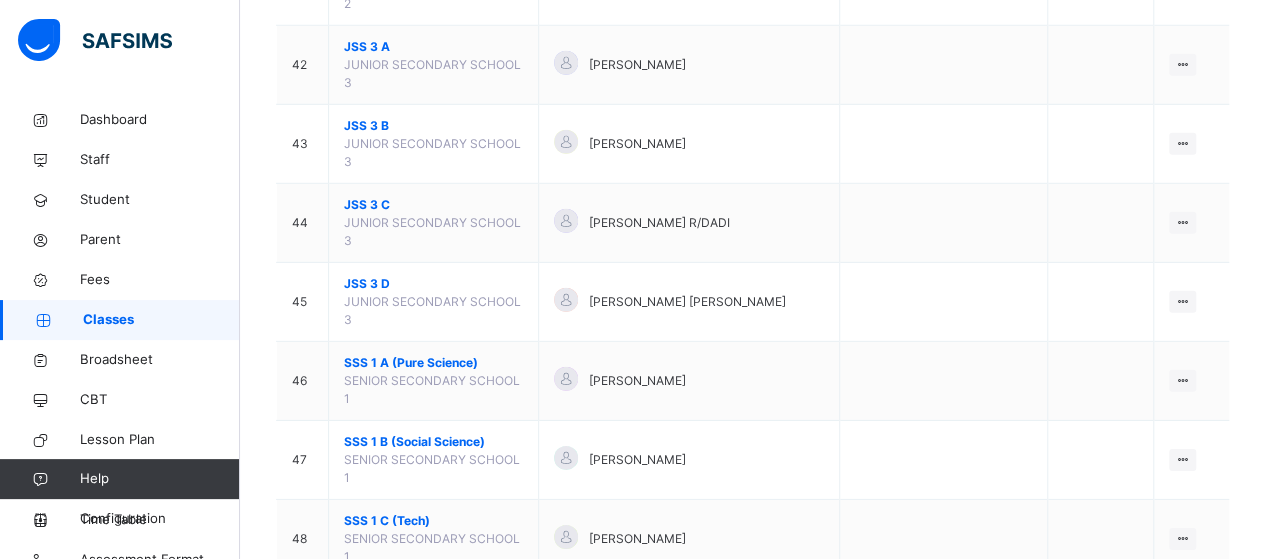 scroll, scrollTop: 2871, scrollLeft: 0, axis: vertical 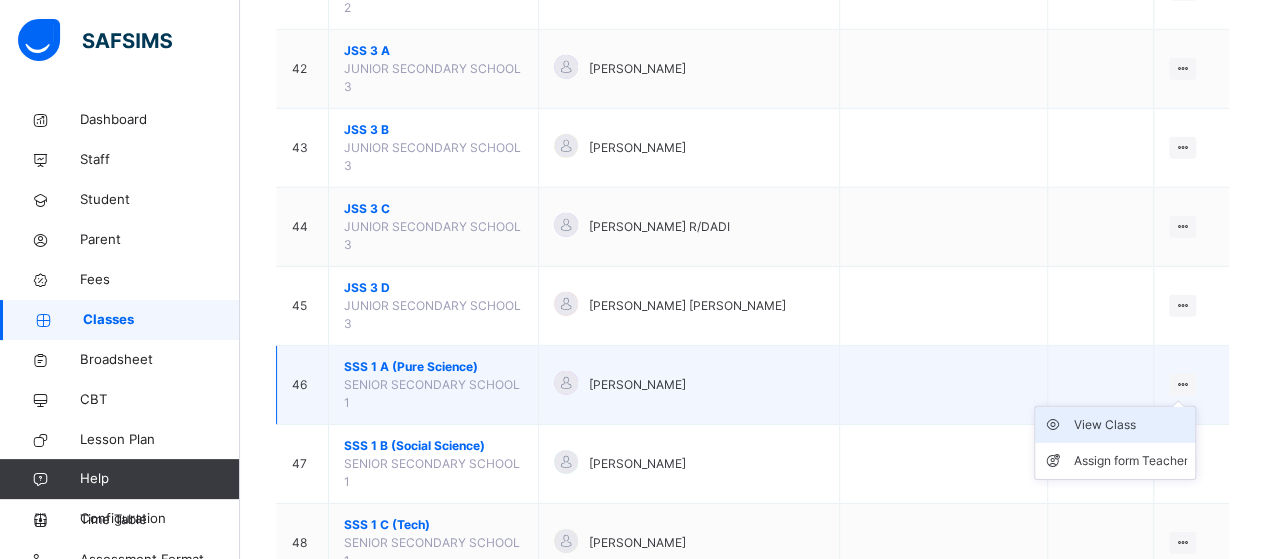 click on "View Class" at bounding box center (1130, 425) 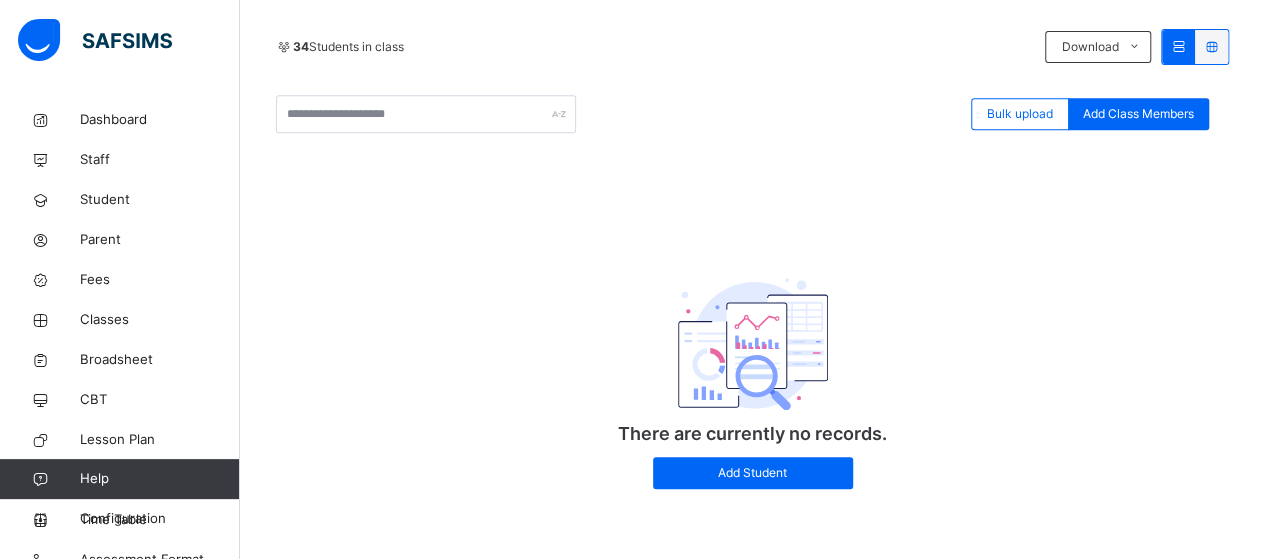 click on "34  Students in class" at bounding box center (655, 47) 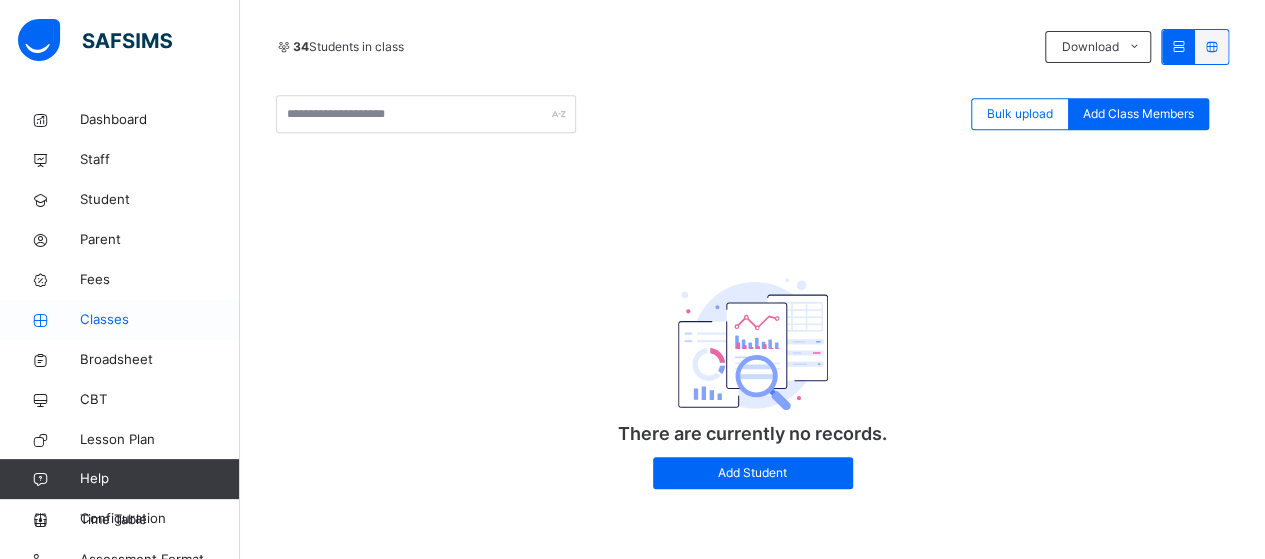 click on "Classes" at bounding box center (160, 320) 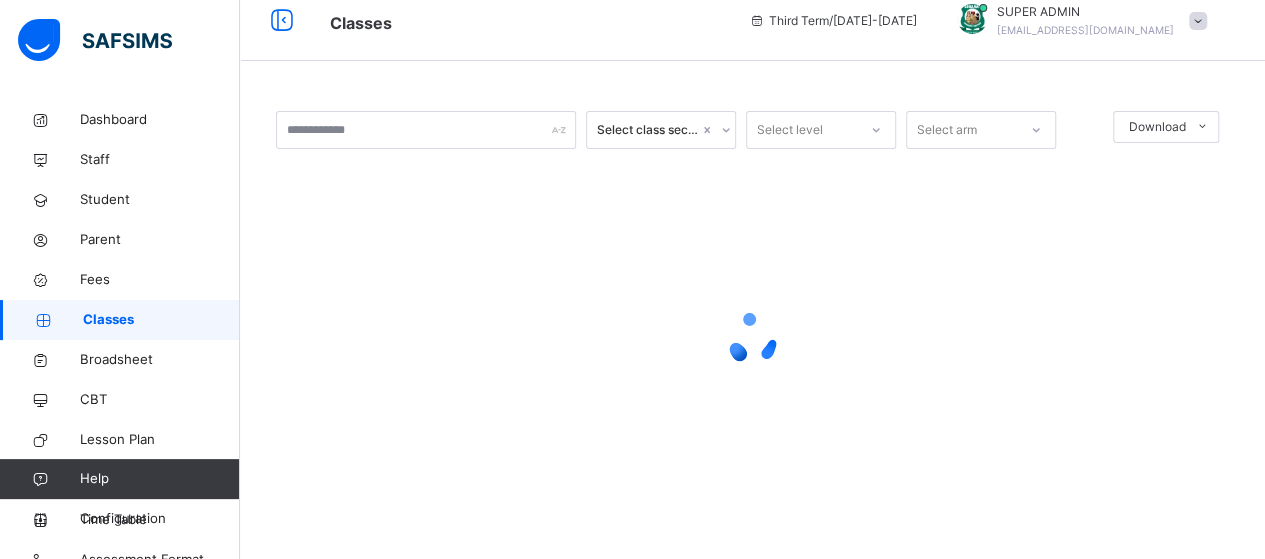 scroll, scrollTop: 18, scrollLeft: 0, axis: vertical 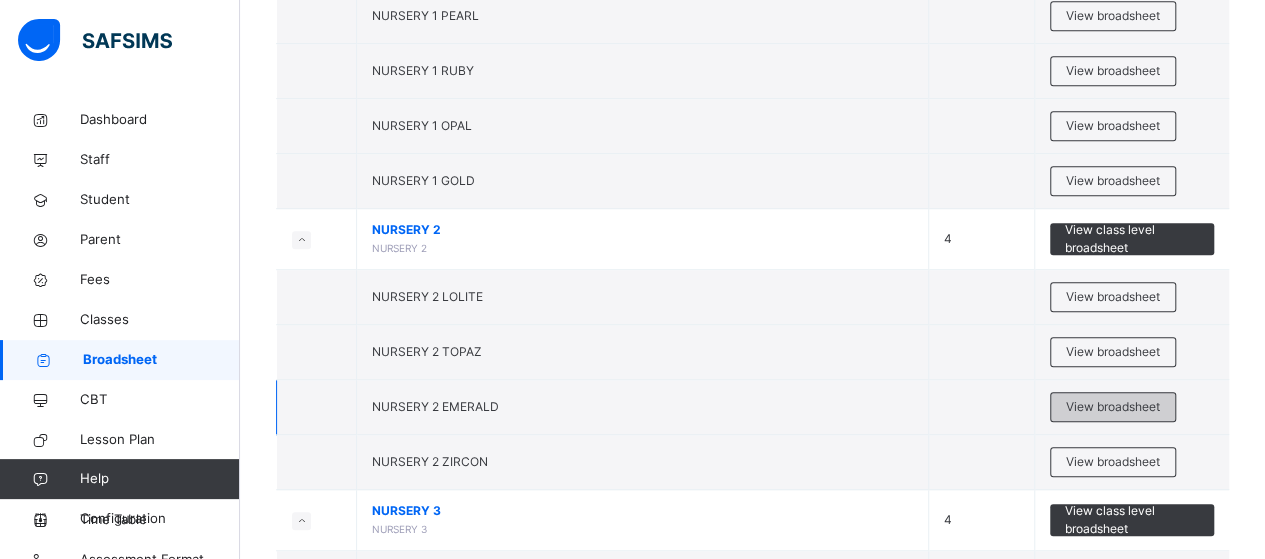 click on "View broadsheet" at bounding box center [1113, 407] 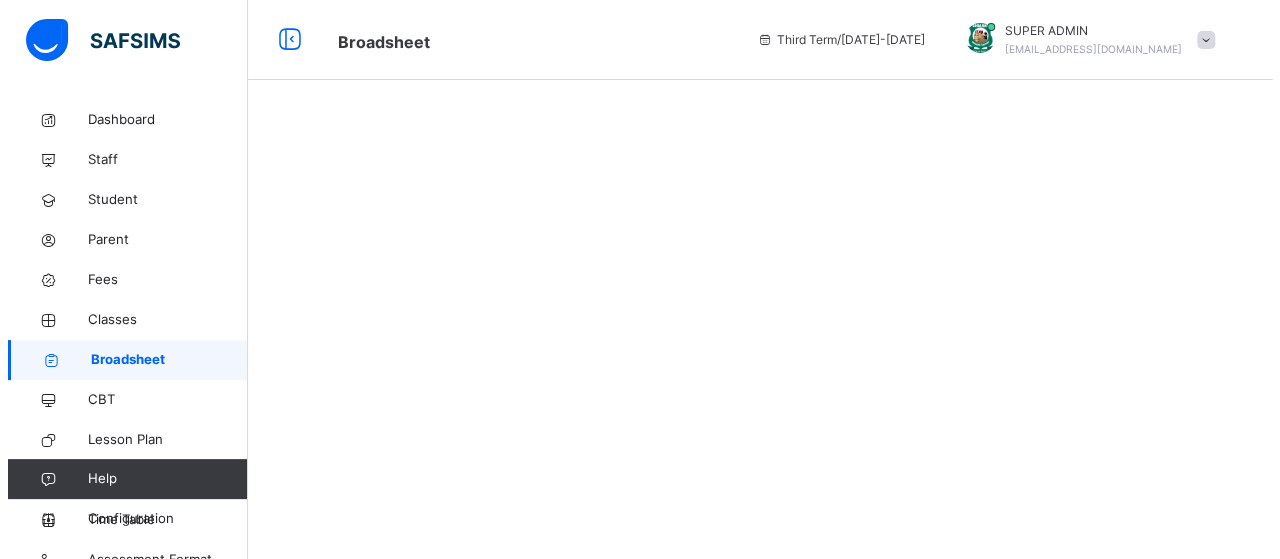 scroll, scrollTop: 0, scrollLeft: 0, axis: both 